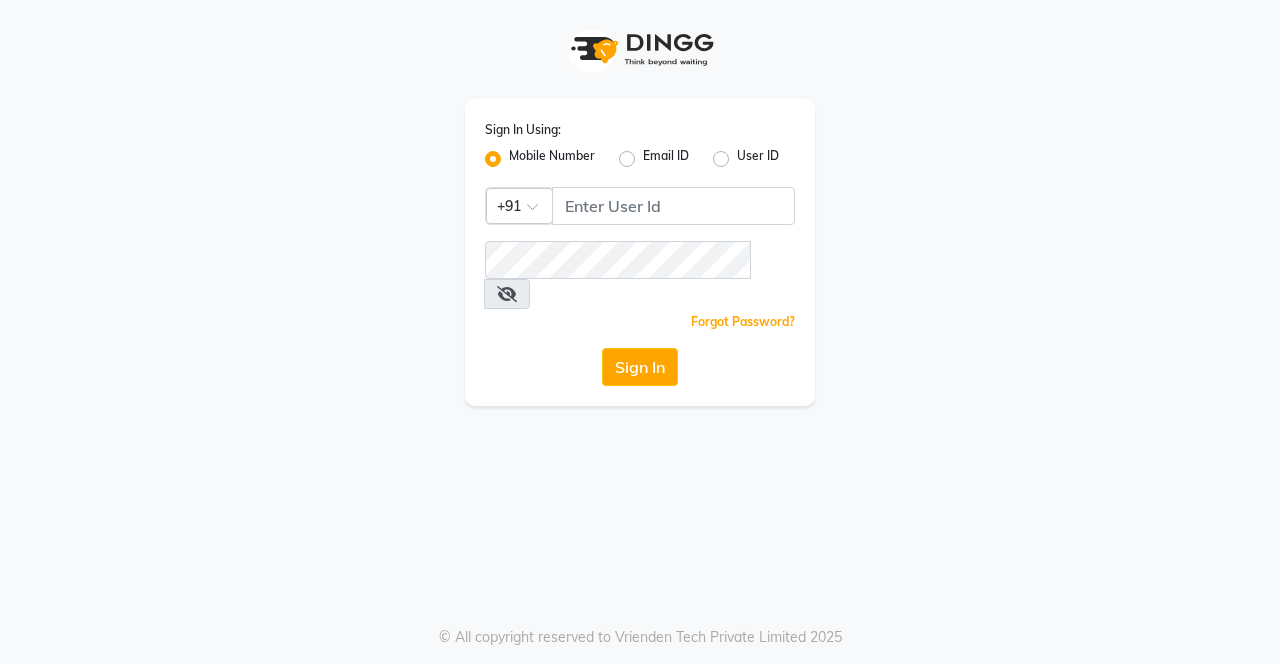 scroll, scrollTop: 0, scrollLeft: 0, axis: both 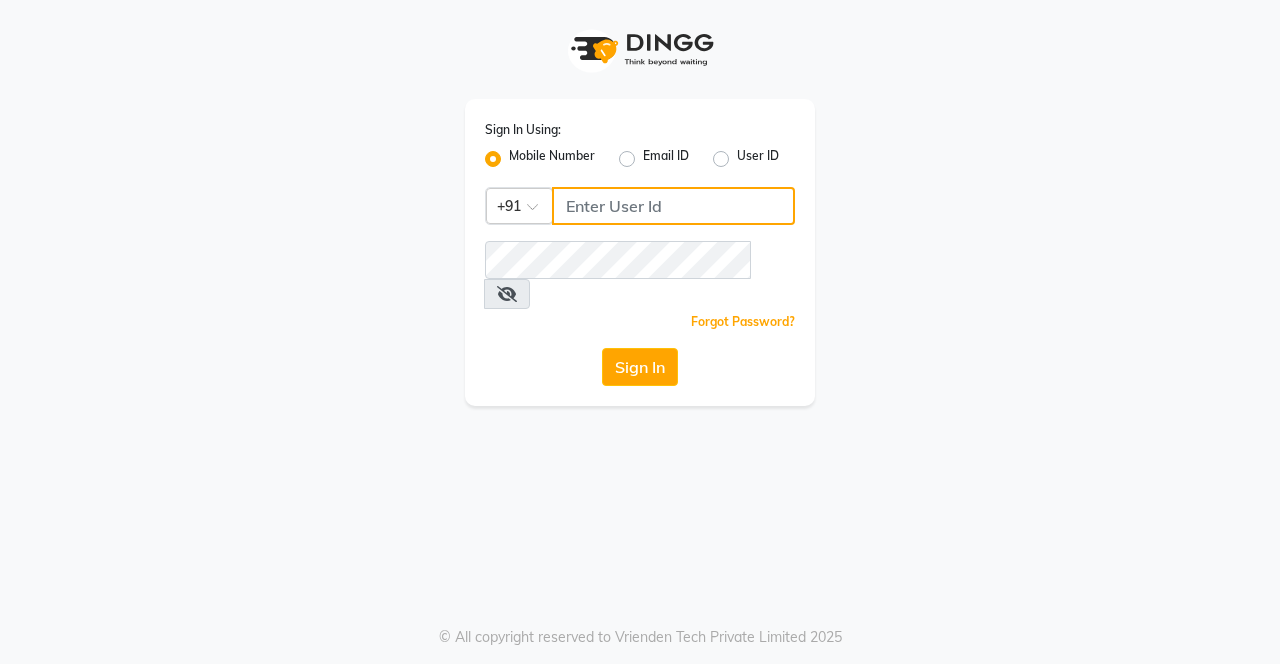 click 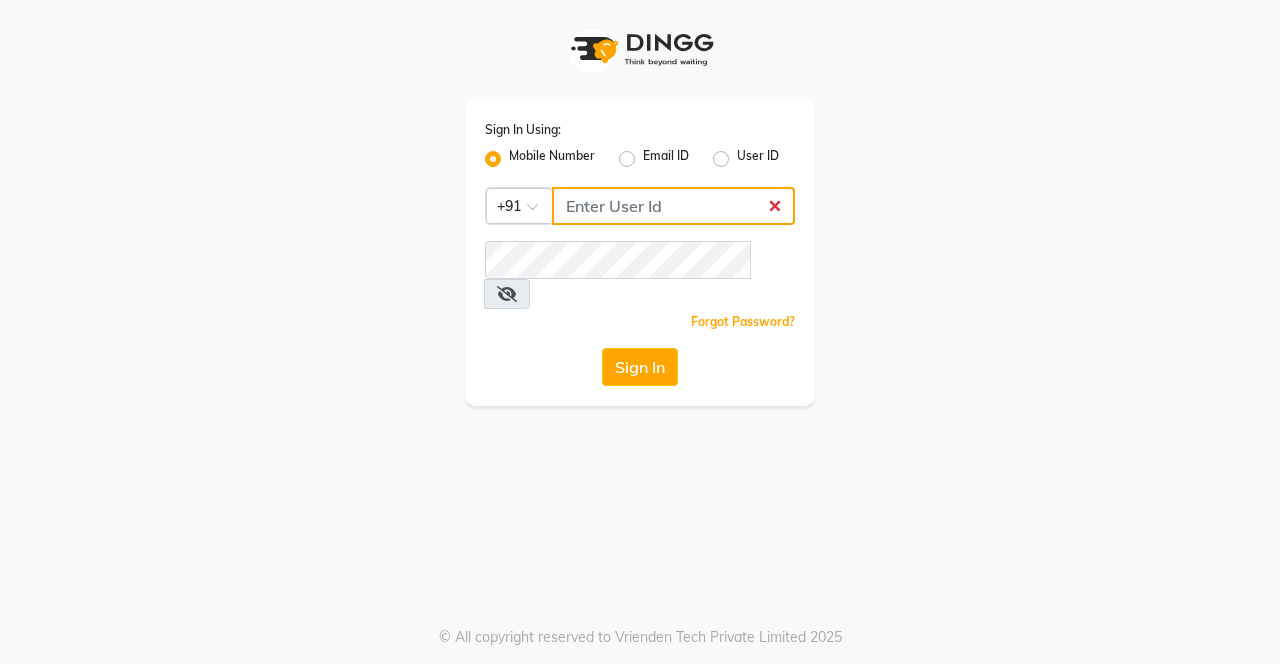 type on "7900115777" 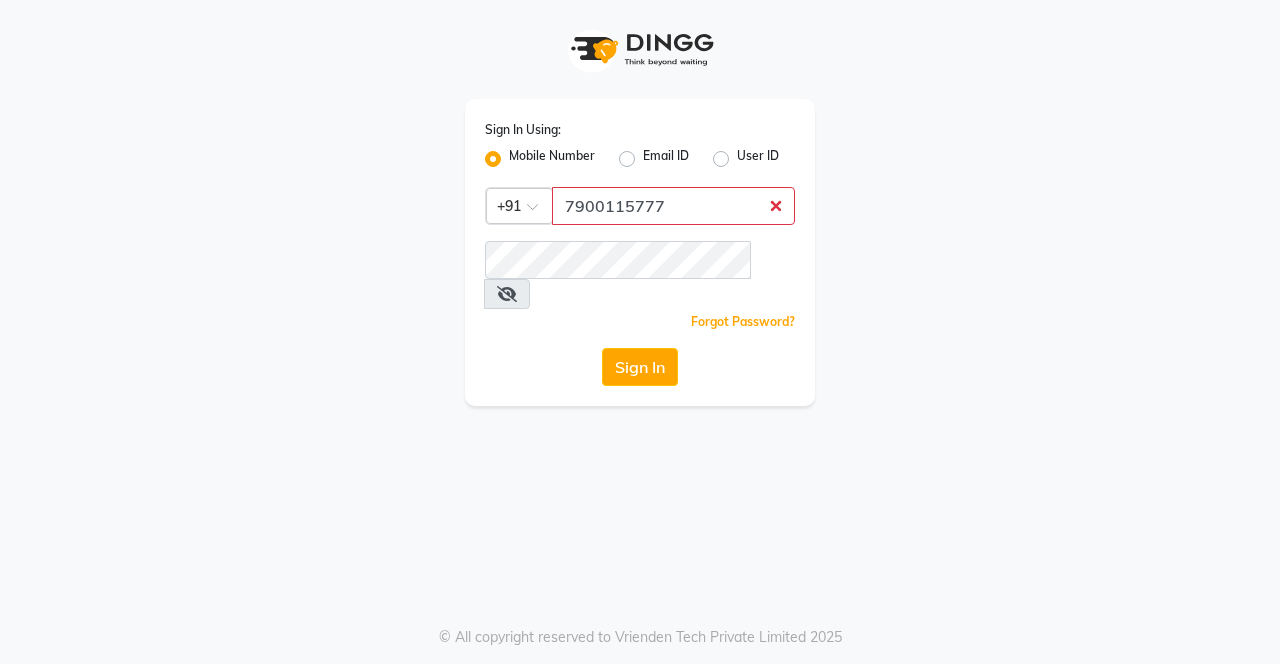 click on "Sign In" 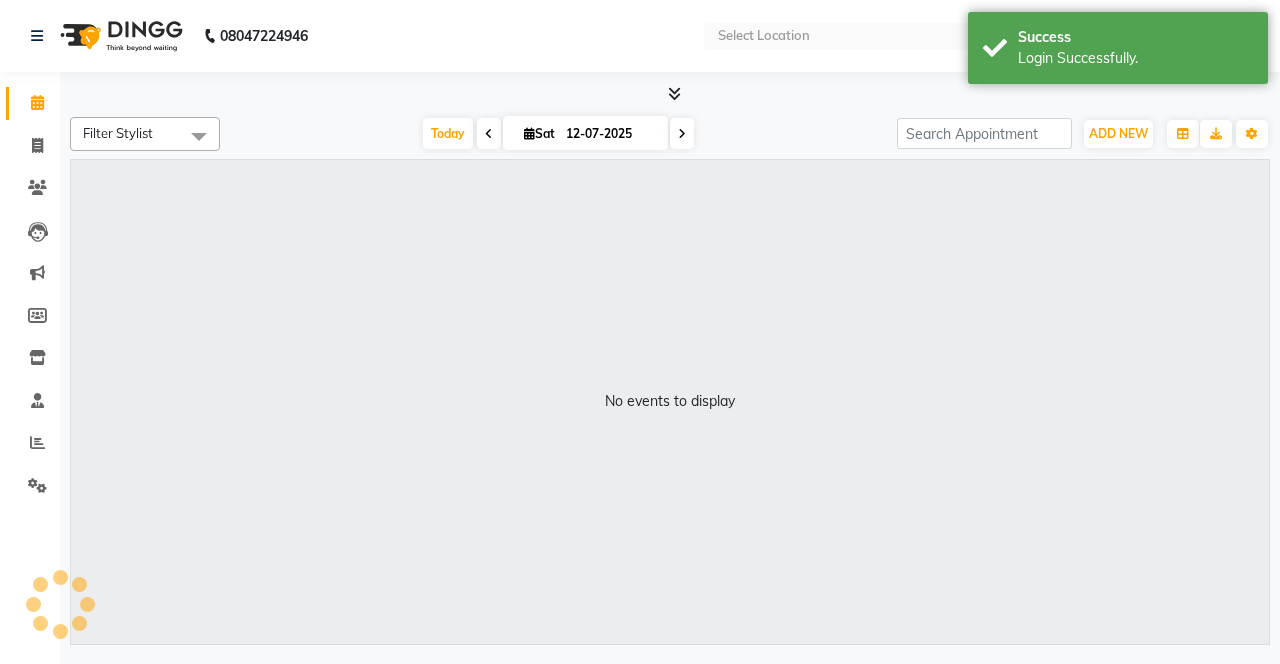 select on "en" 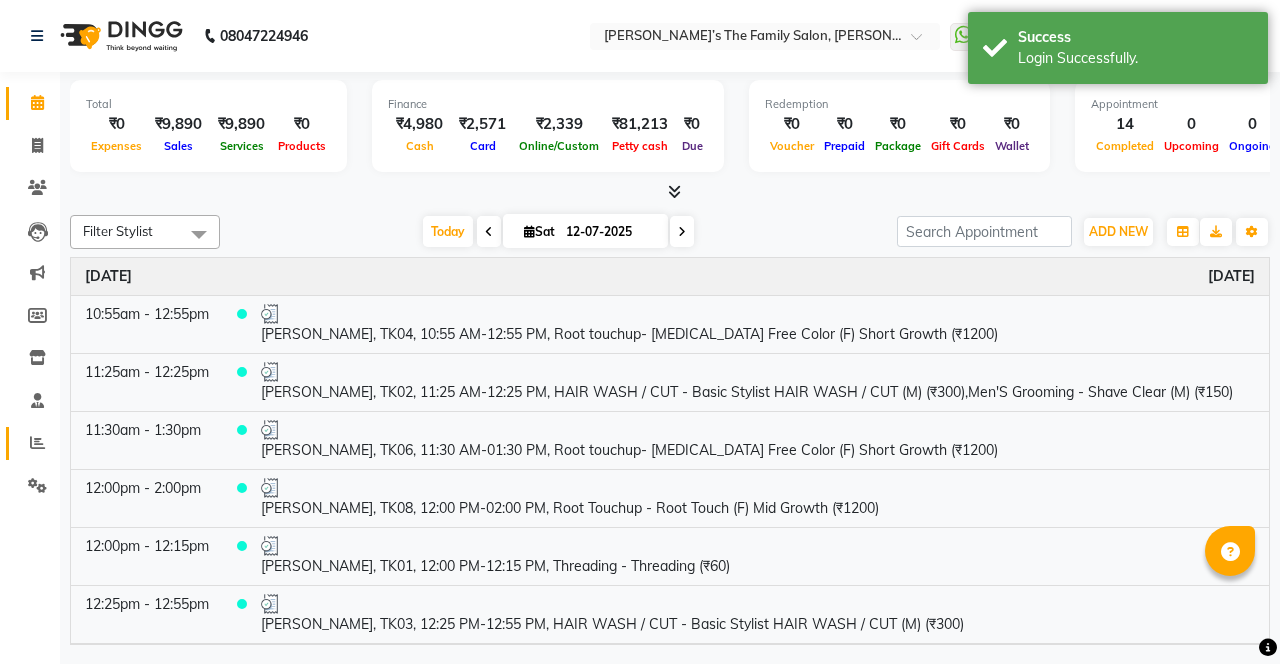 click on "Reports" 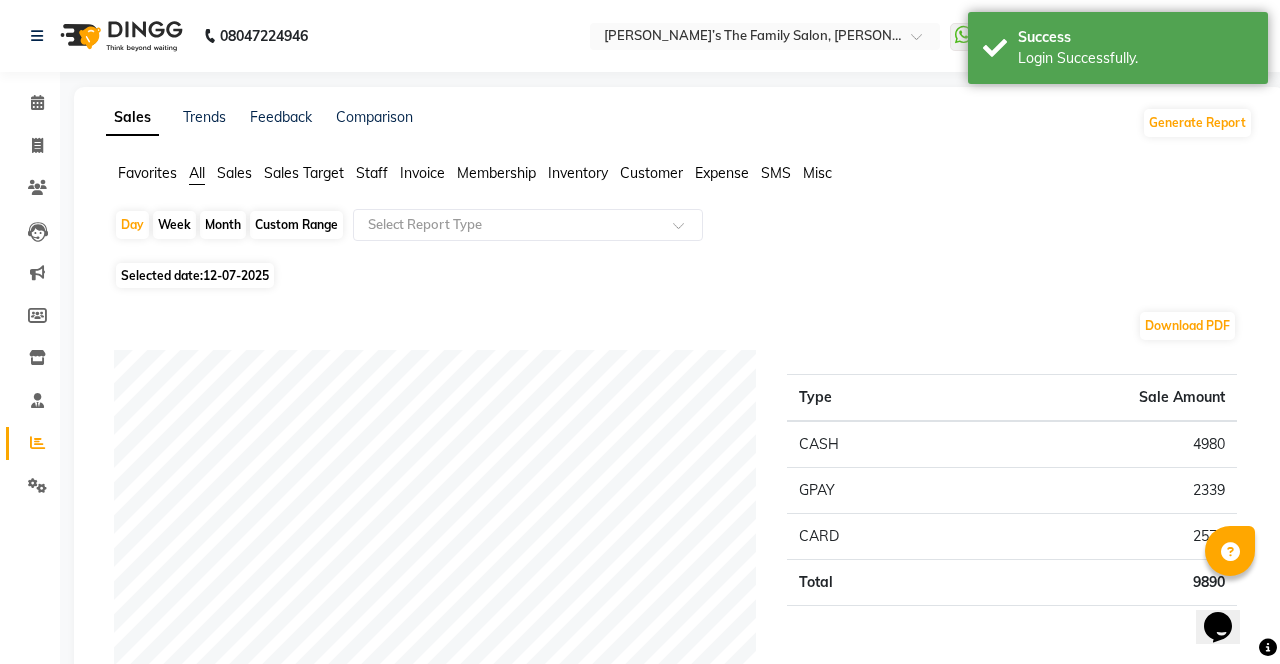 scroll, scrollTop: 0, scrollLeft: 0, axis: both 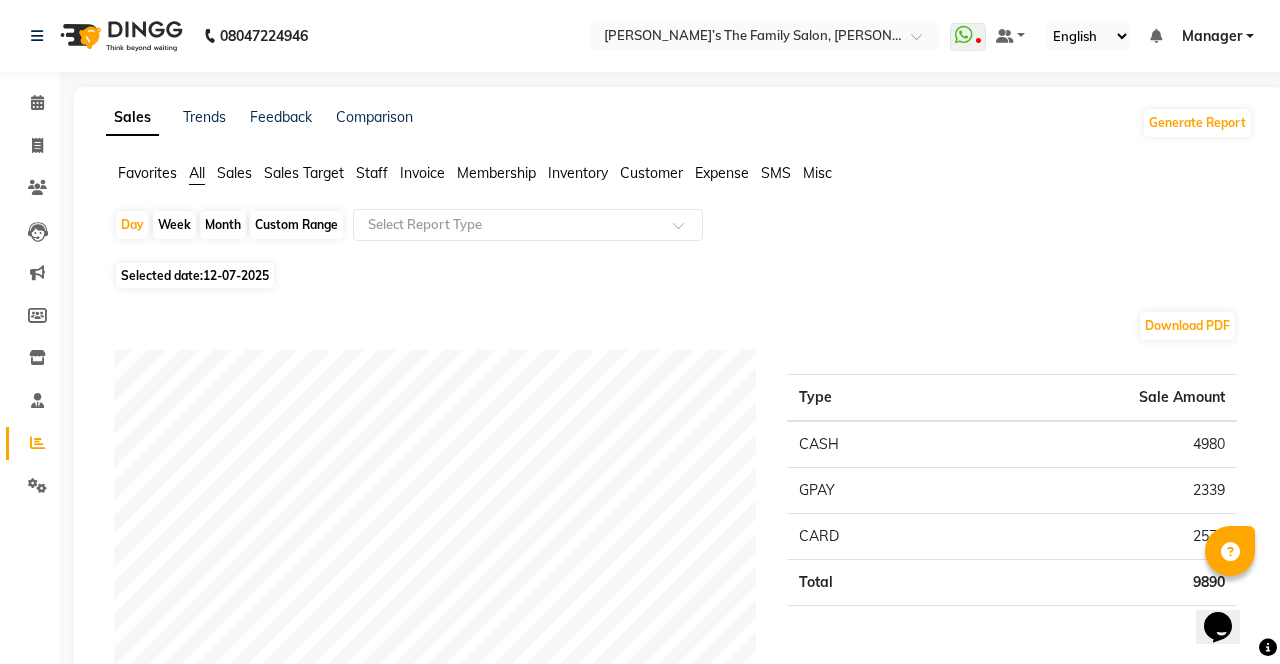 click on "Download PDF Payment mode Type Sale Amount CASH 4980 GPAY 2339 CARD 2571 Total 9890 Staff summary Type Sale Amount Arvind  Chaurasiya 4177 Prashant  2714 Gautam  1159 Sangita Dighe 1013 Purabi 660 Shobhali  165 Total 9888 Sales summary Type Sale Amount Memberships 0 Vouchers 0 Gift card 0 Products 0 Packages 0 Tips 0 Prepaid 0 Services 9889 Fee 0 Total 9889 Service by category Type Sale Amount HAIR WASH / CUT 4076 Root Touch-up 3823 Waxing 1542 Face Clean Up 296 Men'S Grooming 150 Total 9887 Service sales Type Sale Amount Root touchup- Ammonia Free Color (F) Short Growth 2407 HAIR WASH / CUT - Creative Director Stylist (F) 2360 HAIR WASH / CUT - Basic Stylist HAIR WASH / CUT (M) 1716 Root Touchup -  Root Touch (F) Mid Growth 1416 Waxing - Full Hand (F) Lipposoluble 1091 Waxing - Half Legs (F) Lipposoluble 451 Threading - Threading 201 Men'S Grooming - Shave Clear (M) 150 Threading - Upper Lips (F) 47 Threading - Forehead (M&F) 47 Total 9886" 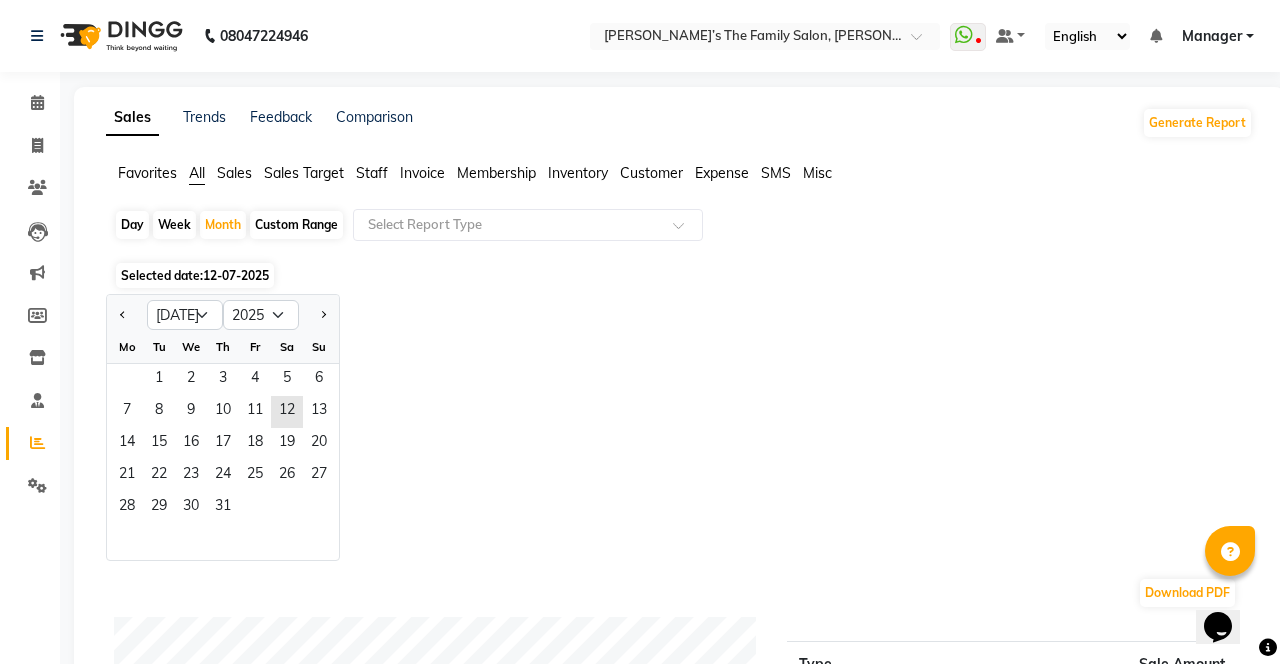 click on "1" 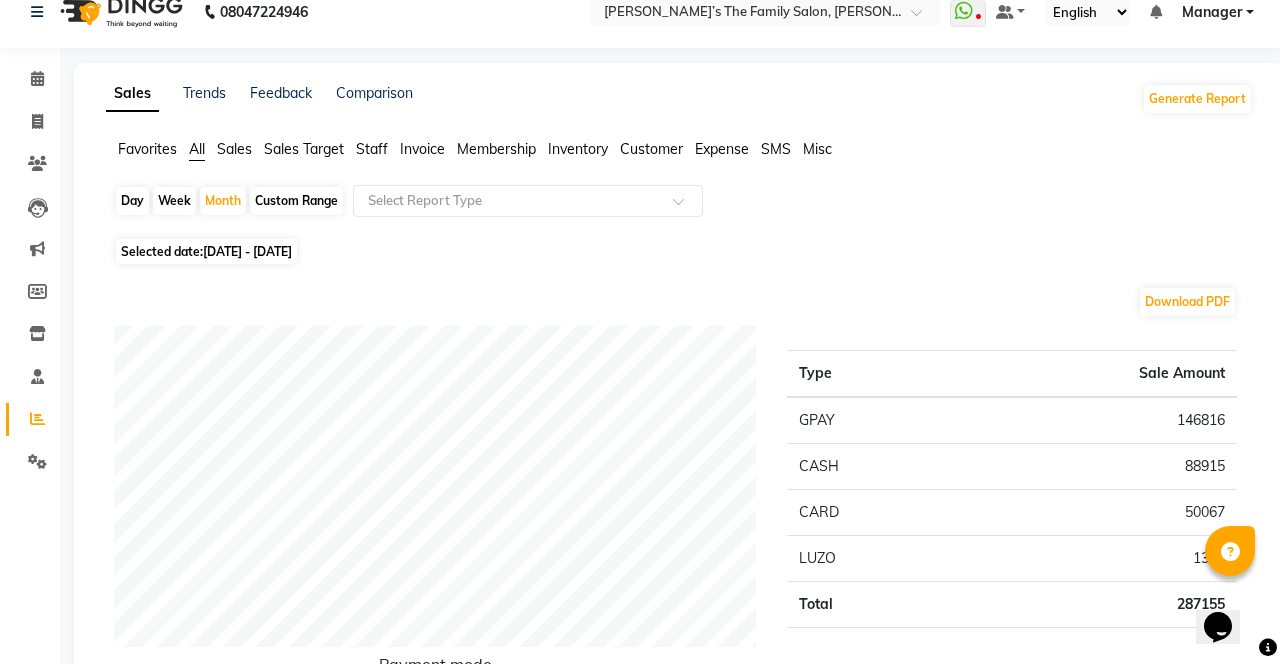scroll, scrollTop: 0, scrollLeft: 0, axis: both 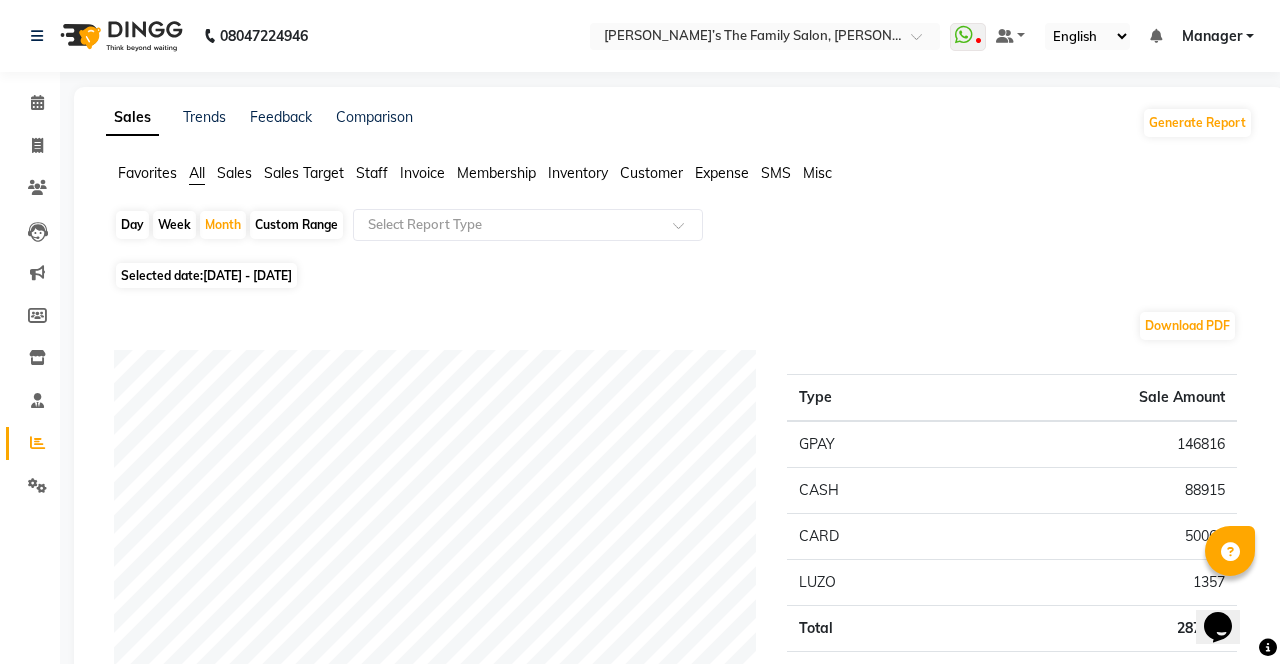 click on "Day" 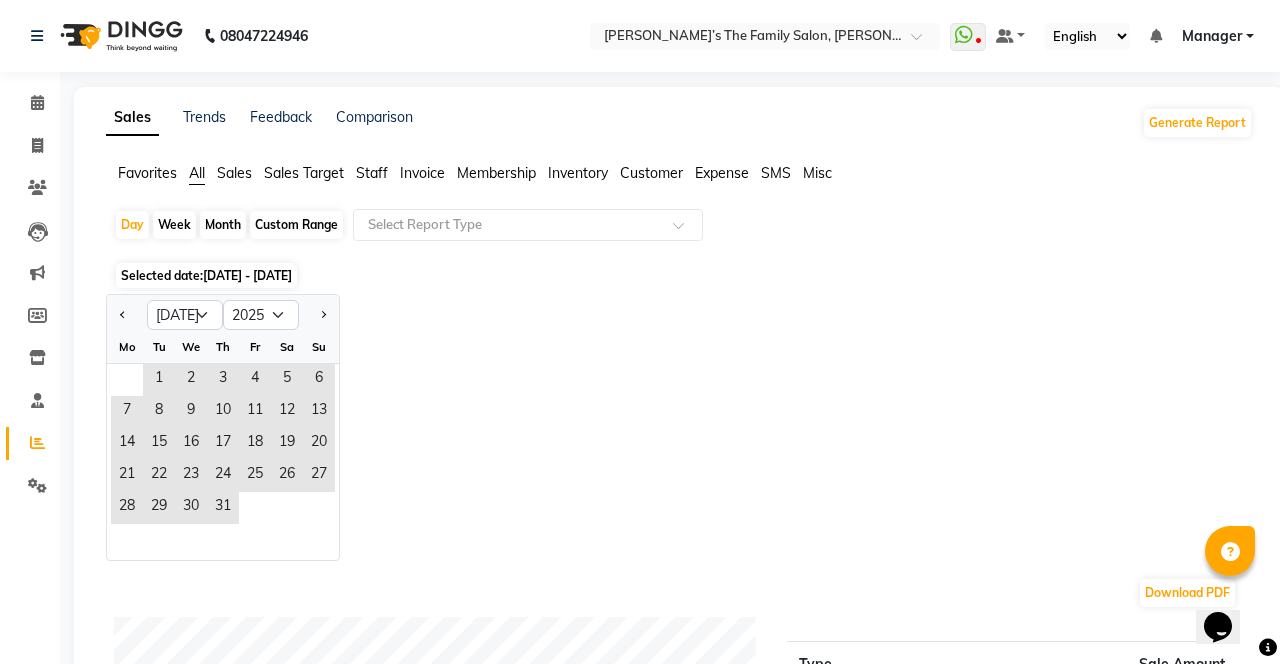 click on "12" 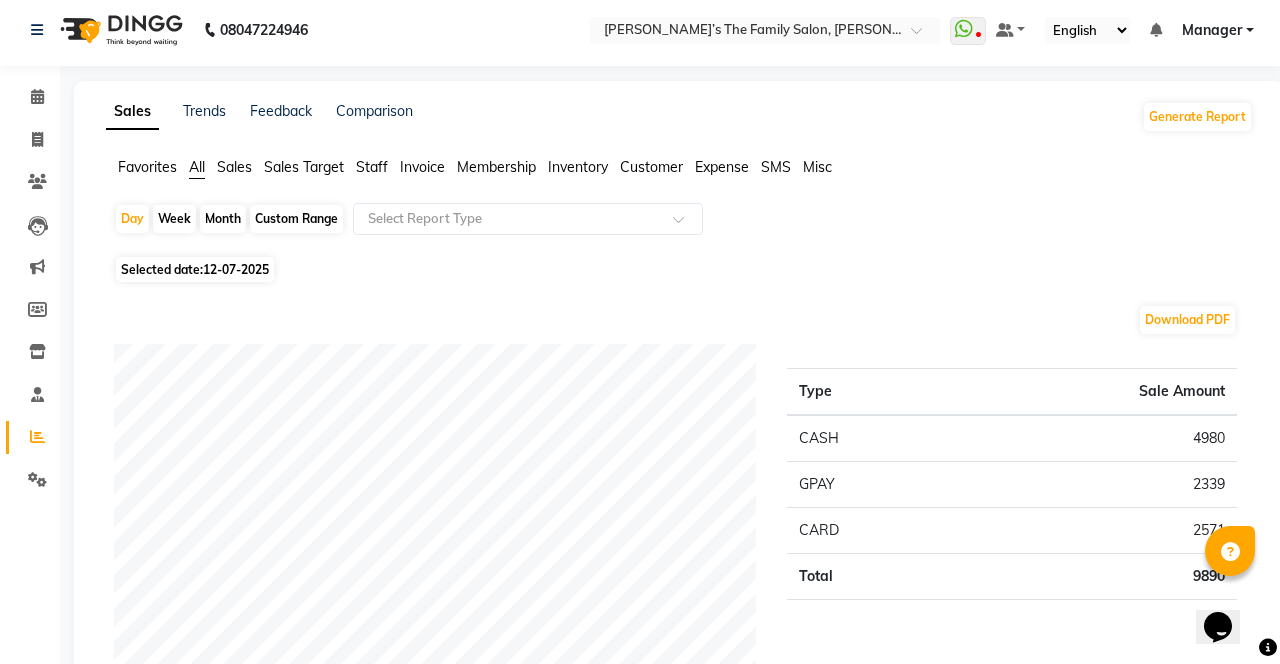 scroll, scrollTop: 0, scrollLeft: 0, axis: both 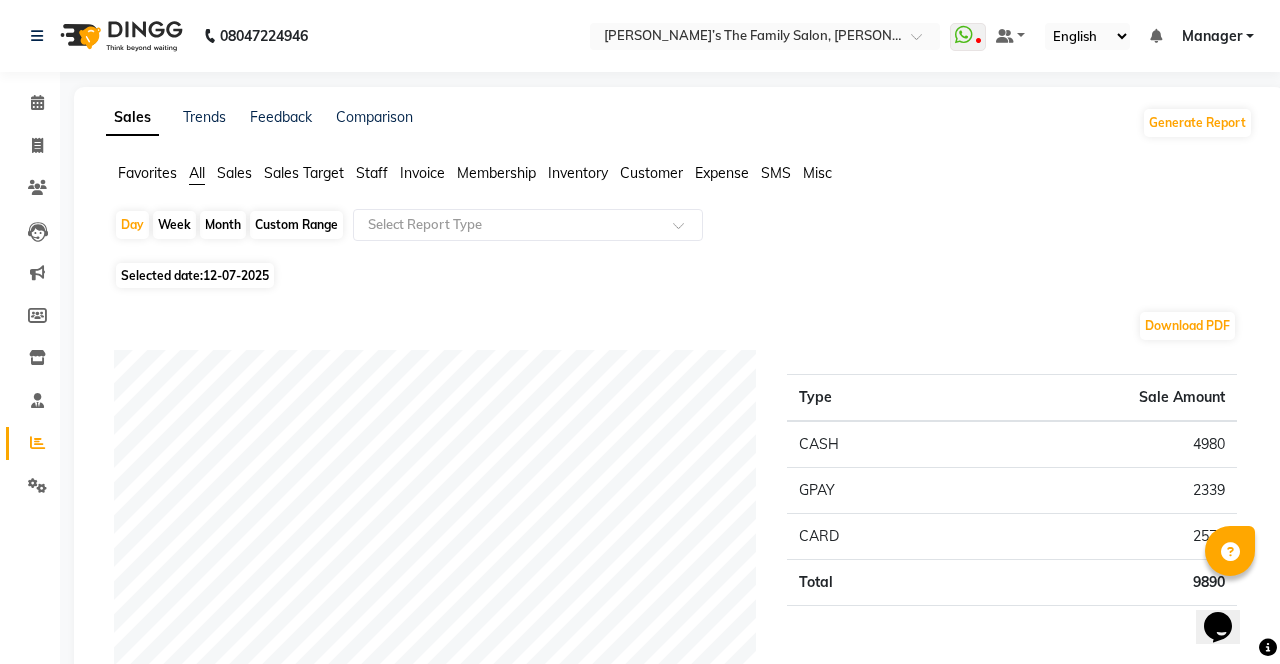 click on "Staff" 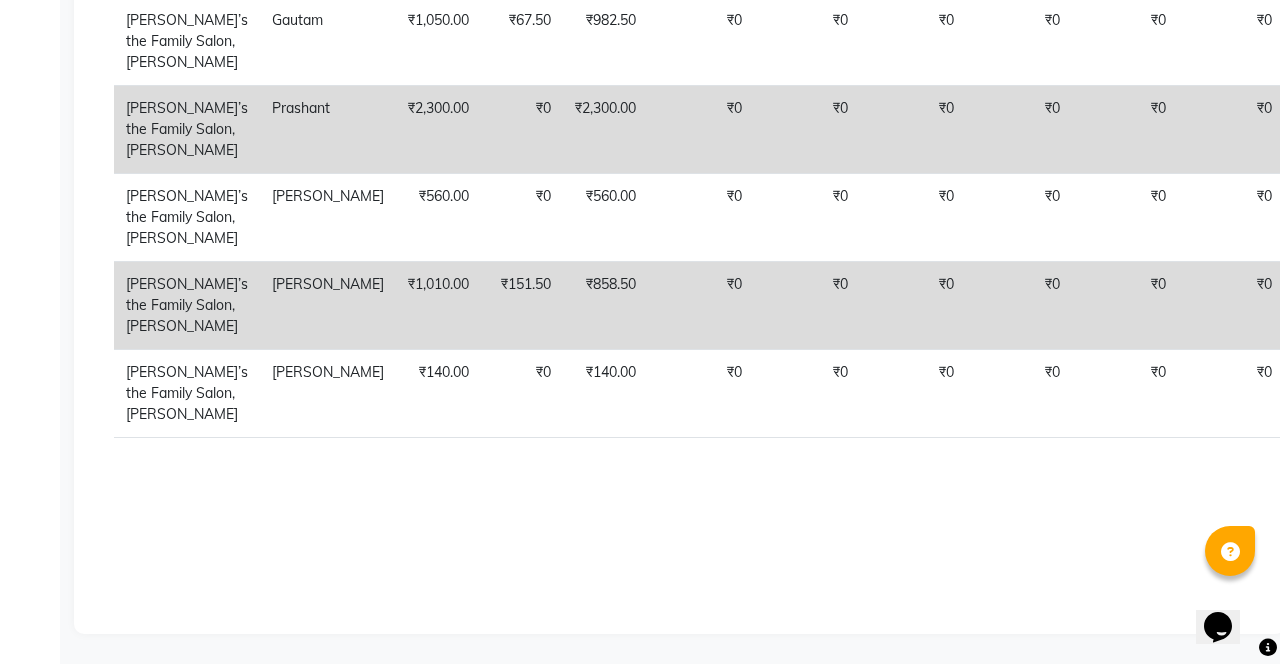 scroll, scrollTop: 1180, scrollLeft: 0, axis: vertical 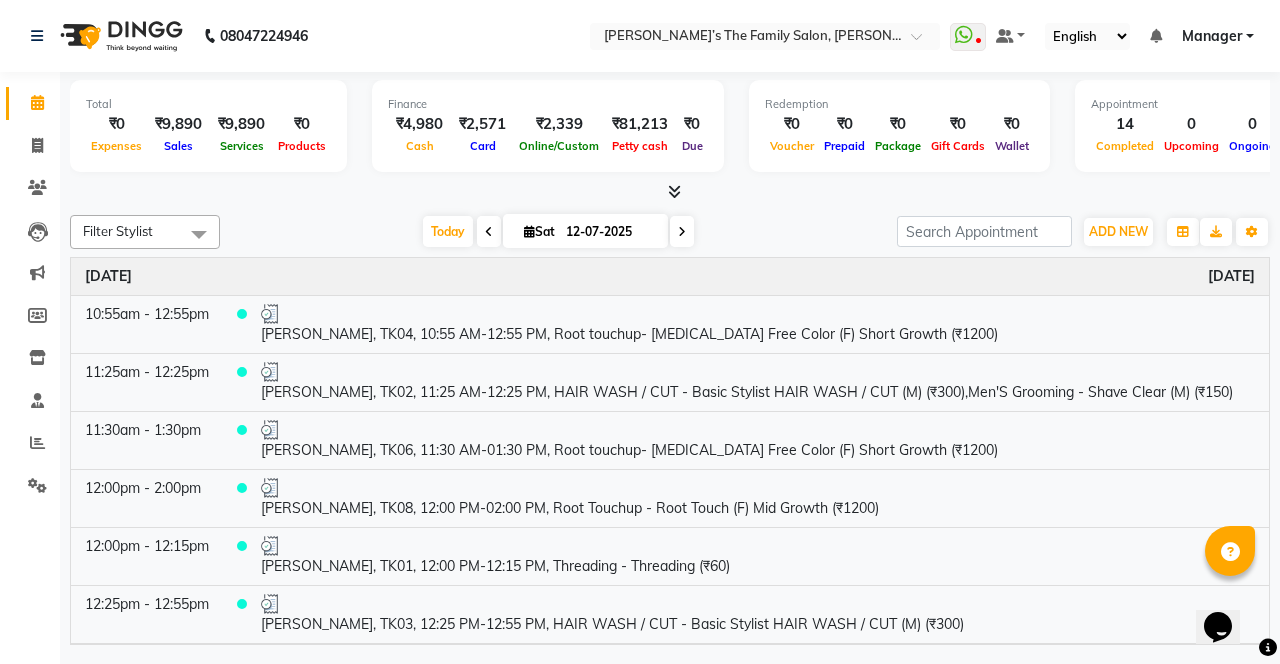 click 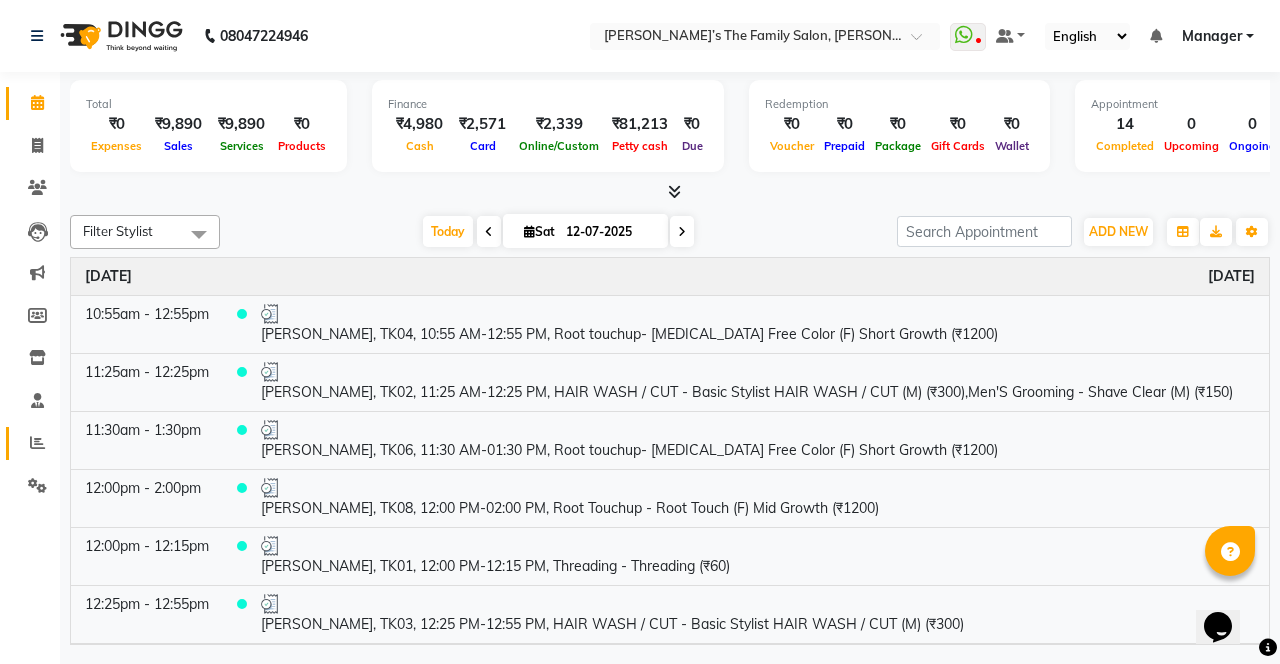 click on "Reports" 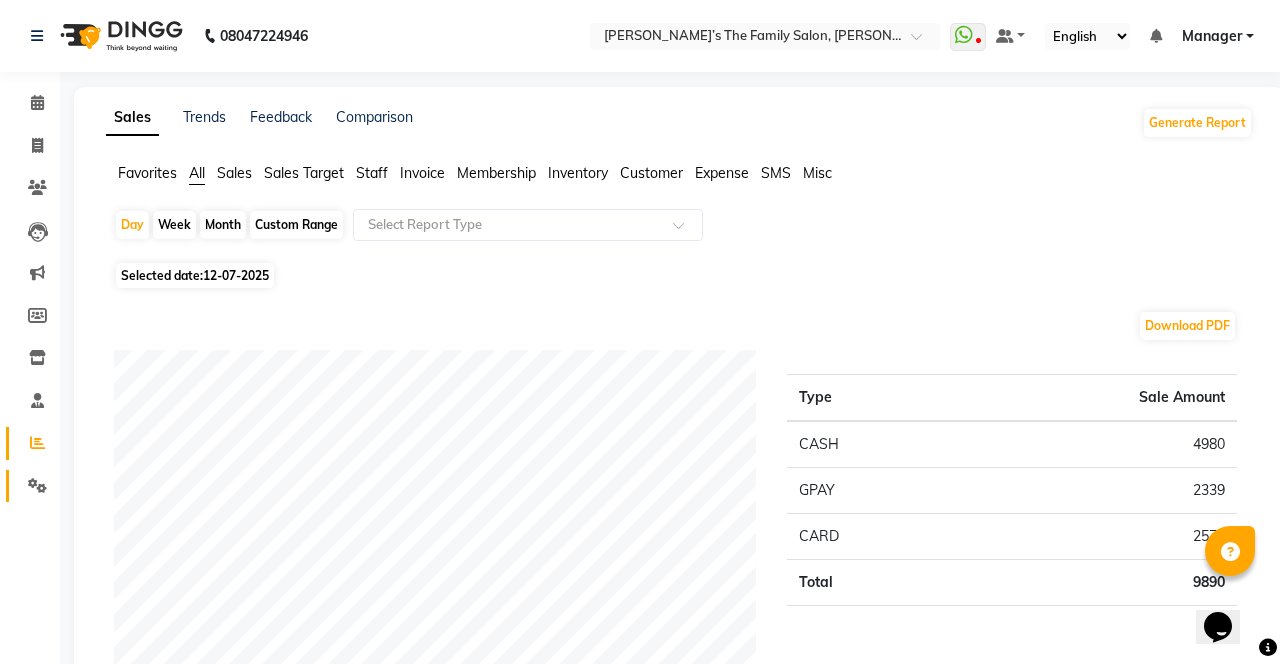 click on "Settings" 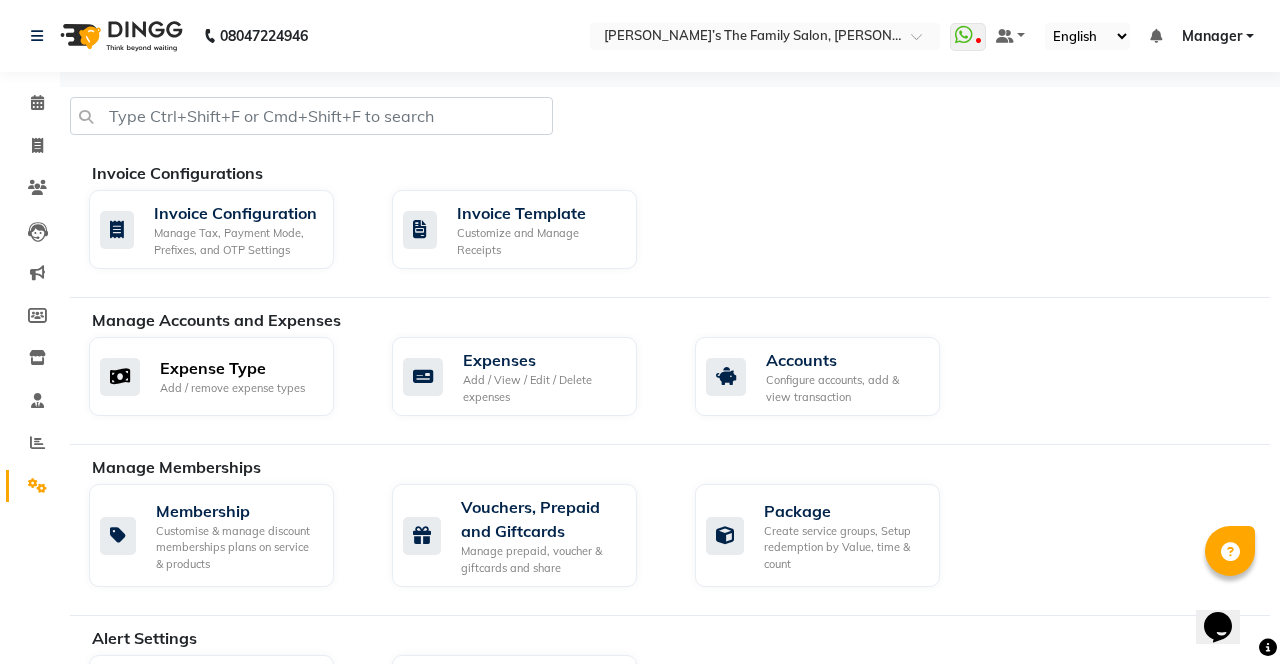 click on "Add / remove expense types" 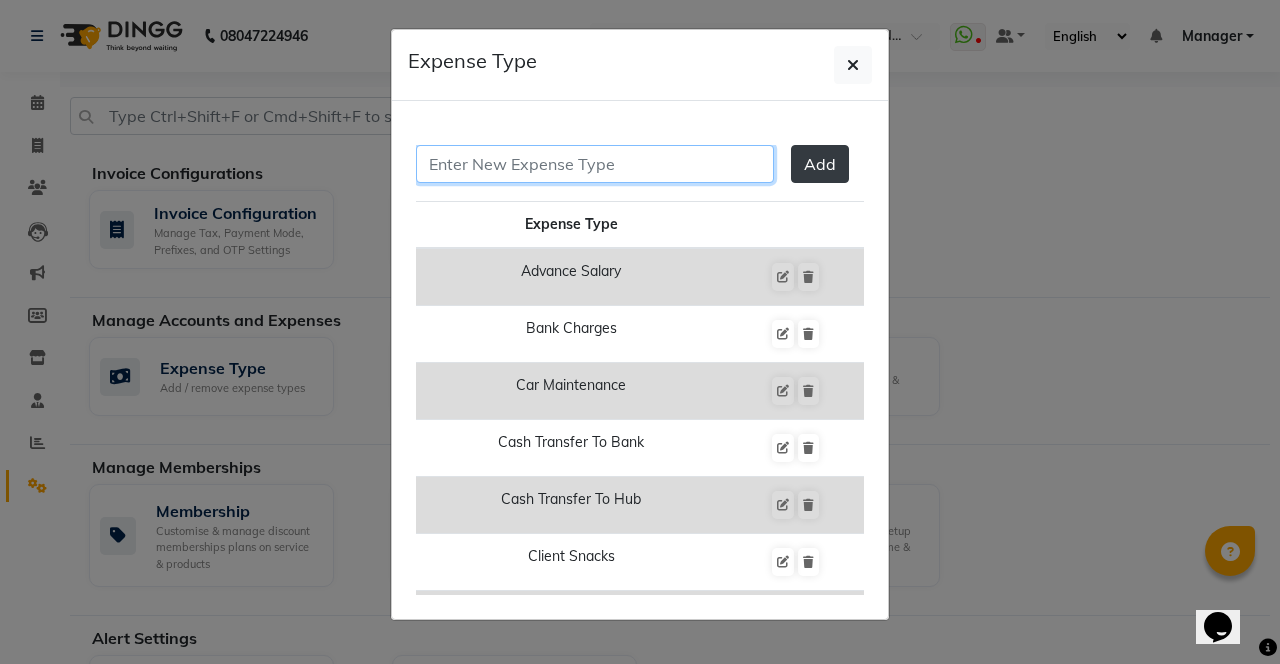 click at bounding box center (595, 164) 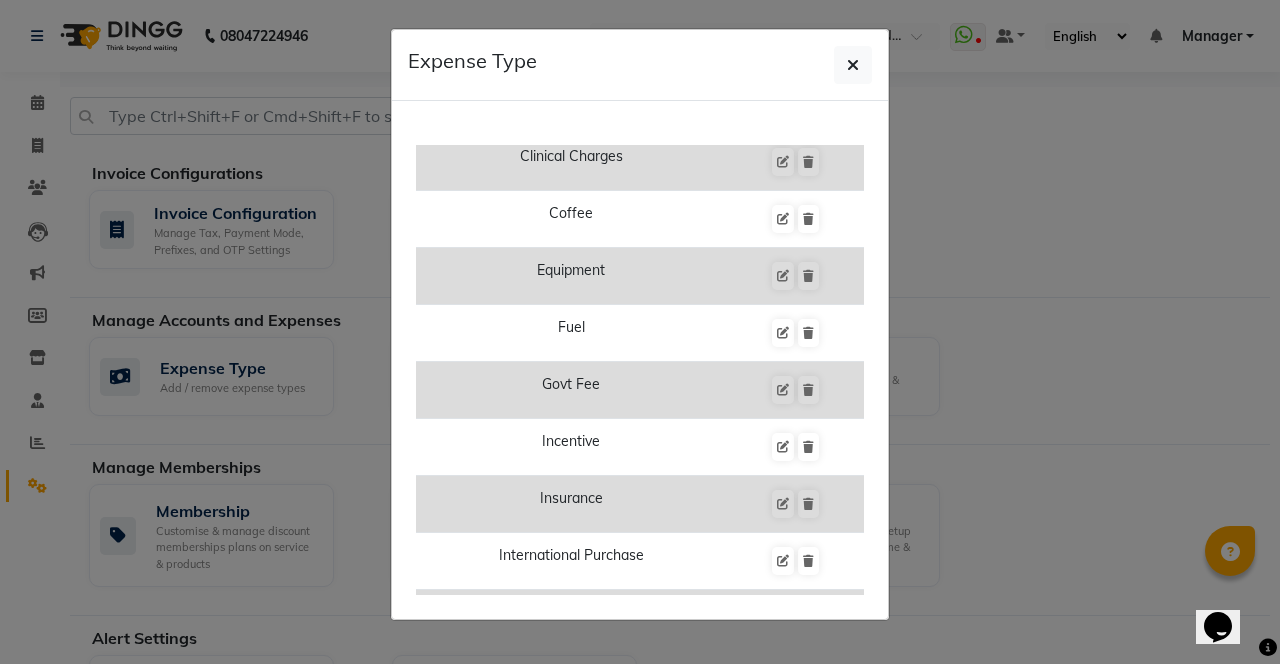 scroll, scrollTop: 0, scrollLeft: 0, axis: both 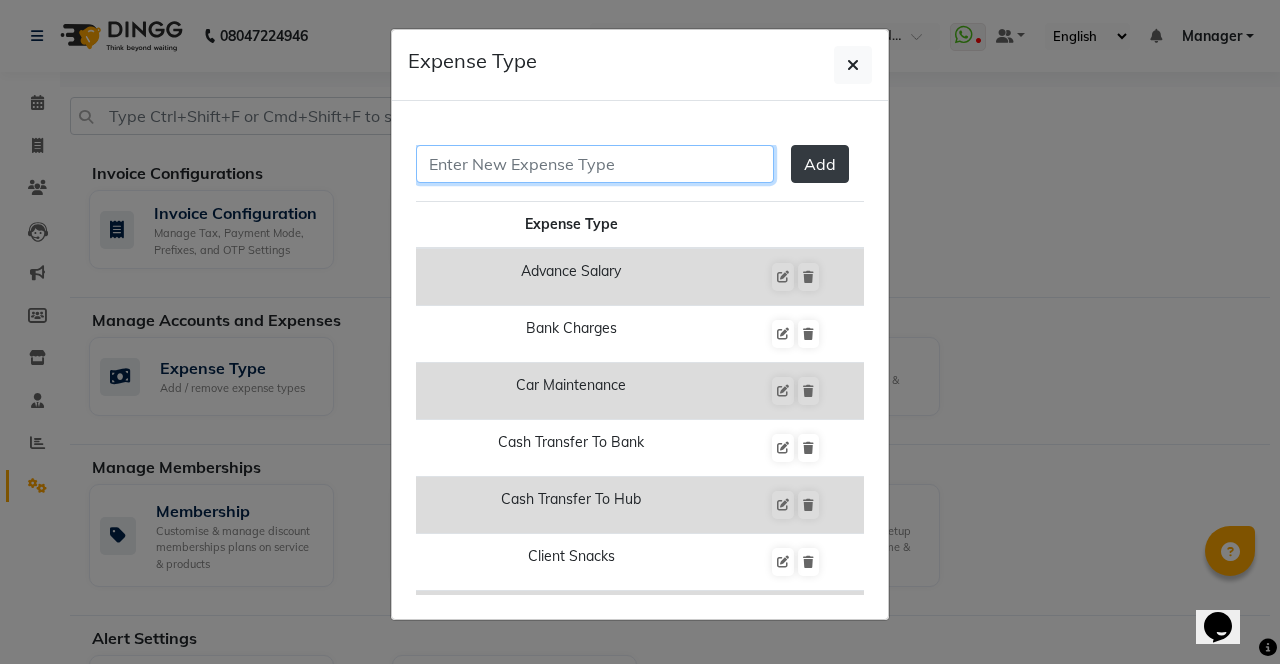 click at bounding box center (595, 164) 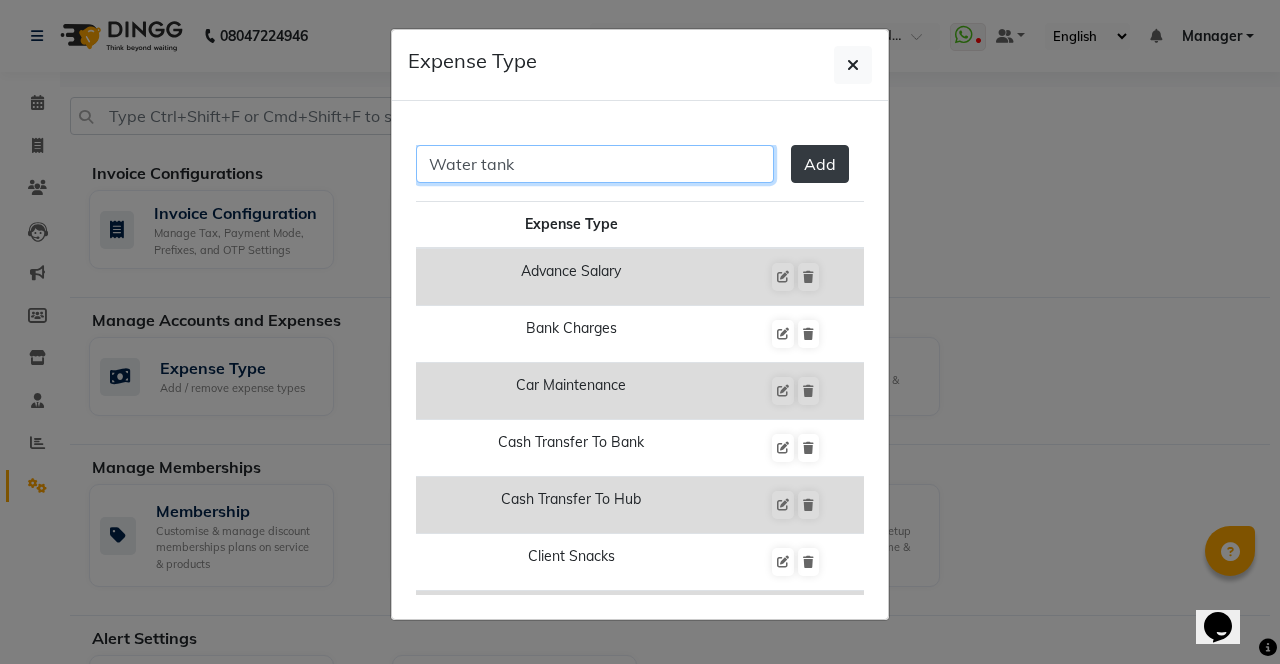 type on "Water tank" 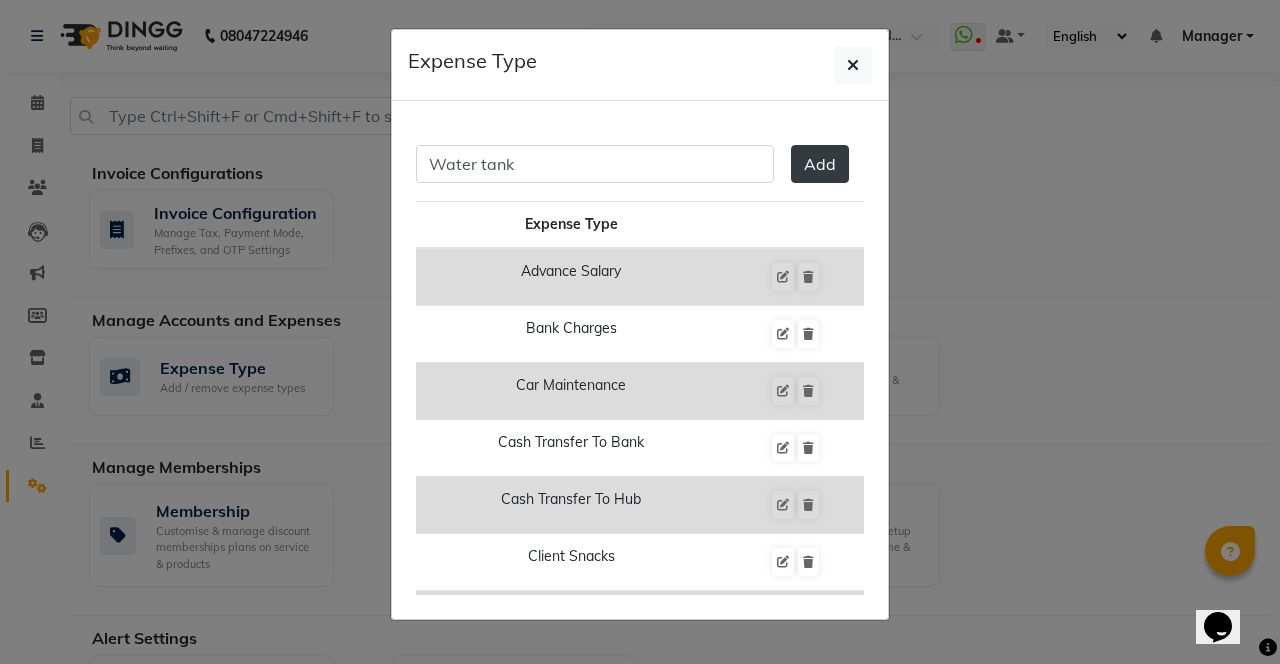 click on "Add" at bounding box center [820, 164] 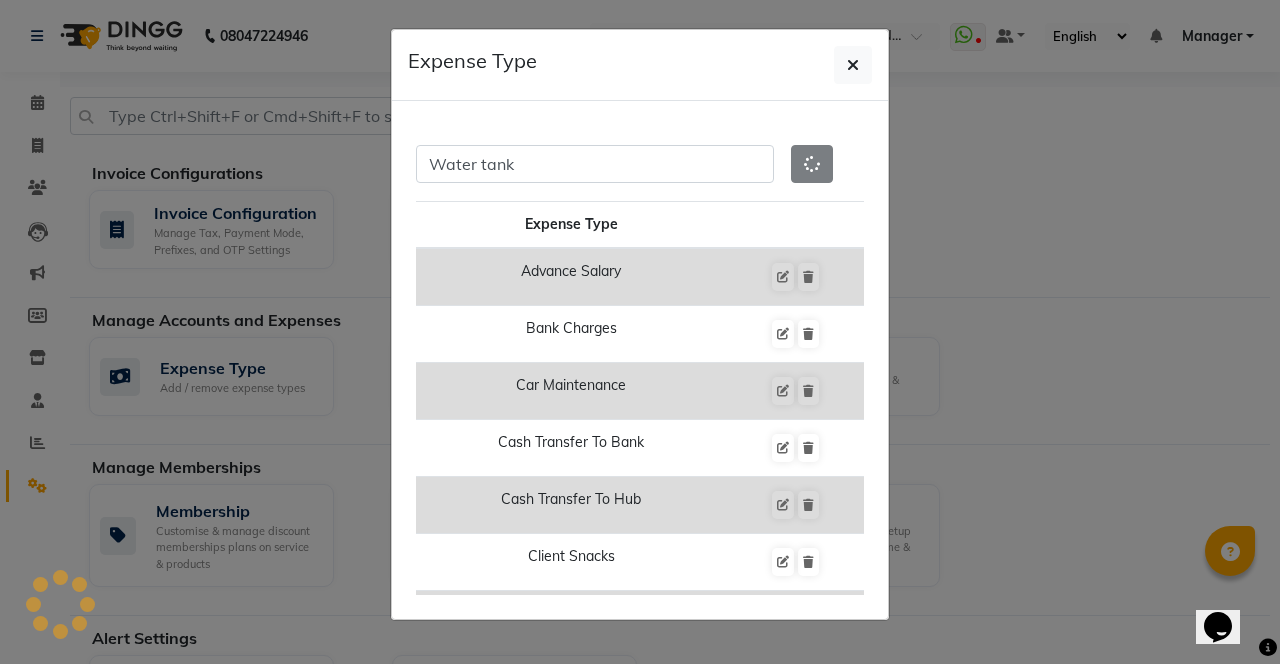 type 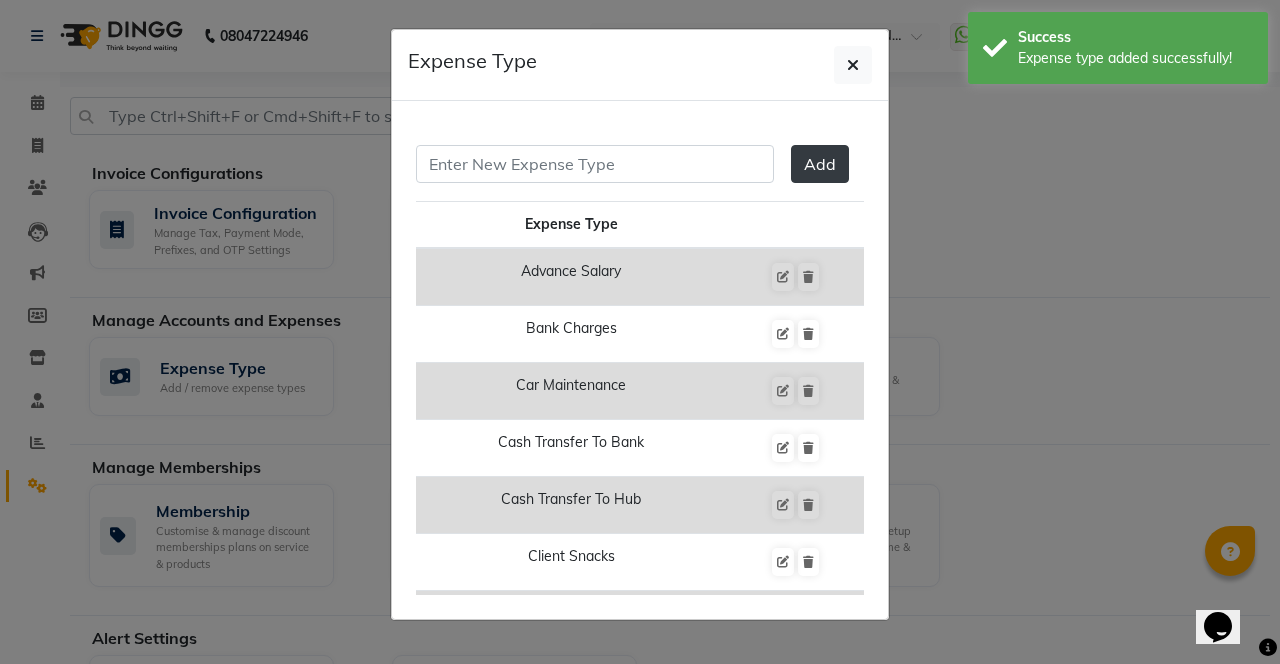 click 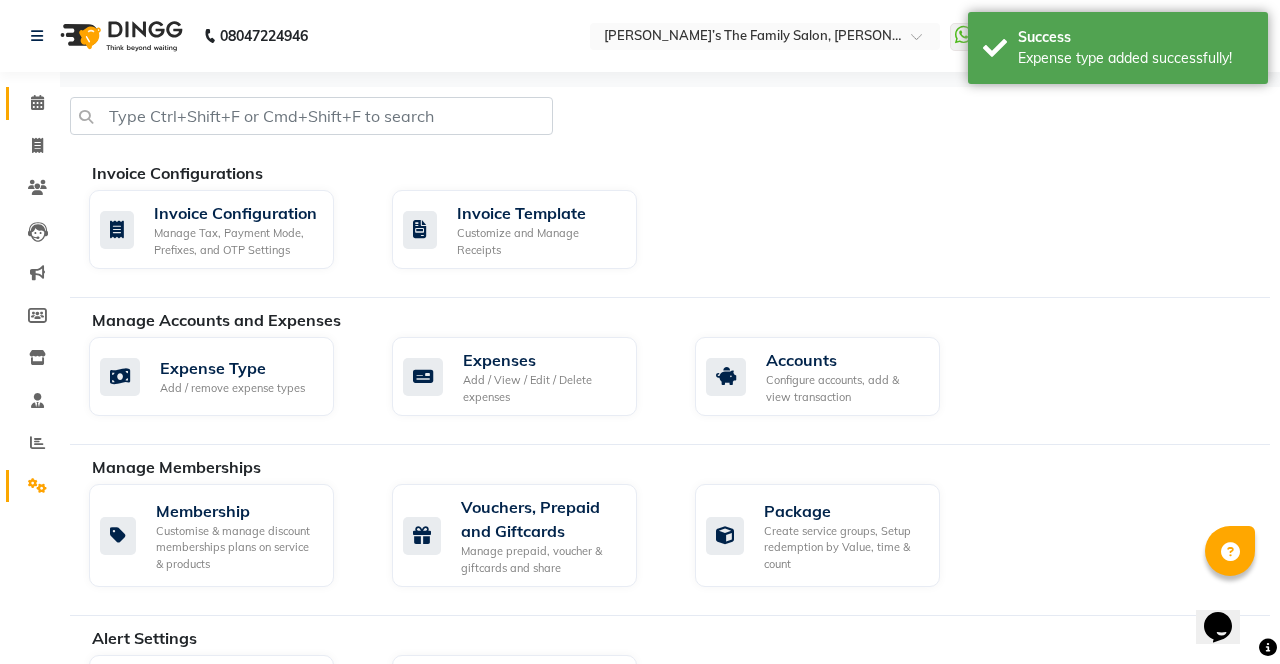 click 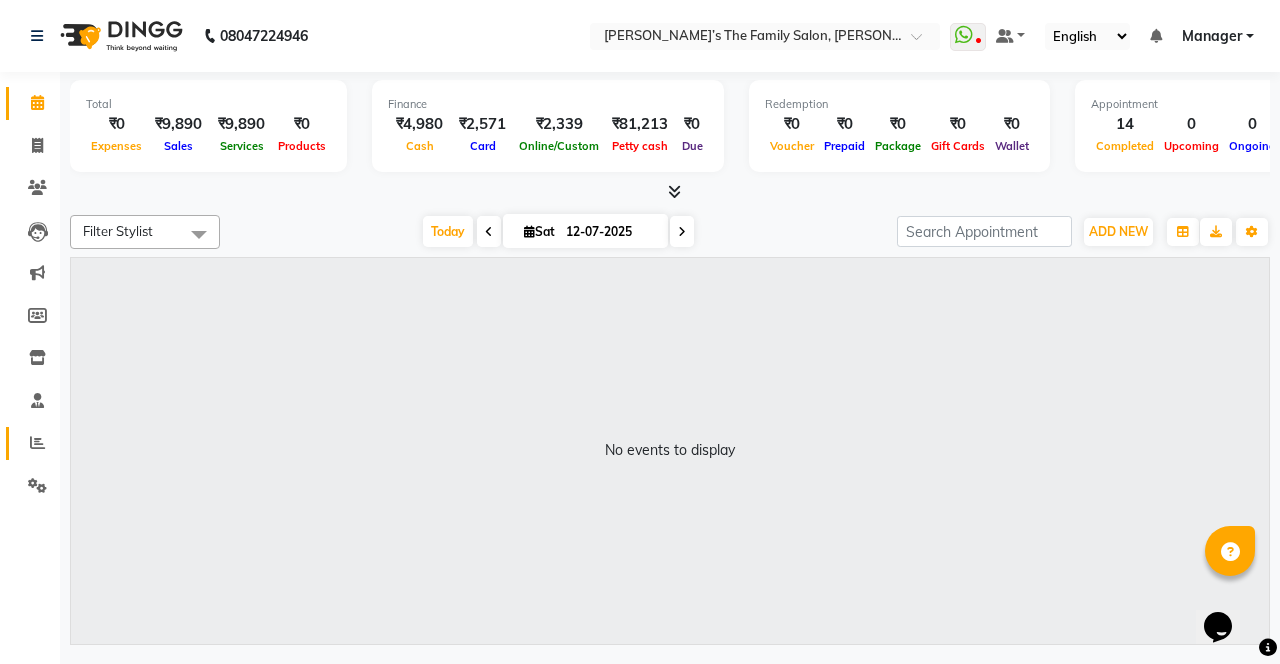 click 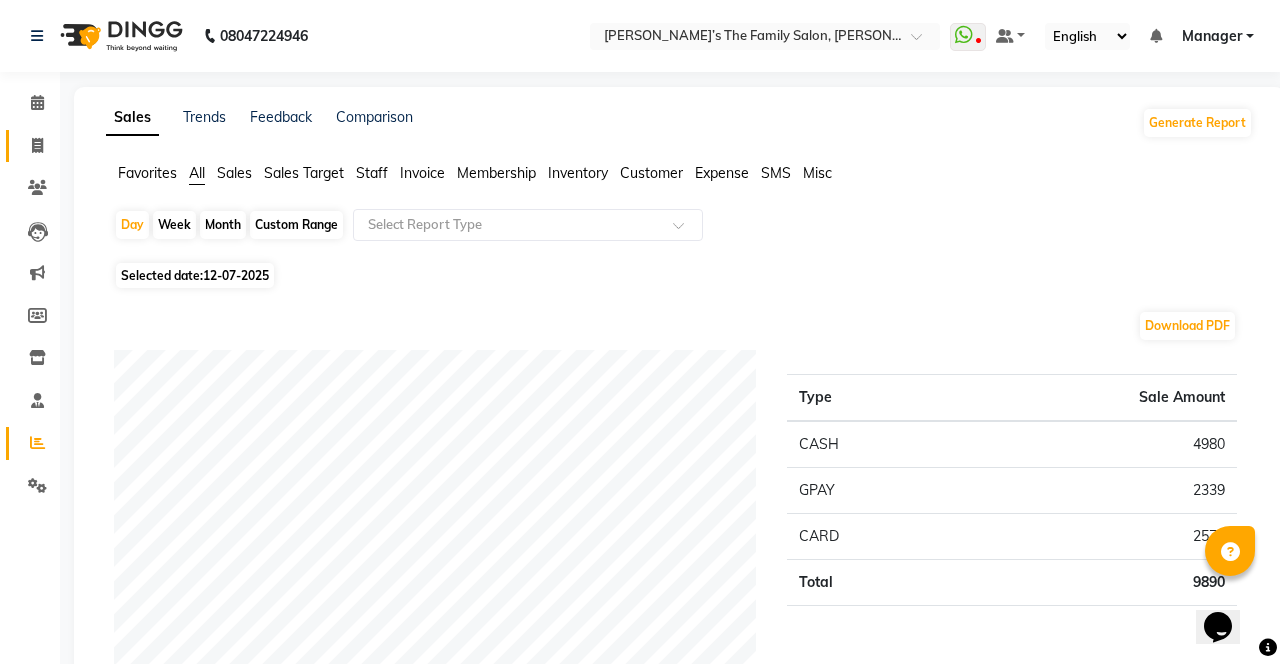 click on "Invoice" 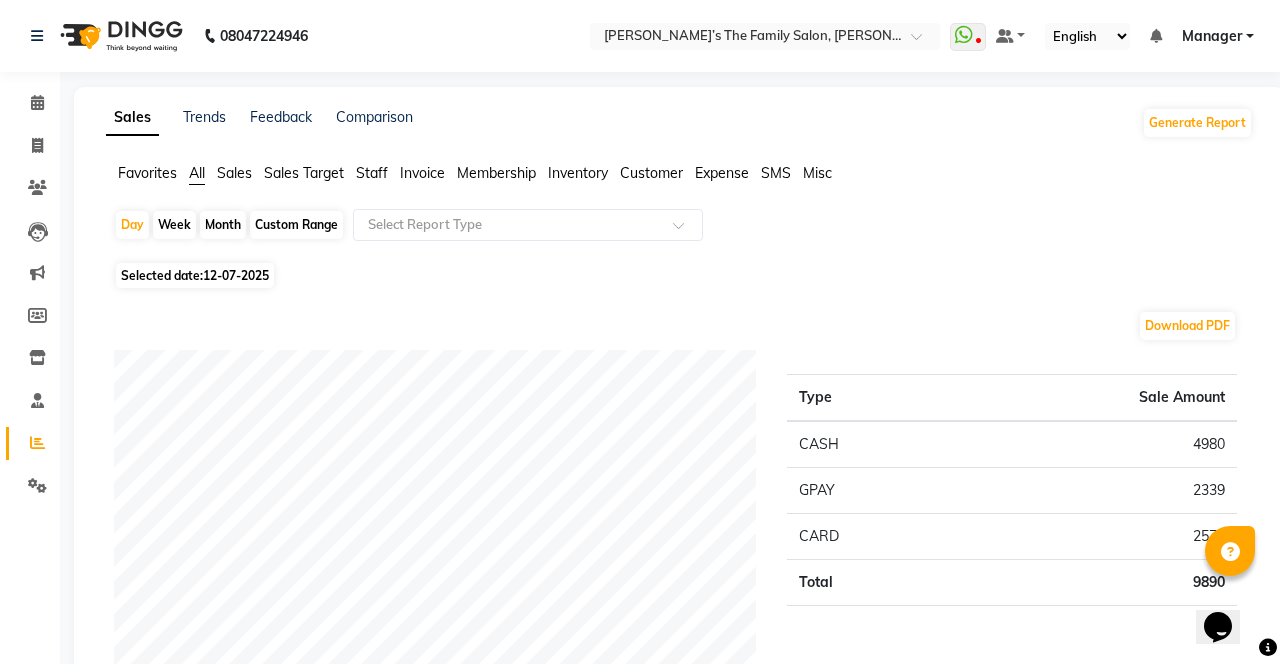 select on "service" 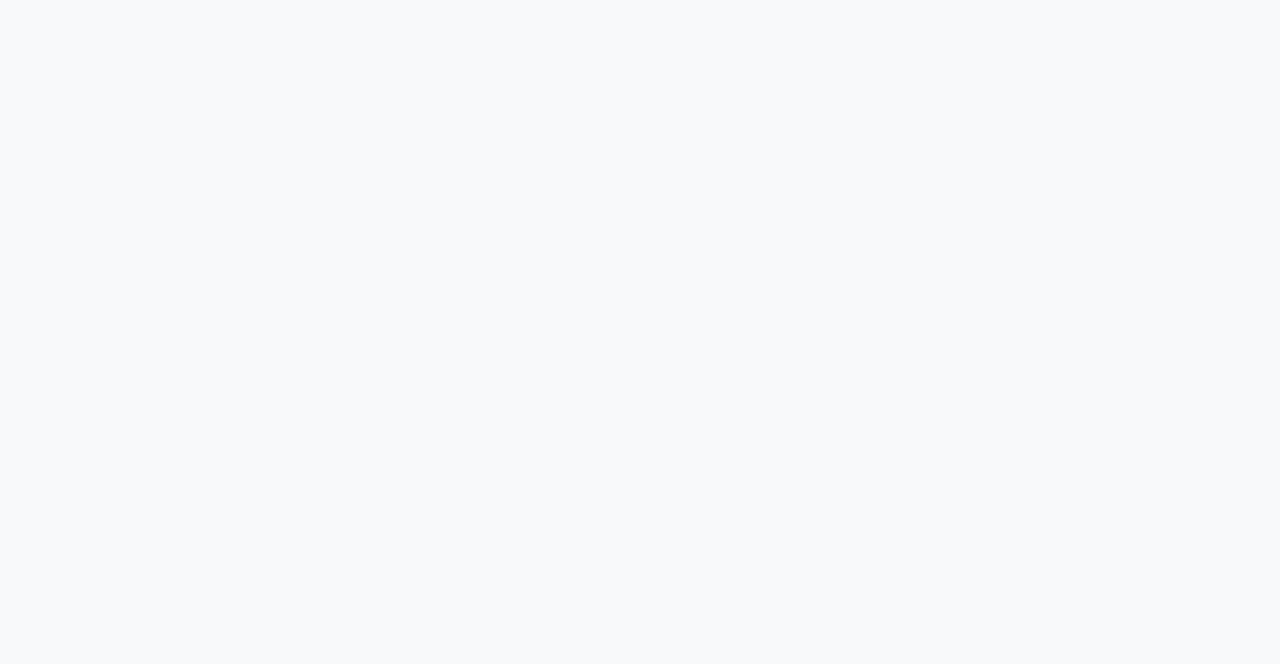 scroll, scrollTop: 0, scrollLeft: 0, axis: both 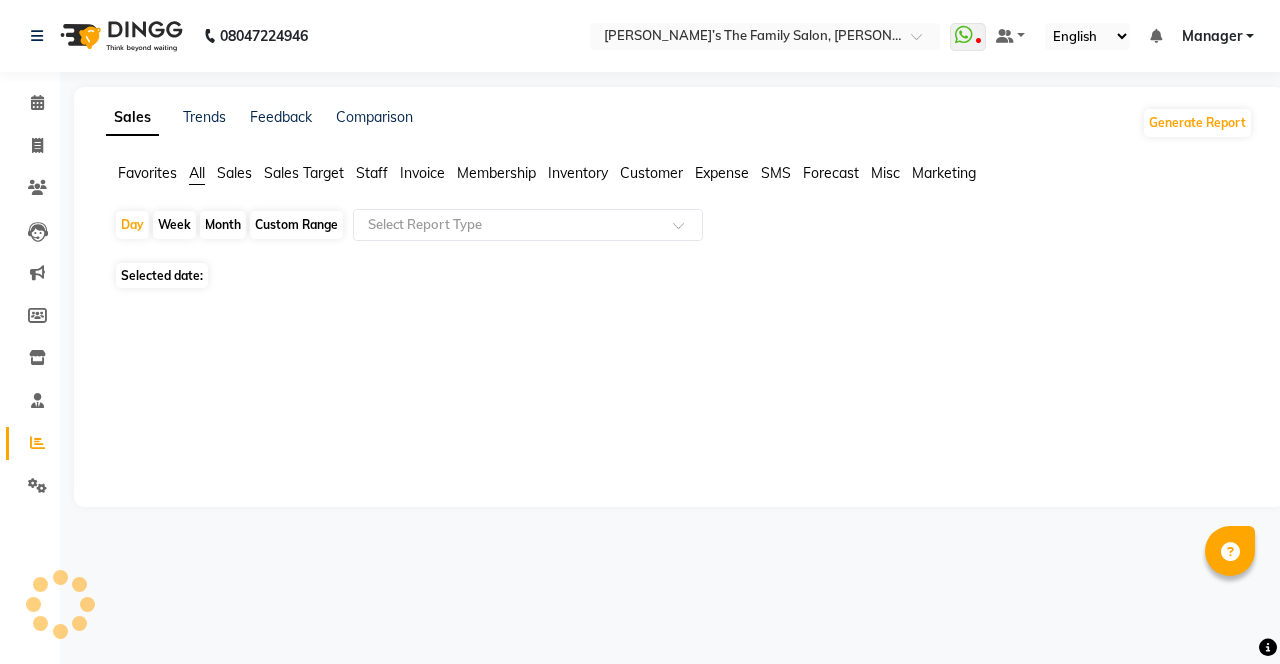 select on "en" 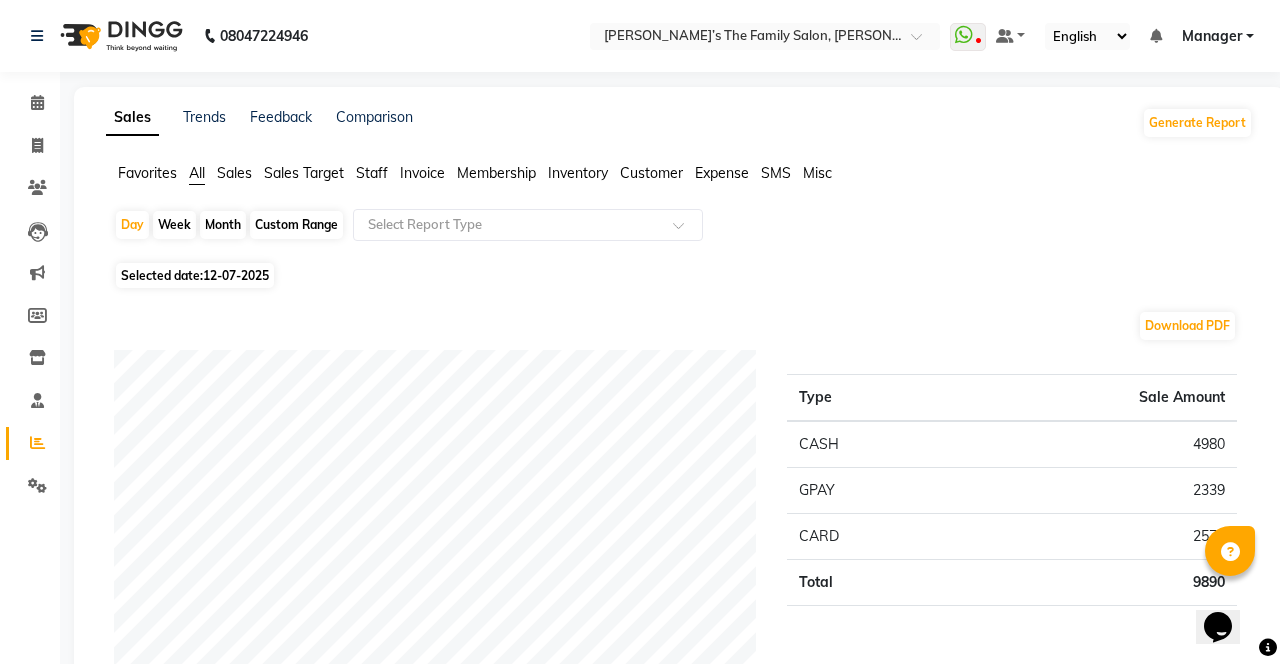 scroll, scrollTop: 0, scrollLeft: 0, axis: both 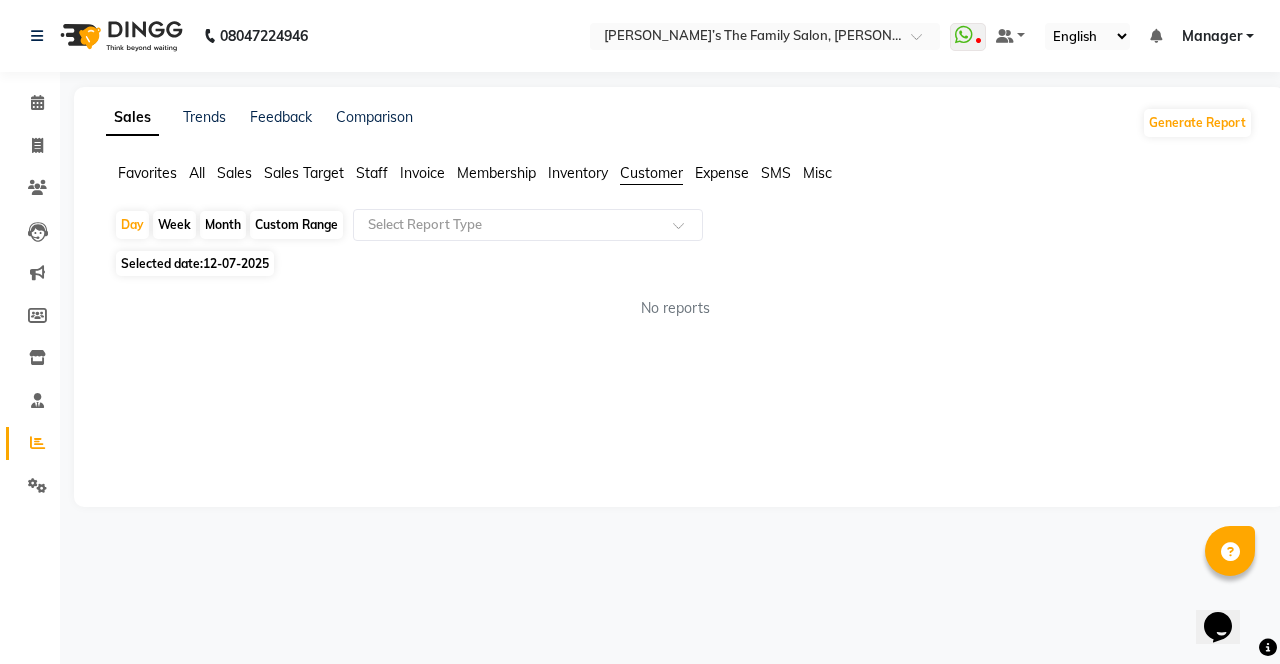 click 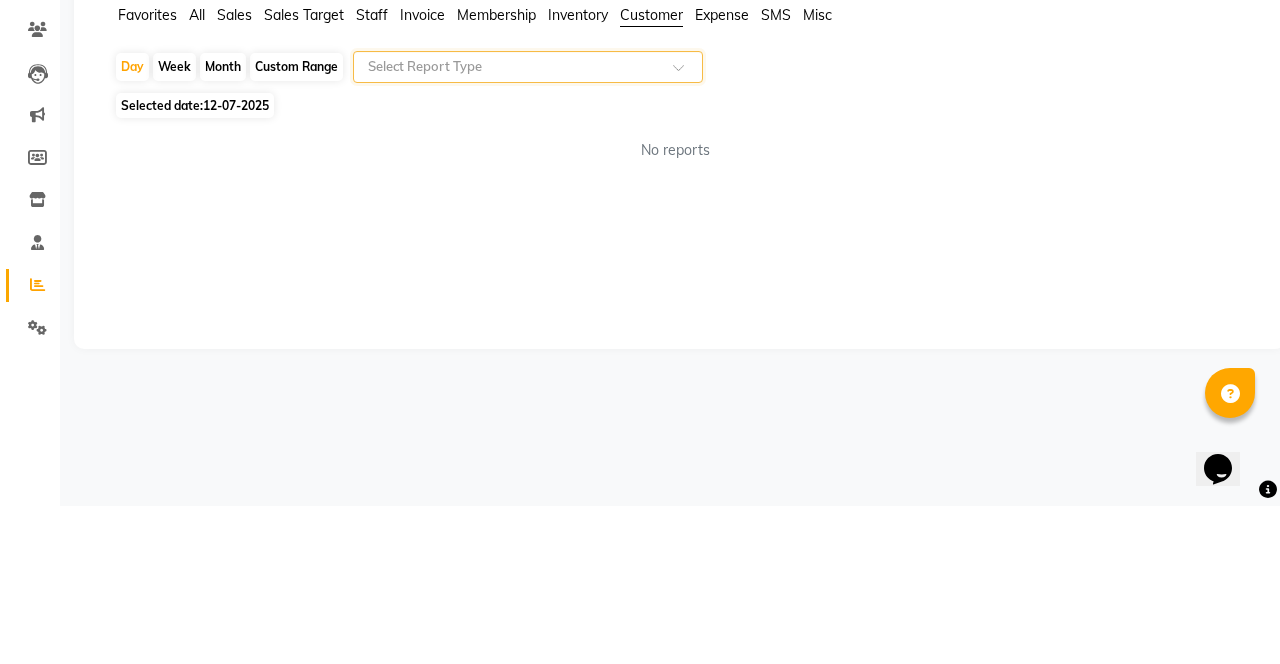 click on "Custom Range" 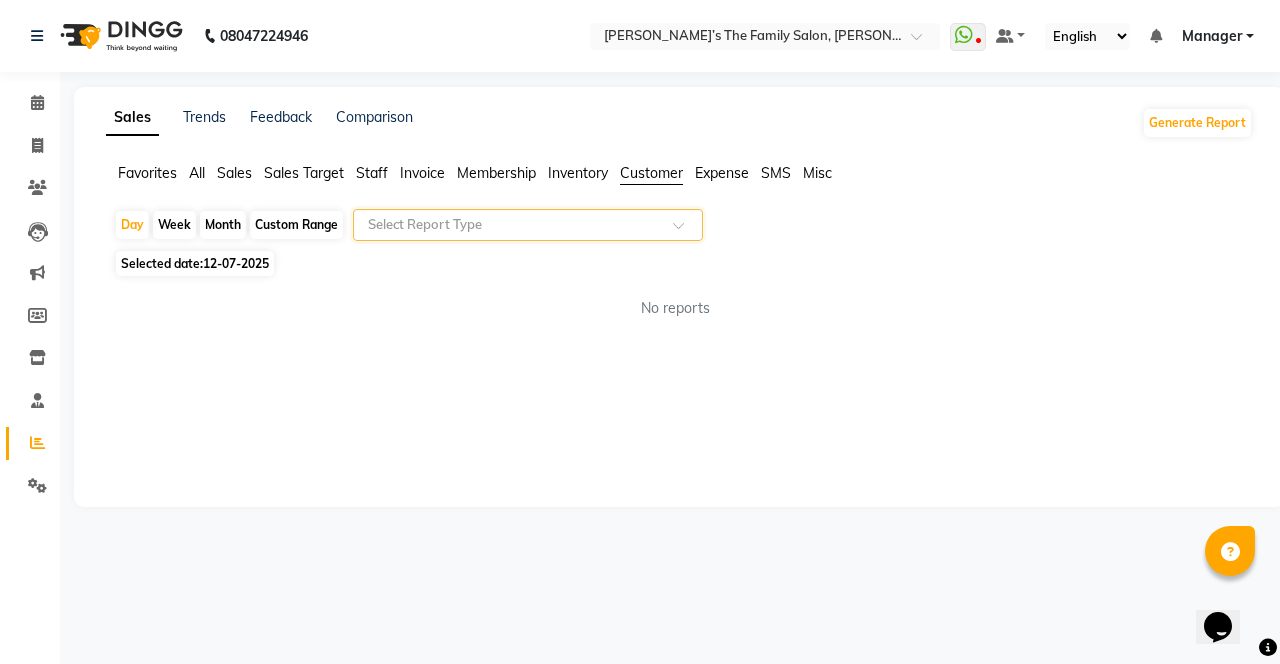 select on "7" 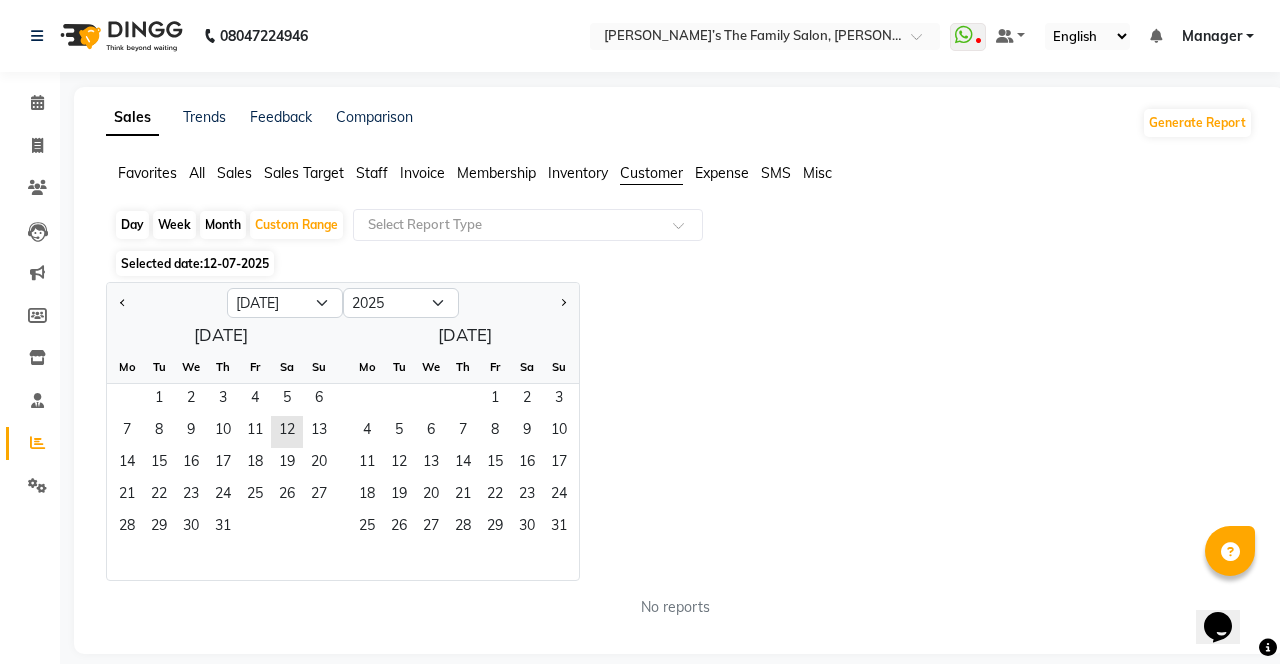 click 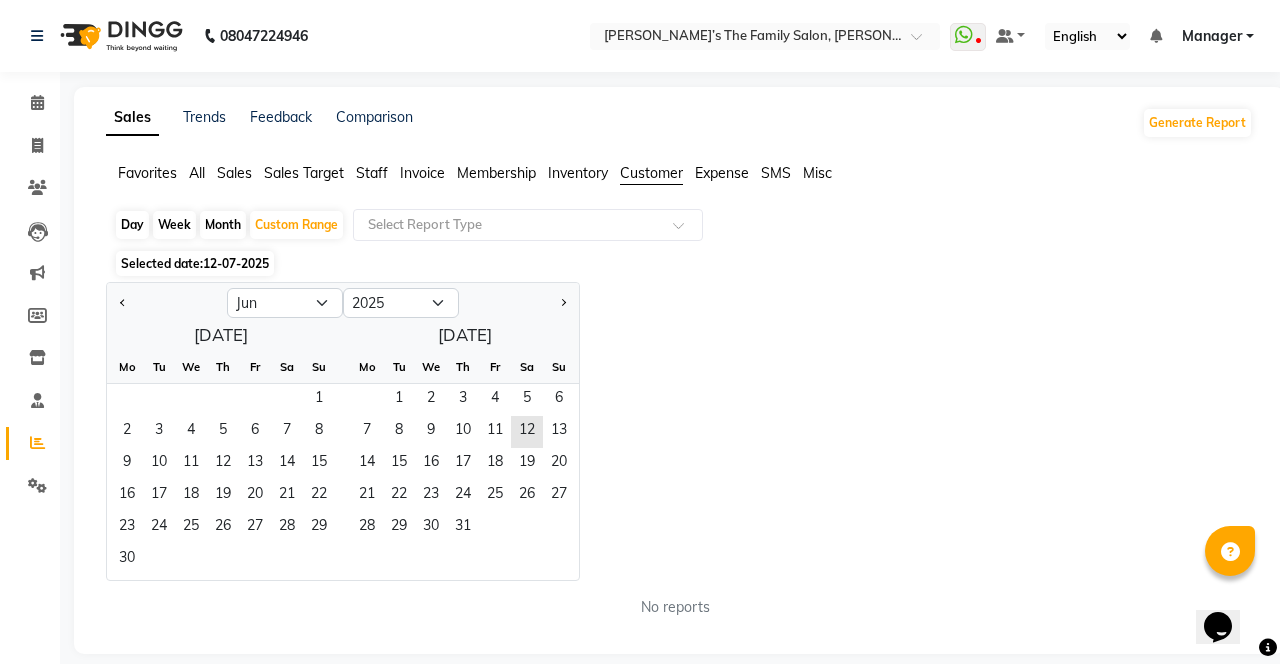 click on "1" 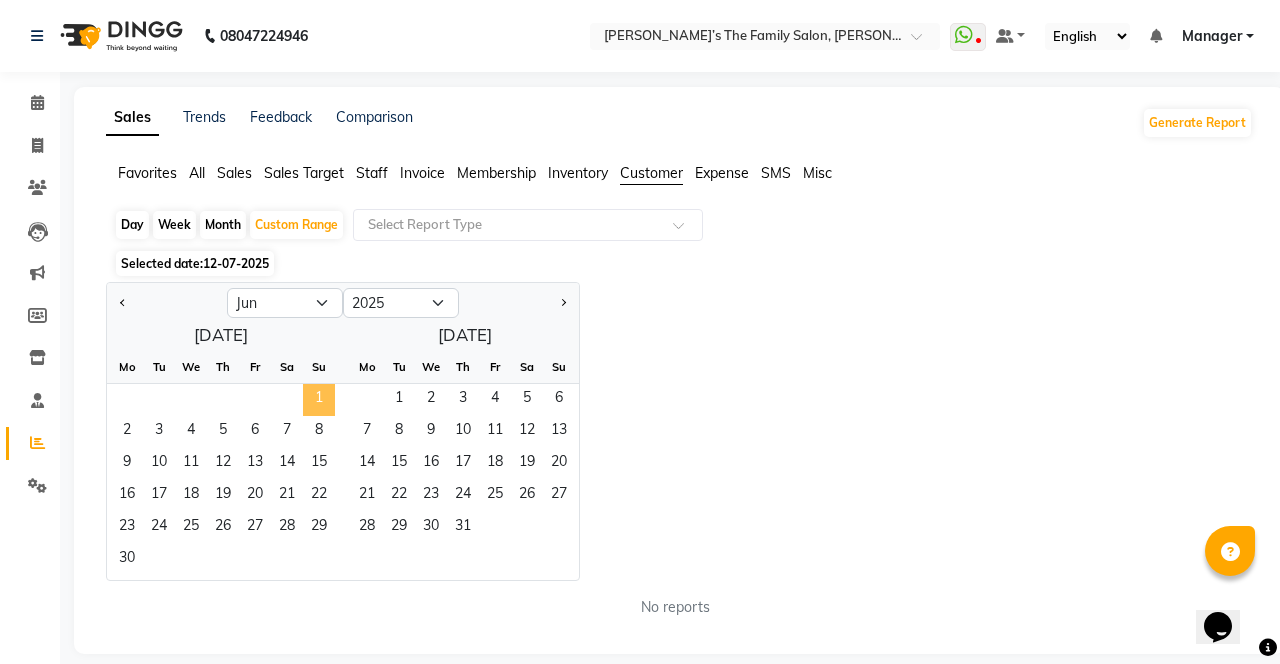 click on "30" 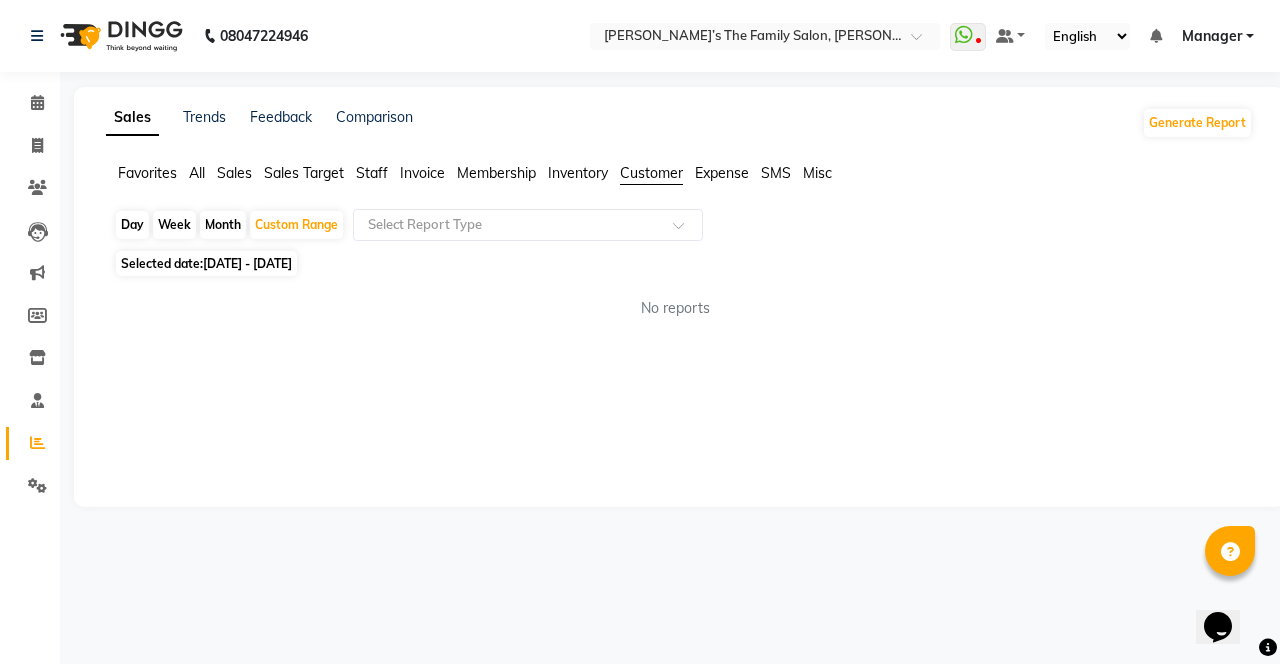 click on "Custom Range" 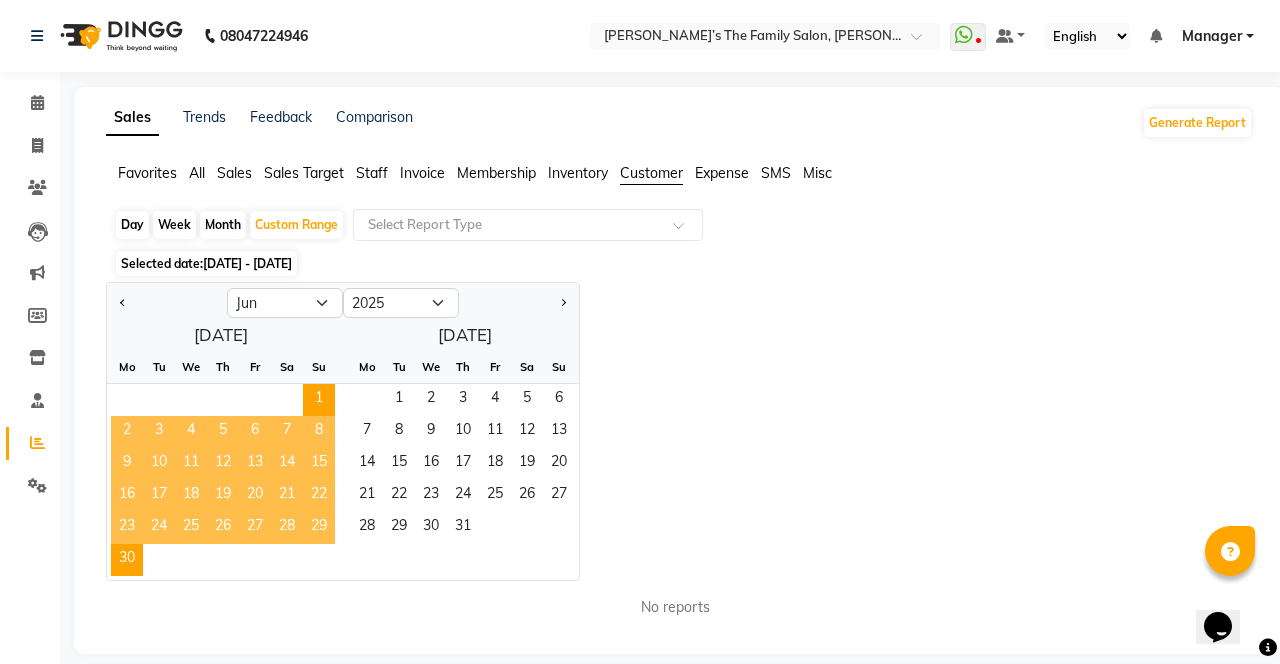 click on "Custom Range" 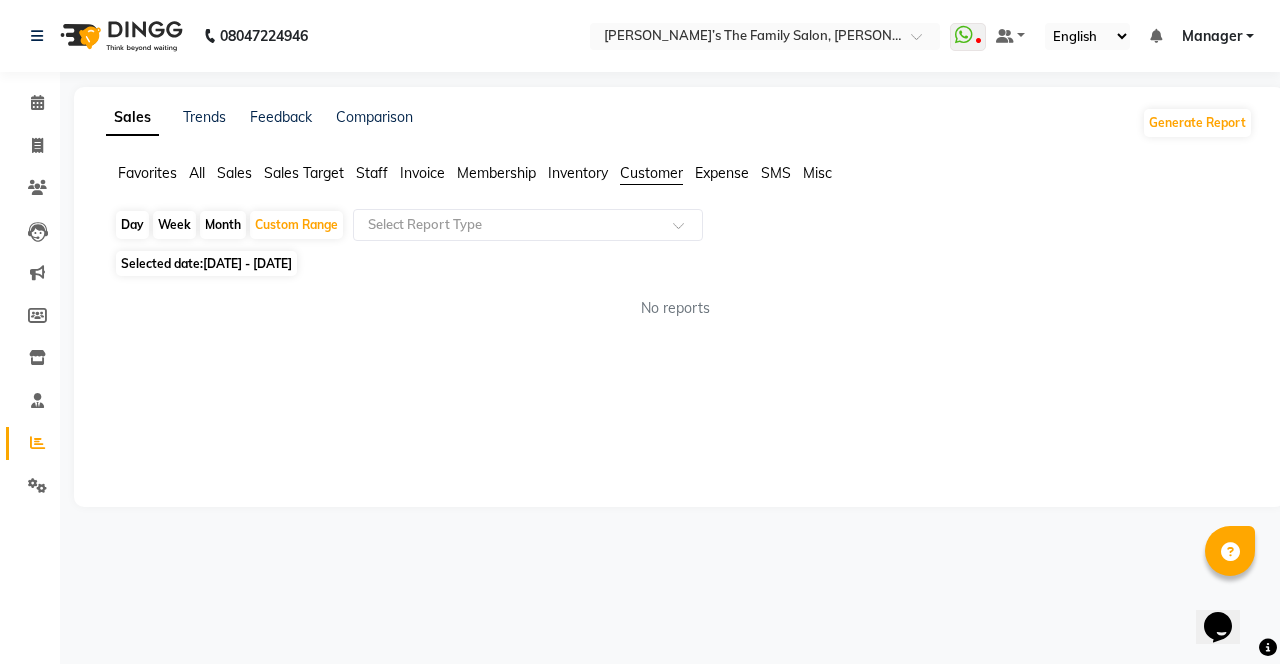 click 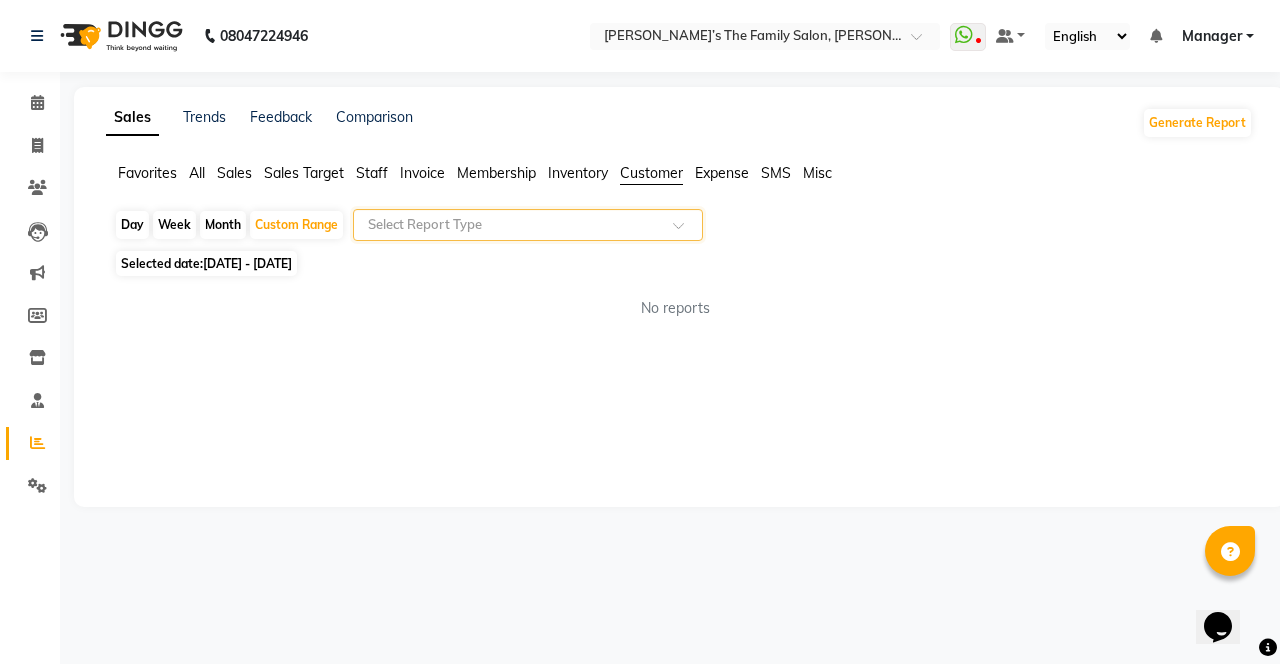 click on "Select Report Type" 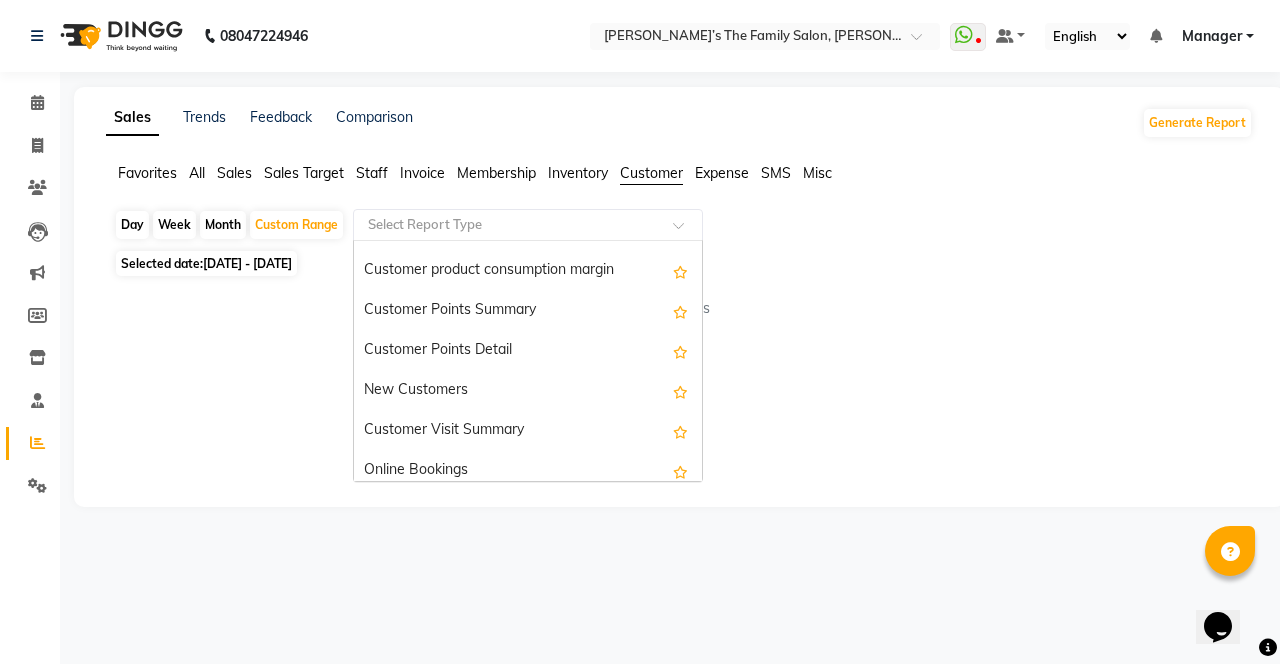 scroll, scrollTop: 240, scrollLeft: 0, axis: vertical 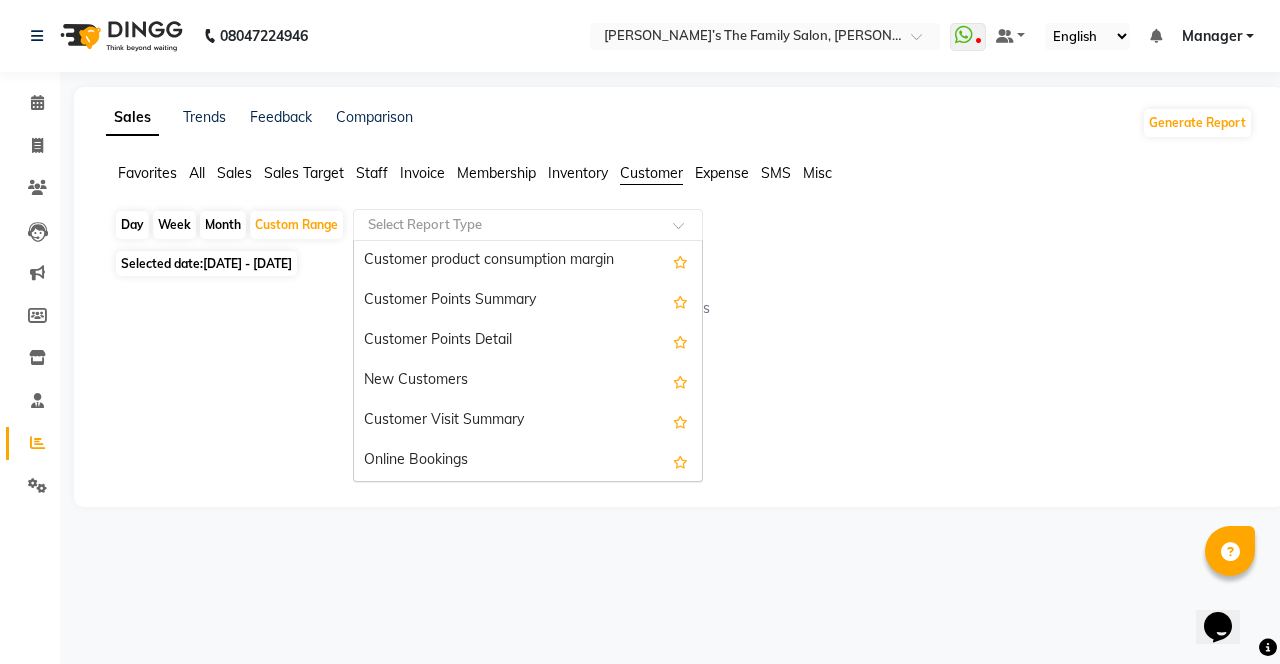 click on "Customer Visit Summary" at bounding box center (528, 421) 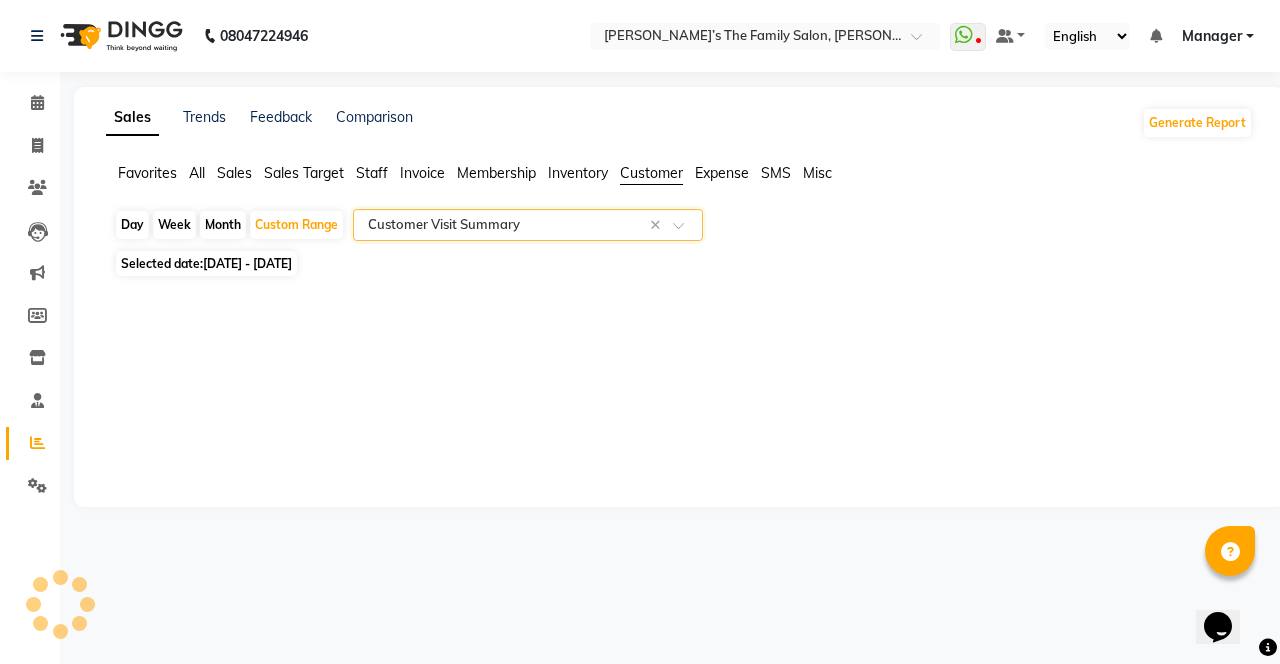 select on "full_report" 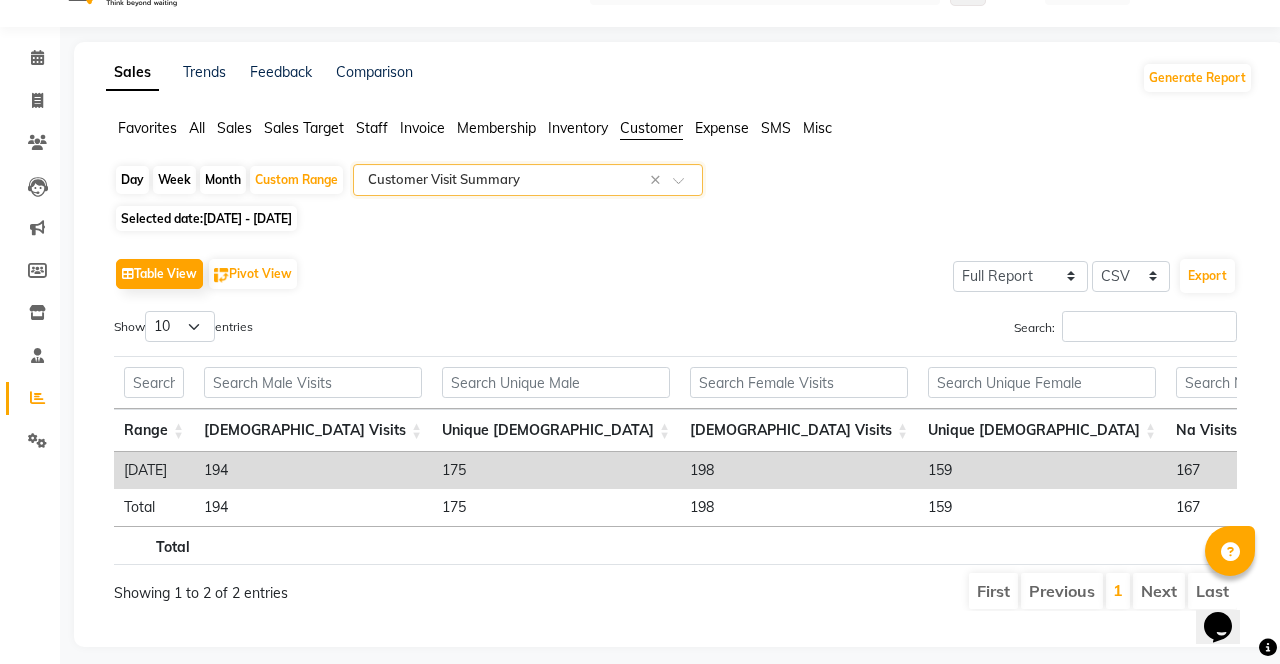 scroll, scrollTop: 55, scrollLeft: 0, axis: vertical 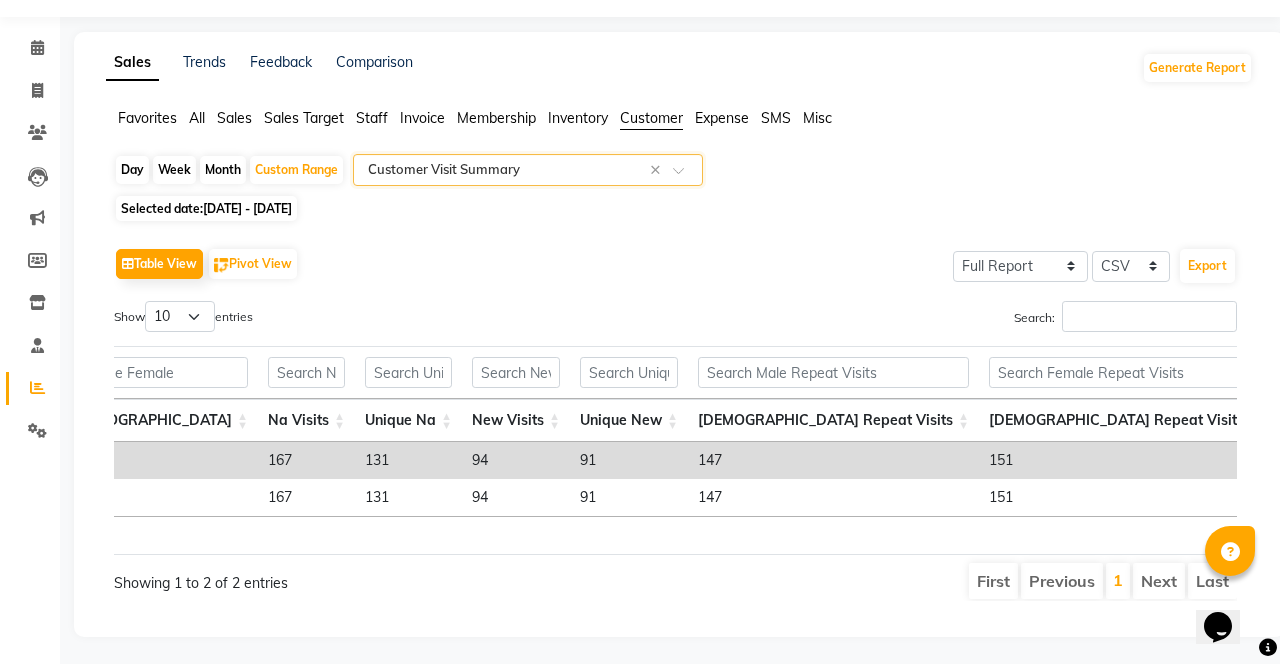 click 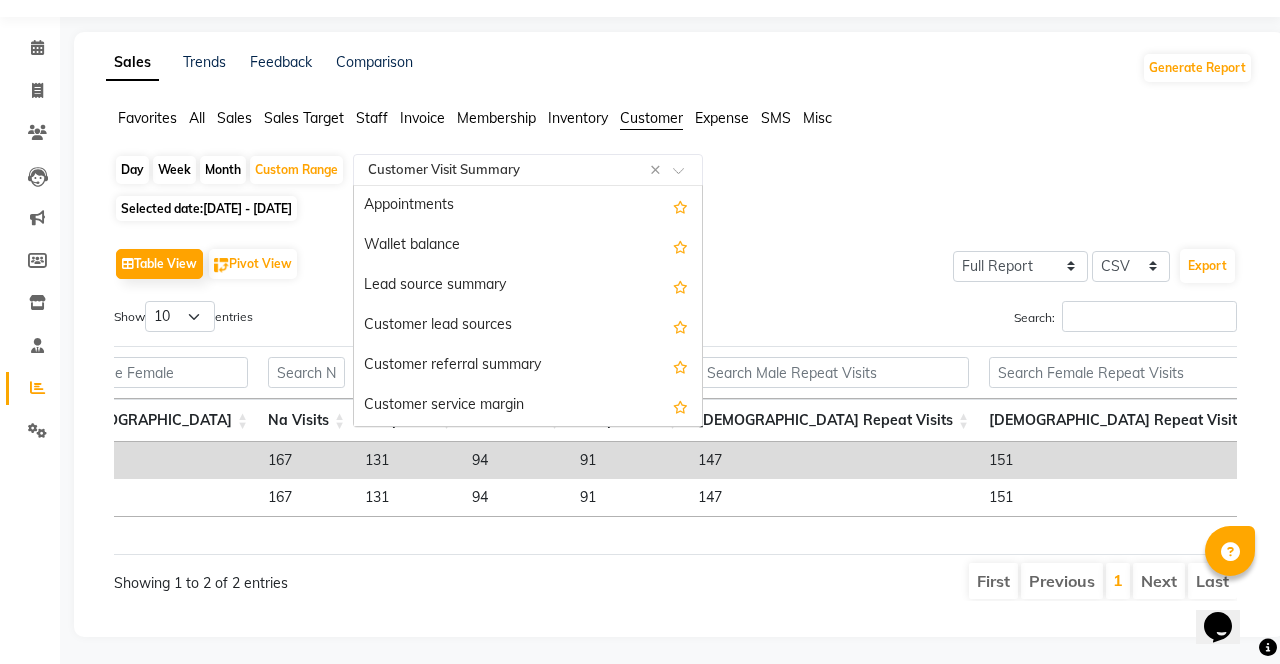 scroll, scrollTop: 240, scrollLeft: 0, axis: vertical 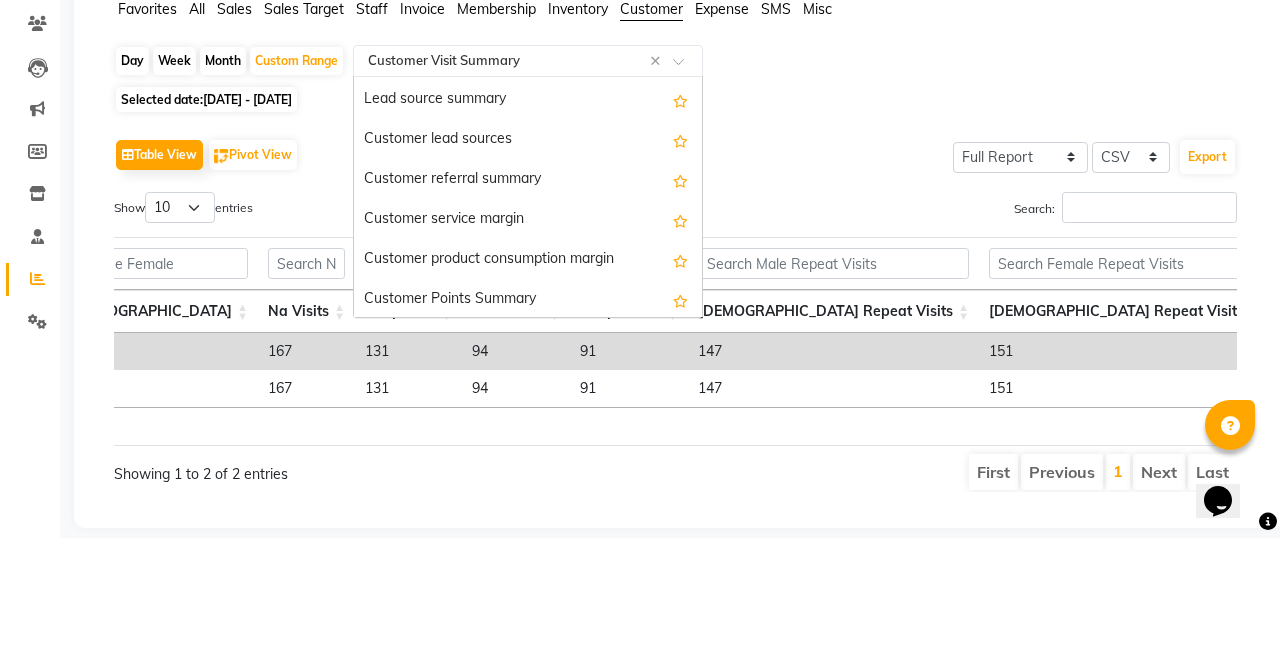 click on "Customer referral summary" at bounding box center (528, 306) 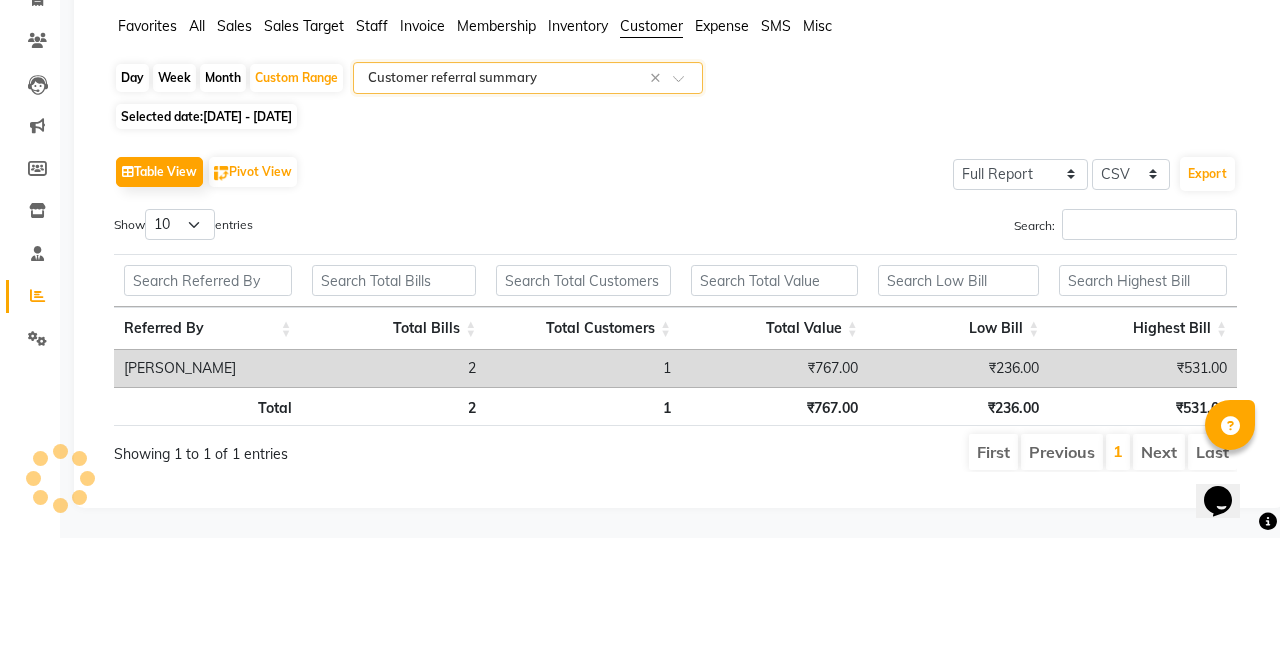 scroll, scrollTop: 0, scrollLeft: 0, axis: both 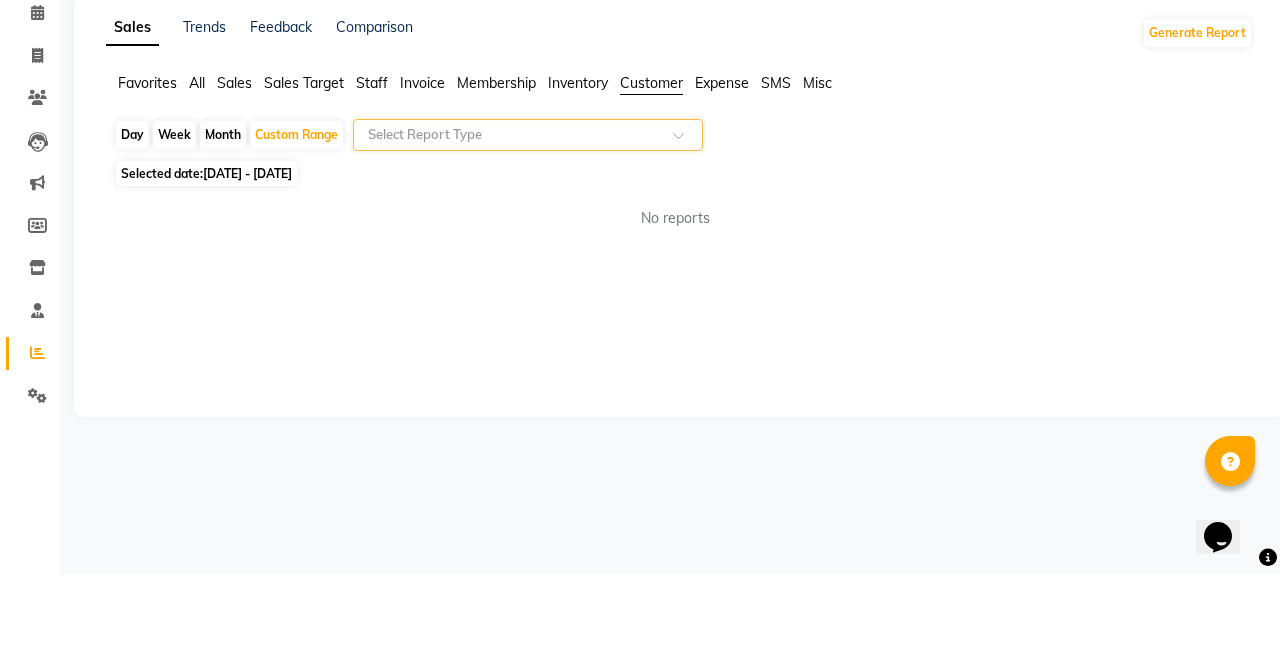 click 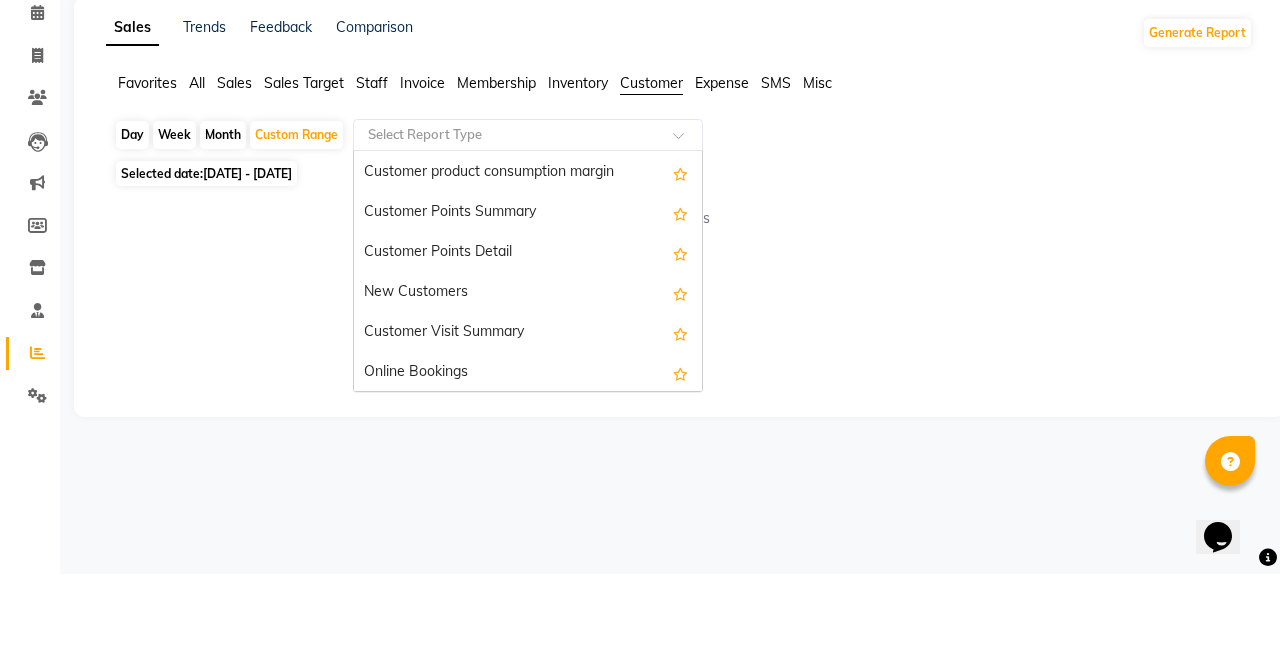 scroll, scrollTop: 240, scrollLeft: 0, axis: vertical 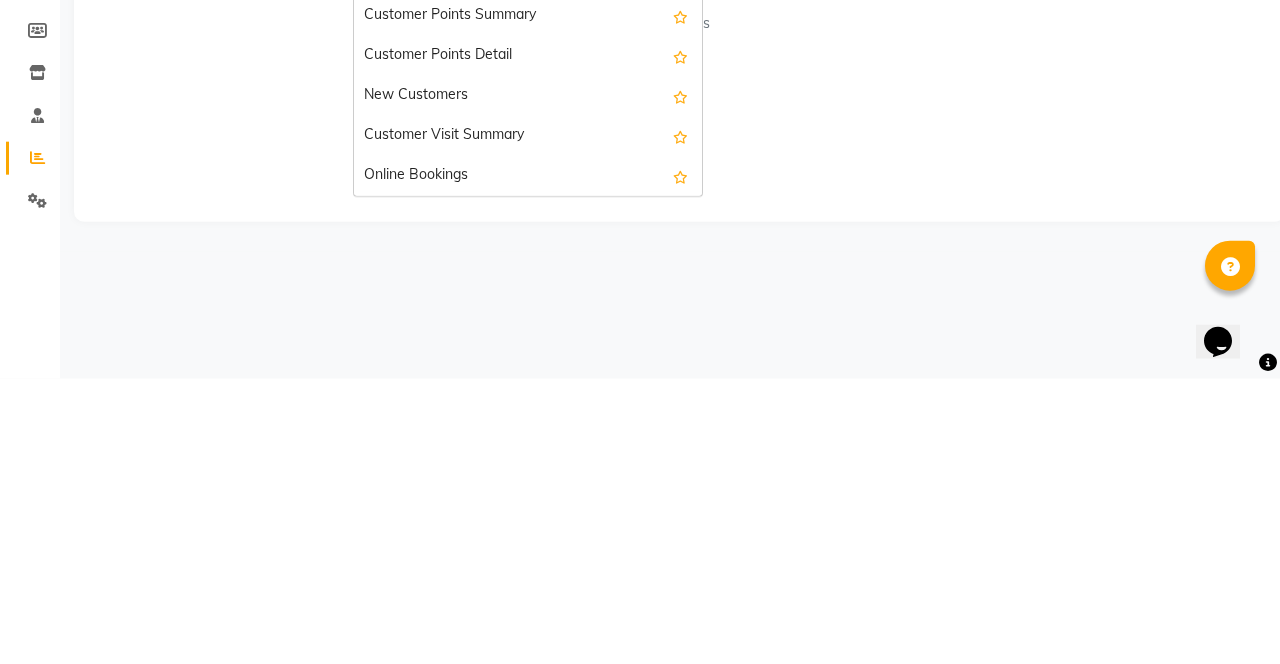 click on "Customer Visit Summary" at bounding box center (528, 421) 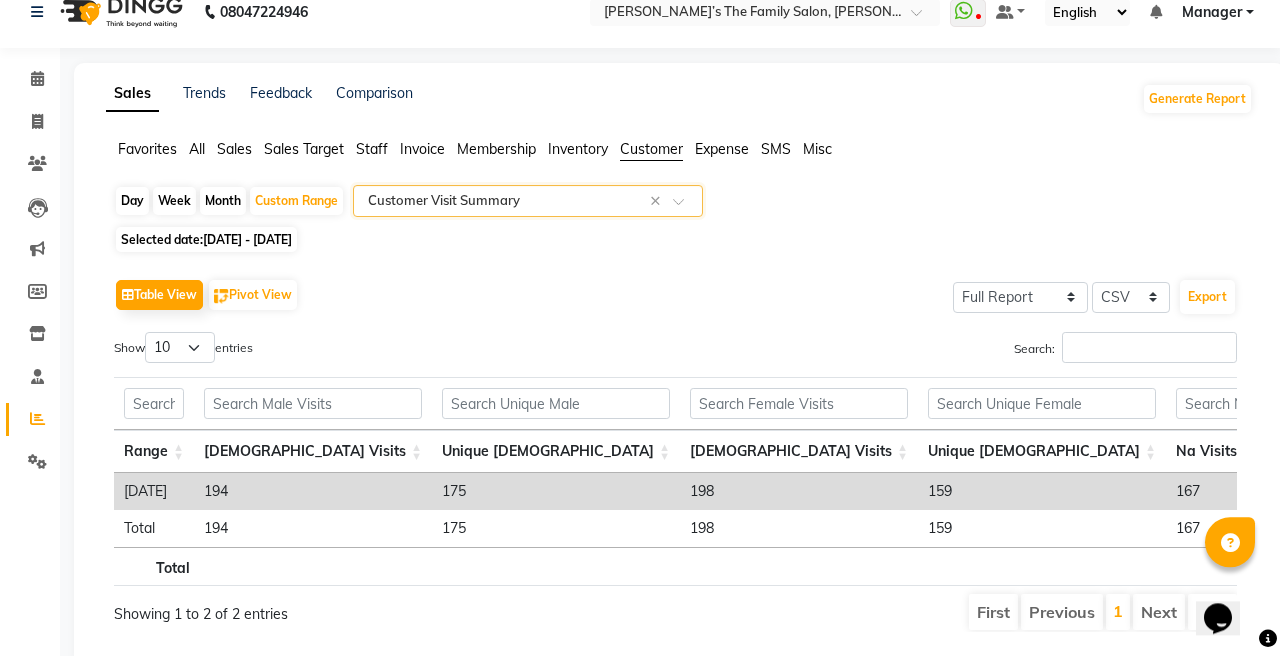 scroll, scrollTop: 0, scrollLeft: 0, axis: both 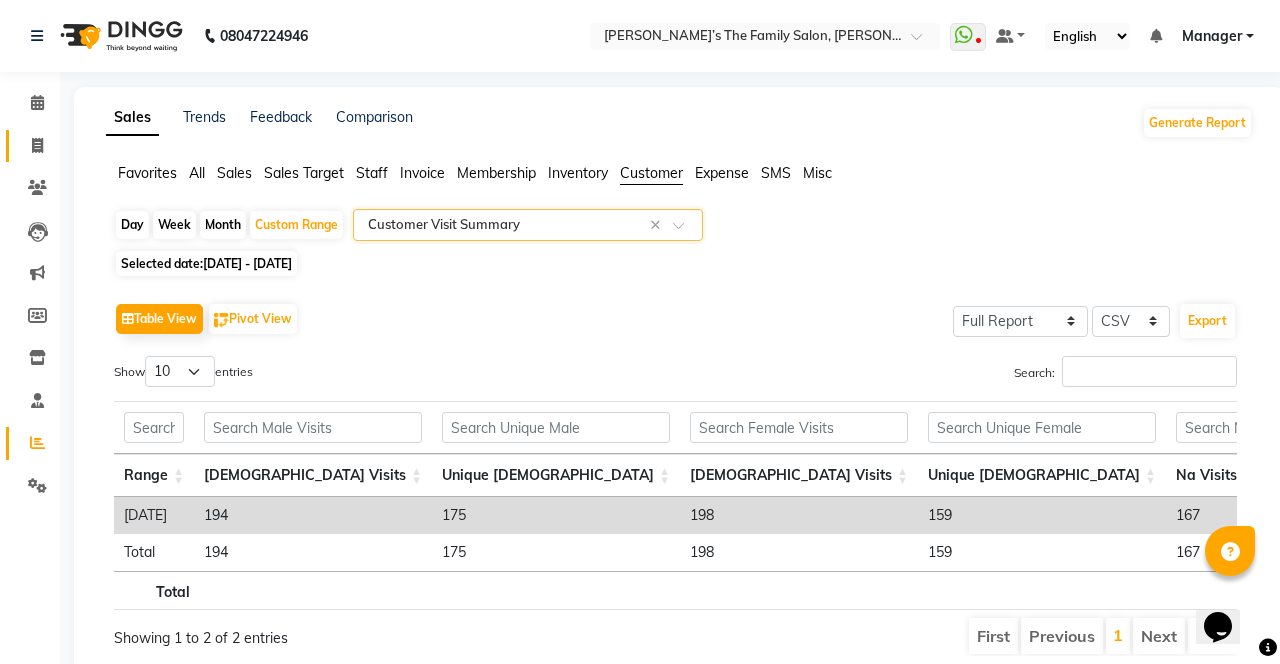 click 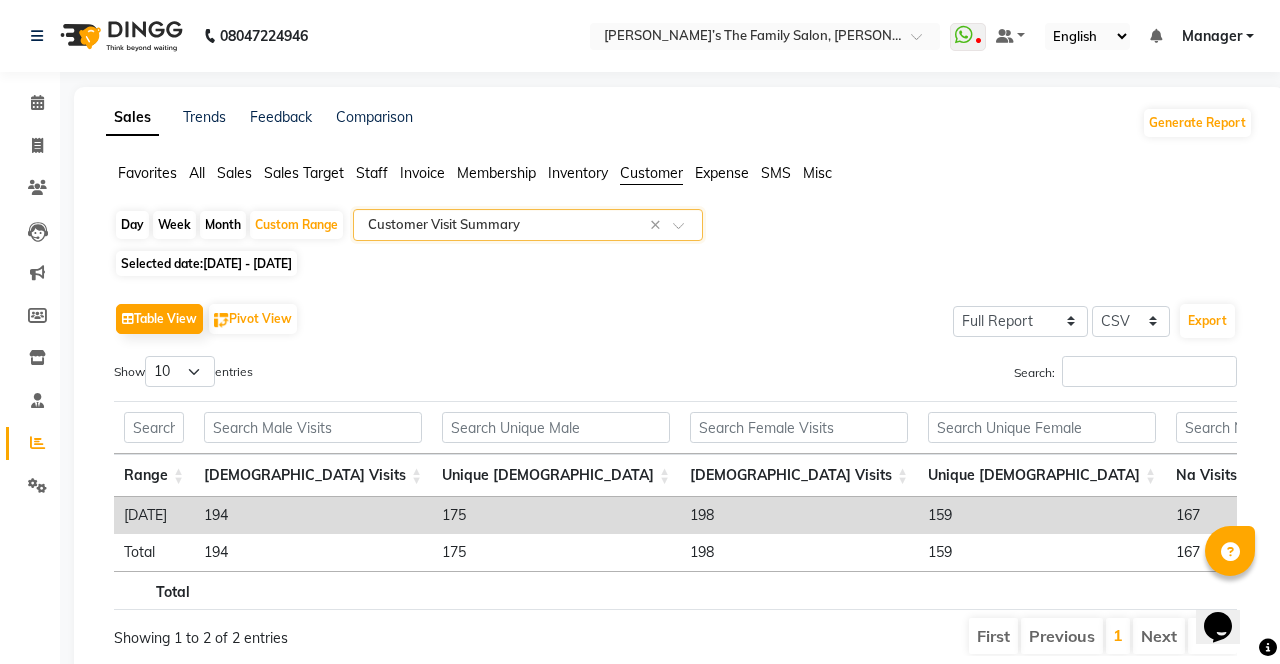 select on "service" 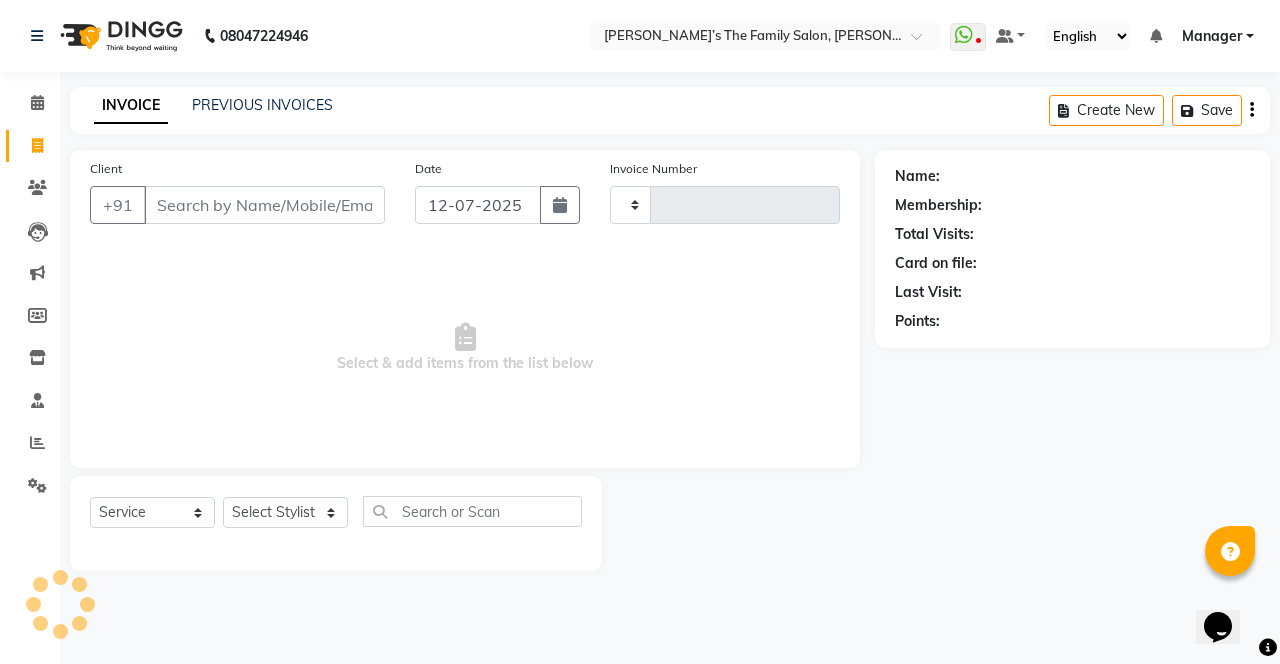 type on "2139" 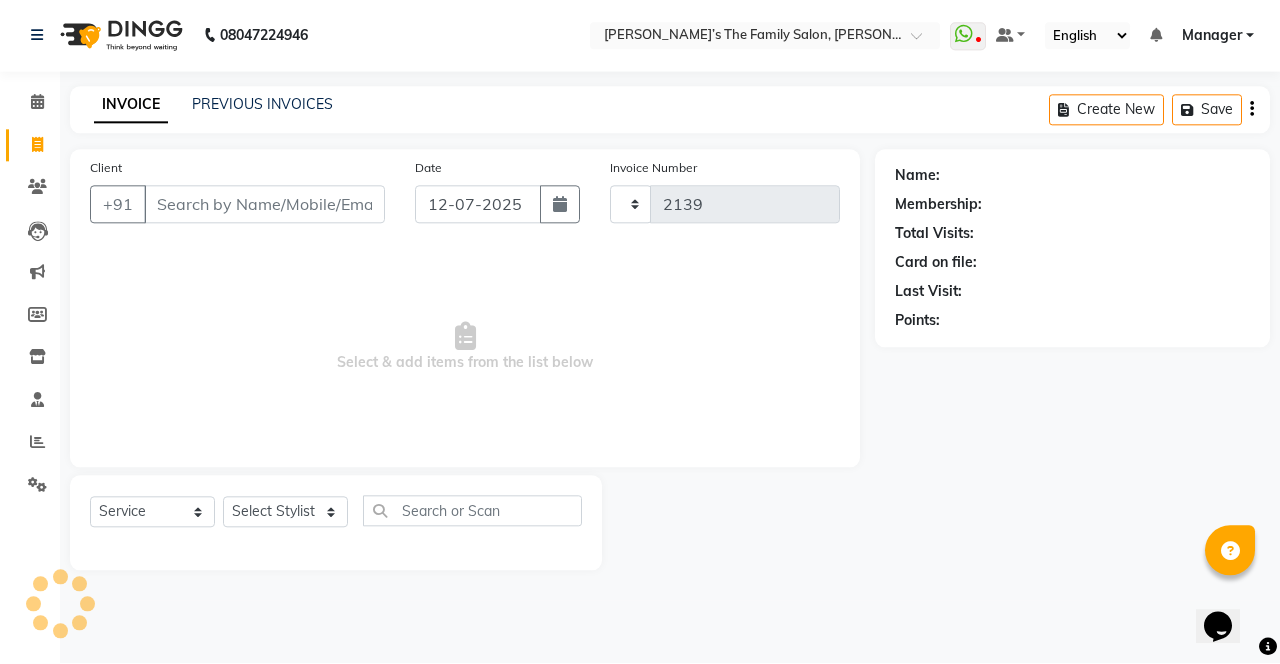 select on "8003" 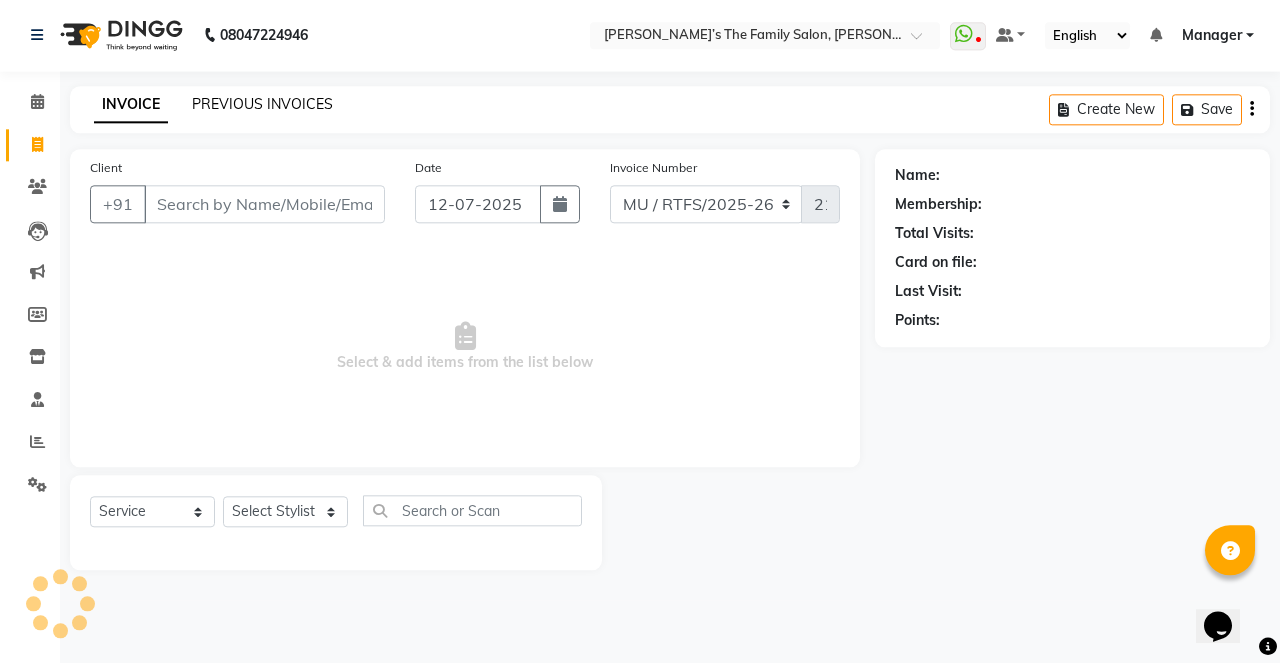 click on "PREVIOUS INVOICES" 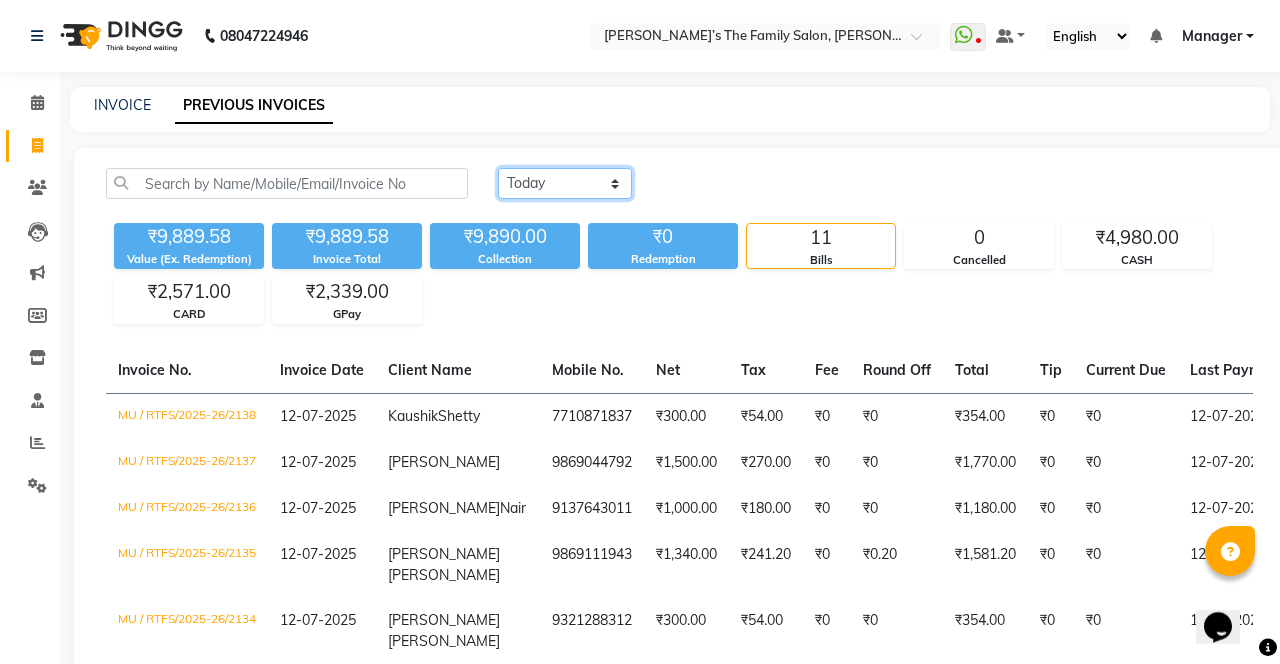 click on "Today Yesterday Custom Range" 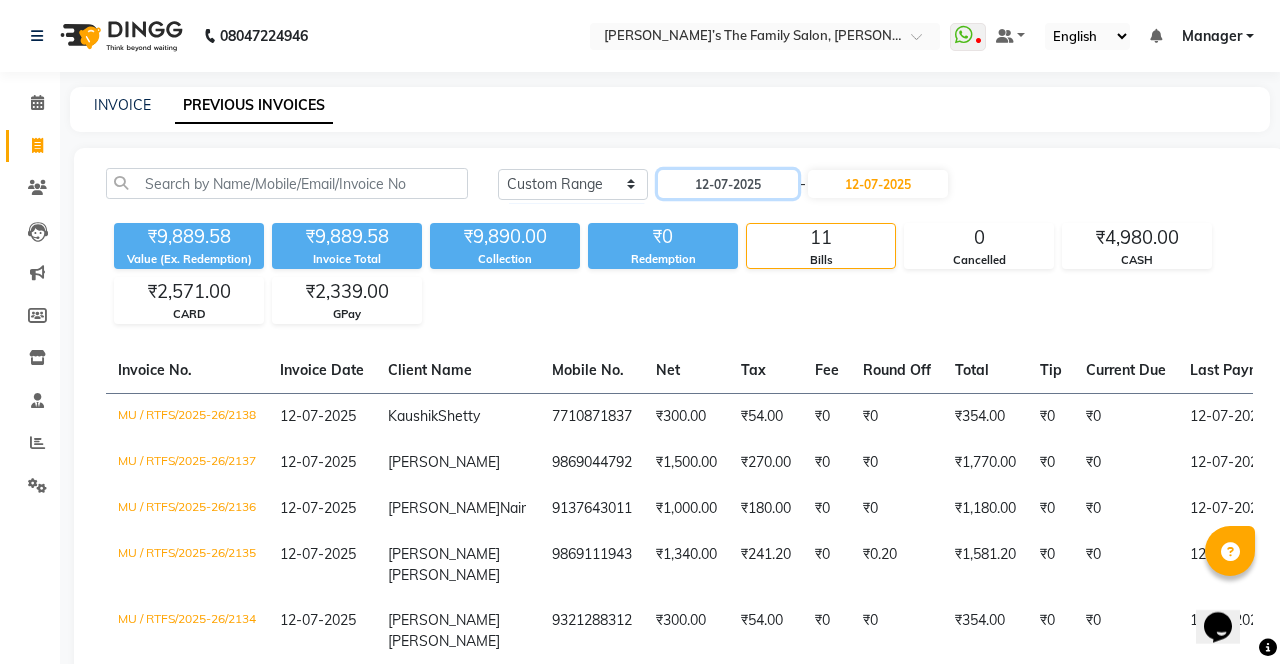 click on "12-07-2025" 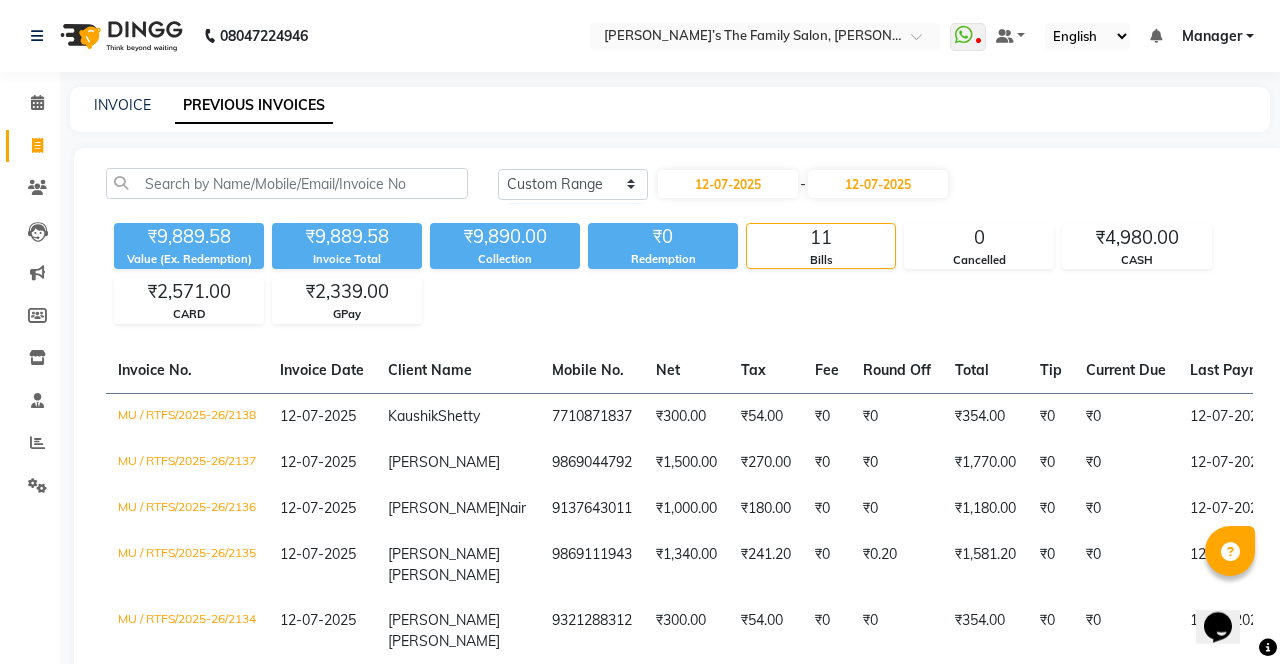 select on "7" 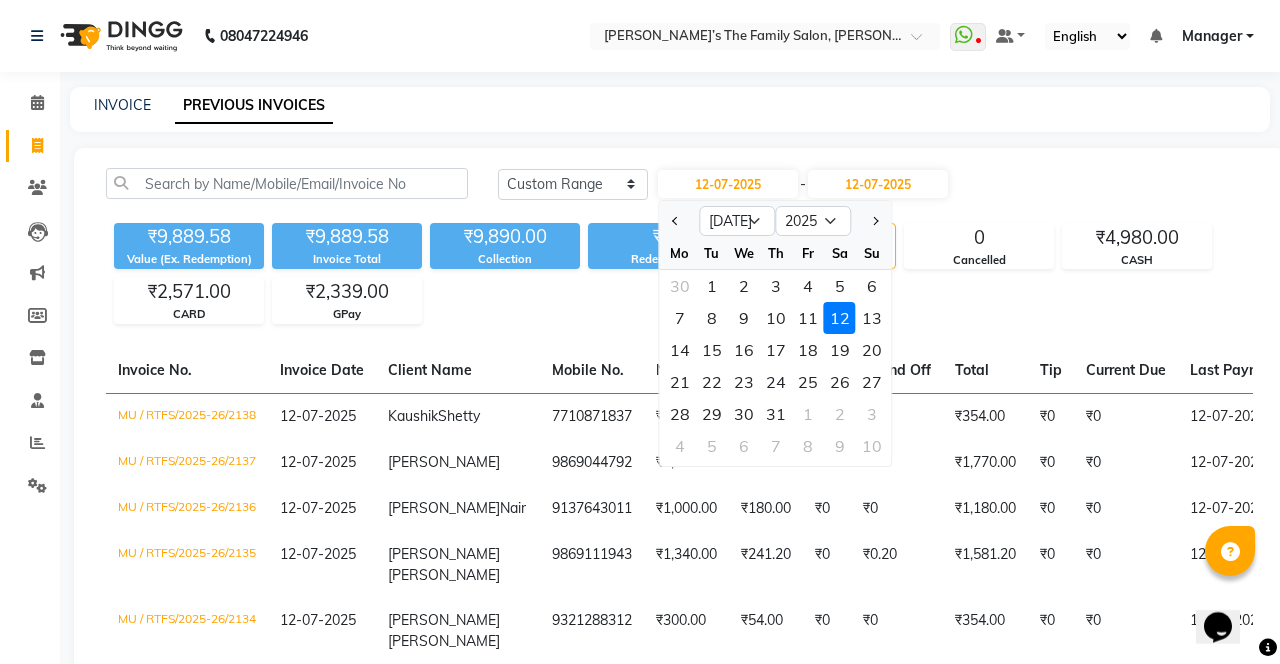 click 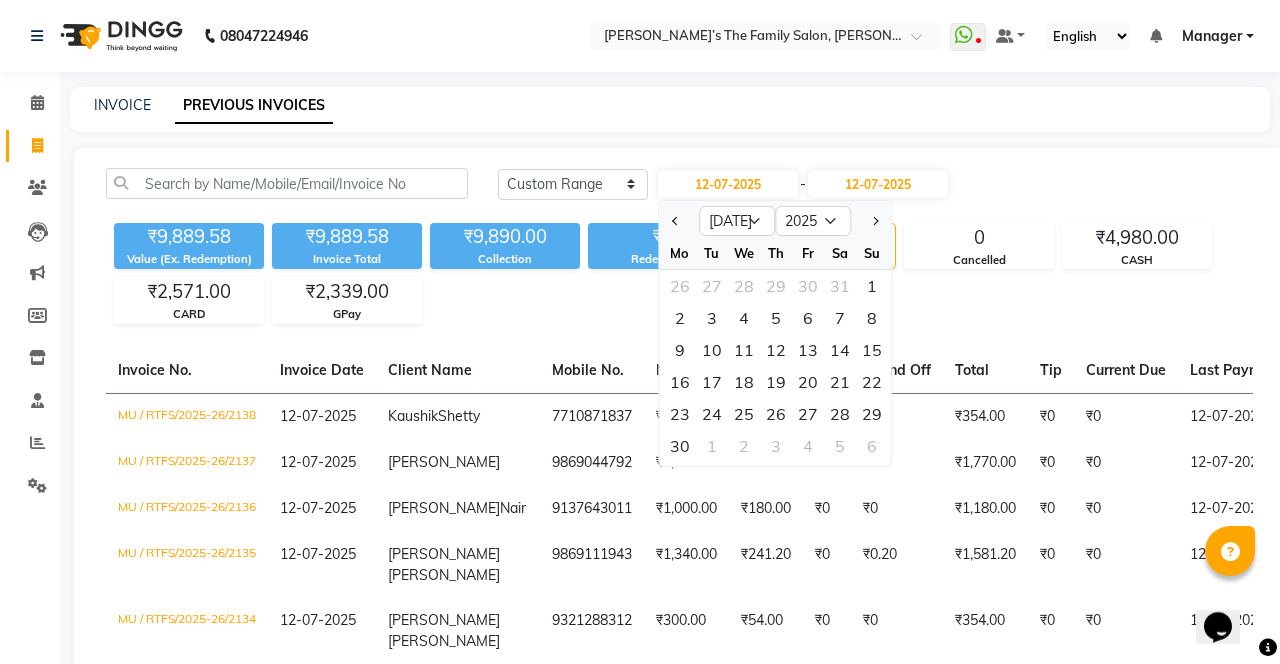 select on "6" 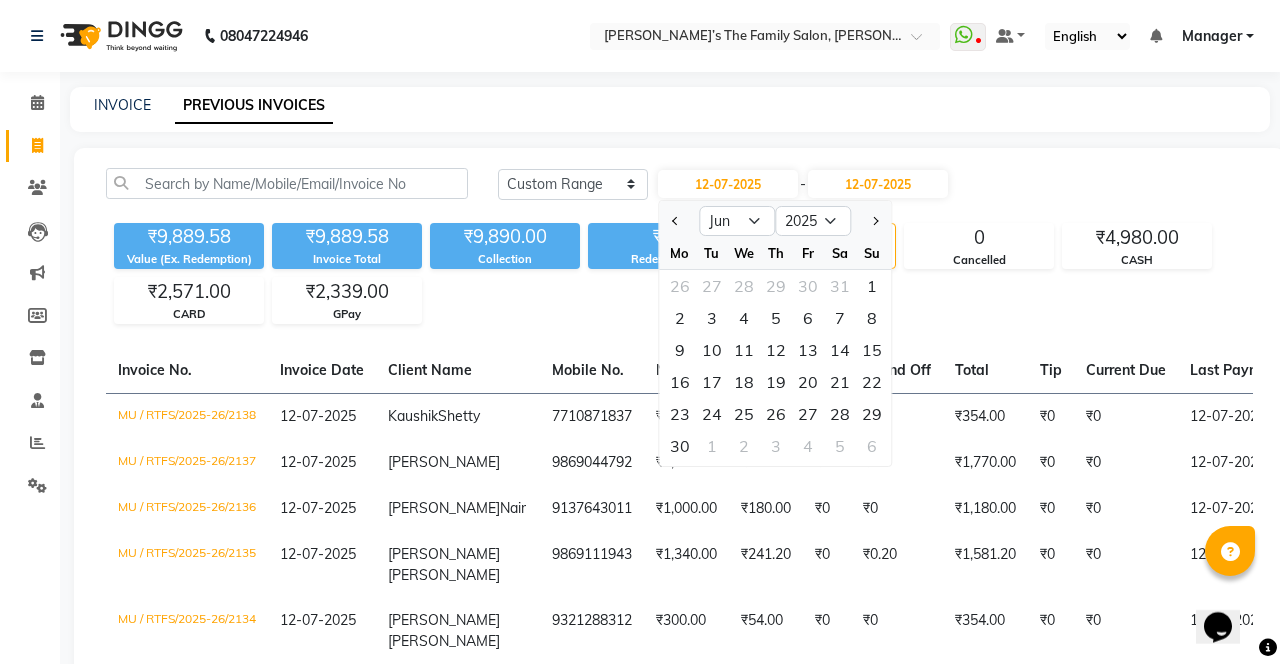 click on "1" 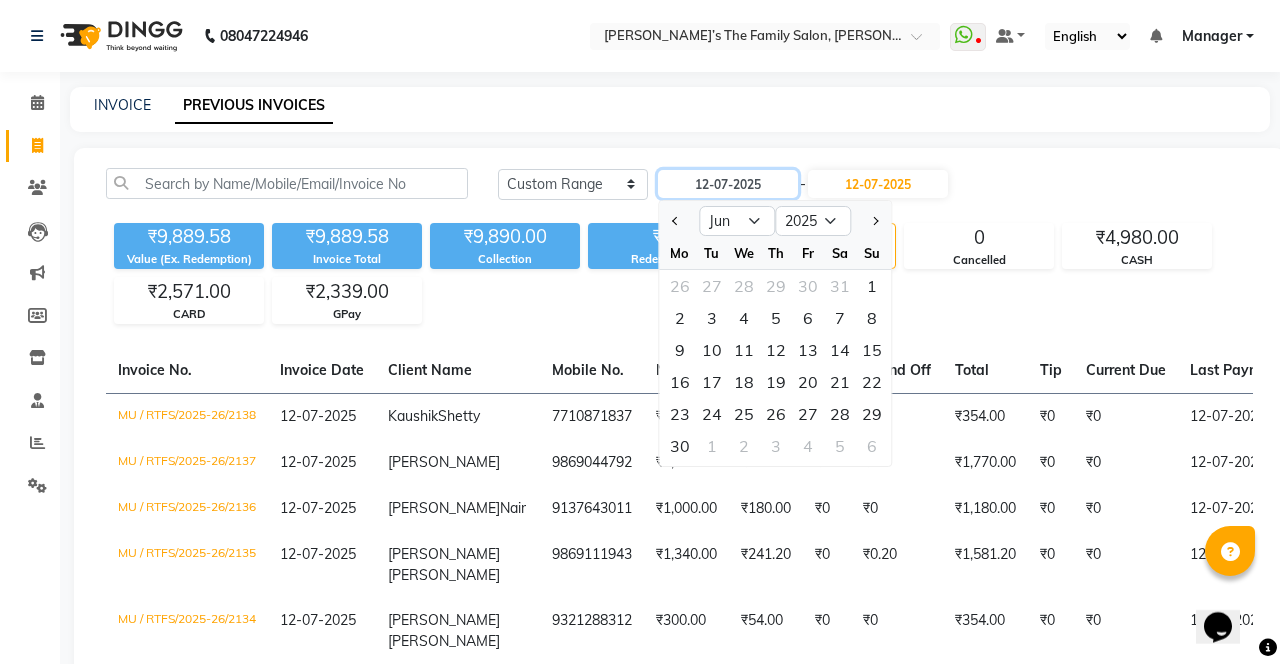 type on "01-06-2025" 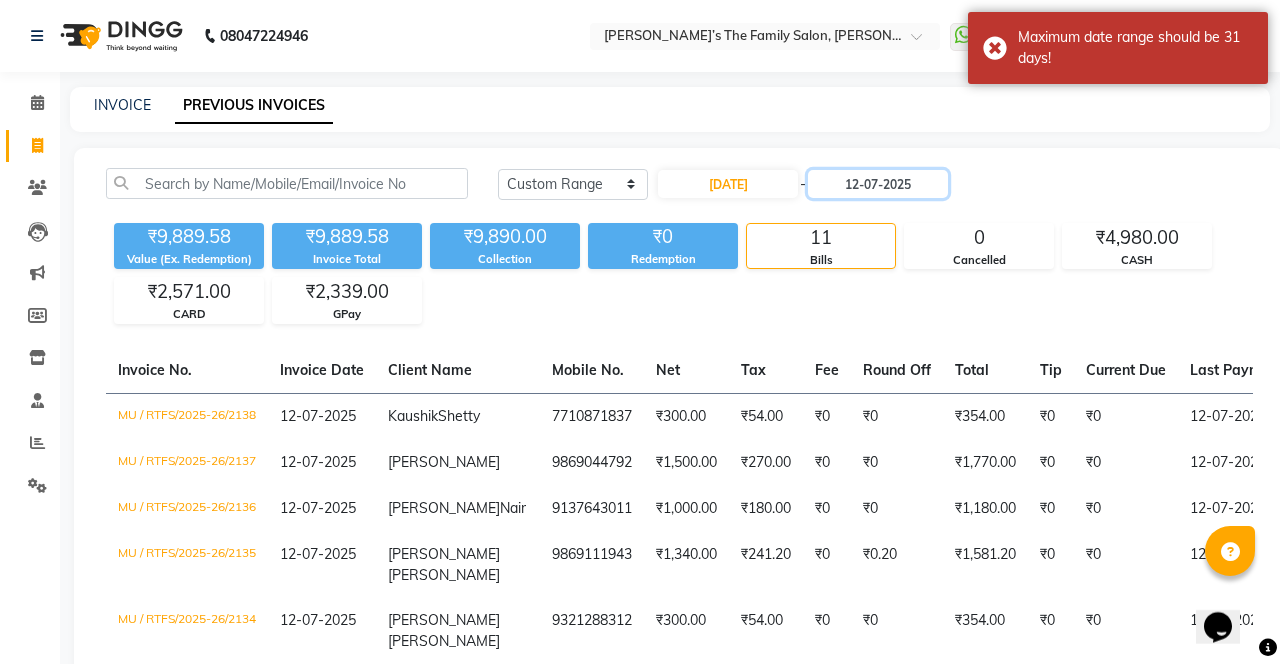 click on "12-07-2025" 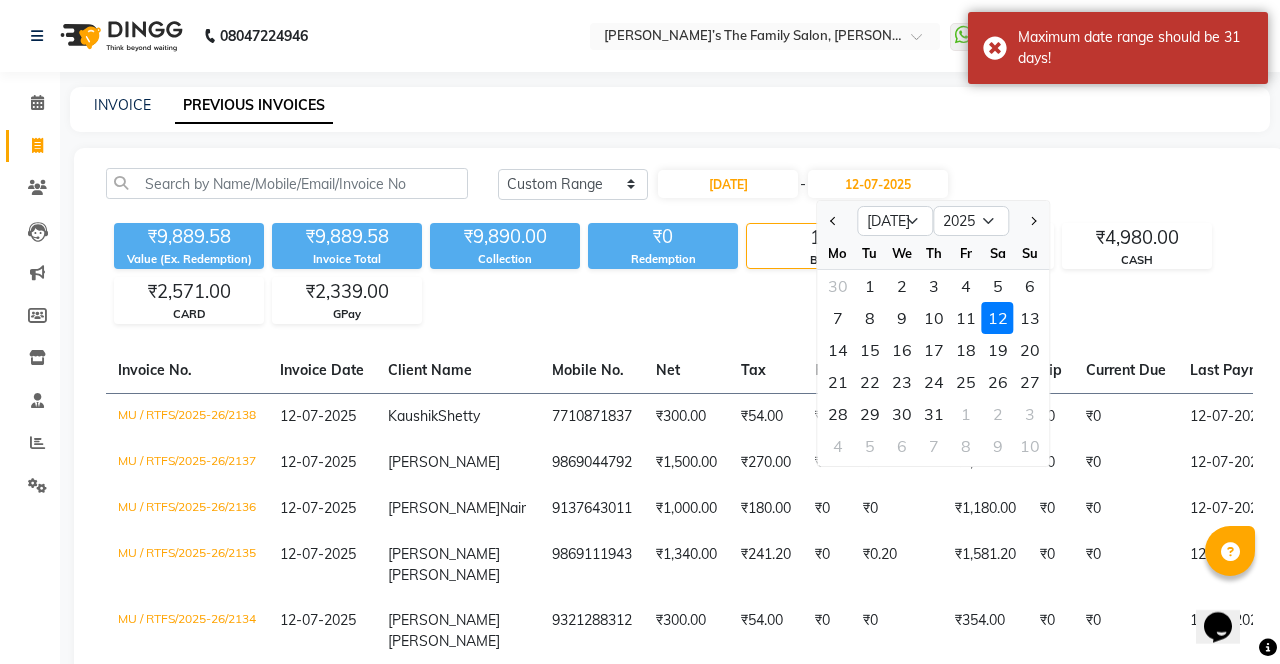 click 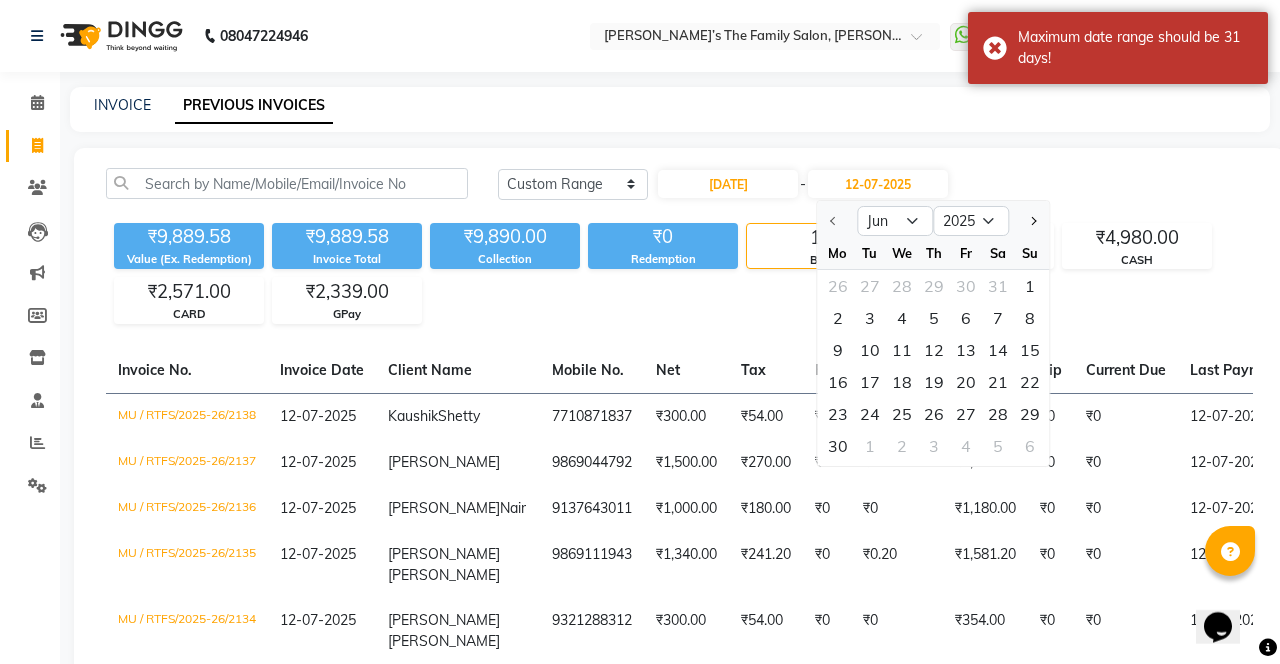 click on "30" 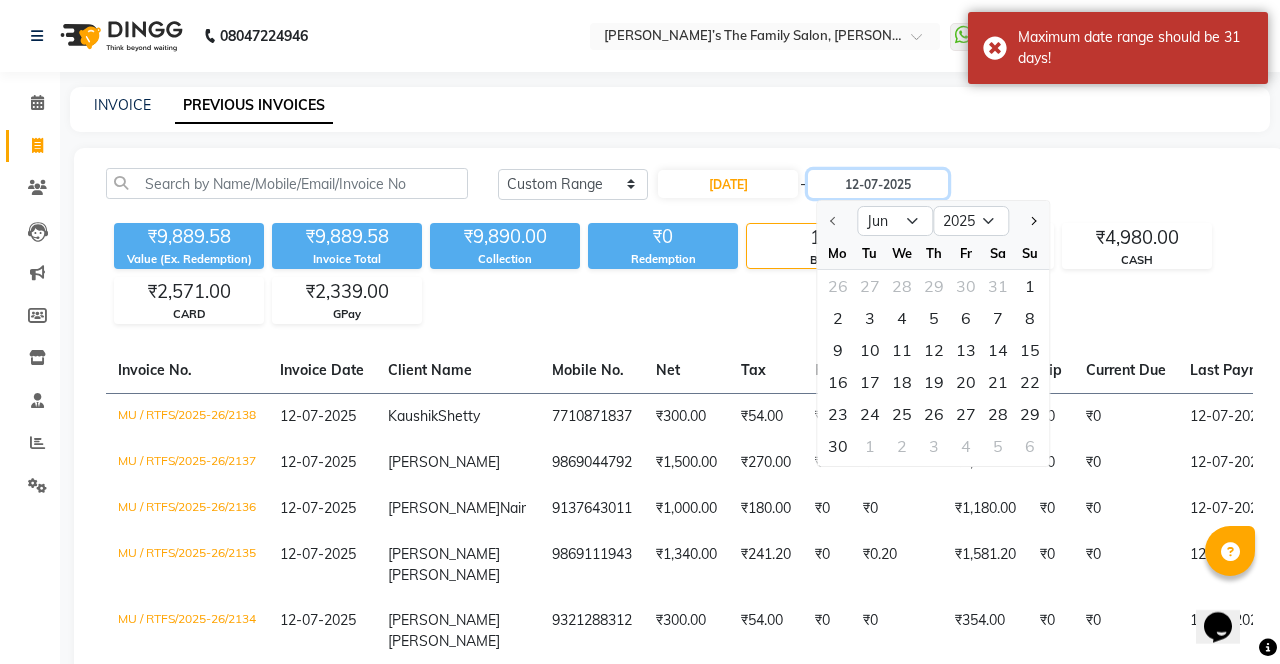 type on "30-06-2025" 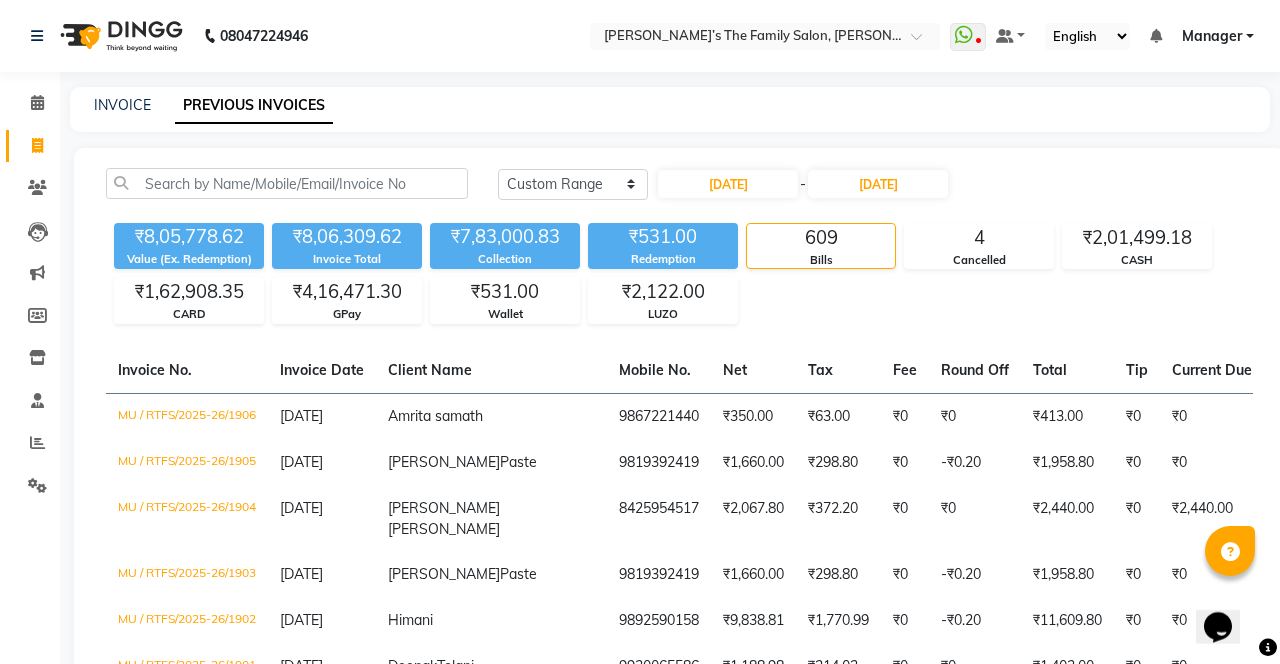 click on "Today Yesterday Custom Range 01-06-2025 - 30-06-2025" 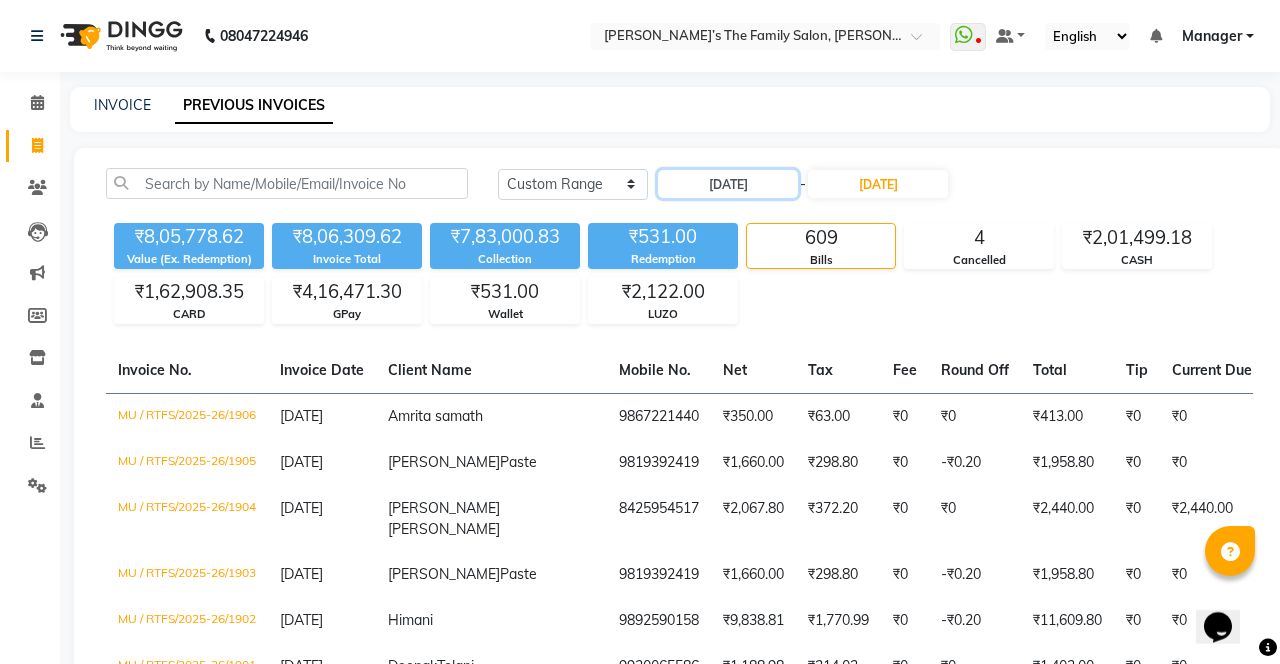 click on "01-06-2025" 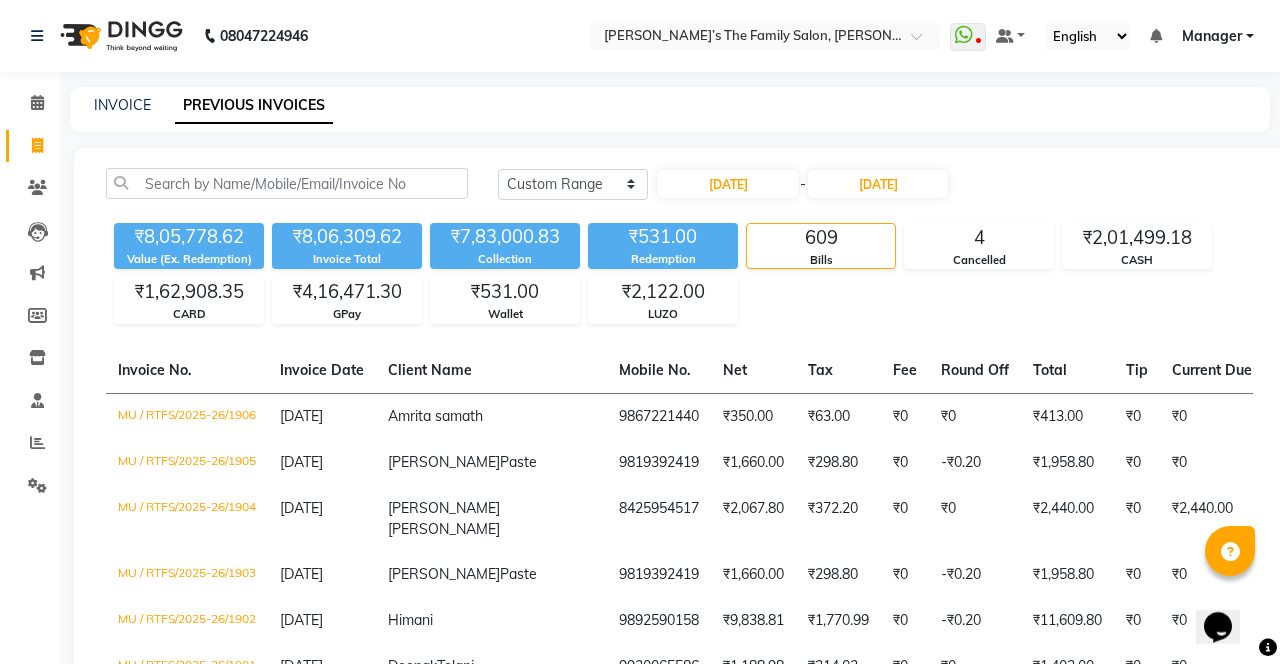 select on "6" 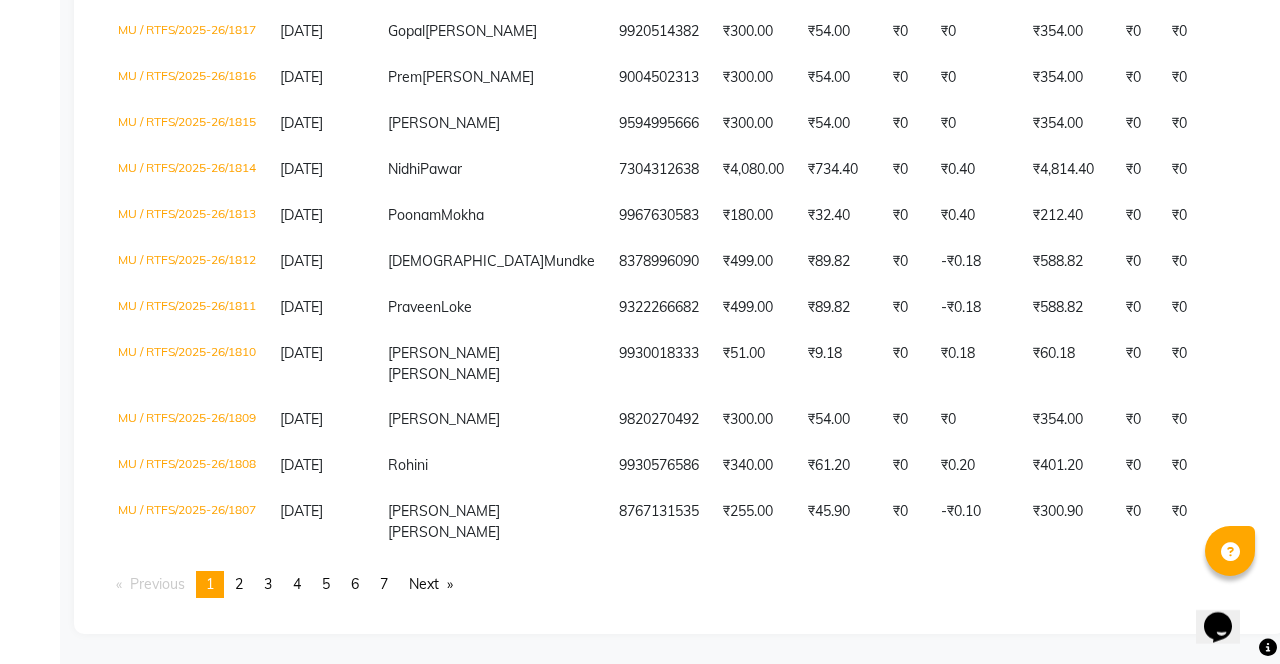 scroll, scrollTop: 5214, scrollLeft: 0, axis: vertical 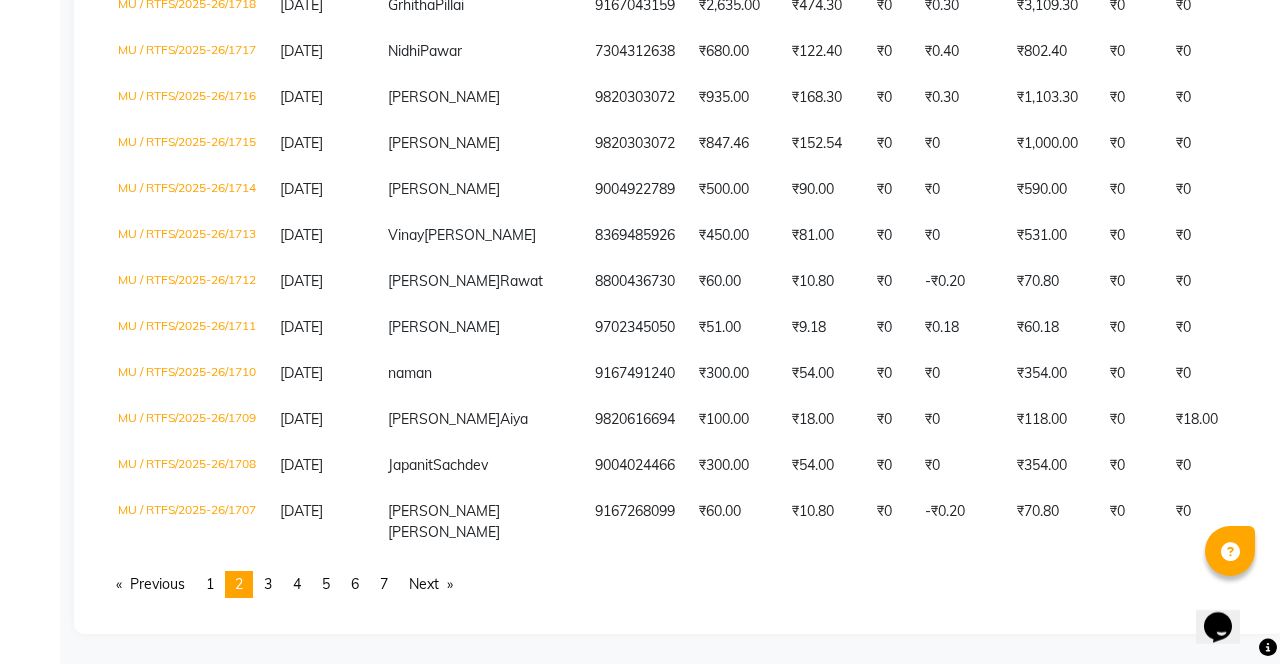 click on "page  3" at bounding box center [268, 584] 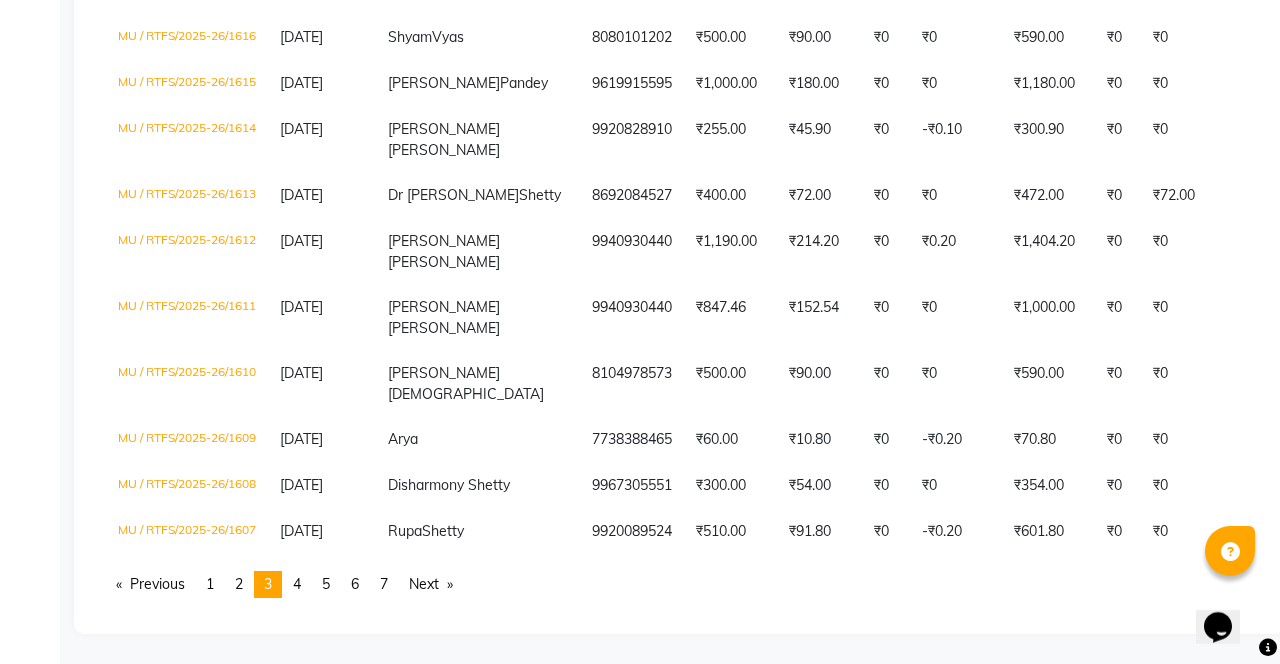 scroll, scrollTop: 5380, scrollLeft: 0, axis: vertical 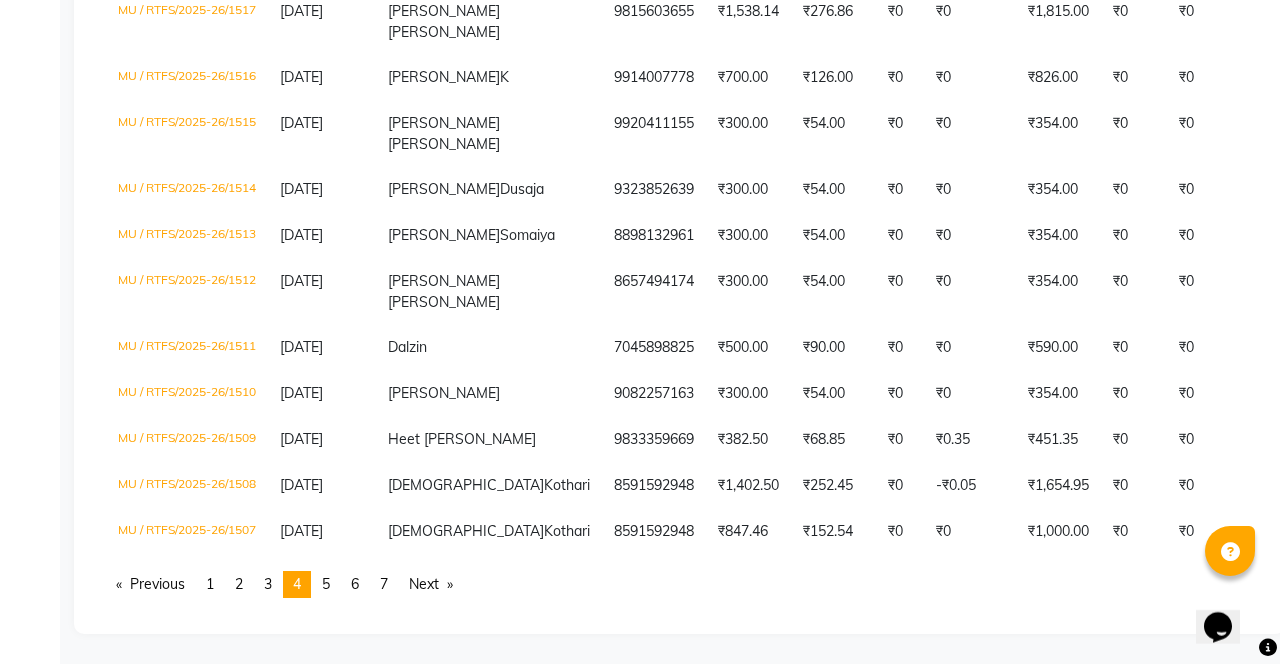 click on "page  5" at bounding box center (326, 584) 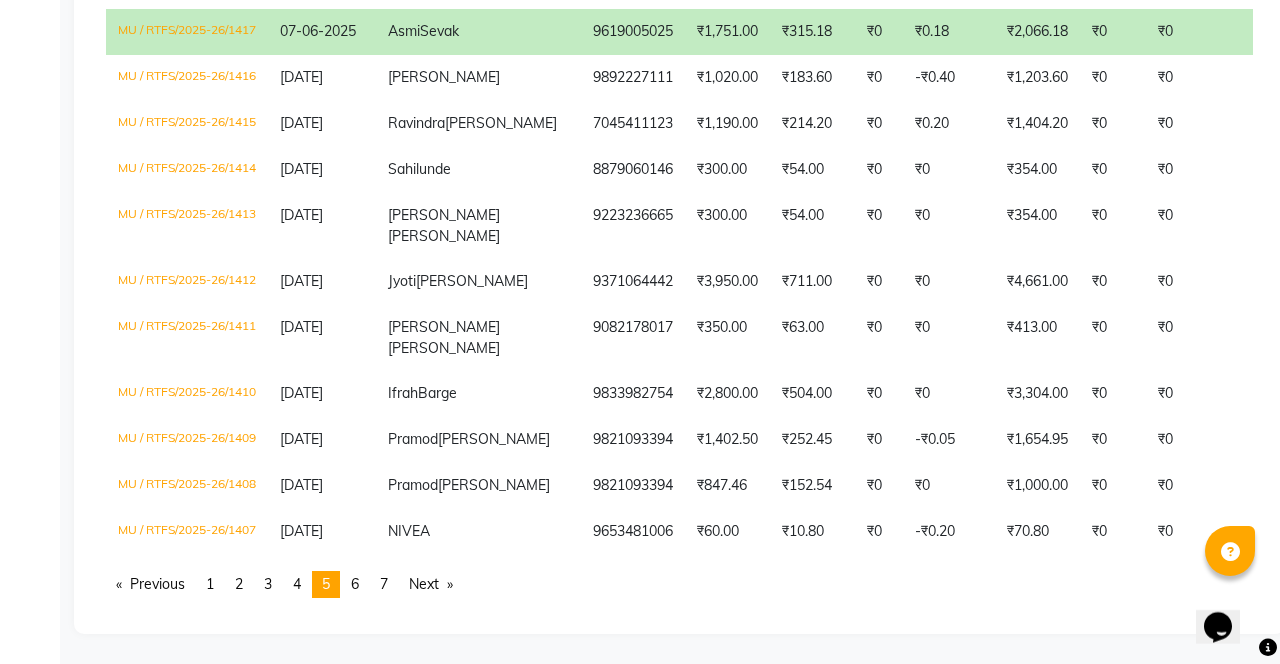 scroll, scrollTop: 5520, scrollLeft: 0, axis: vertical 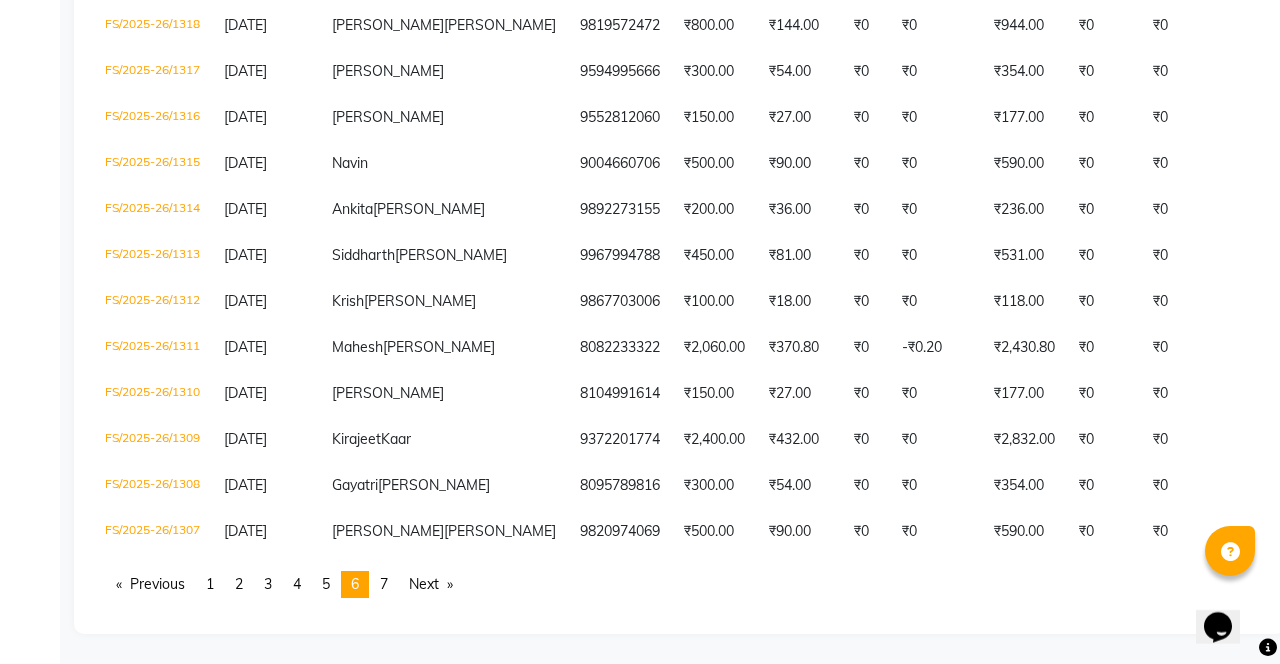 click on "₹3,823.20" 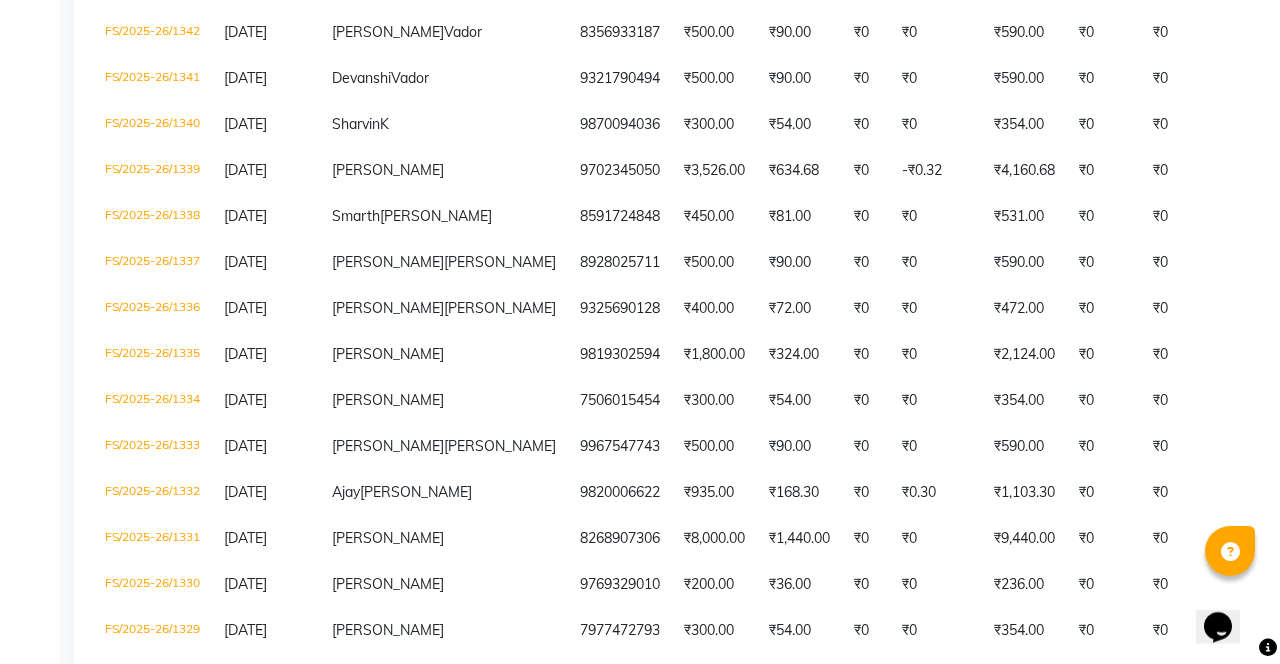 scroll, scrollTop: 3360, scrollLeft: 0, axis: vertical 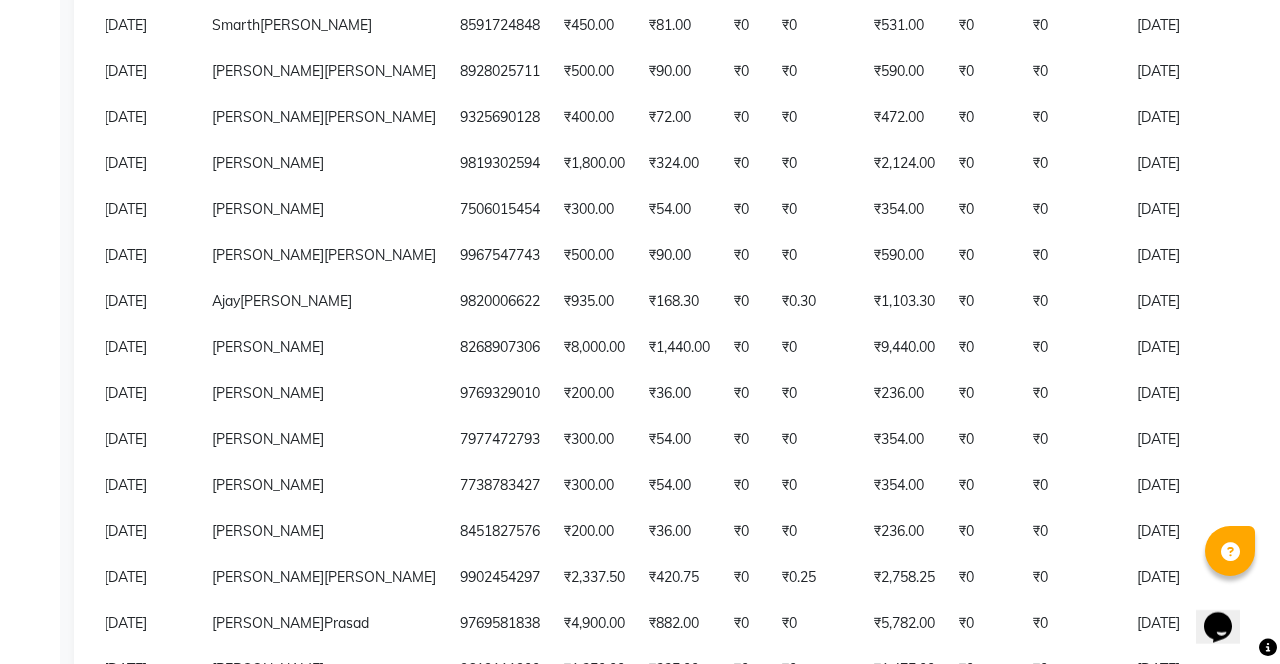 click on "Sheetal thakkar" 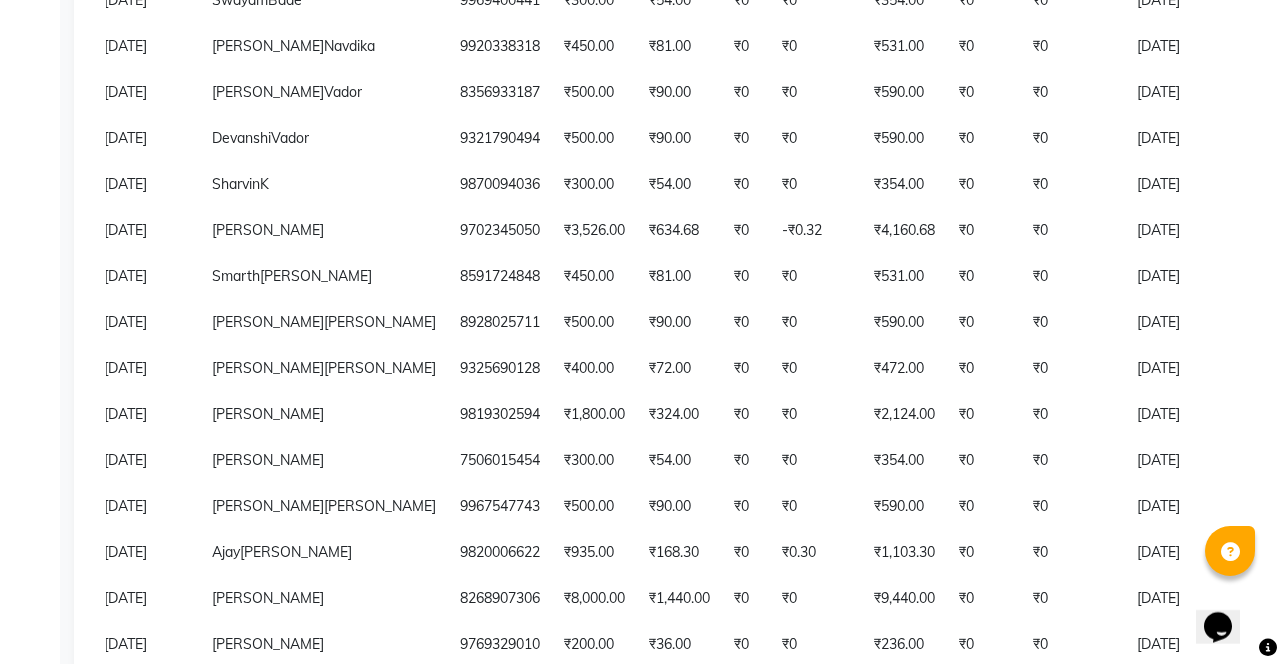 scroll, scrollTop: 3307, scrollLeft: 0, axis: vertical 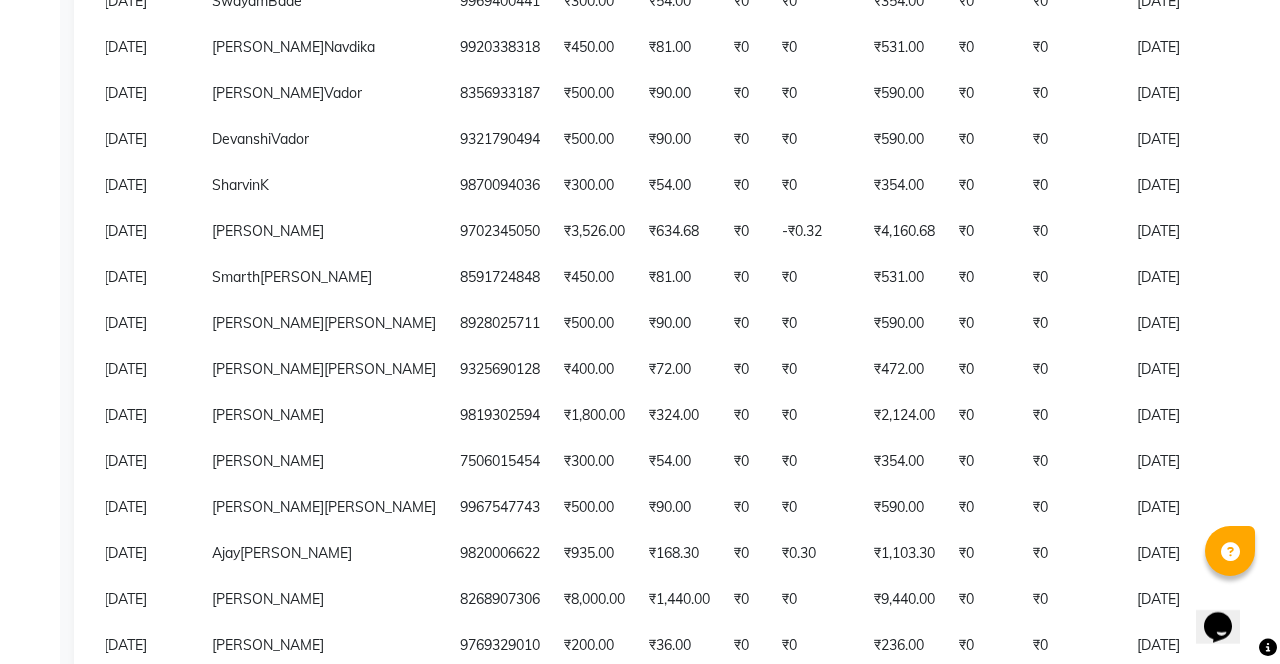 click on "Prajintha Nair" 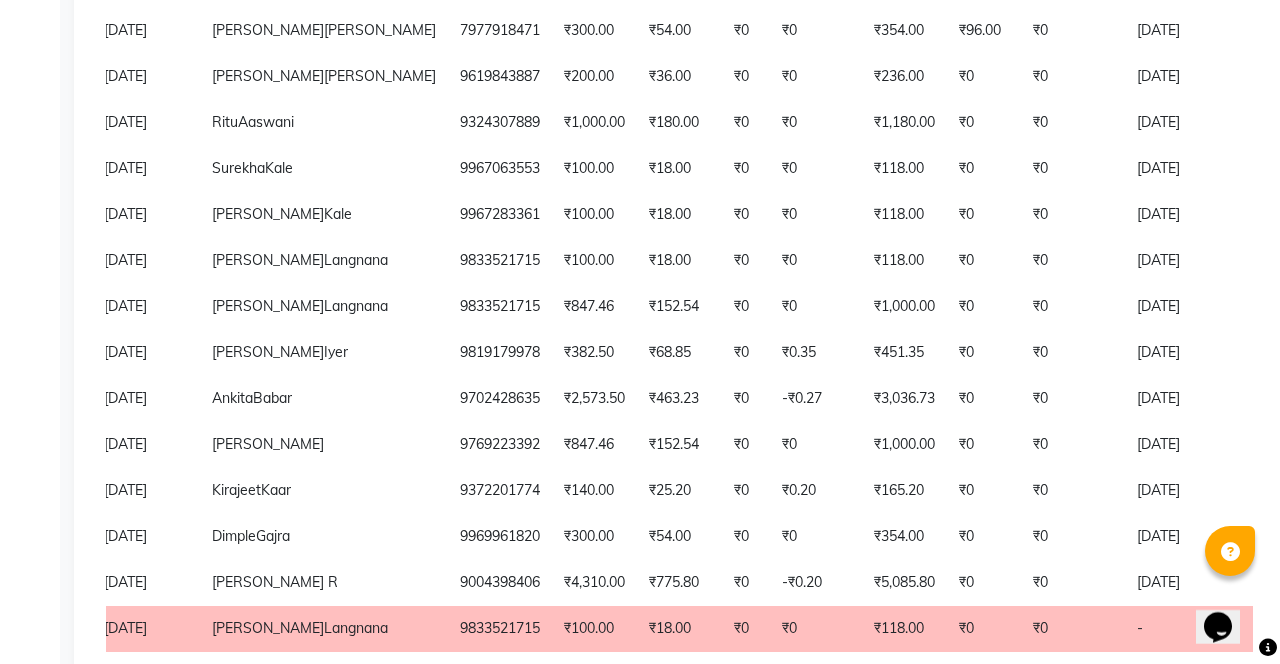 scroll, scrollTop: 2292, scrollLeft: 0, axis: vertical 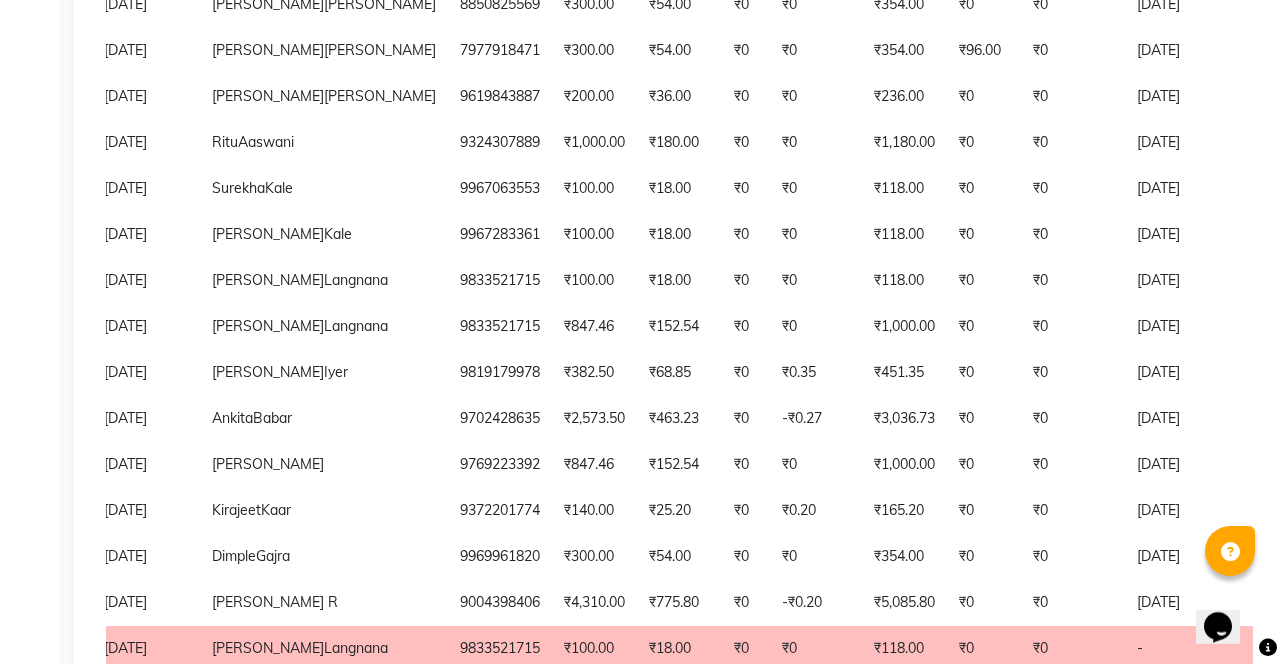 click on "9820495112" 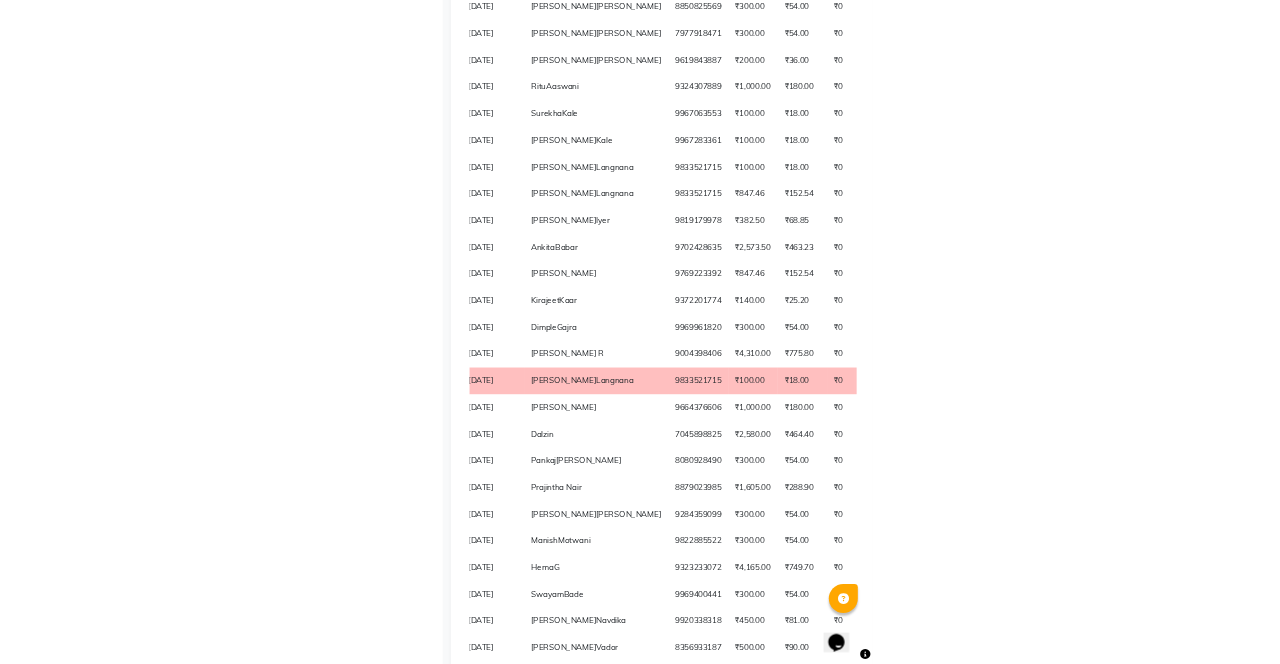scroll, scrollTop: 2284, scrollLeft: 0, axis: vertical 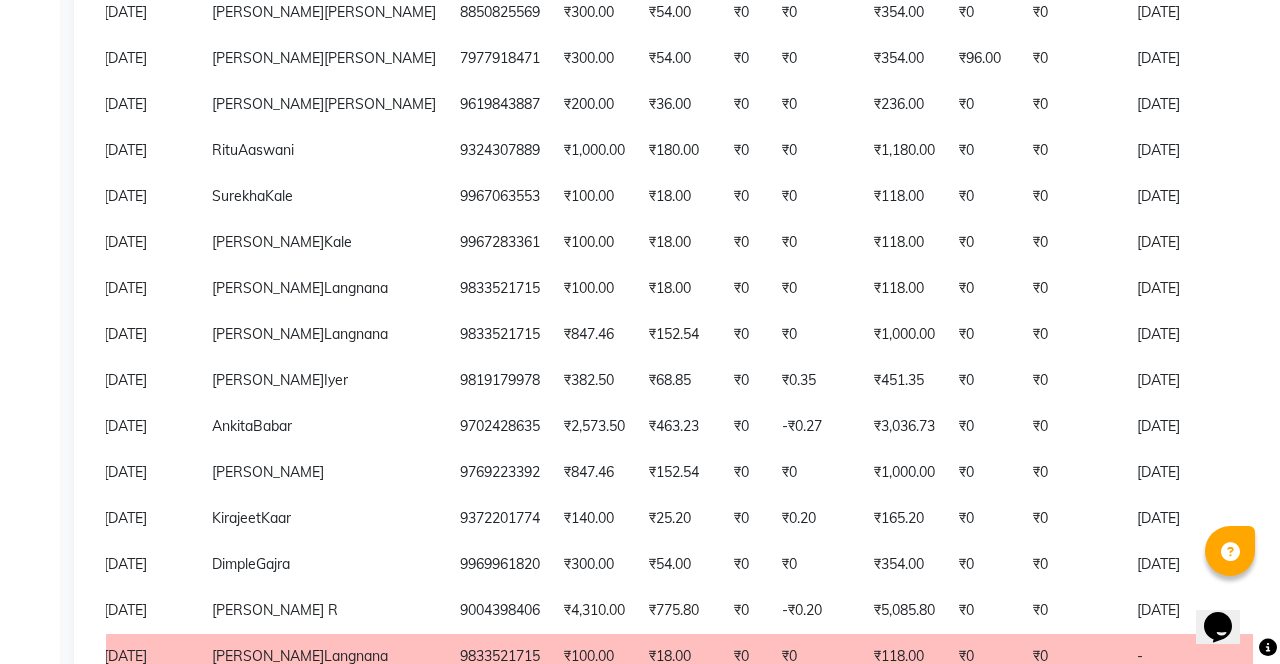 click on "₹3,109.30" 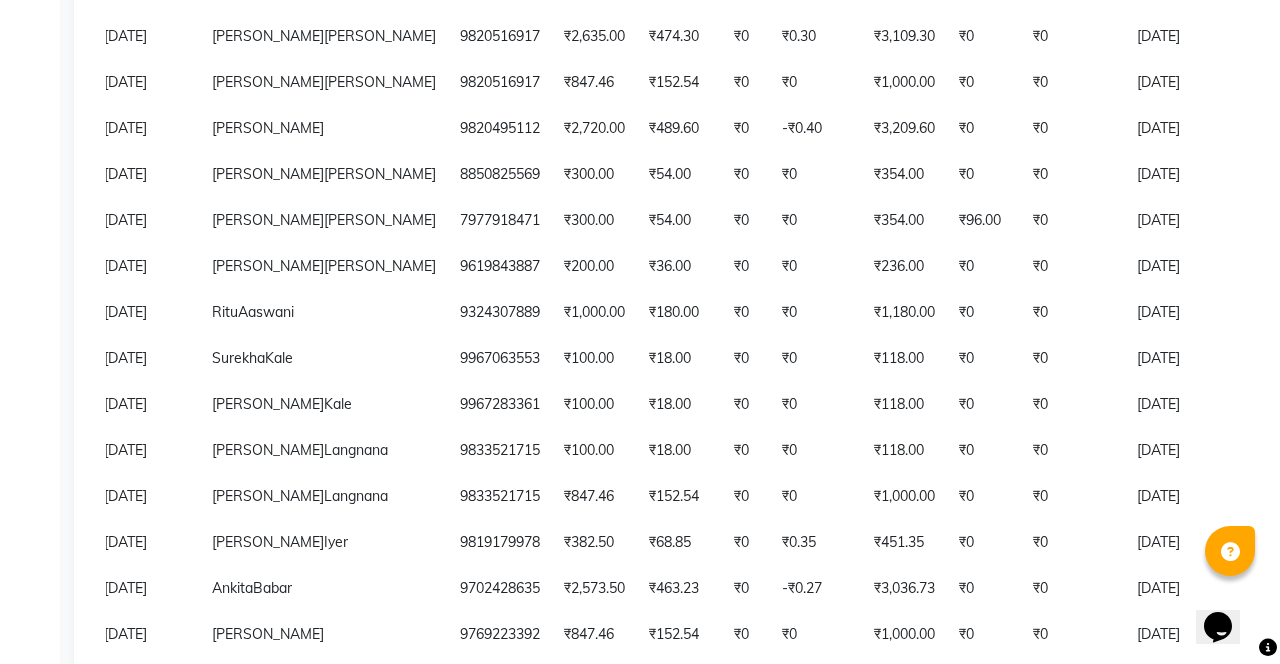 scroll, scrollTop: 2118, scrollLeft: 0, axis: vertical 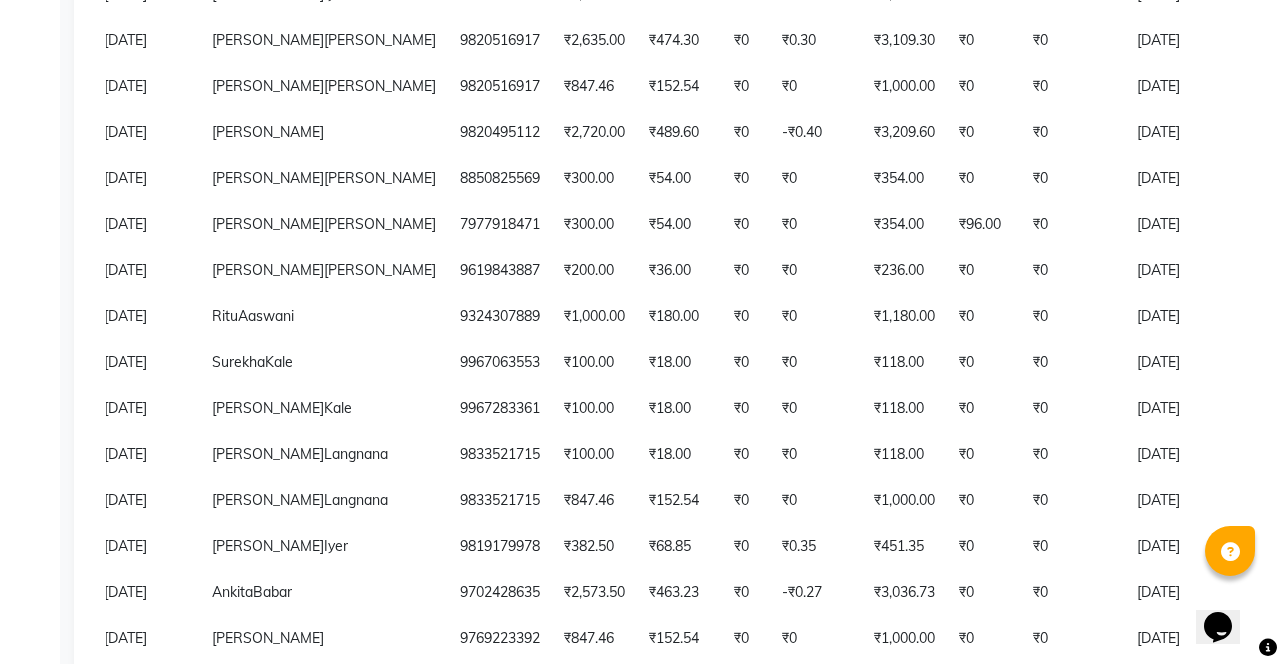 click on "Iyer" 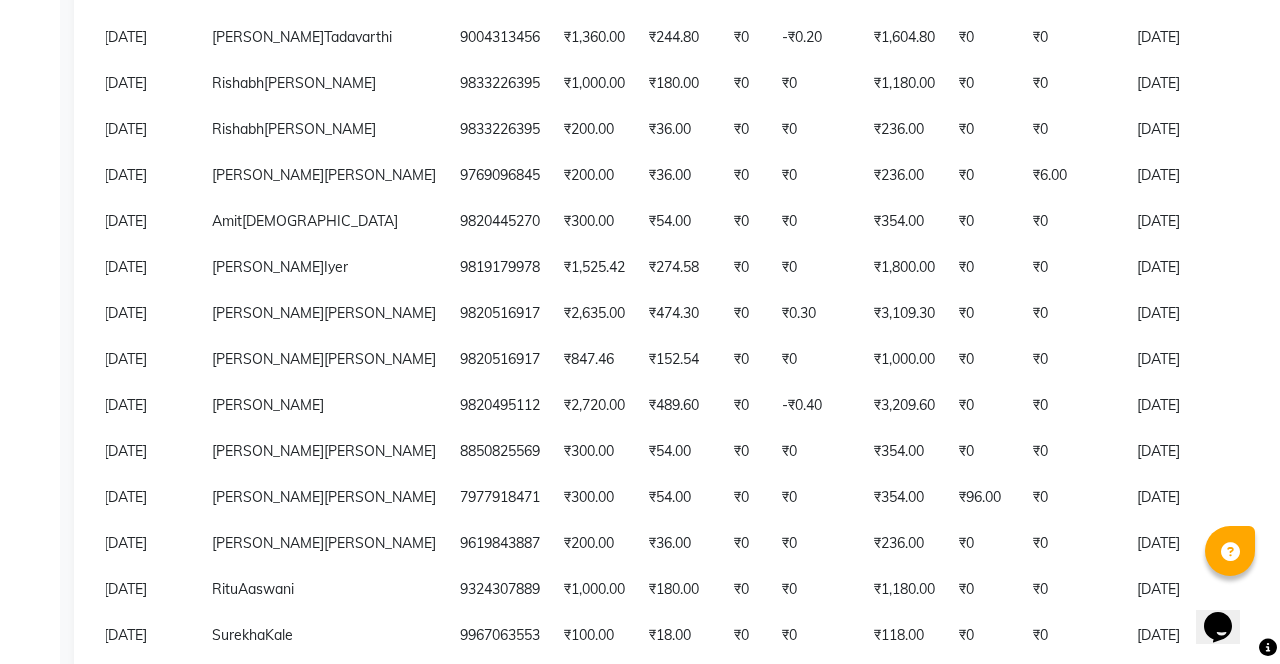 scroll, scrollTop: 1843, scrollLeft: 0, axis: vertical 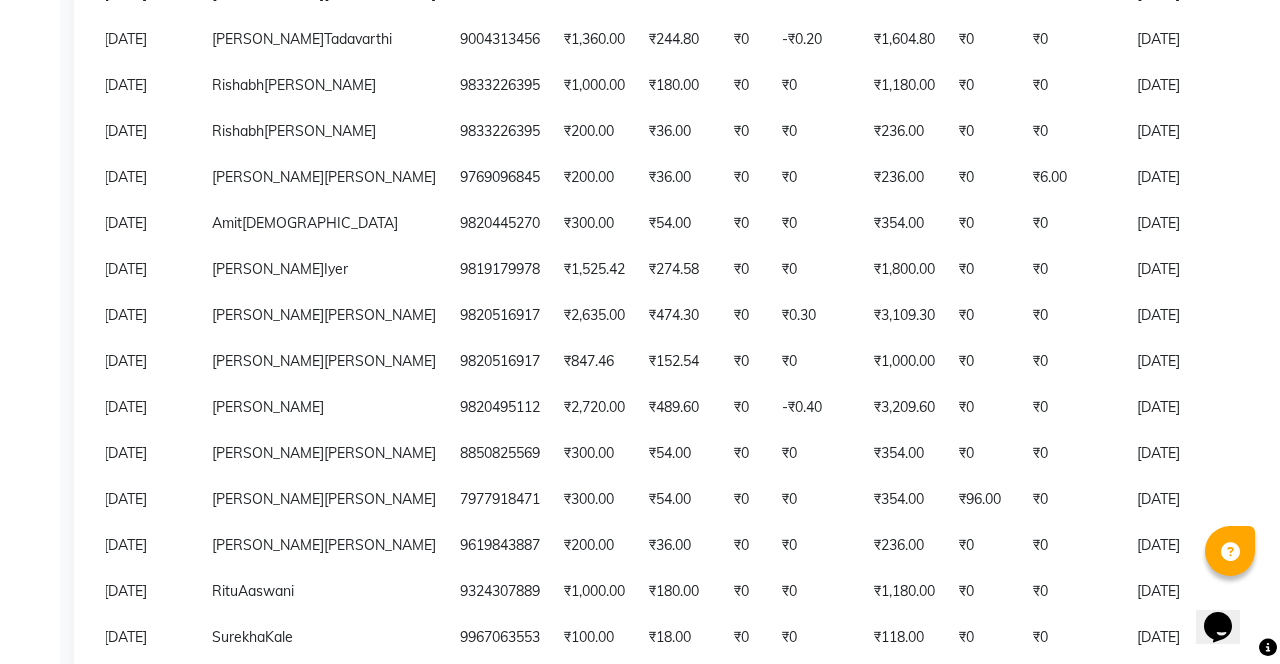 click on "₹2,932.50" 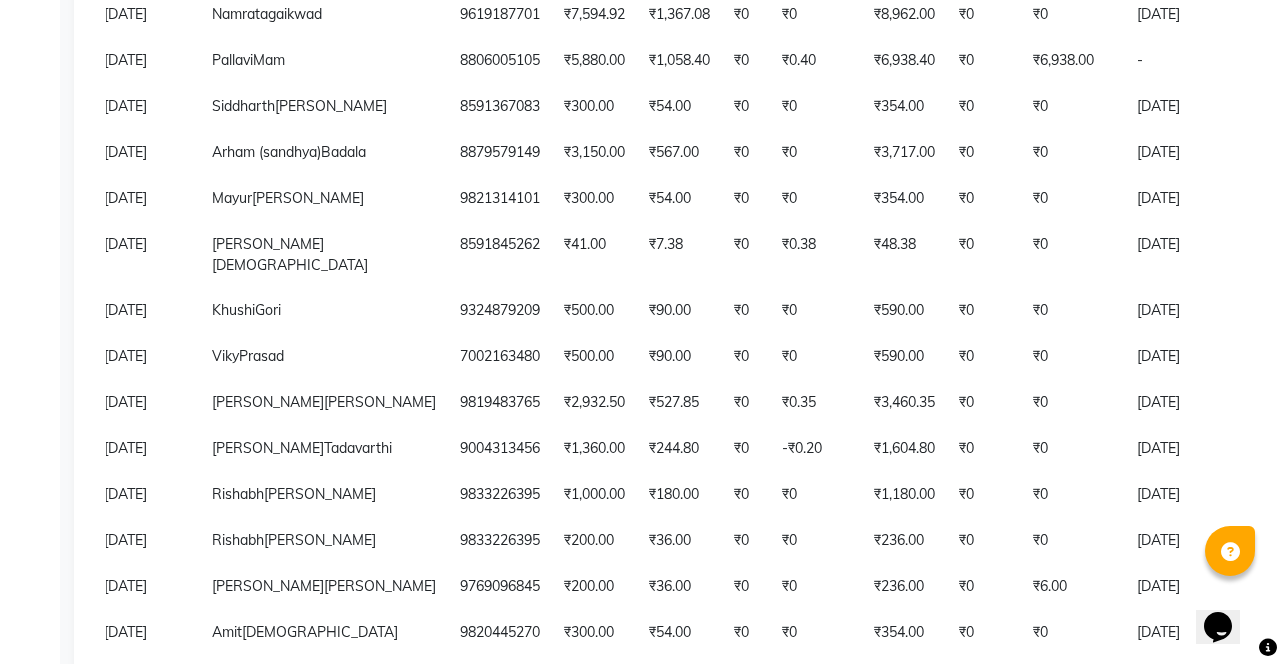 scroll, scrollTop: 1433, scrollLeft: 0, axis: vertical 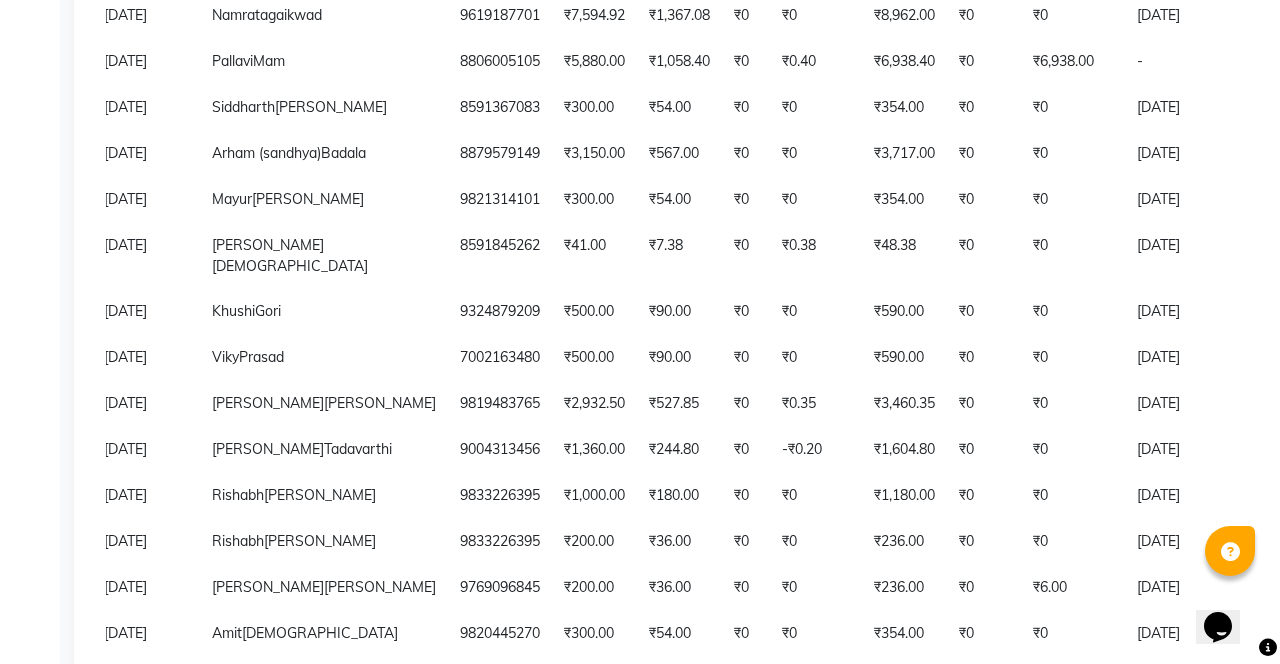 click on "Arham (sandhya)" 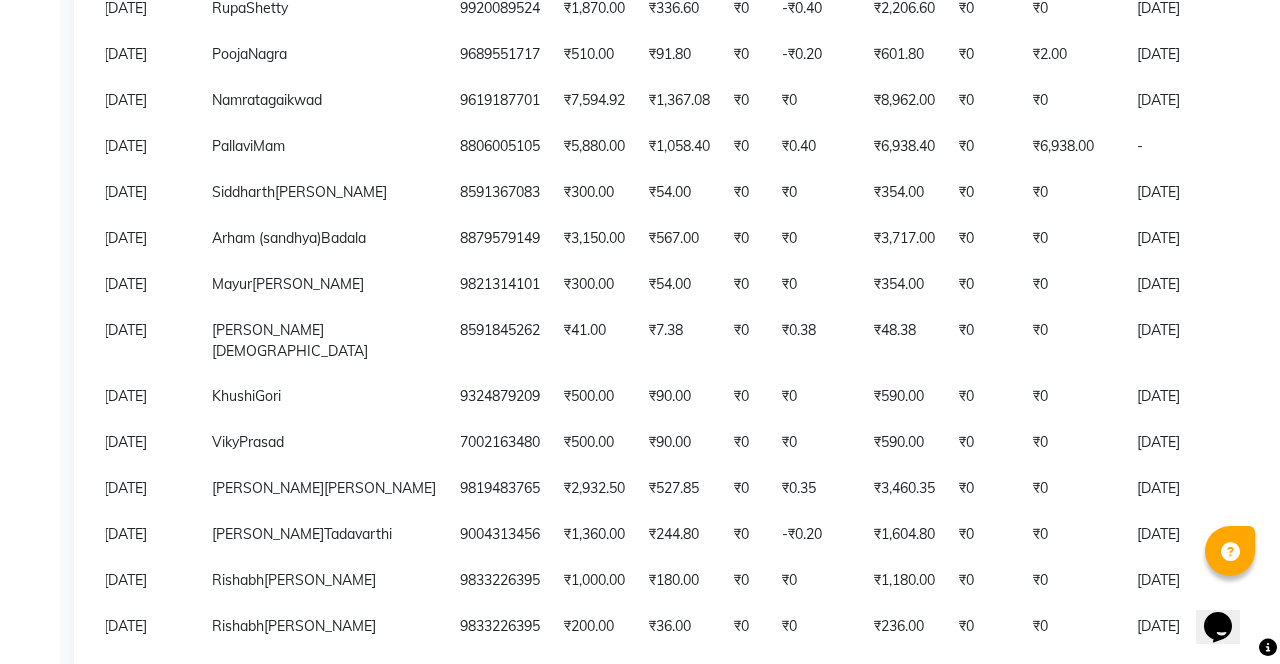 scroll, scrollTop: 1345, scrollLeft: 0, axis: vertical 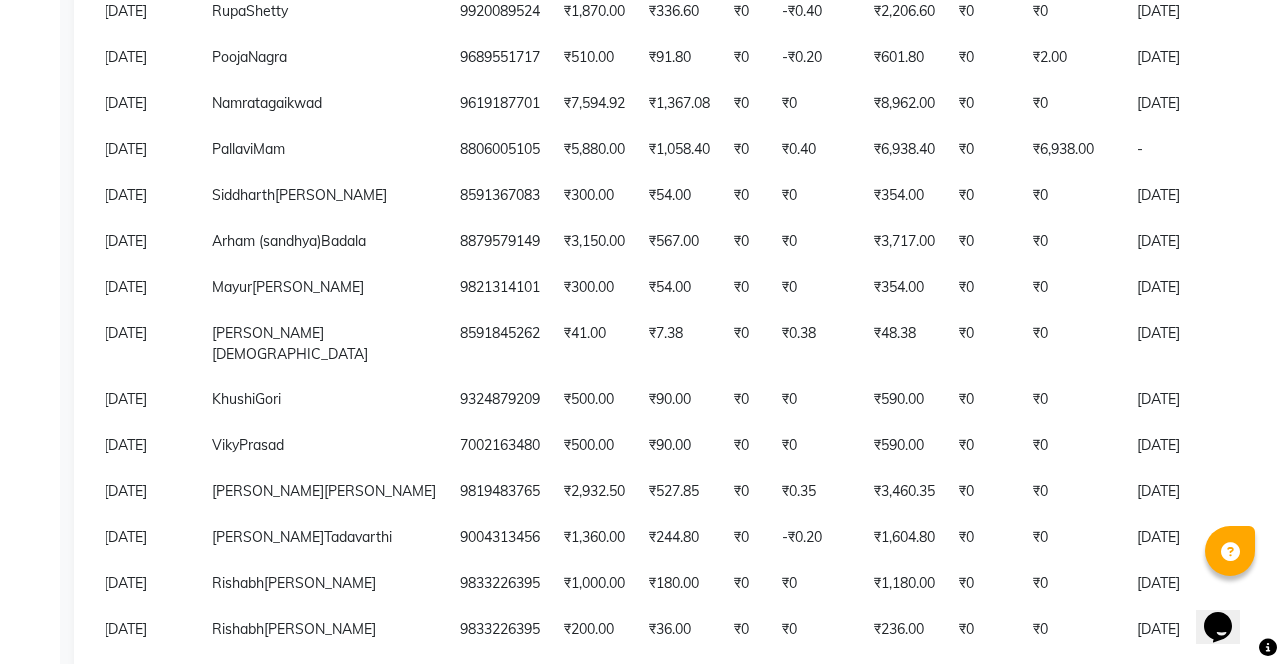 click on "Namrata" 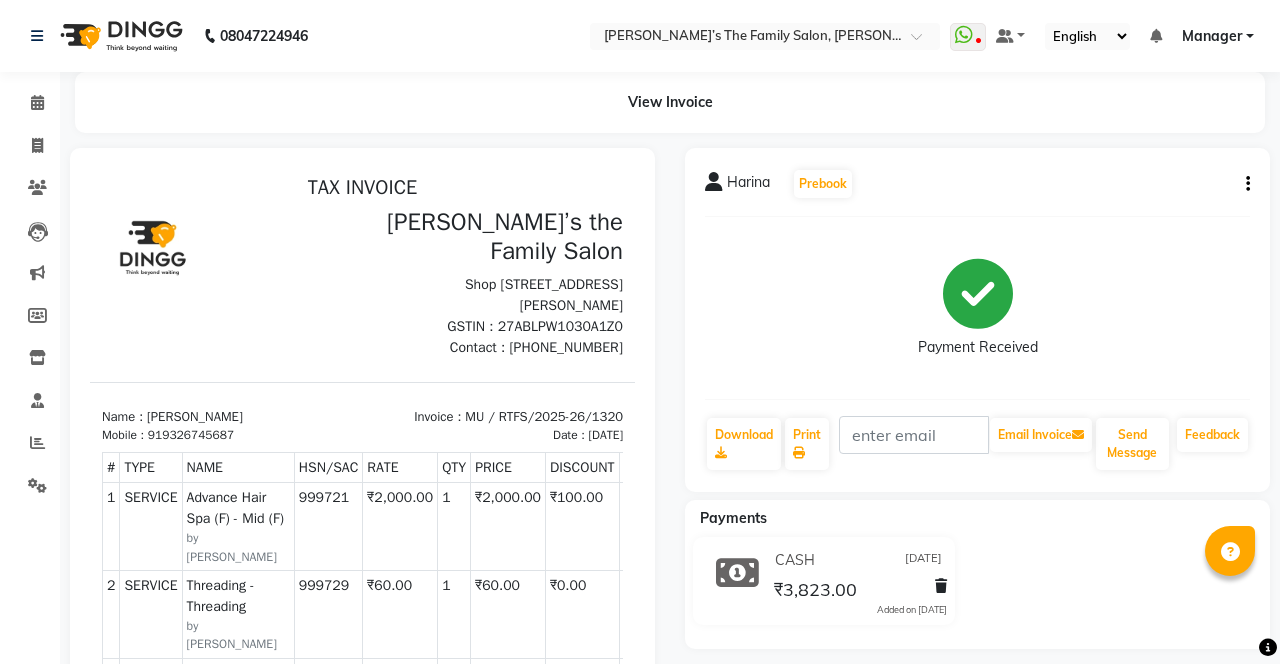 scroll, scrollTop: 0, scrollLeft: 0, axis: both 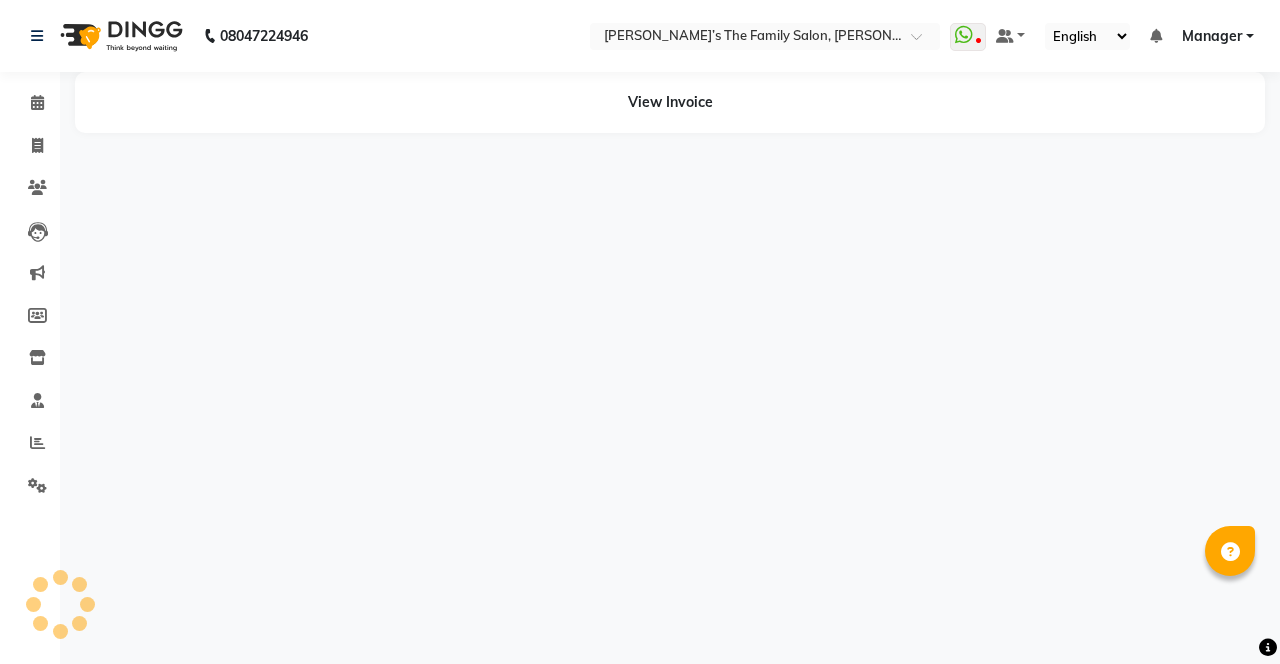 select on "en" 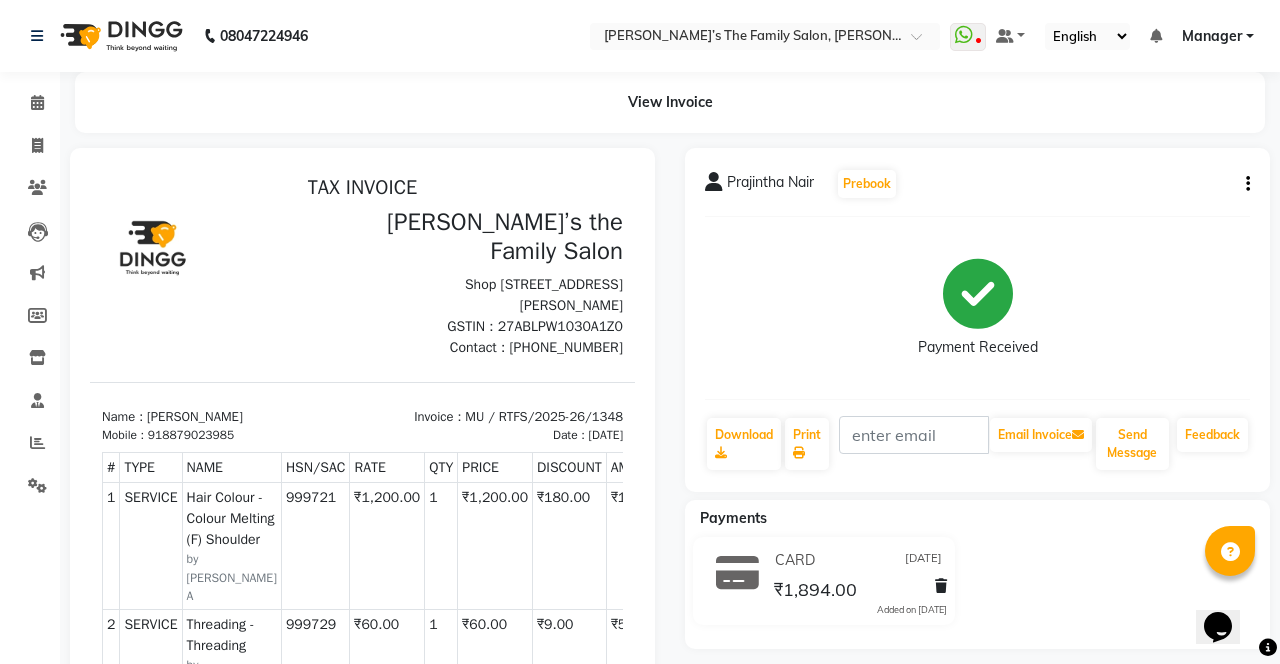scroll, scrollTop: 16, scrollLeft: 0, axis: vertical 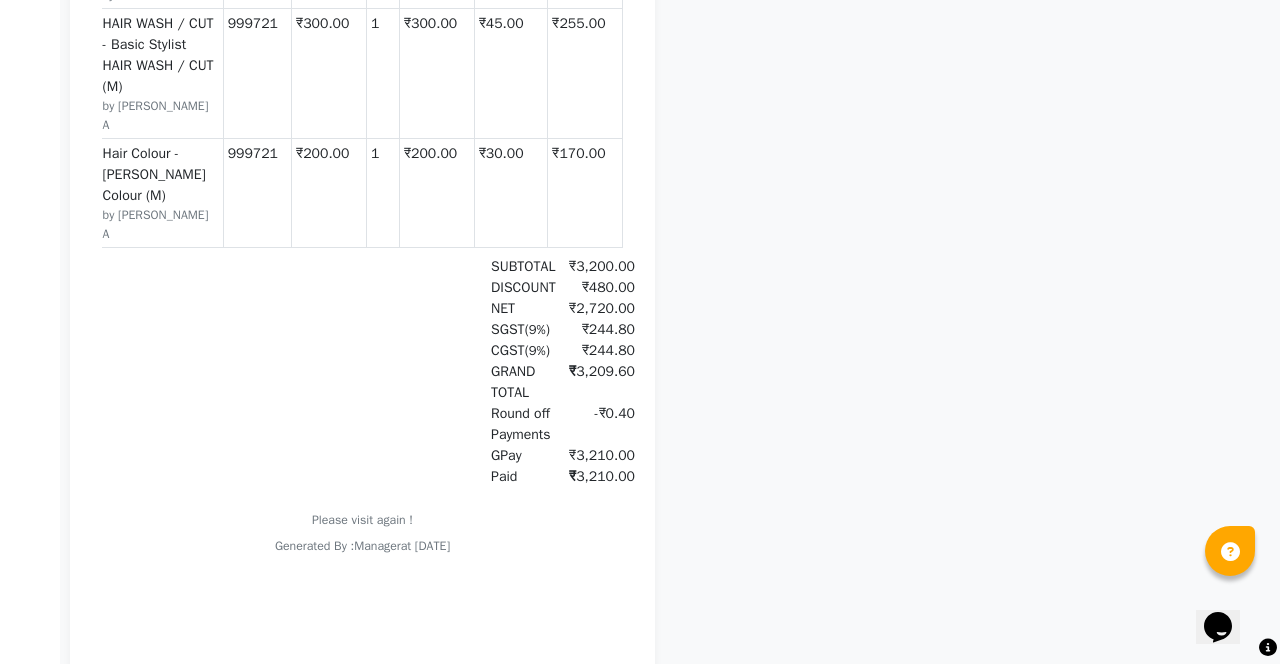click on "[PERSON_NAME]   Prebook   Payment Received  Download  Print   Email Invoice   Send Message Feedback  Payments GPay [DATE] ₹3,210.00  Added on [DATE]" 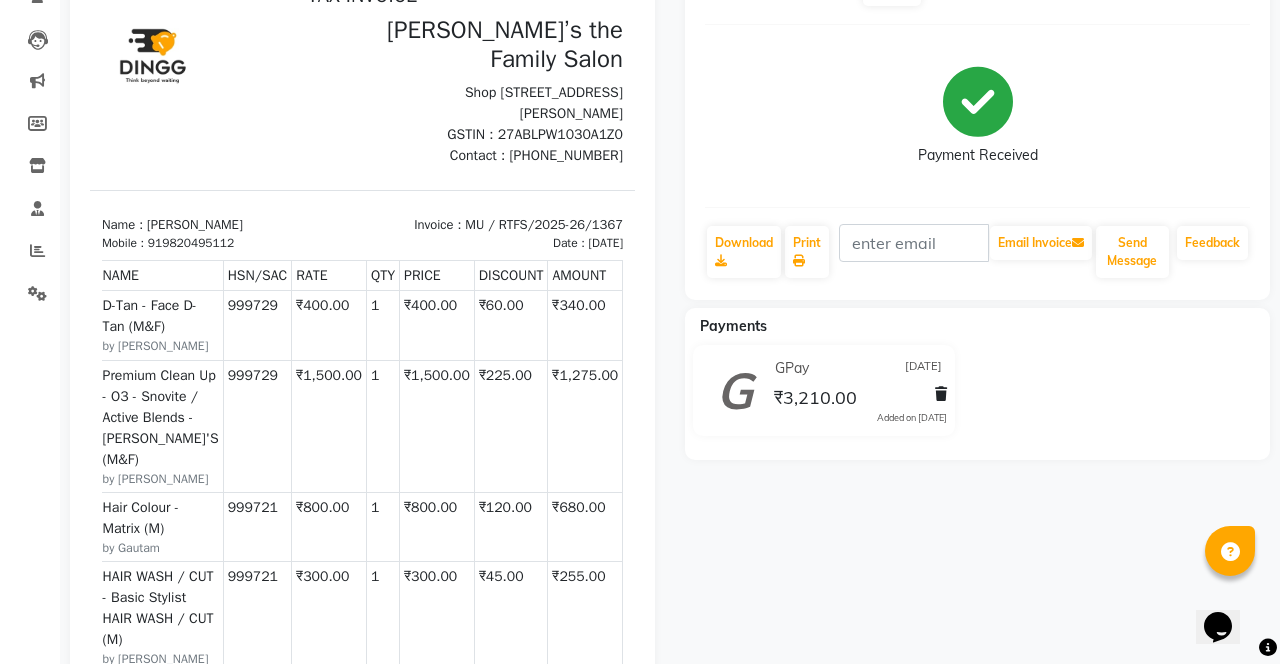 scroll, scrollTop: 16, scrollLeft: 0, axis: vertical 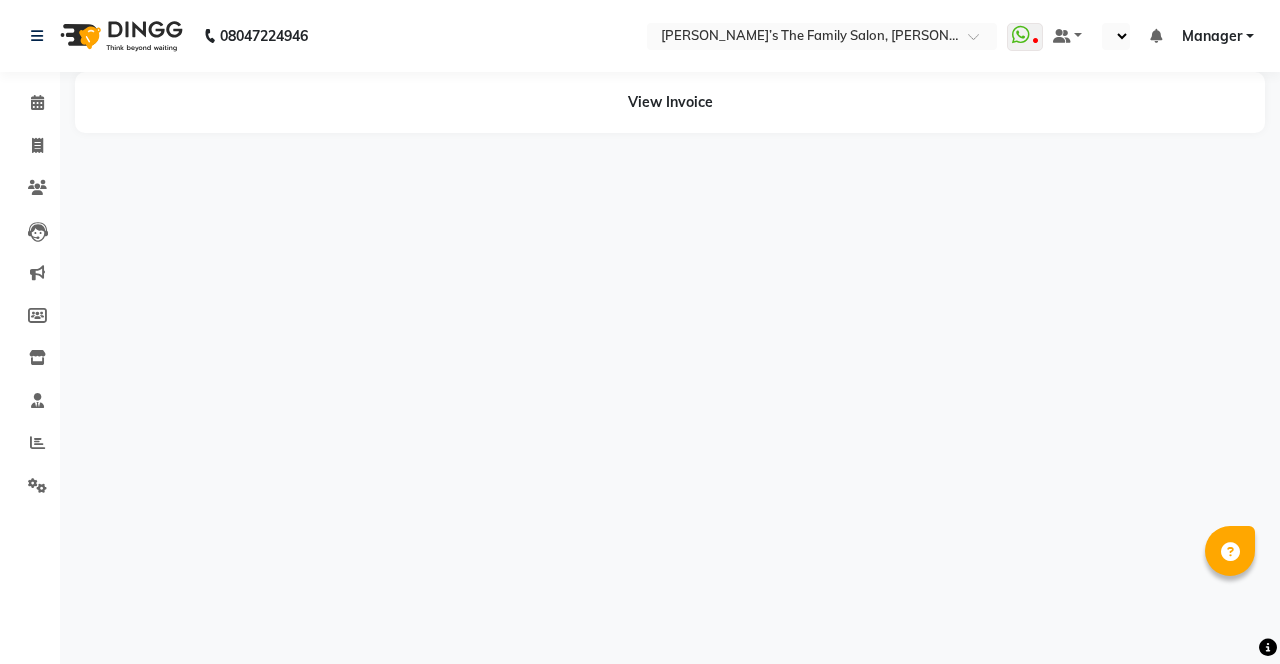 select on "en" 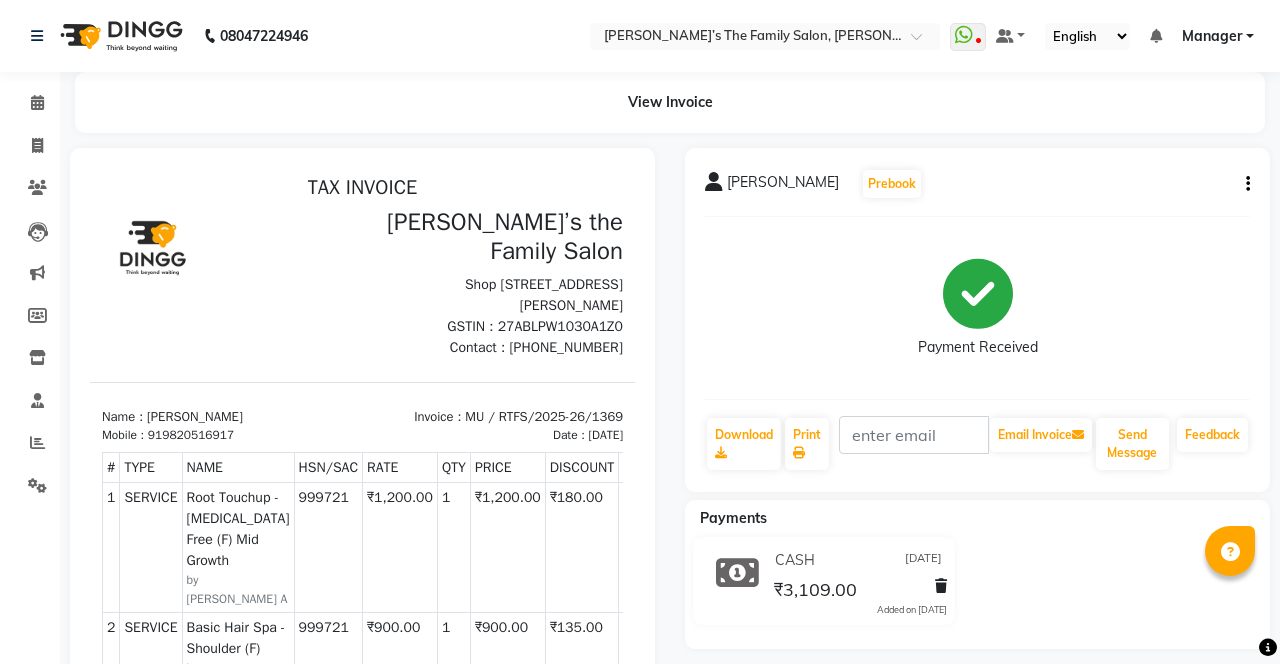 scroll, scrollTop: 16, scrollLeft: 0, axis: vertical 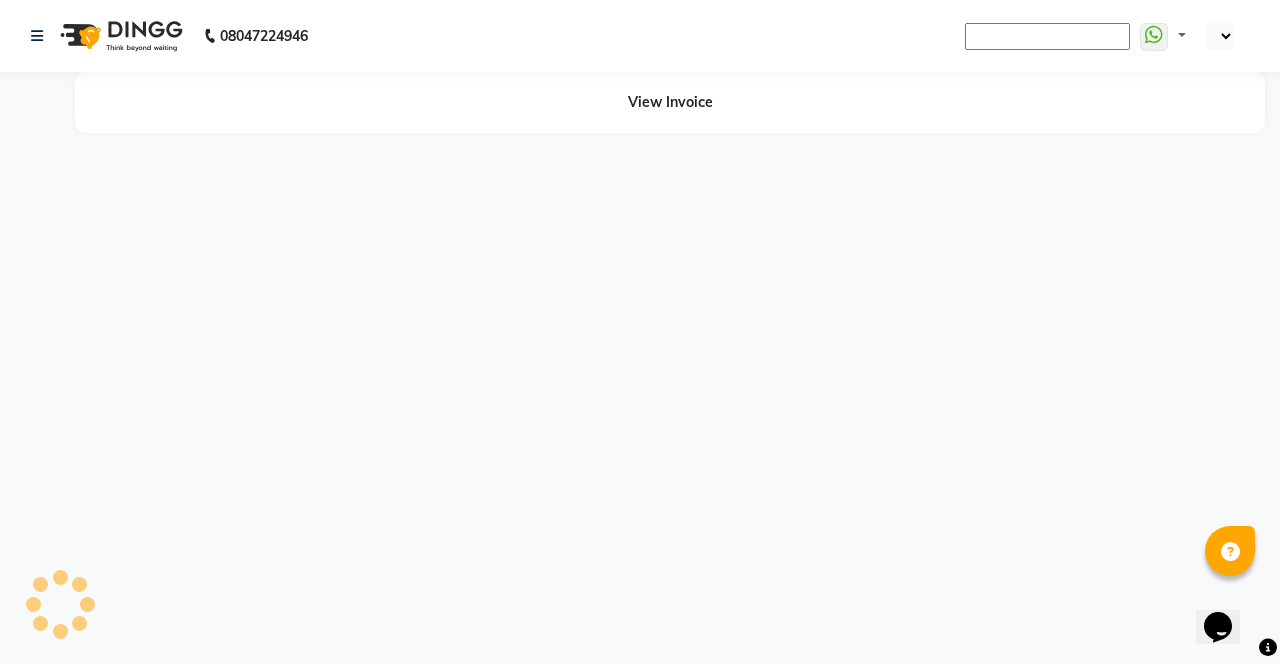 click on "08047224946  WhatsApp Status  ✕ Default Panel My Panel  View Invoice" at bounding box center (640, 332) 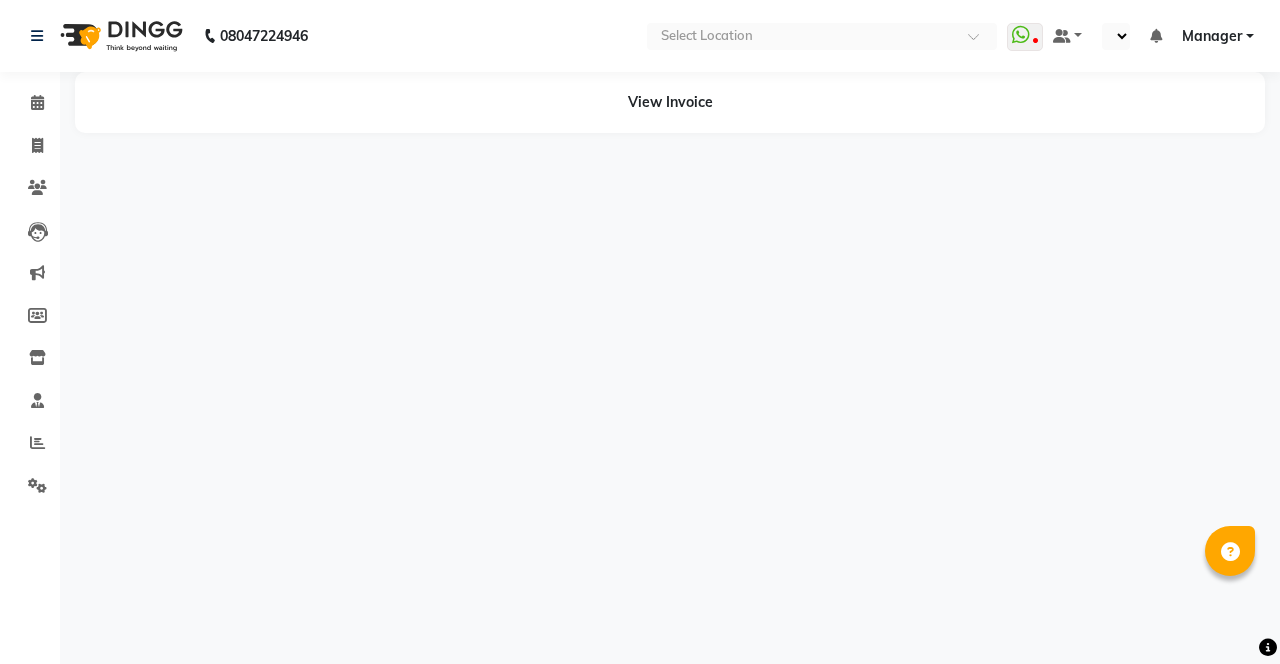 scroll, scrollTop: 0, scrollLeft: 0, axis: both 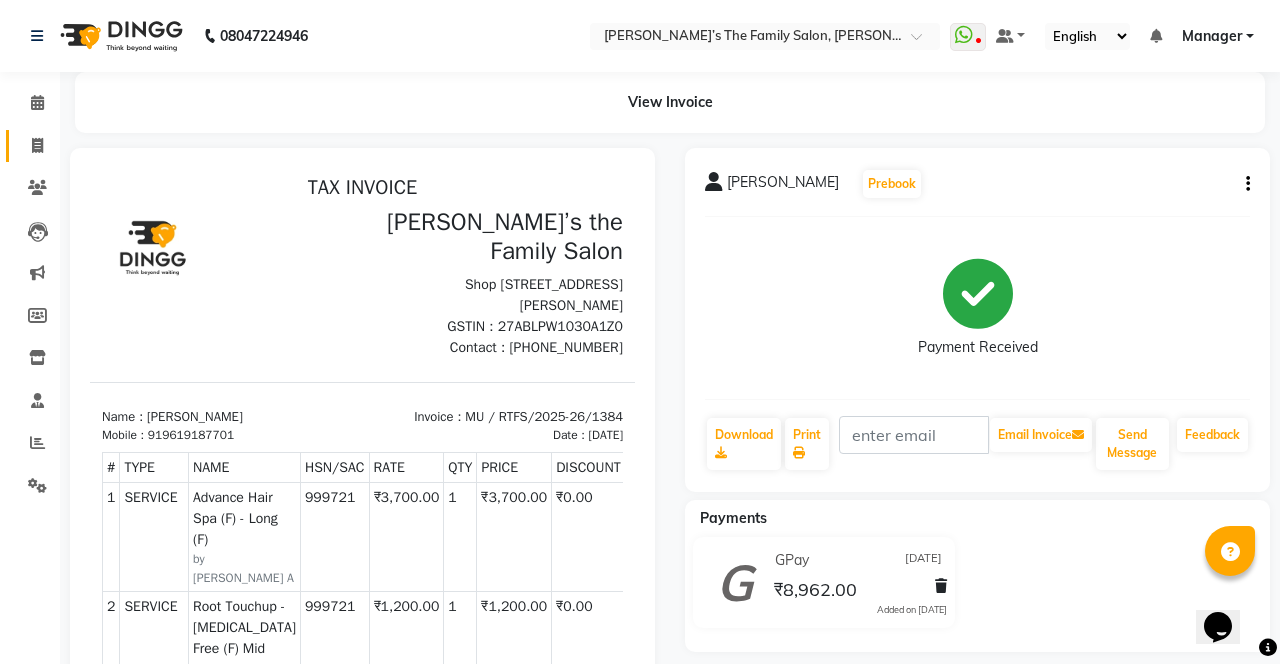 click 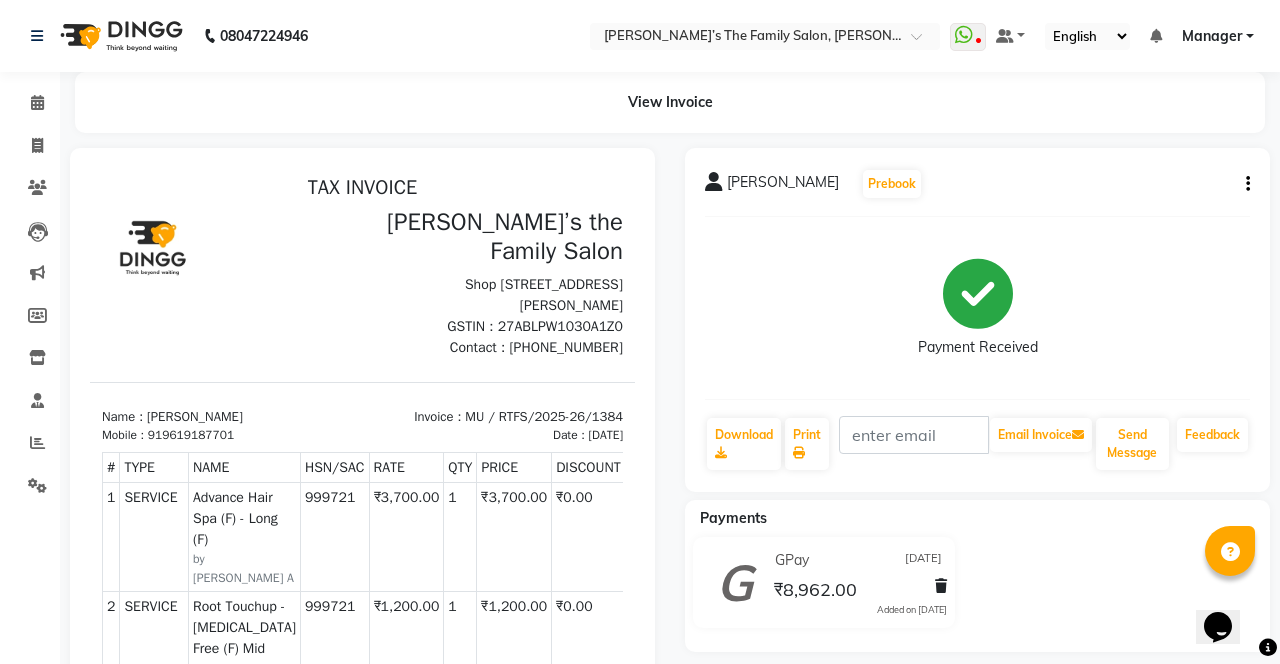 select on "service" 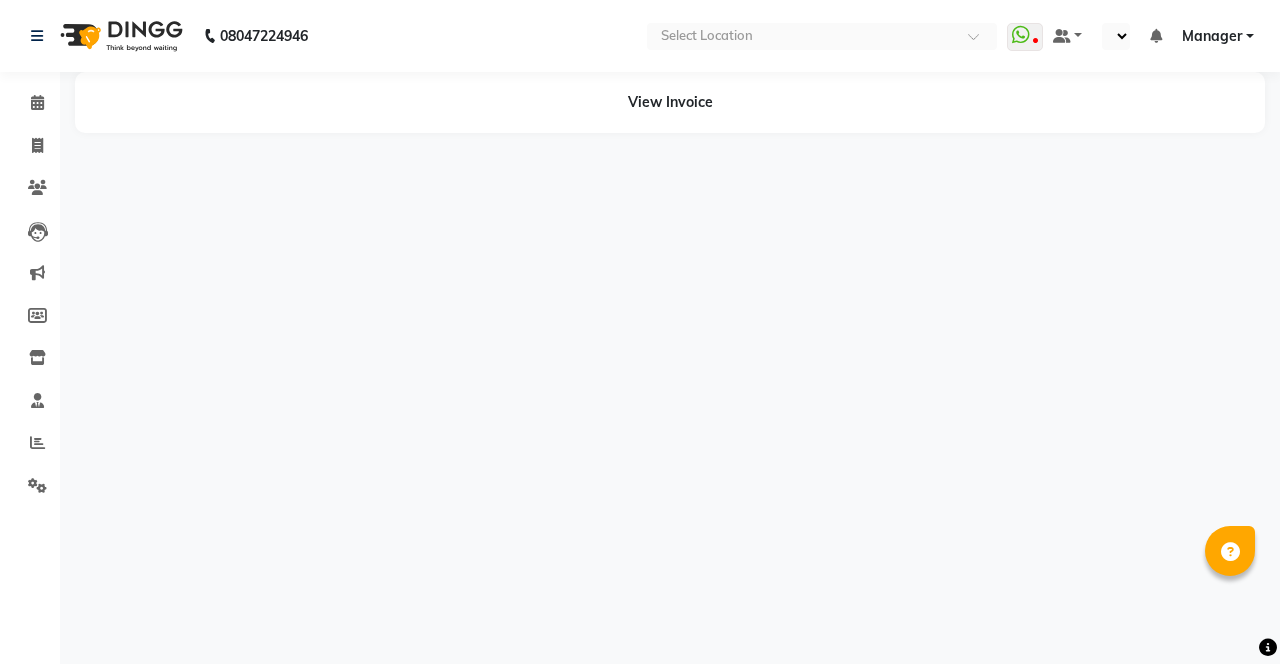 scroll, scrollTop: 0, scrollLeft: 0, axis: both 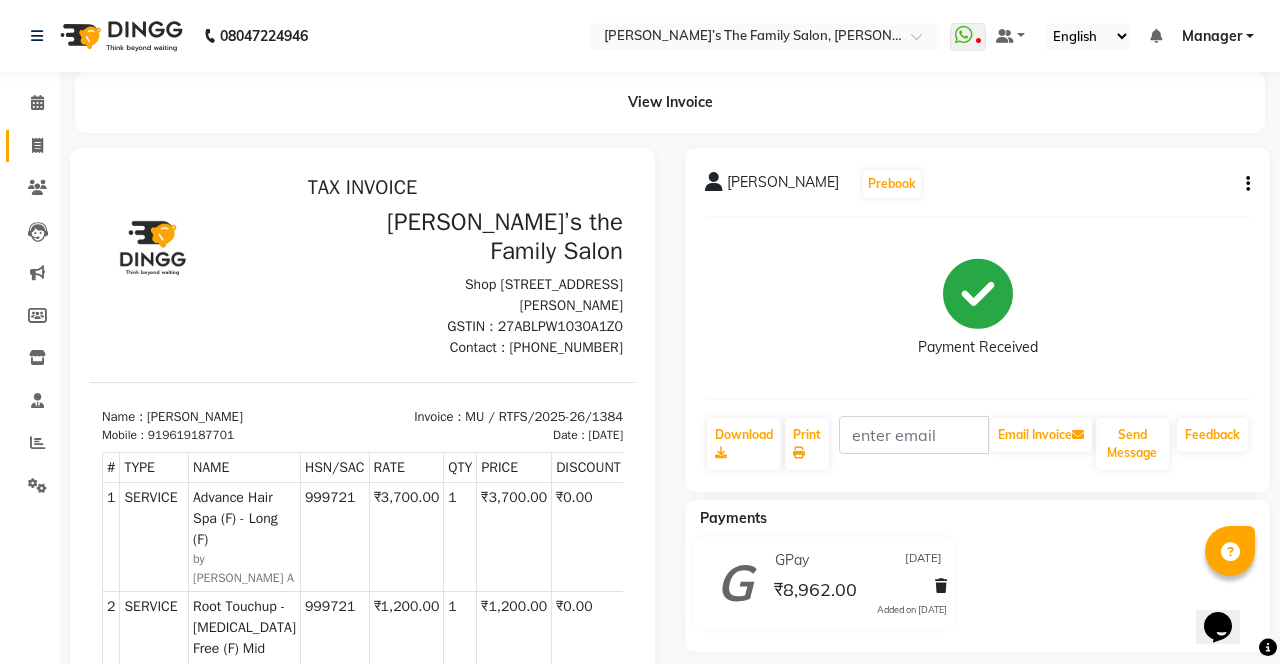 click on "Invoice" 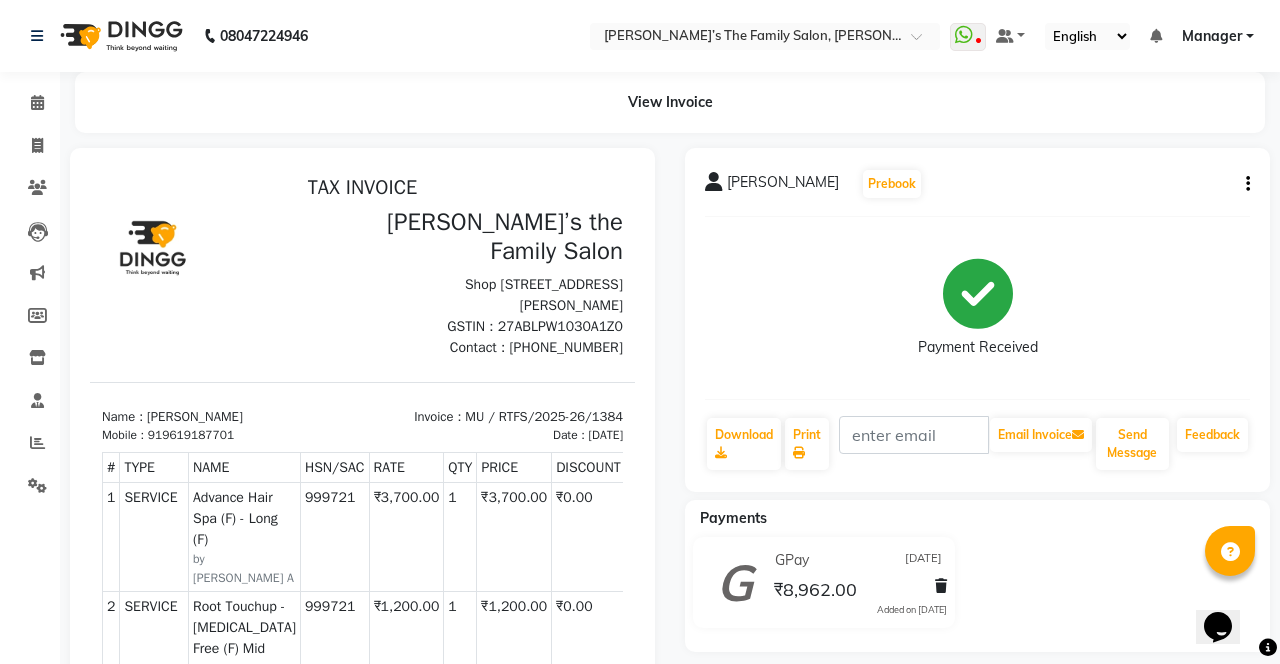 select on "service" 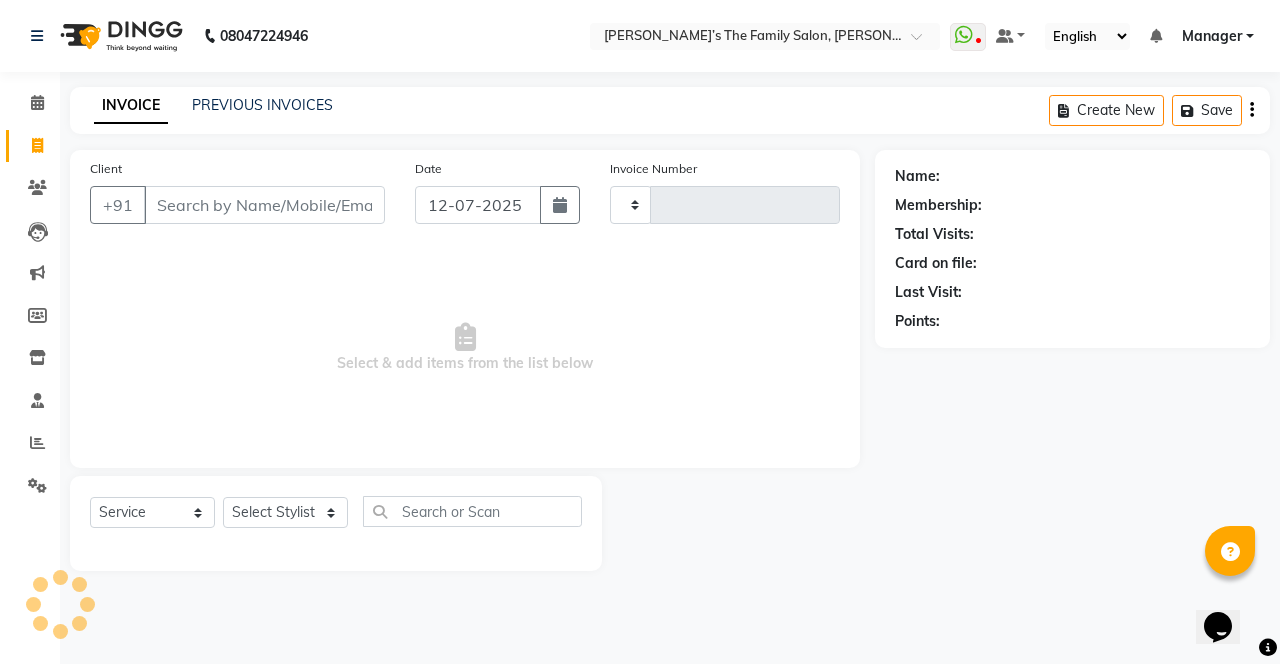 type on "2139" 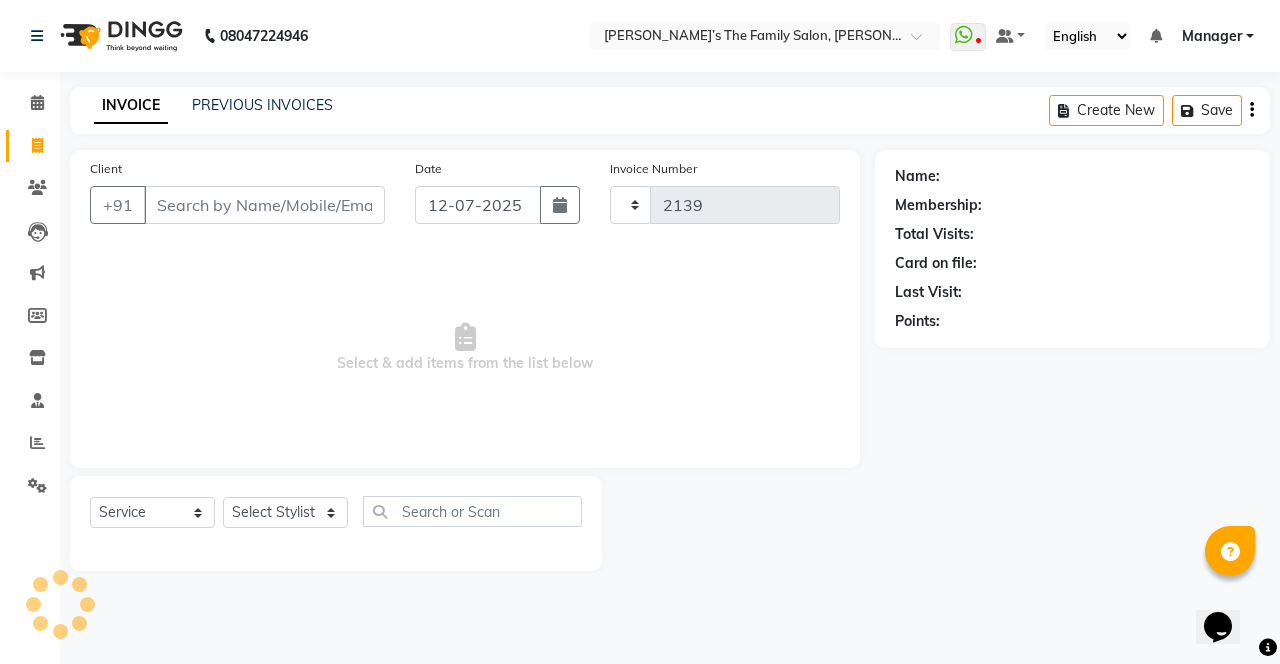 select on "8003" 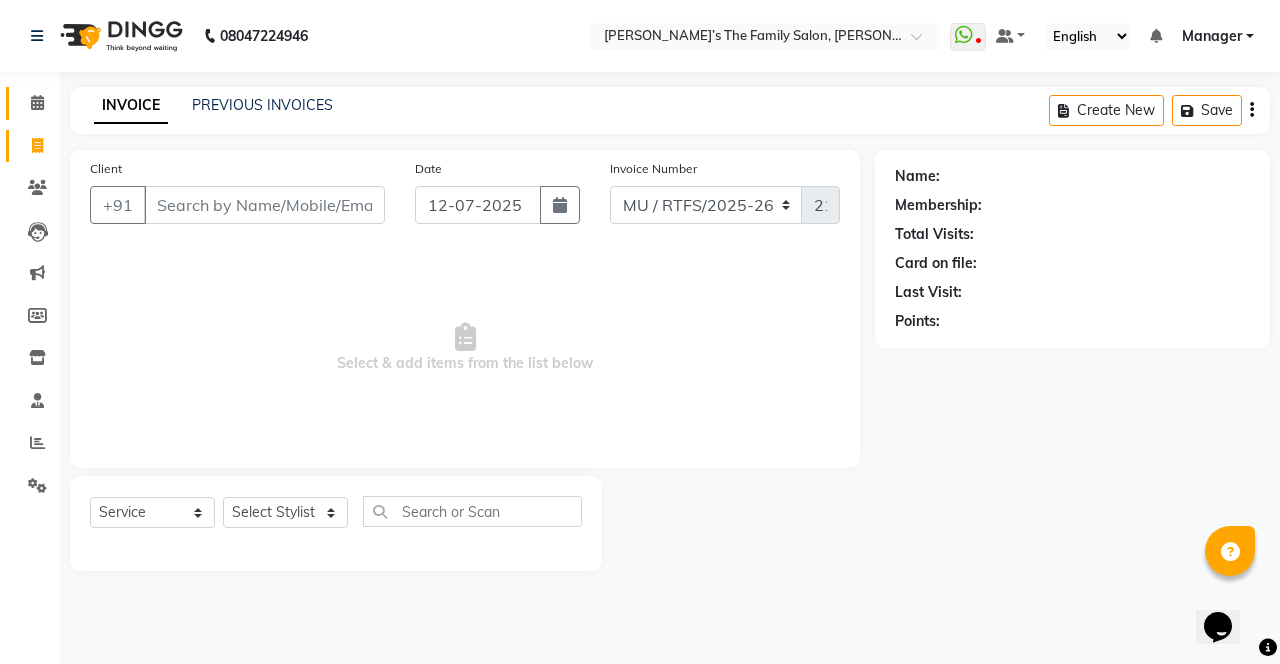 click 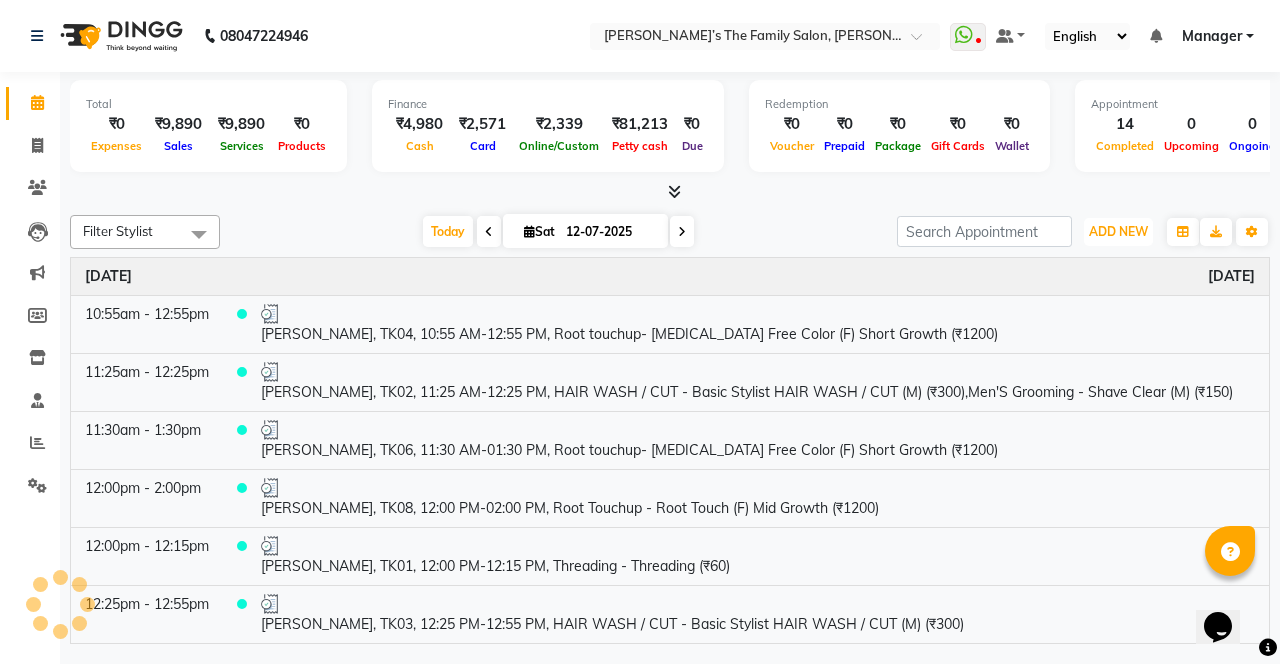 click on "ADD NEW" at bounding box center [1118, 231] 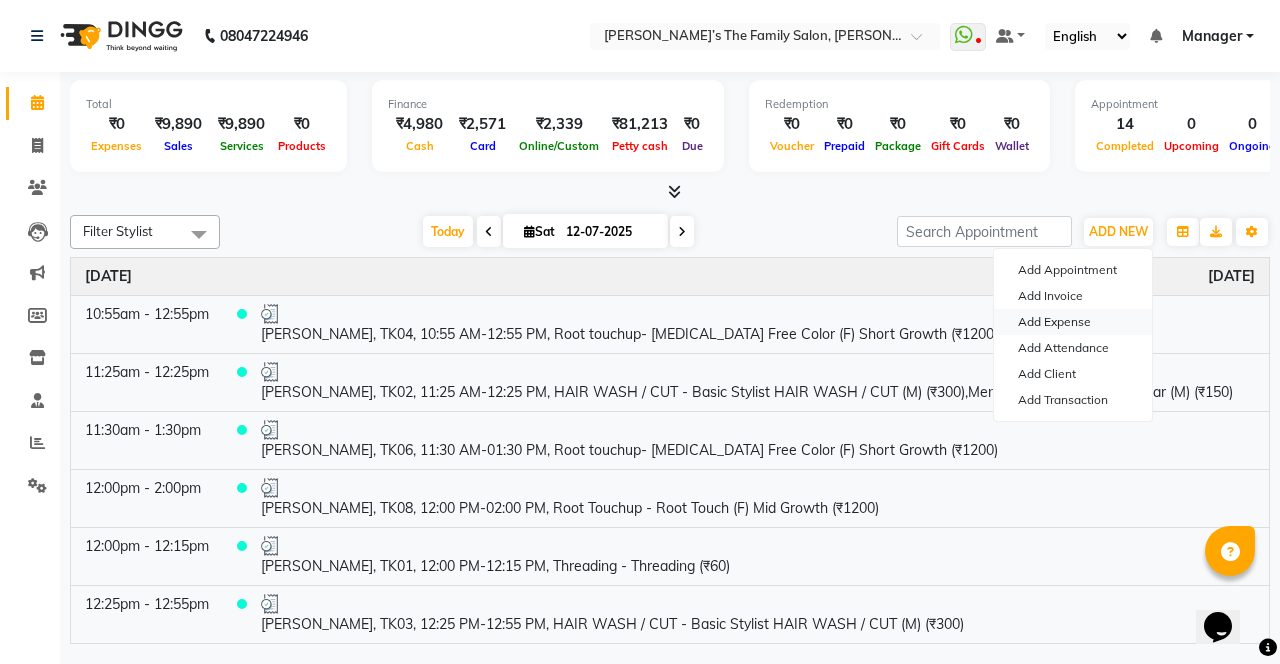 click on "Add Expense" at bounding box center (1073, 322) 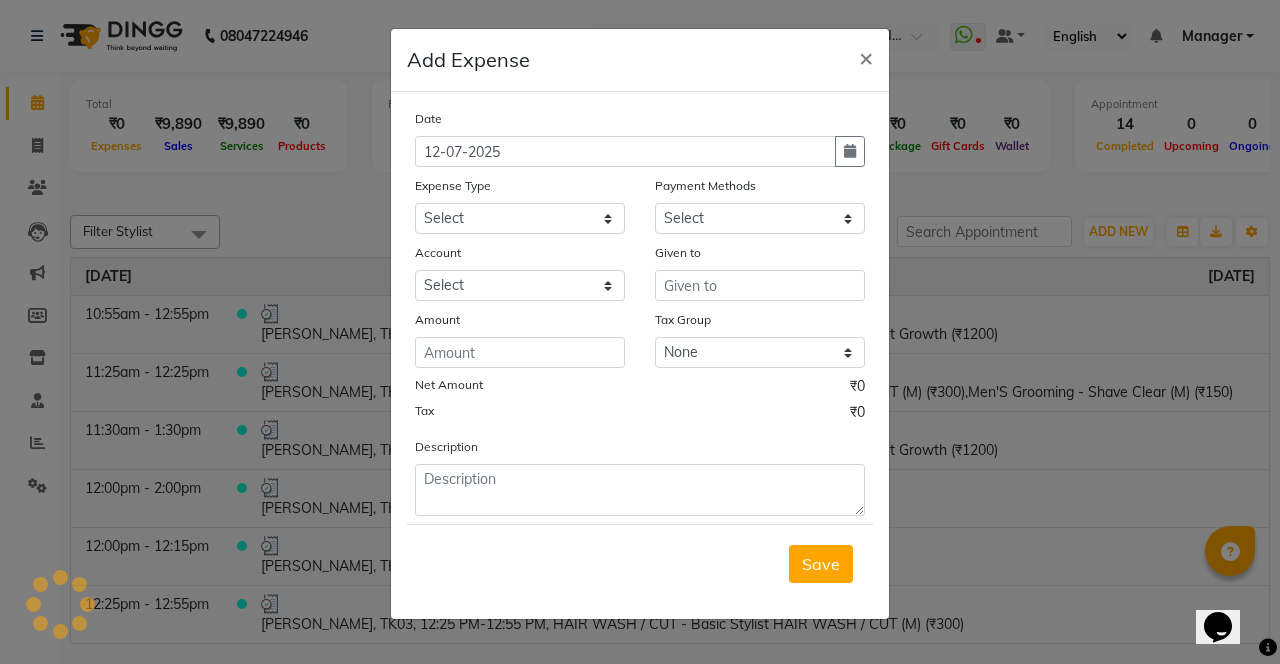 select on "1" 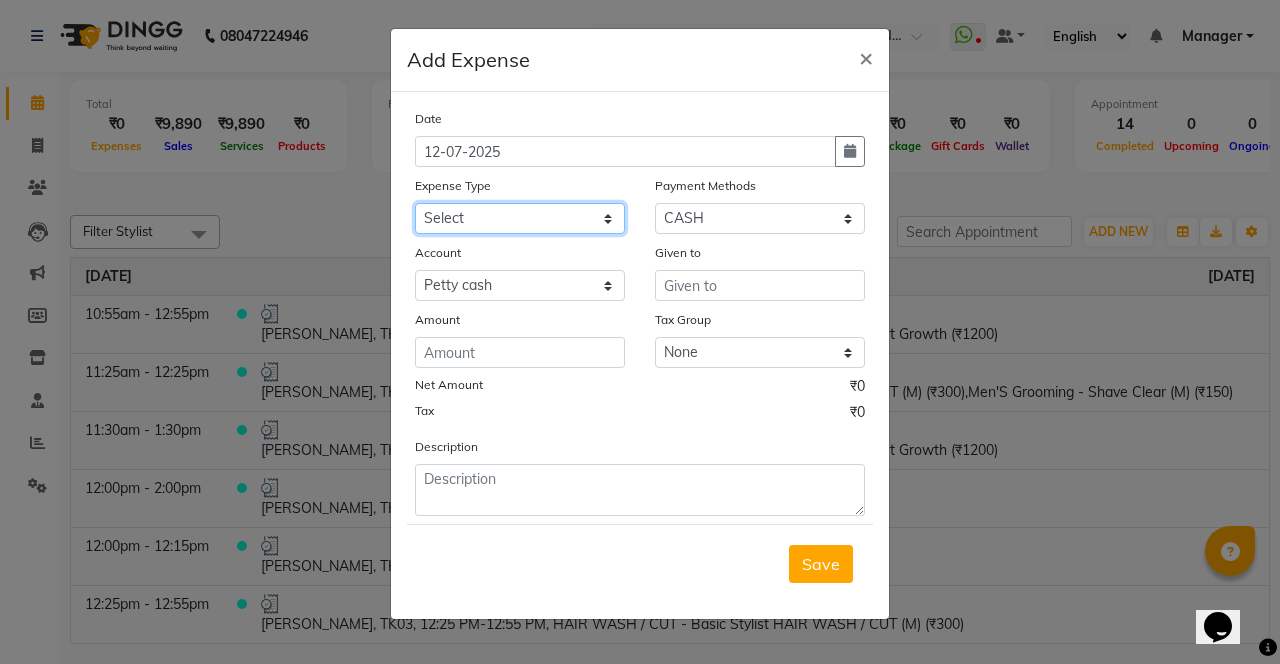 click on "Select Advance Salary Bank charges Car maintenance  Cash transfer to bank Cash transfer to hub Client Snacks Clinical charges coffee Equipment Fuel Govt fee Incentive Insurance International purchase Loan Repayment Maintenance Marketing Membership reward Milk Miscellaneous MRA Other Pantry Product Rent Staff Snacks Tax Tea & Refreshment Tip Transfer Utilities Water tank" 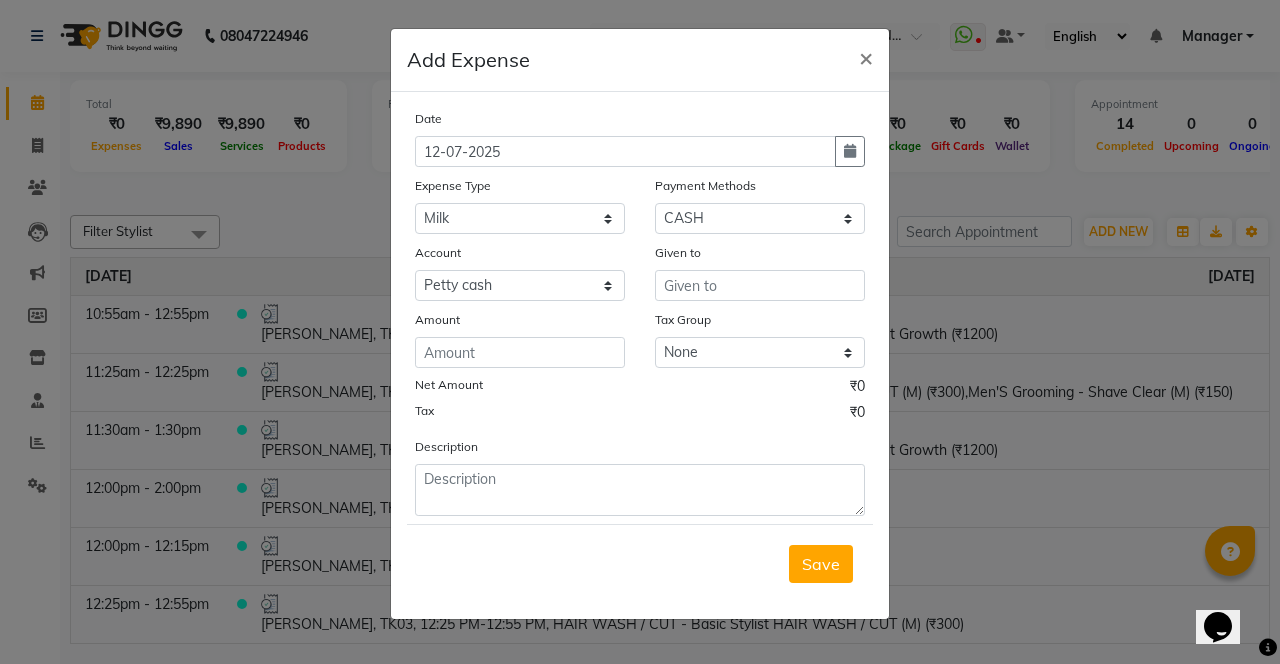select on "service" 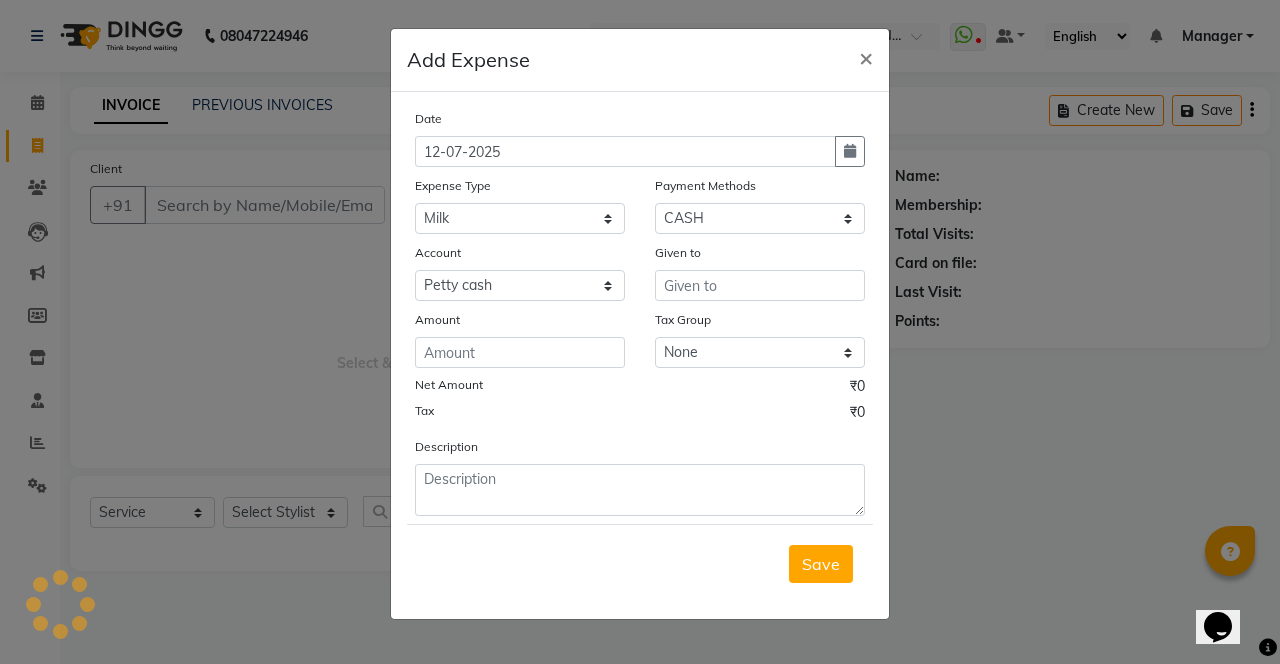 type on "2139" 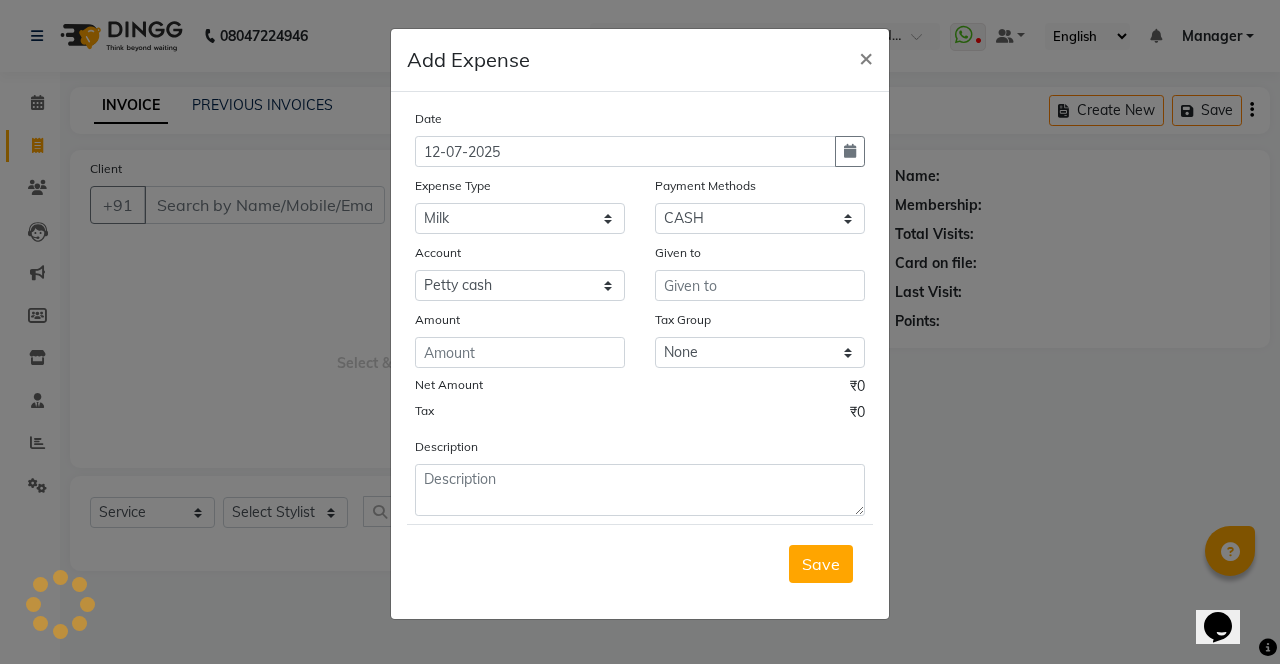 select on "8003" 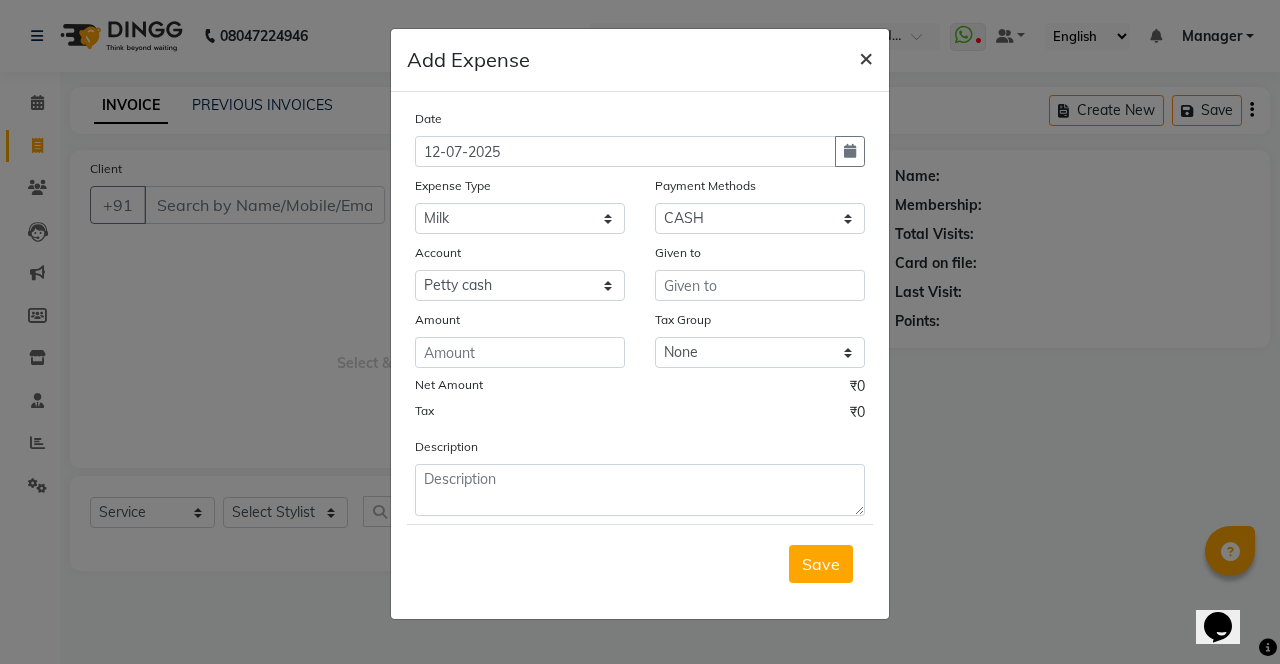 click on "×" 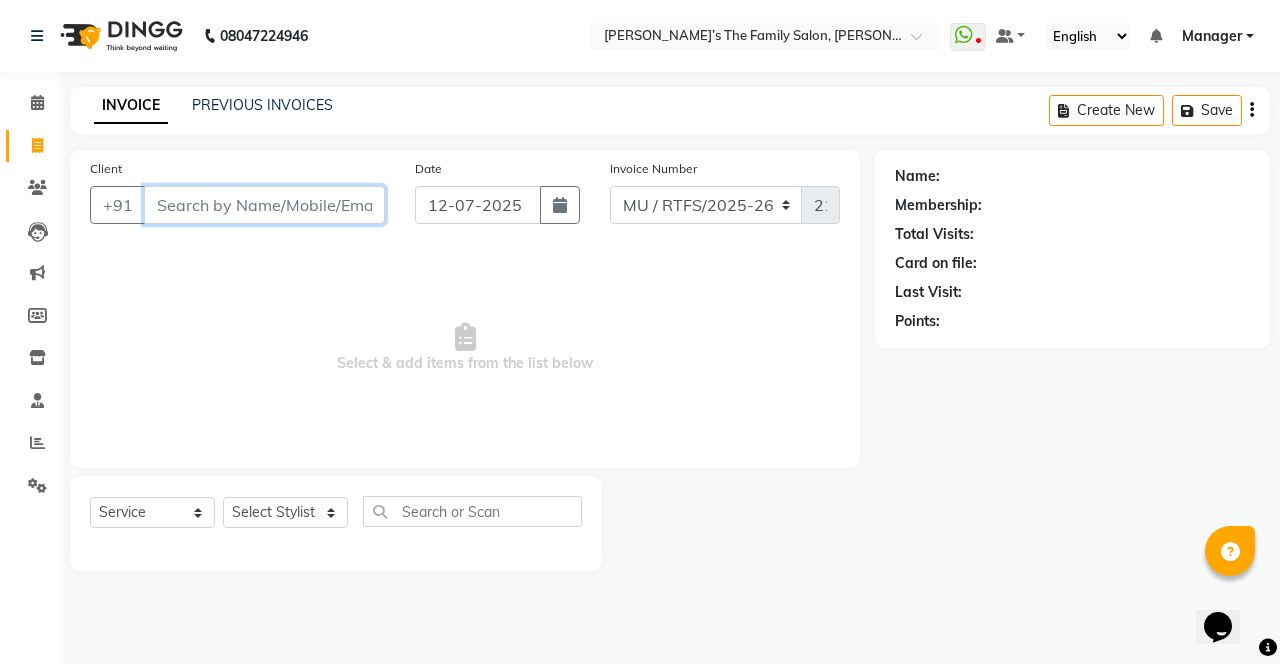 click on "Client" at bounding box center [264, 205] 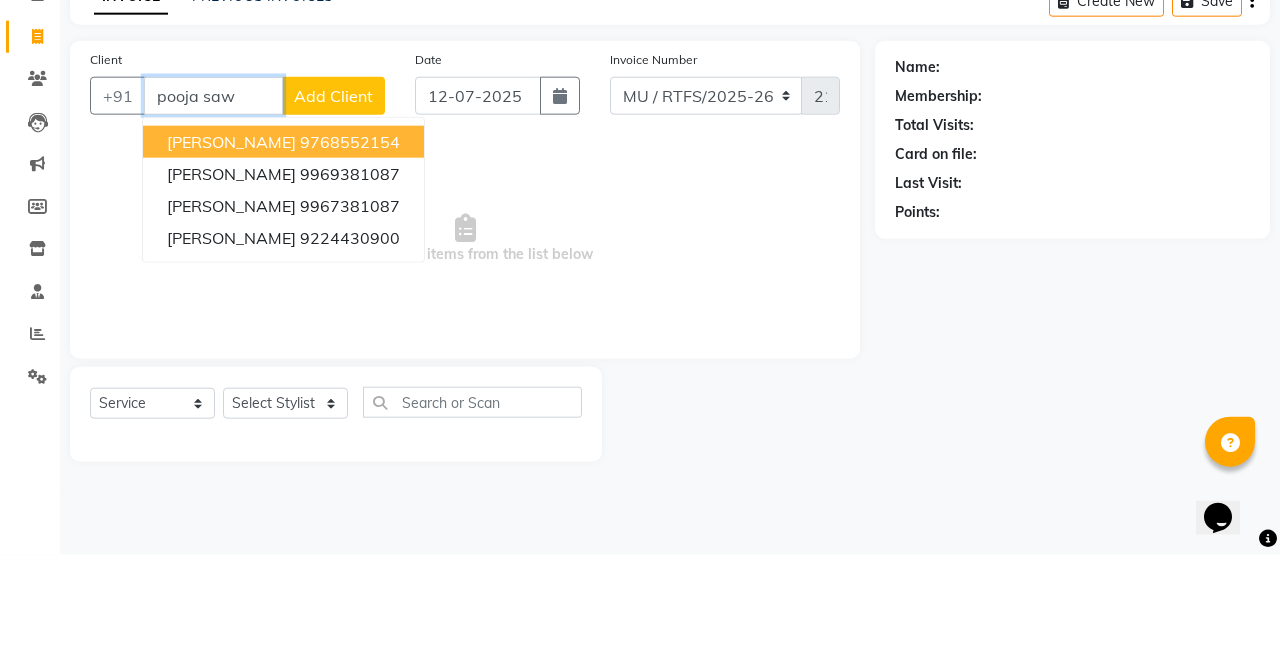 click on "Pooja Sawant" at bounding box center [231, 283] 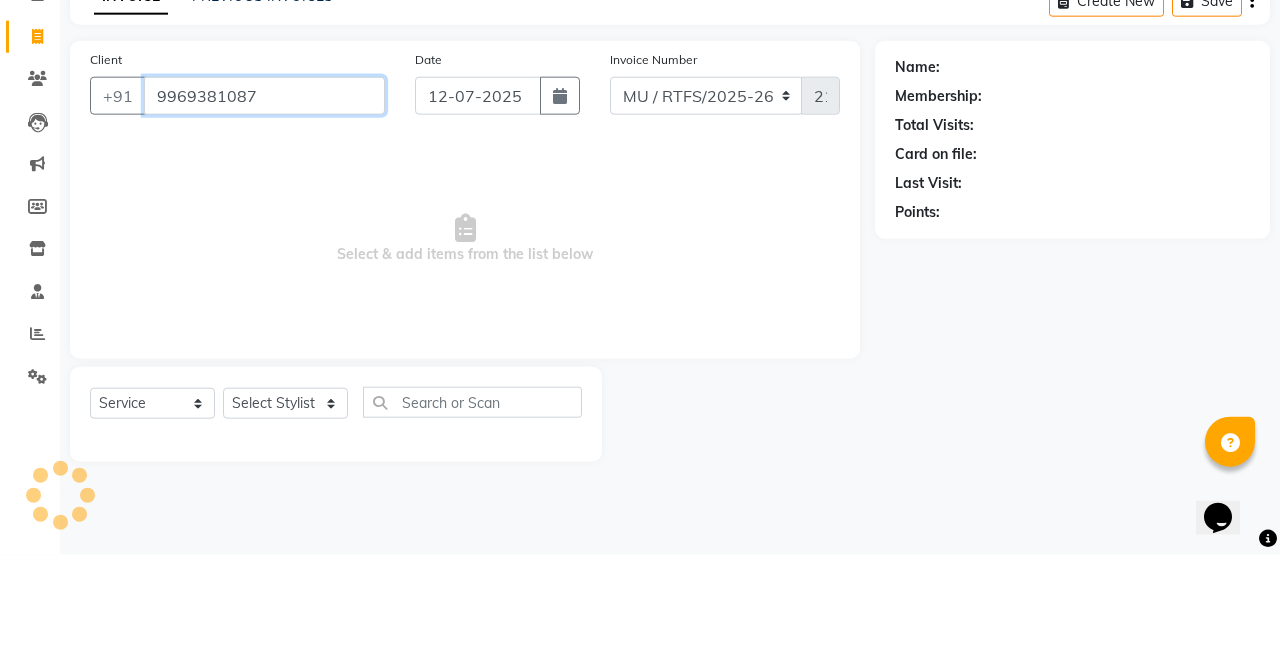type on "9969381087" 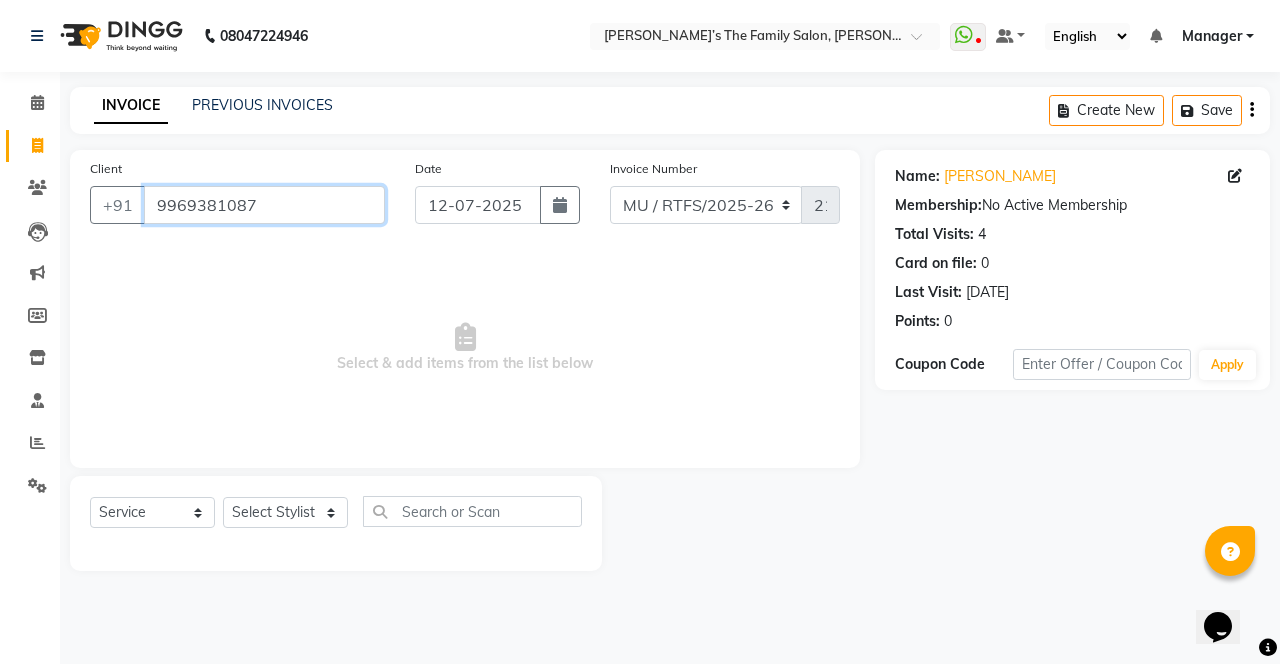 click on "9969381087" at bounding box center [264, 205] 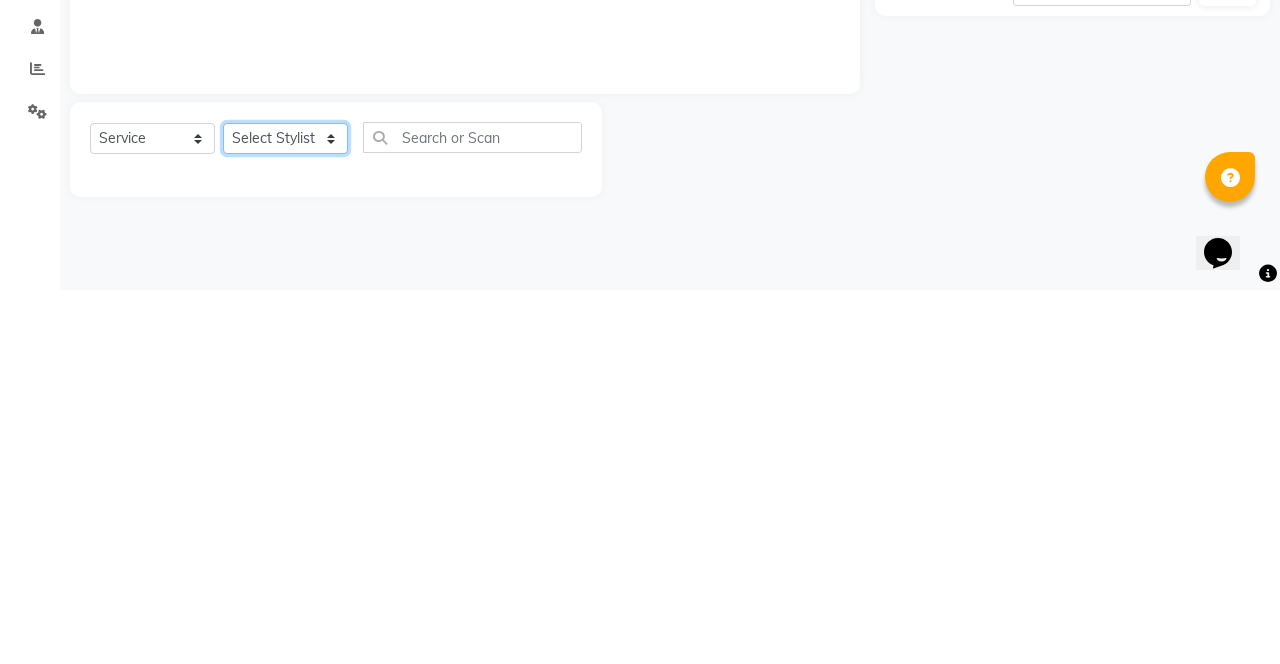 click on "Select Stylist Aarohi P Aksahy Auty Aniket A Apurva Ariba Arvind  Chaurasiya Divya Ganesh A Gautam  House sale Komal Waghmare Laxmi  Manager Meenakshi Noor Prashant  Purabi Ravindra  Sangita DIGHE Shobhali  Shreepad Pawar shrishti jaiswal Vikas H Vinali" 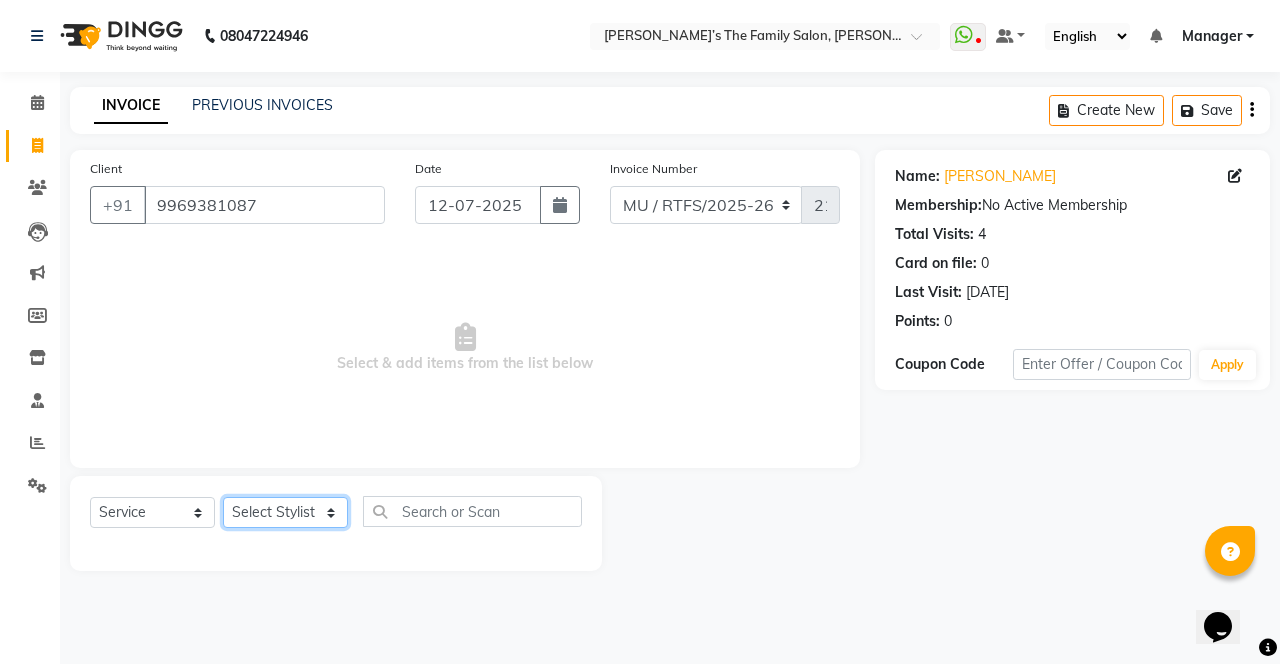 select on "59307" 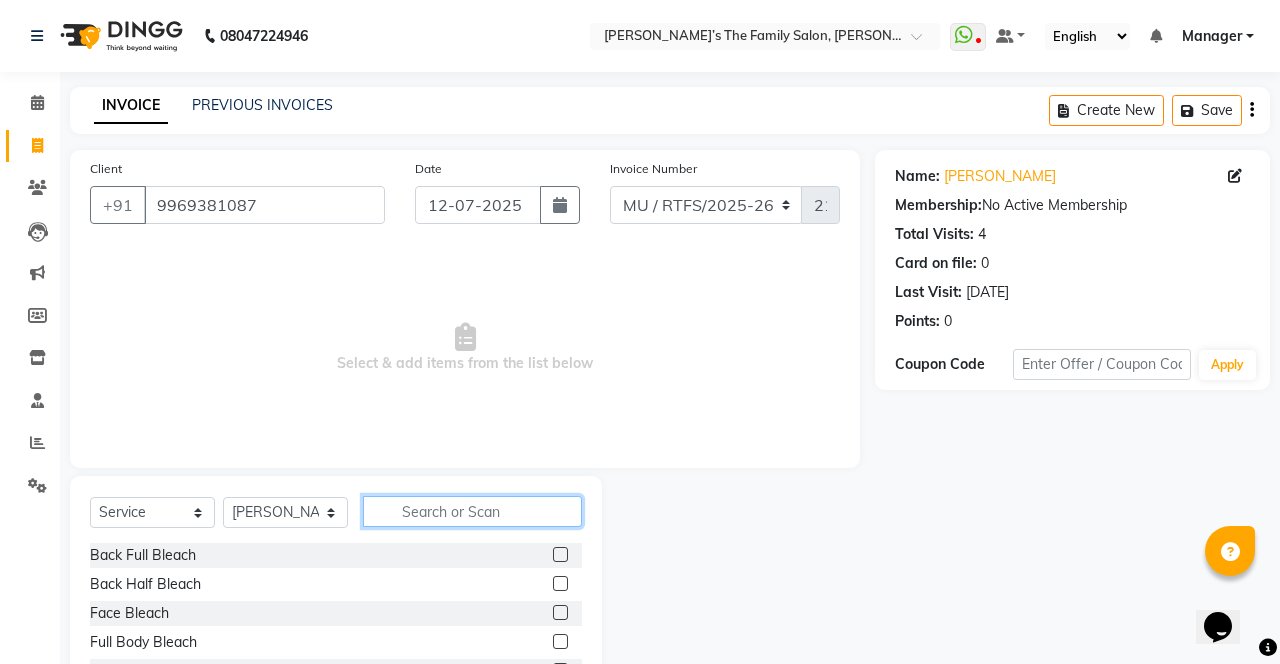 click 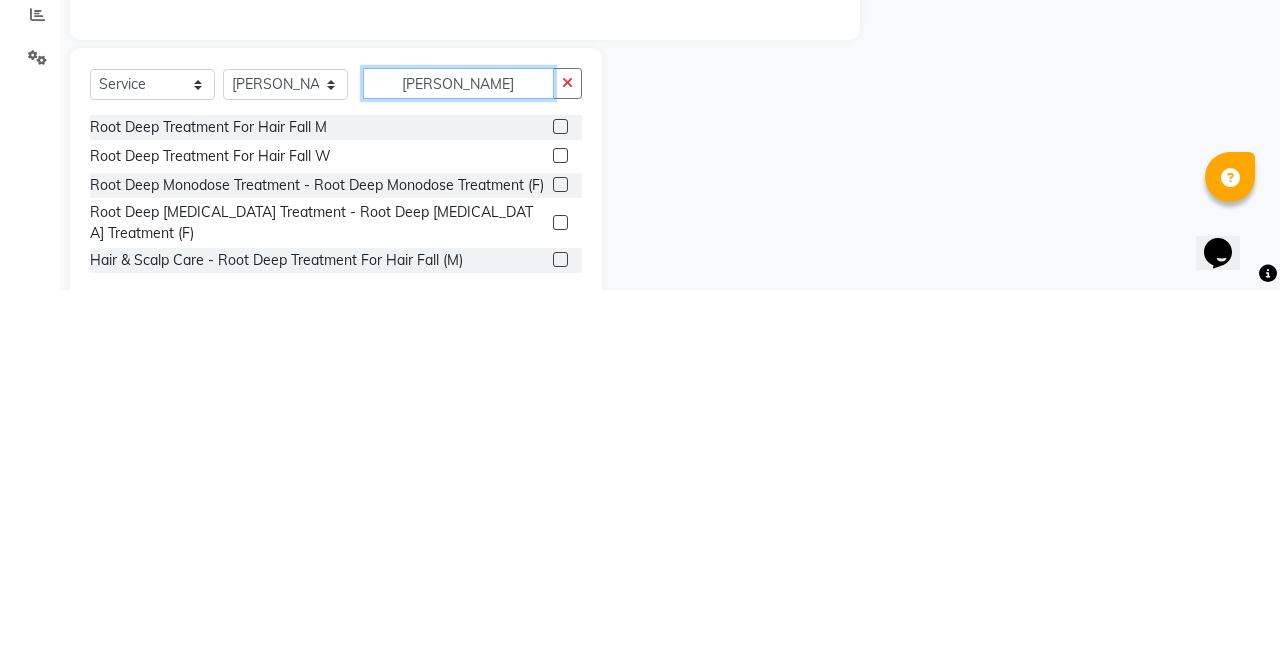 scroll, scrollTop: 56, scrollLeft: 0, axis: vertical 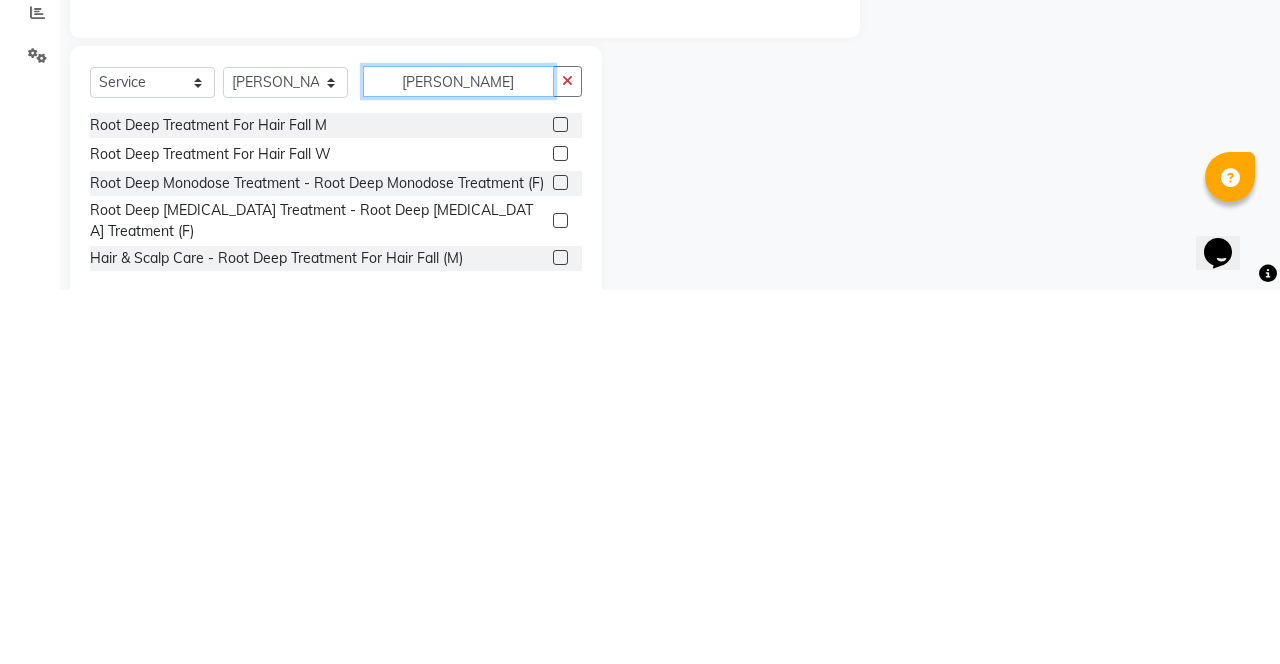 type on "Root dee" 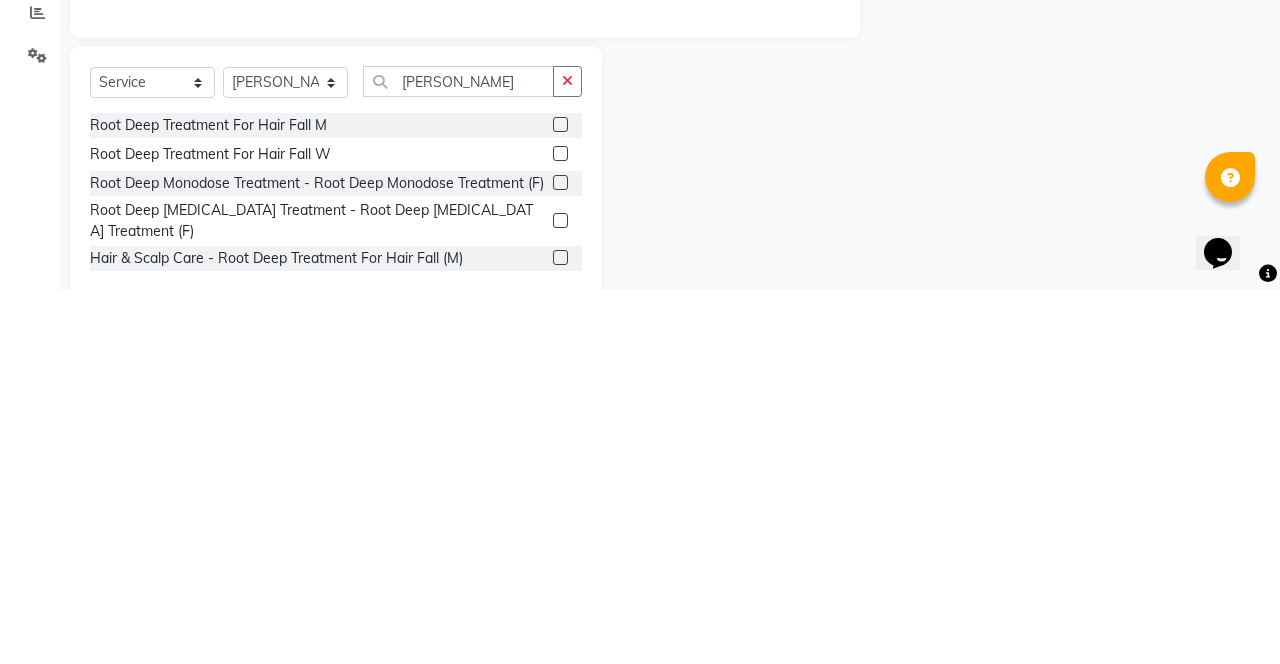 click 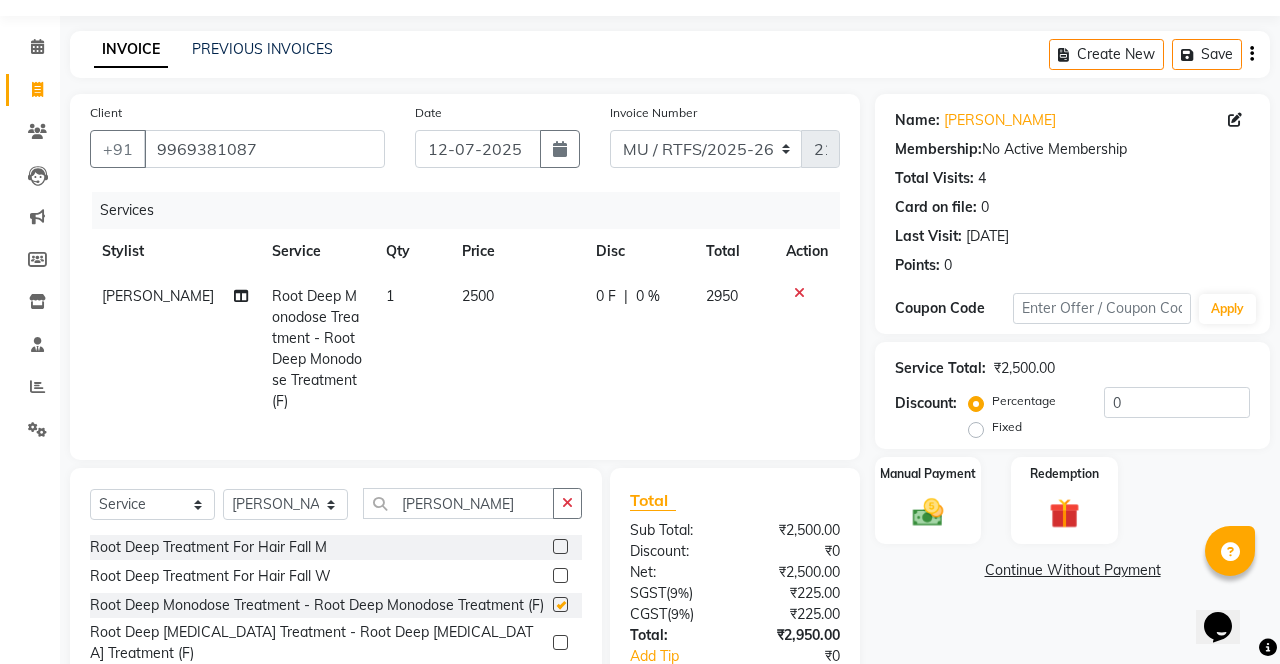 checkbox on "false" 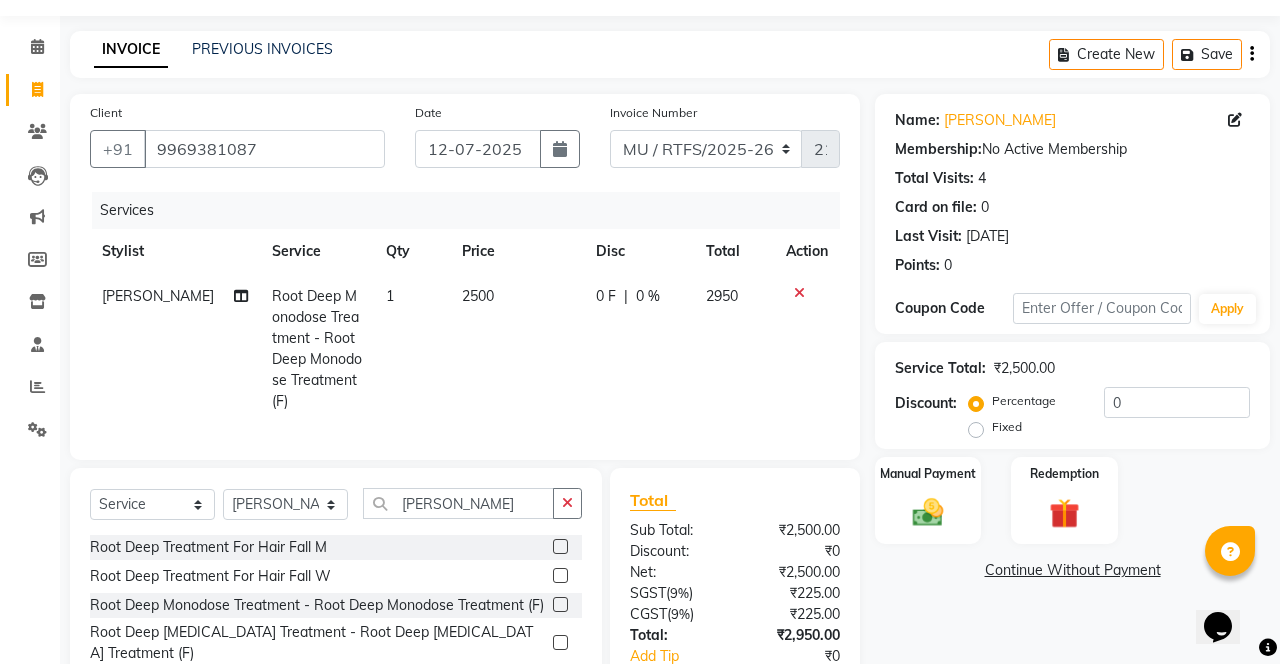 click on "2500" 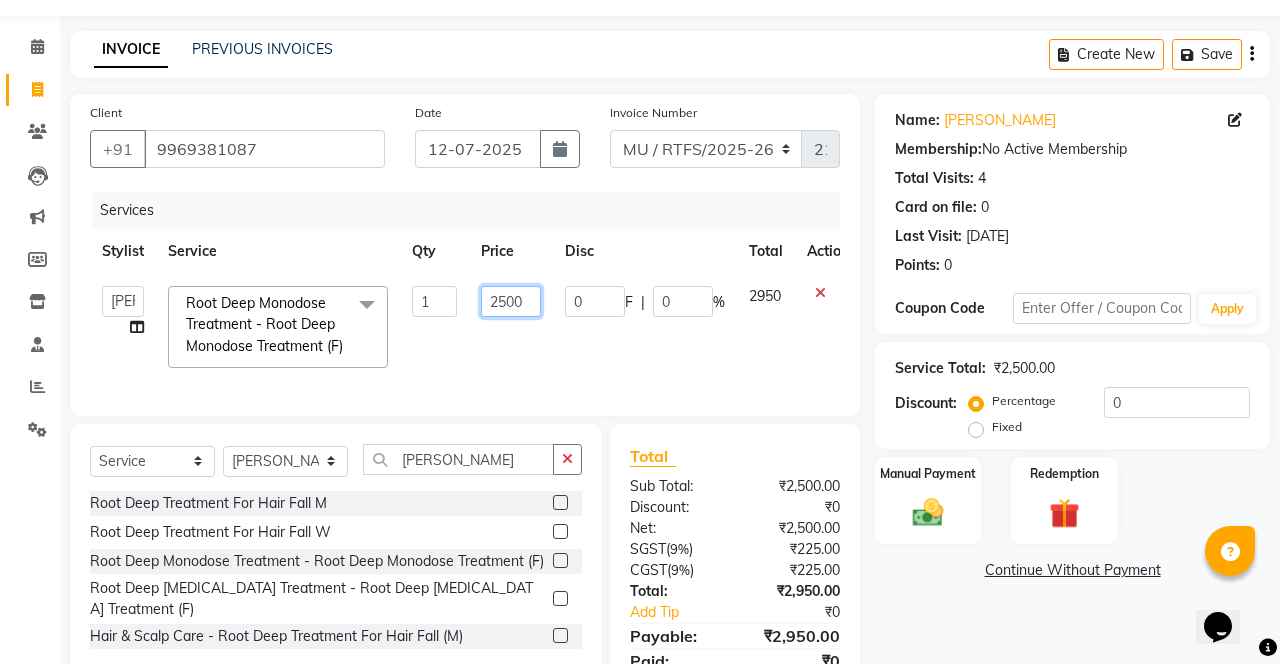 click on "2500" 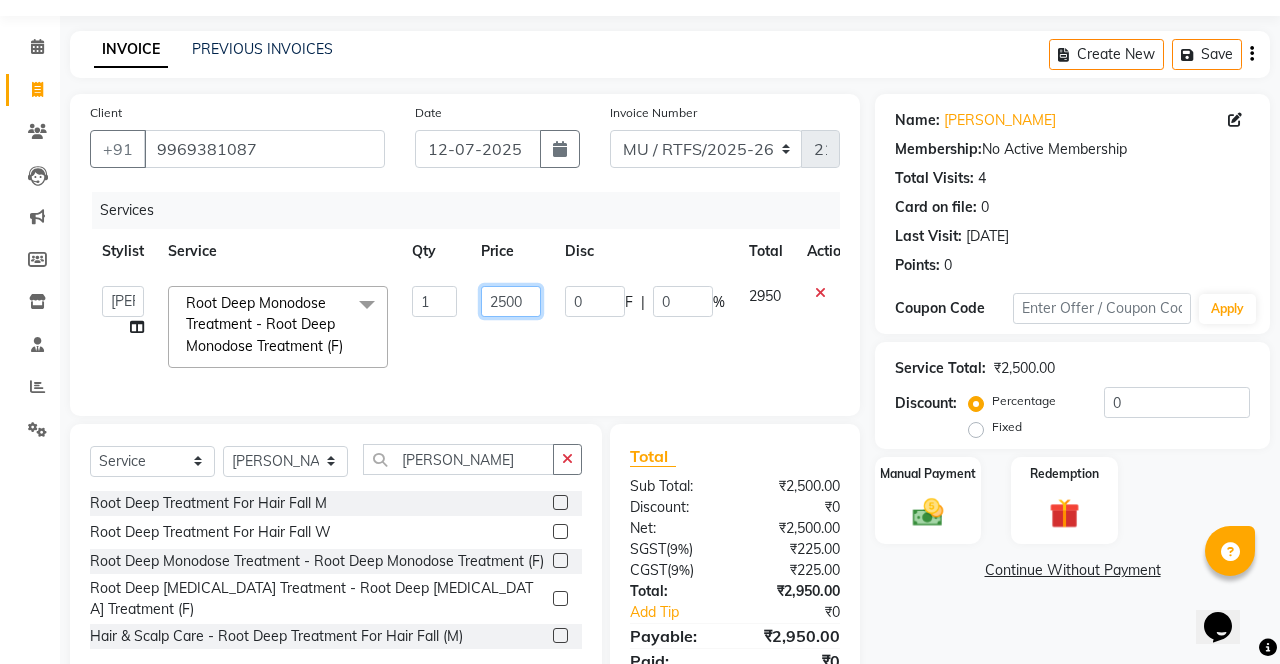 scroll, scrollTop: 56, scrollLeft: 0, axis: vertical 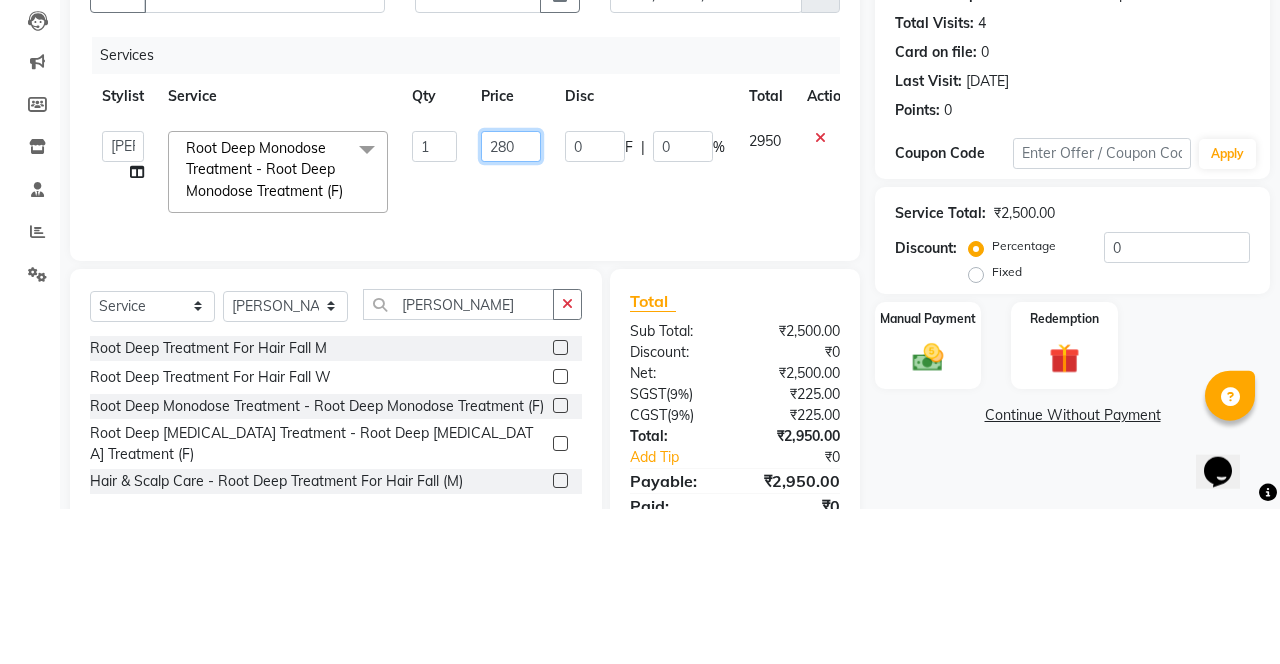 type on "2800" 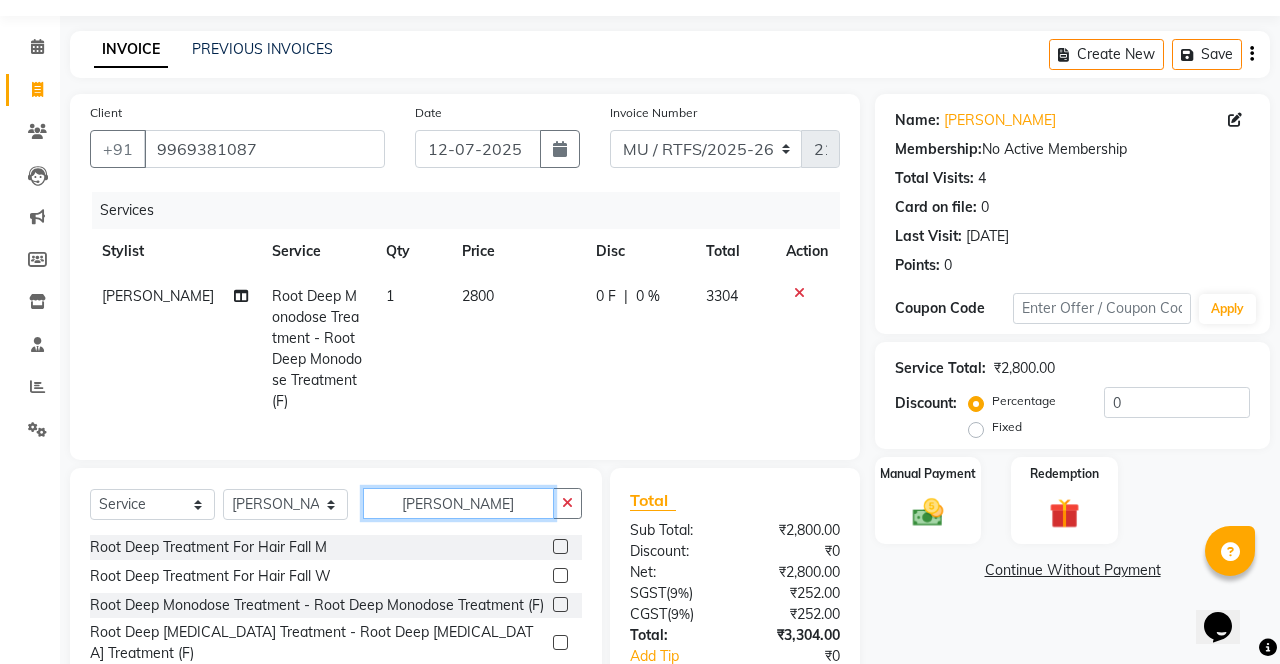 click on "Root dee" 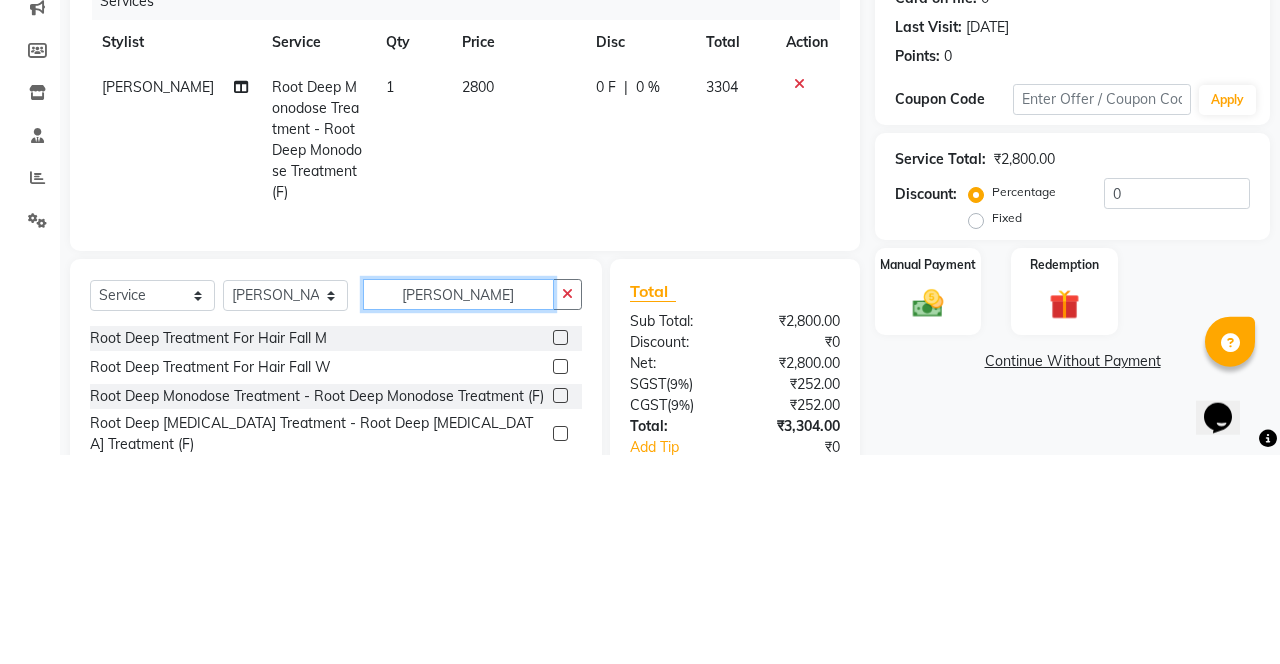 scroll, scrollTop: 63, scrollLeft: 0, axis: vertical 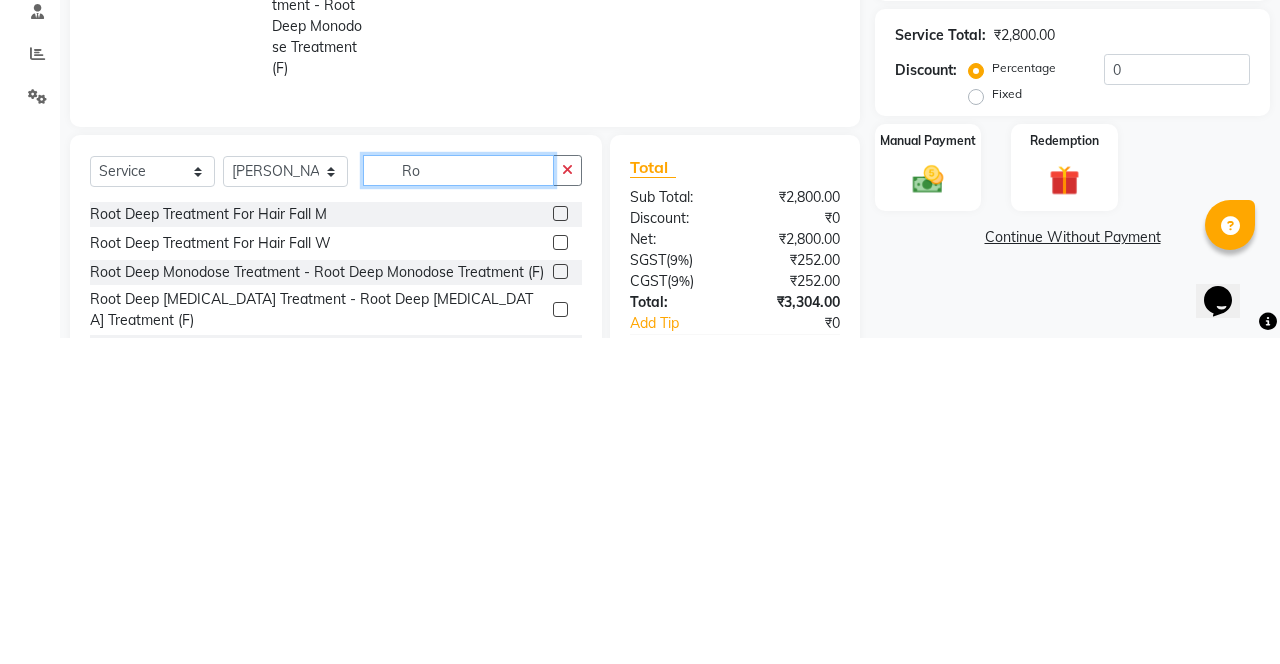 type on "R" 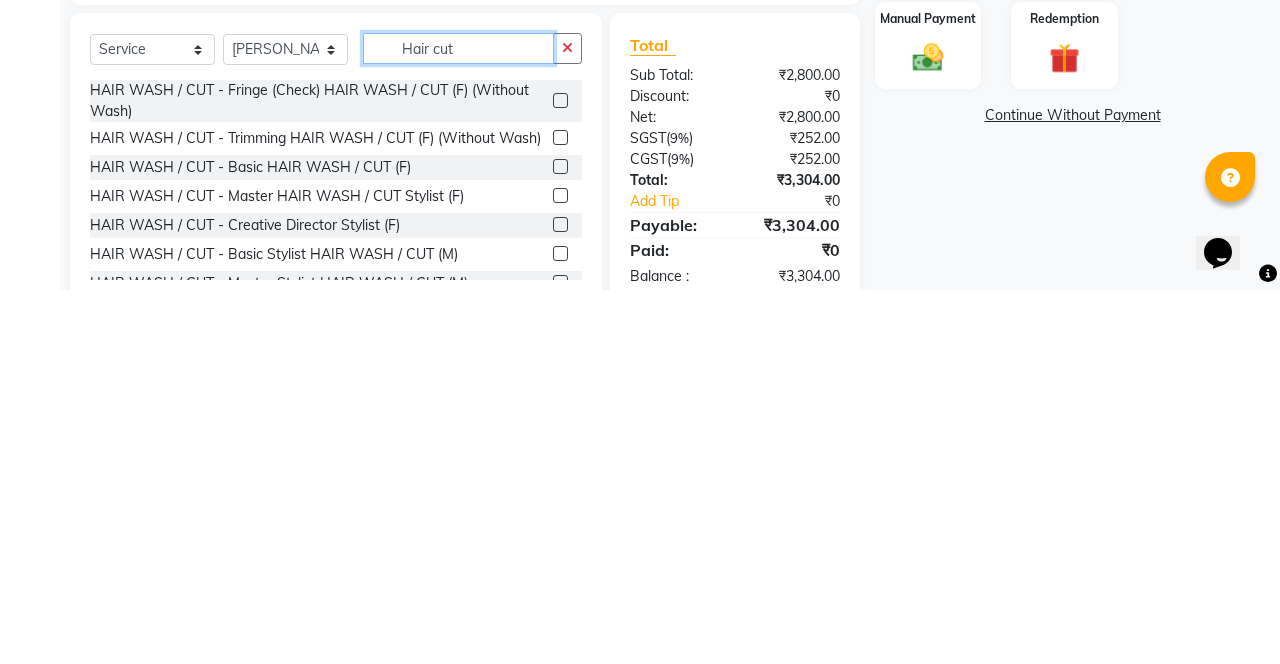 scroll, scrollTop: 138, scrollLeft: 0, axis: vertical 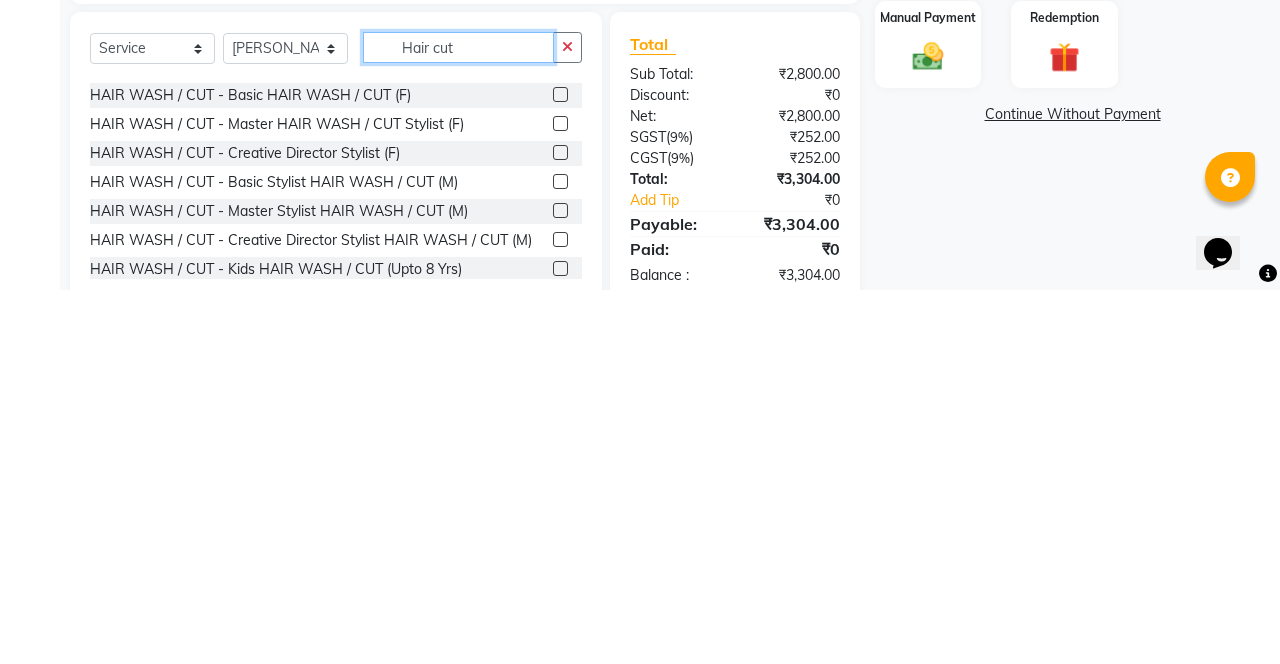 type on "Hair cut" 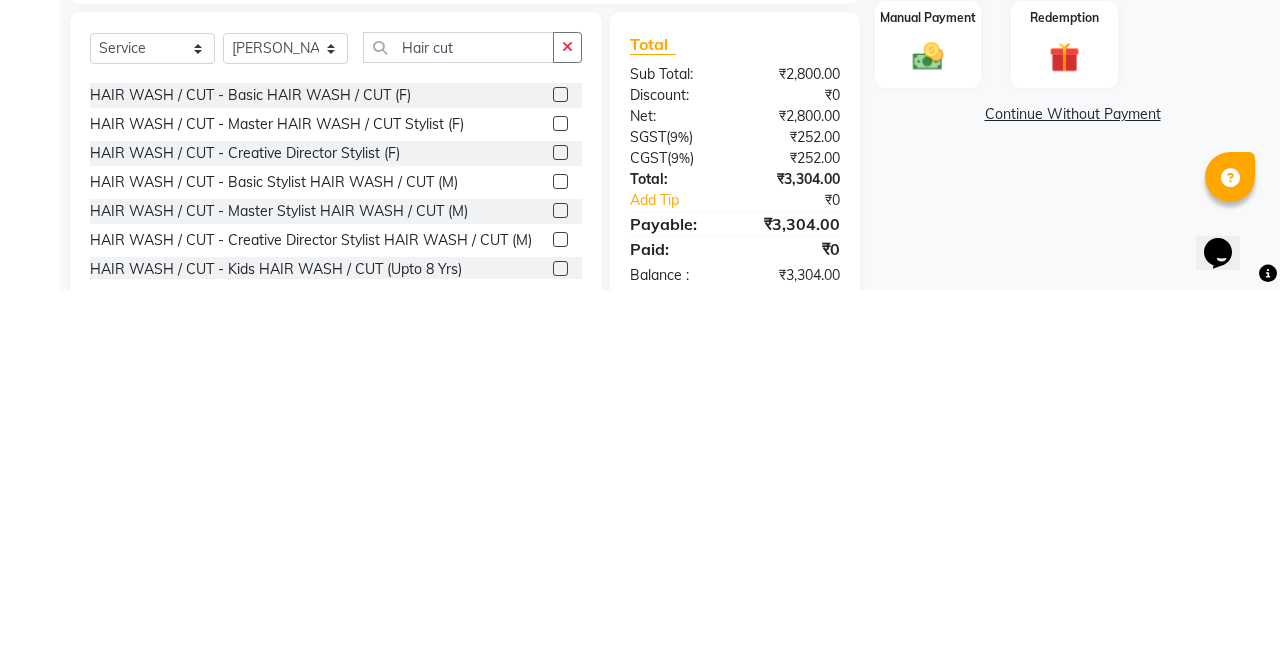 click 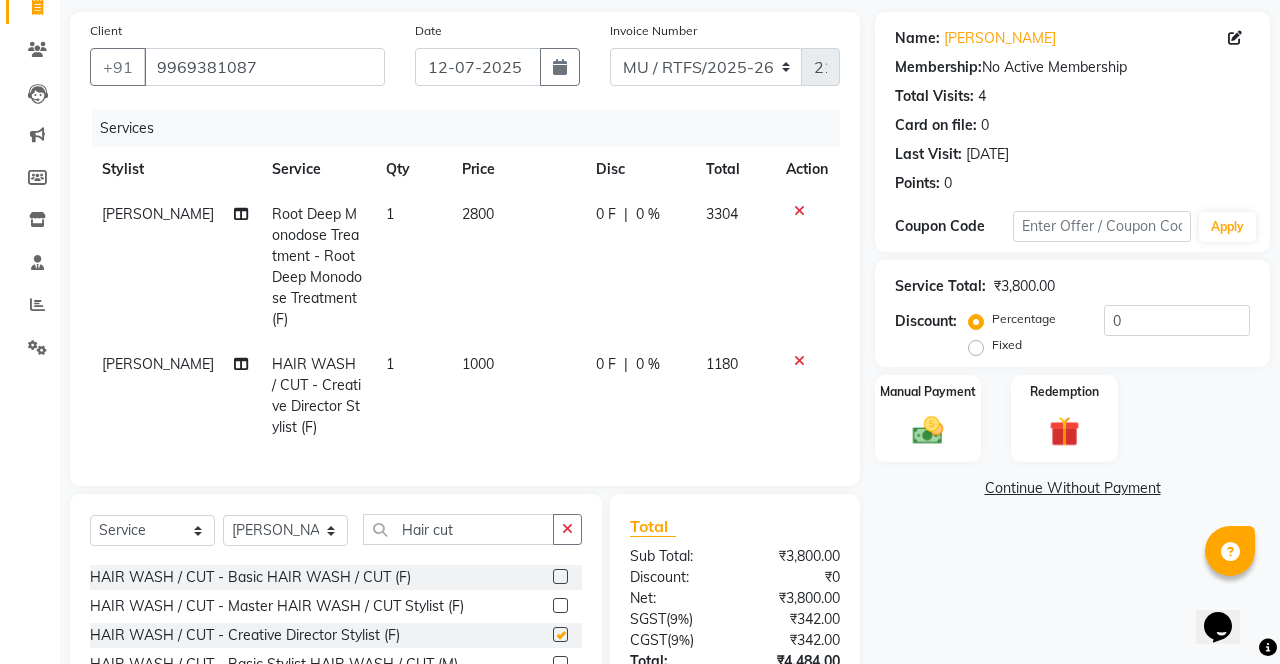 checkbox on "false" 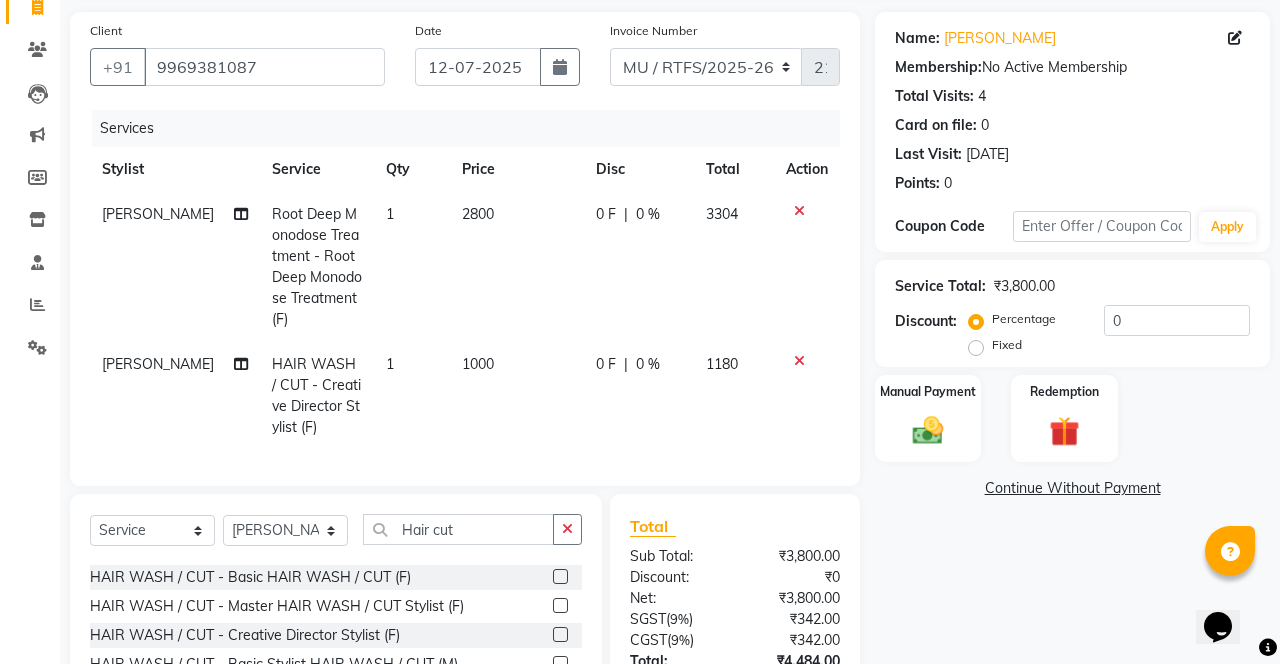 scroll, scrollTop: 228, scrollLeft: 0, axis: vertical 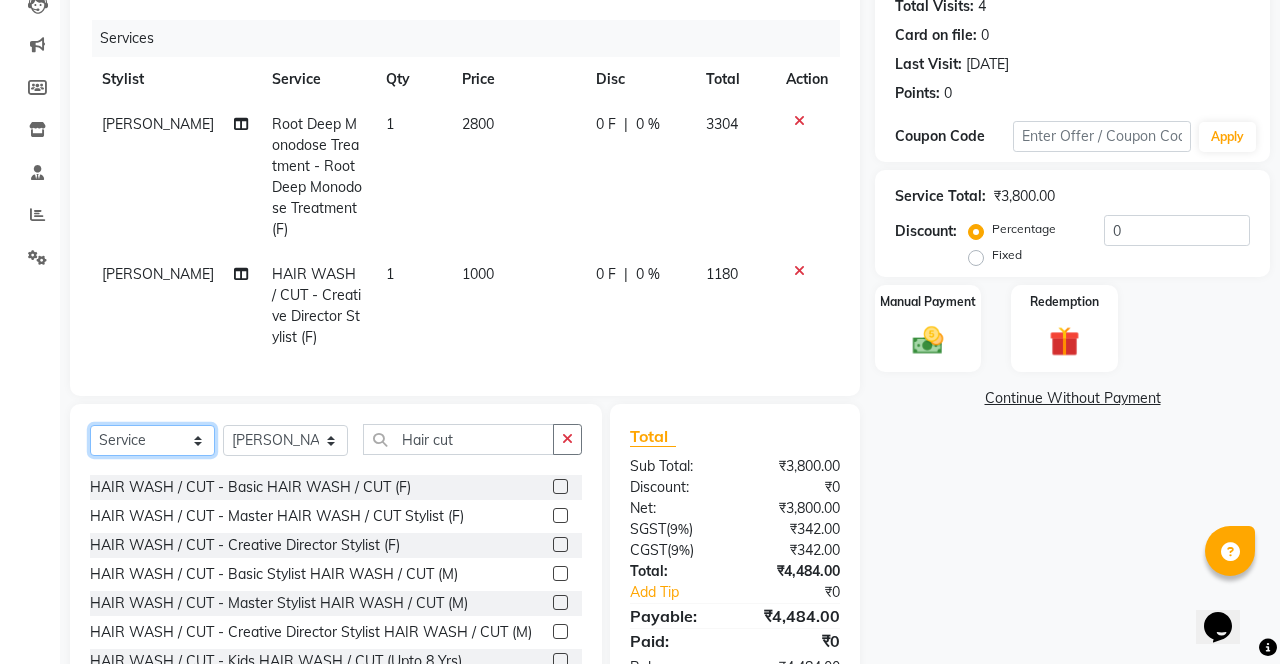 click on "Select  Service  Product  Membership  Package Voucher Prepaid Gift Card" 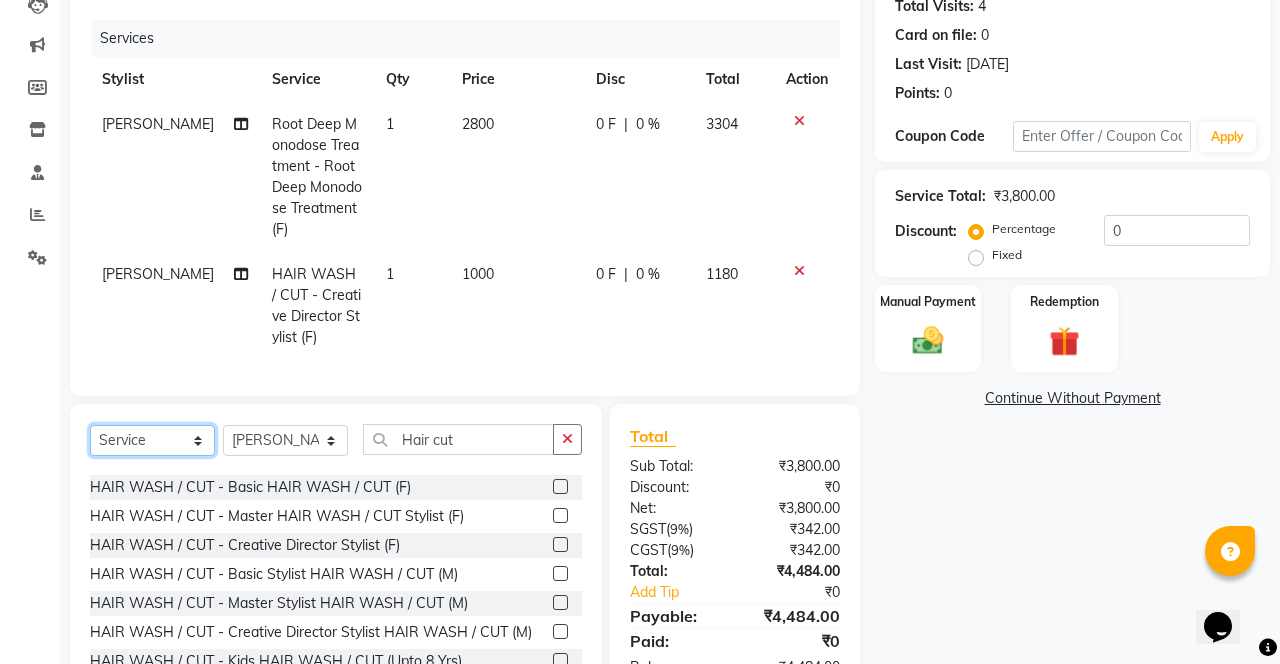 select on "product" 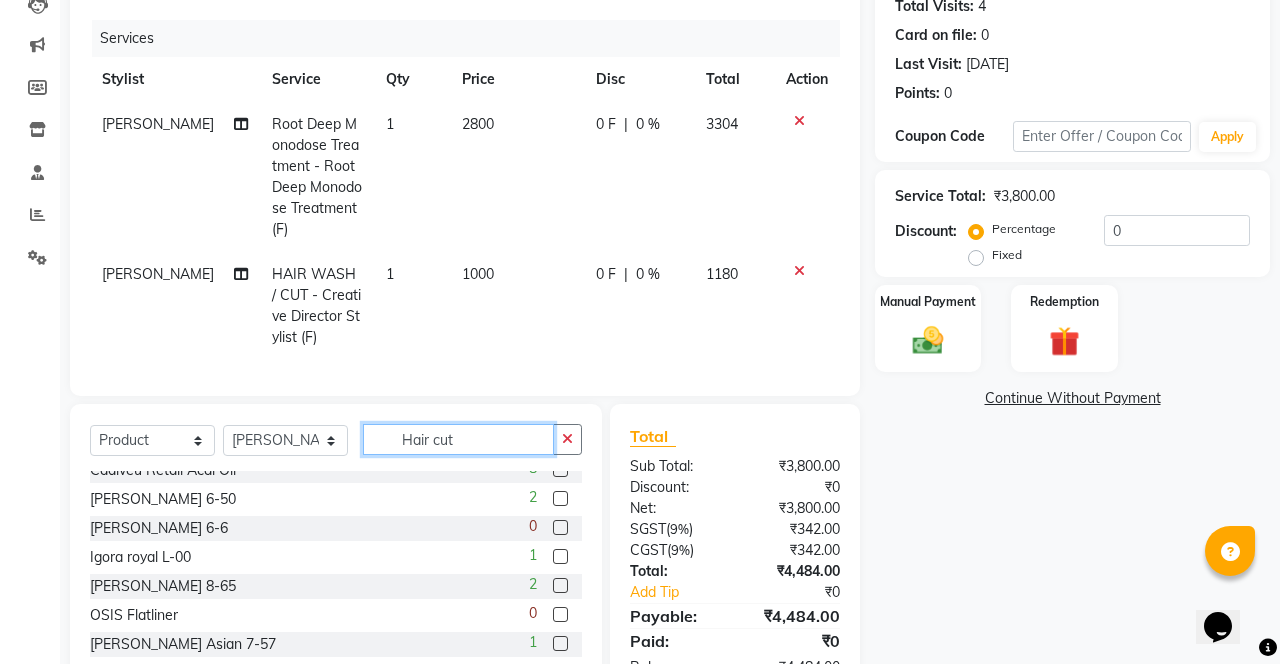 click on "Hair cut" 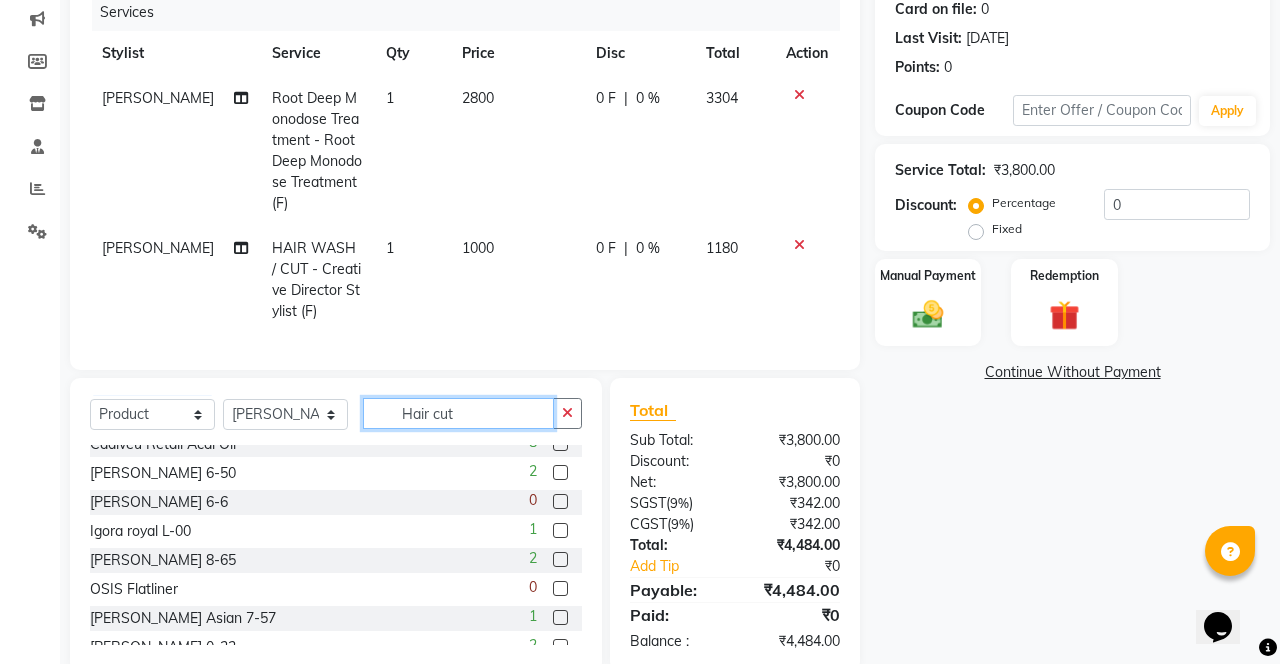 scroll, scrollTop: 270, scrollLeft: 0, axis: vertical 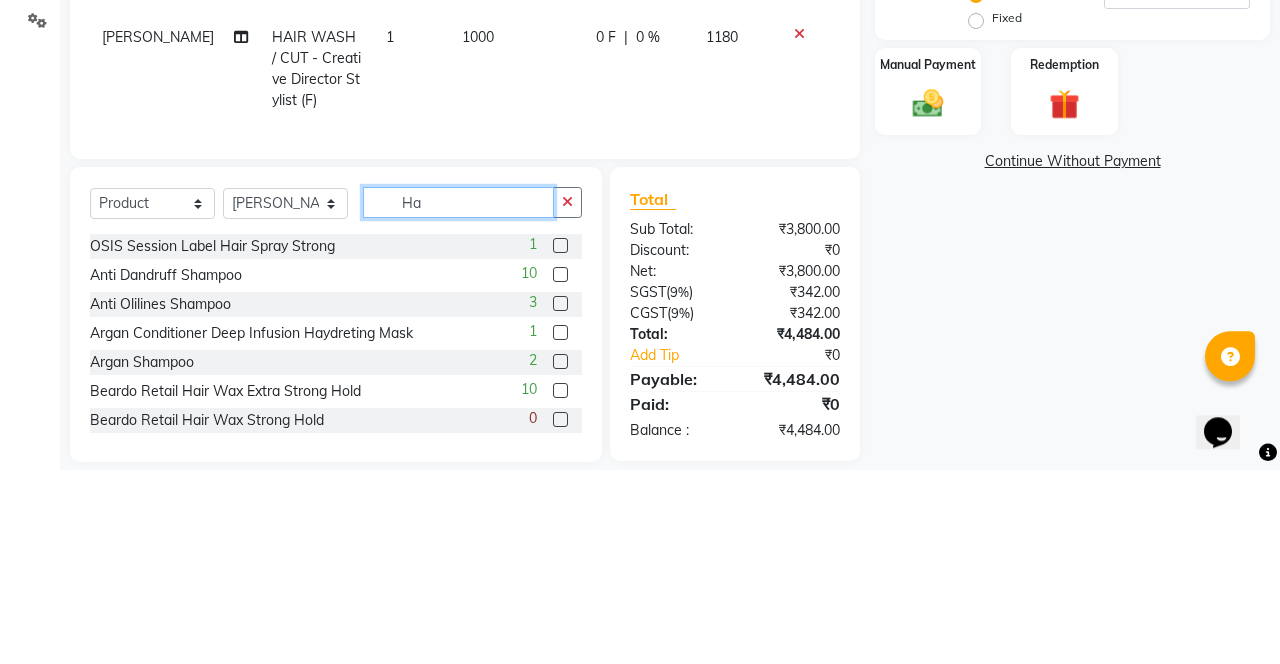 type on "H" 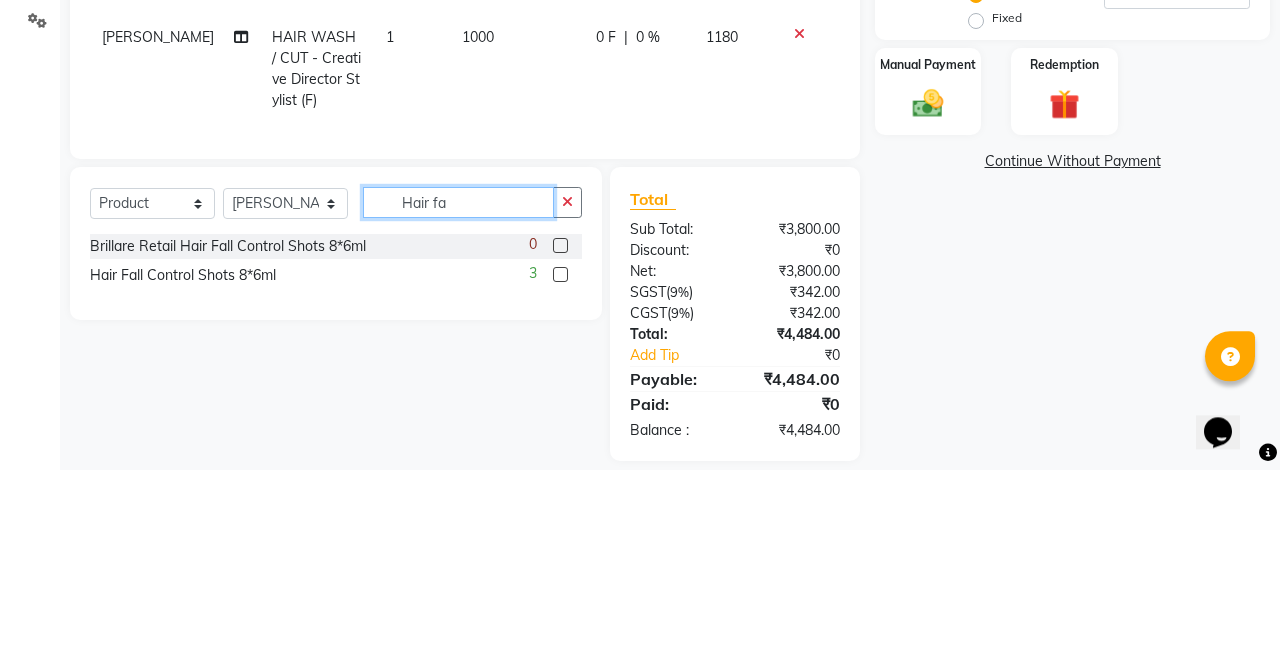 type on "Hair fa" 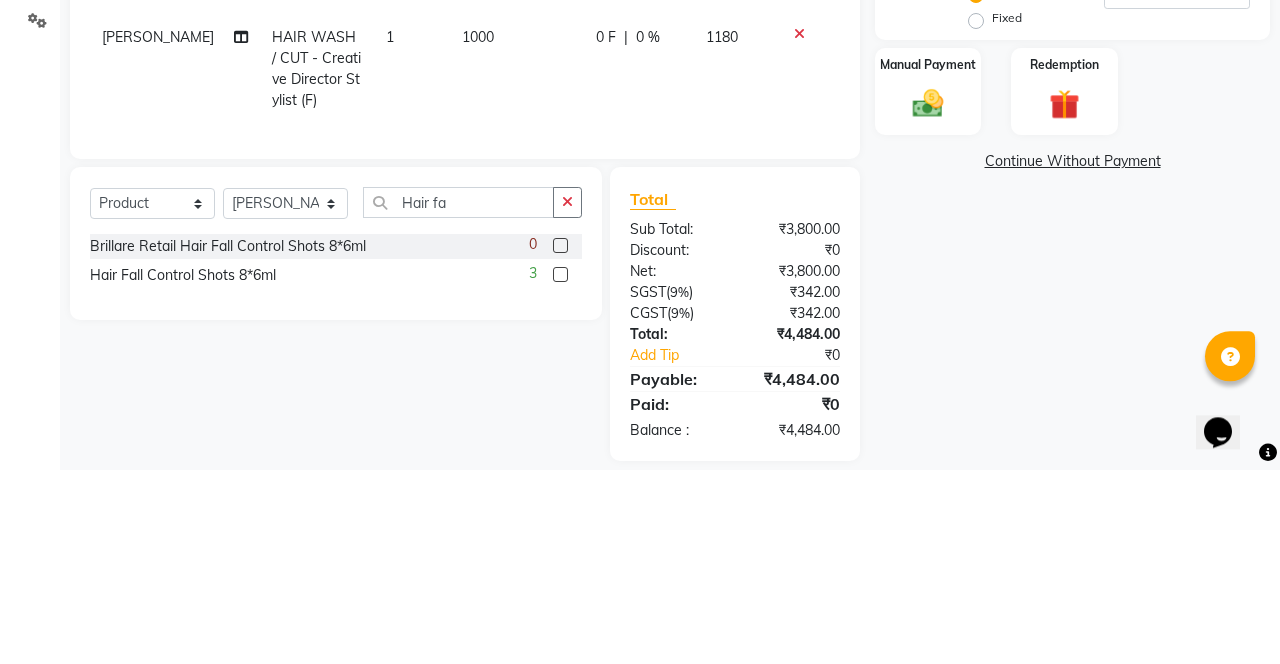 click 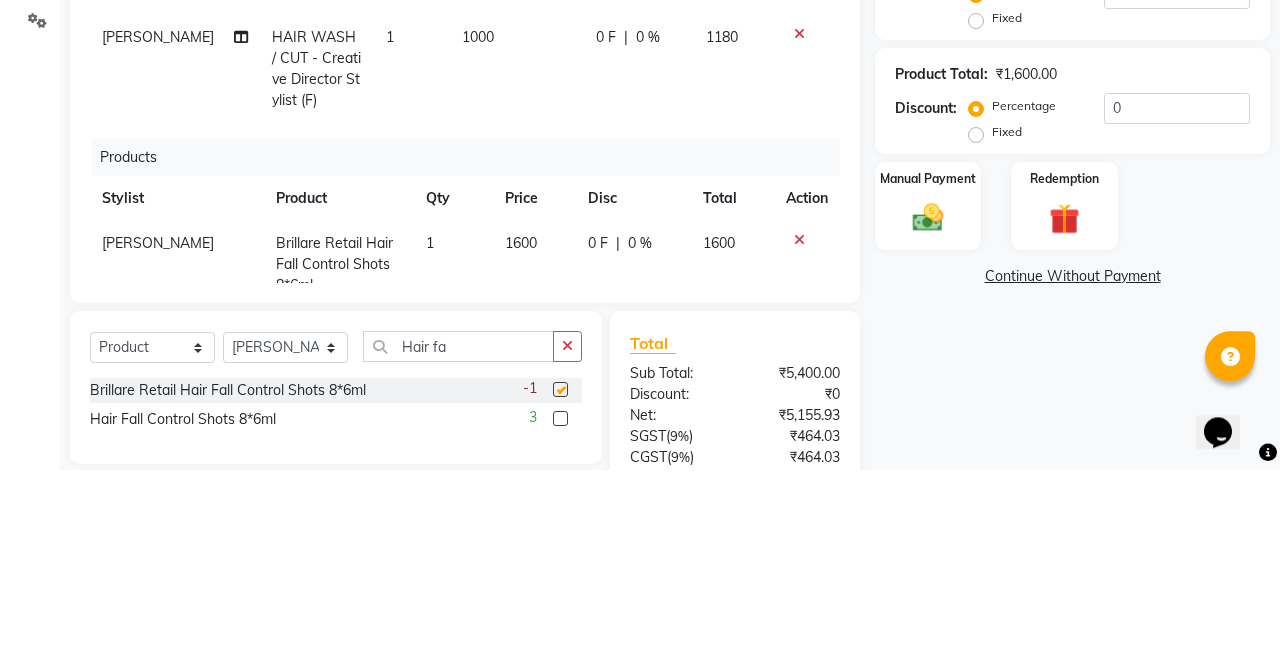 scroll, scrollTop: 270, scrollLeft: 0, axis: vertical 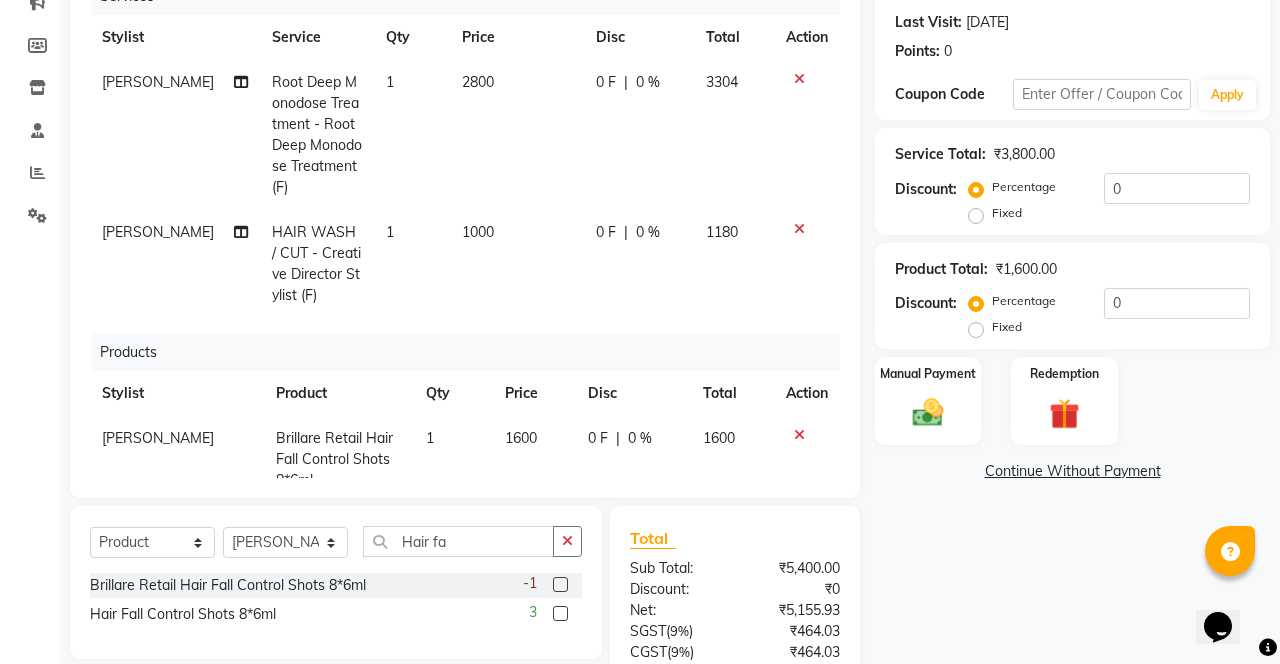 checkbox on "false" 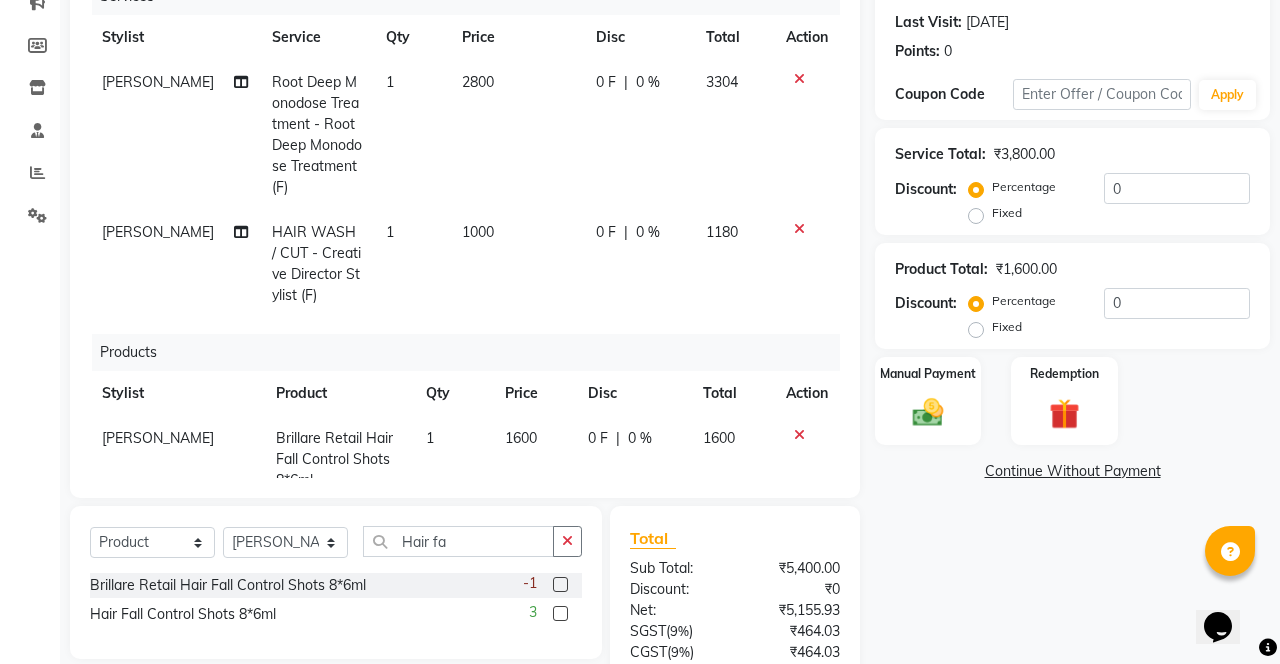 scroll, scrollTop: 41, scrollLeft: 0, axis: vertical 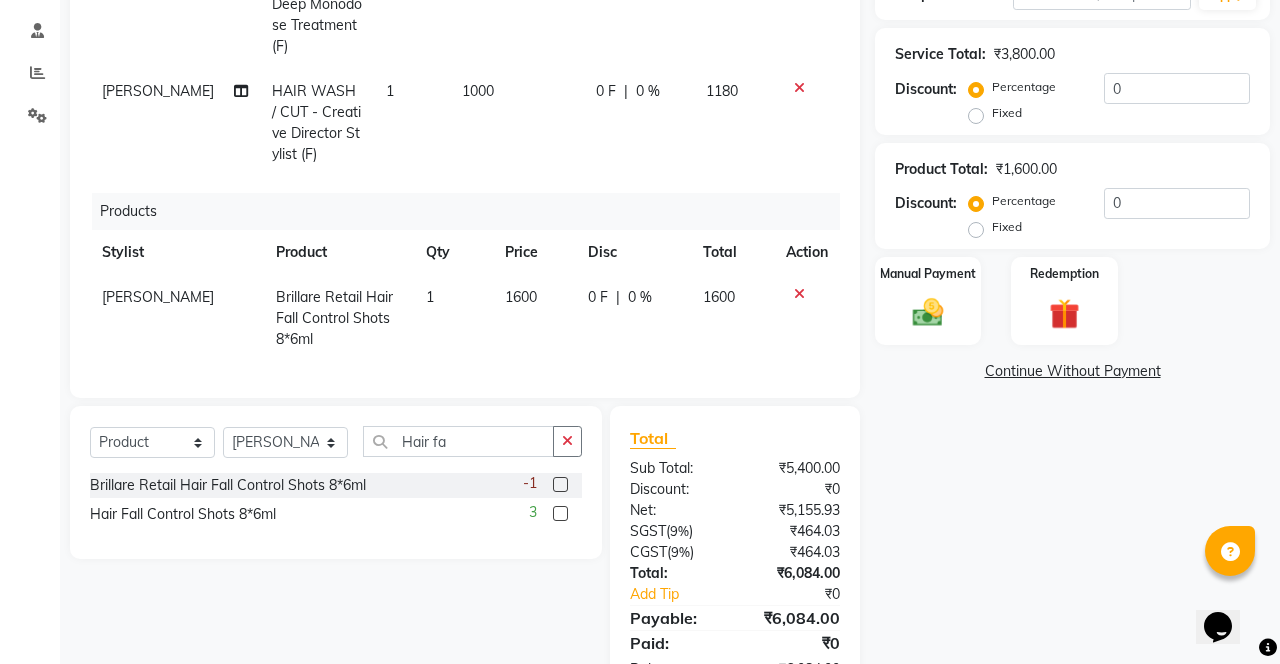 click 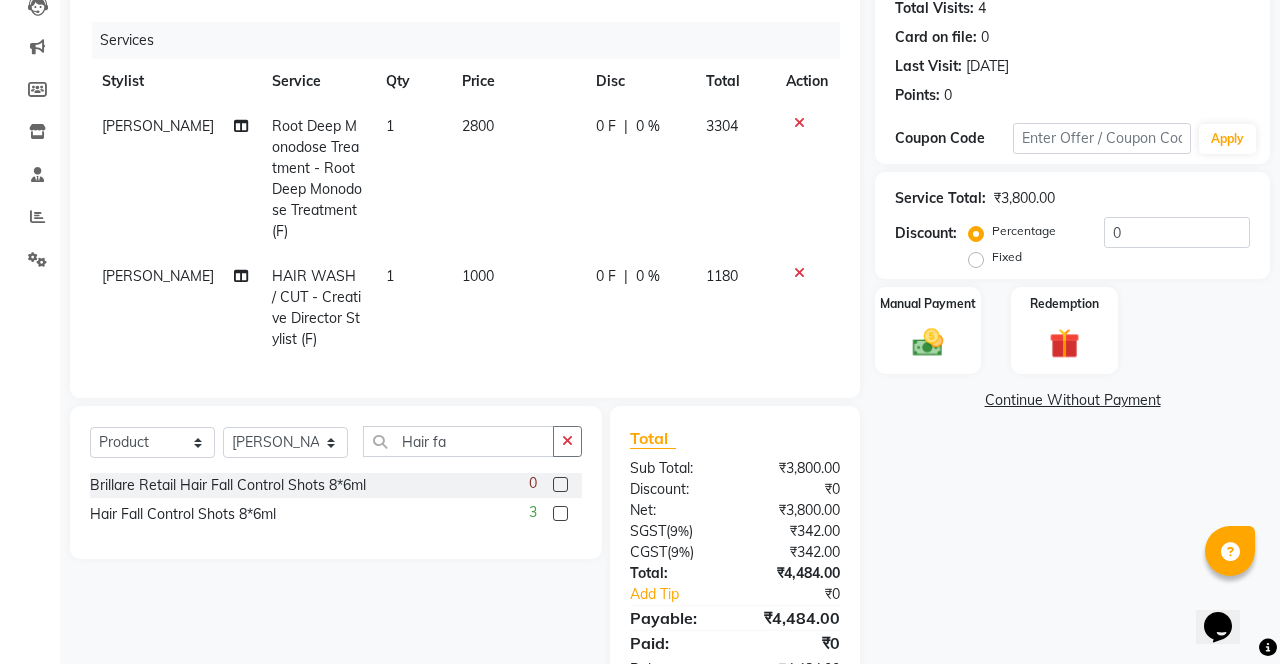 scroll, scrollTop: 0, scrollLeft: 0, axis: both 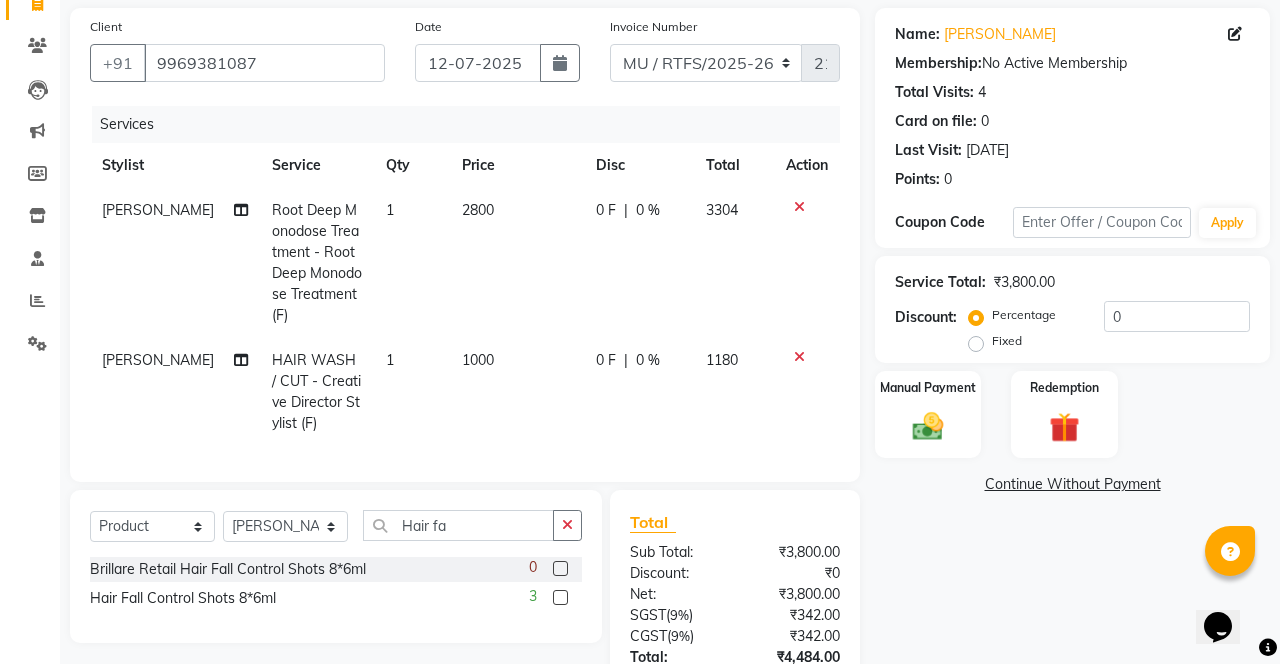 click 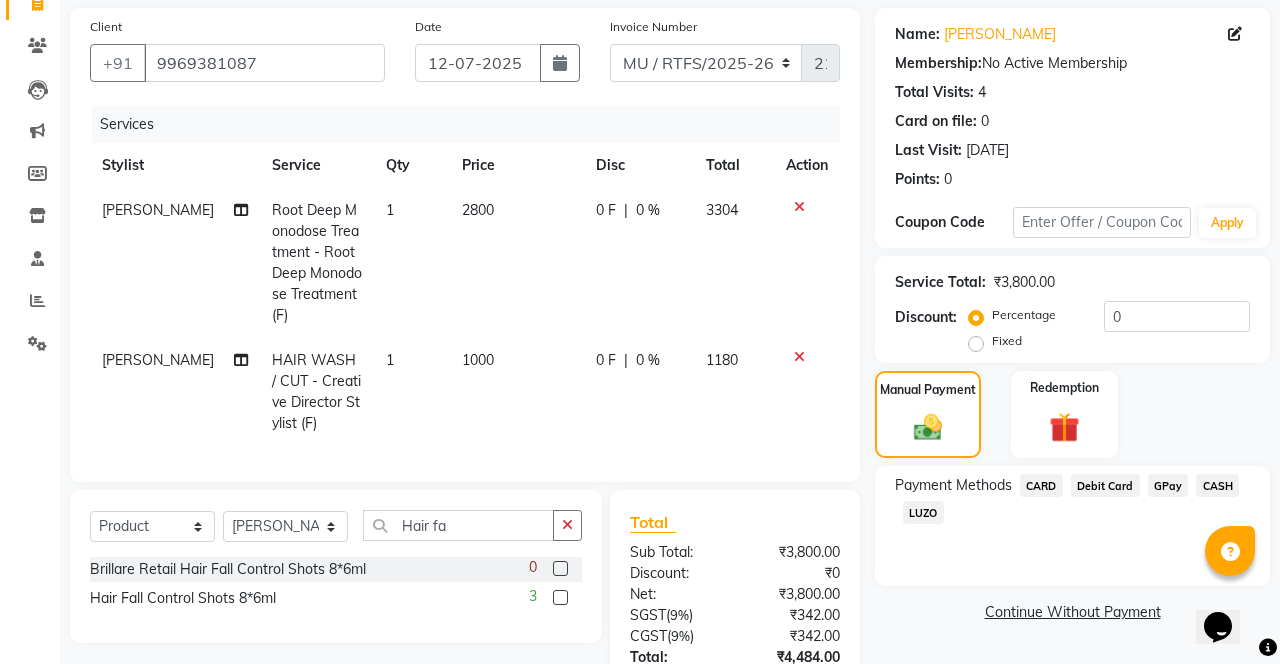 click on "GPay" 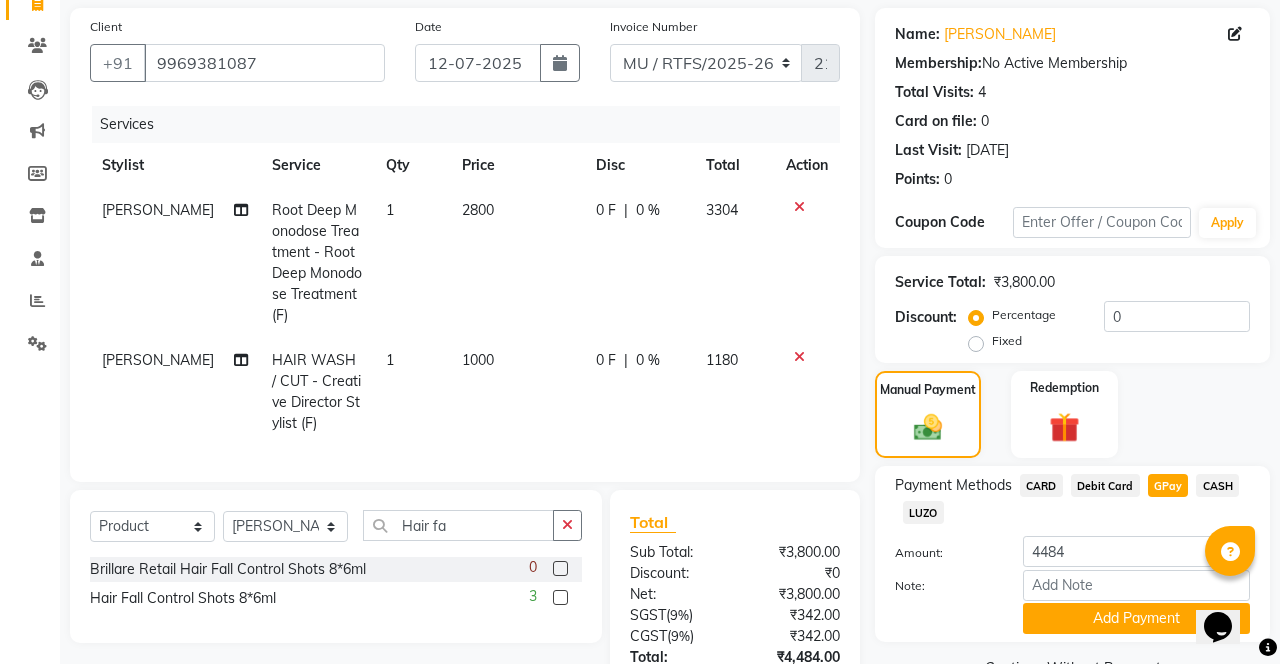 scroll, scrollTop: 226, scrollLeft: 0, axis: vertical 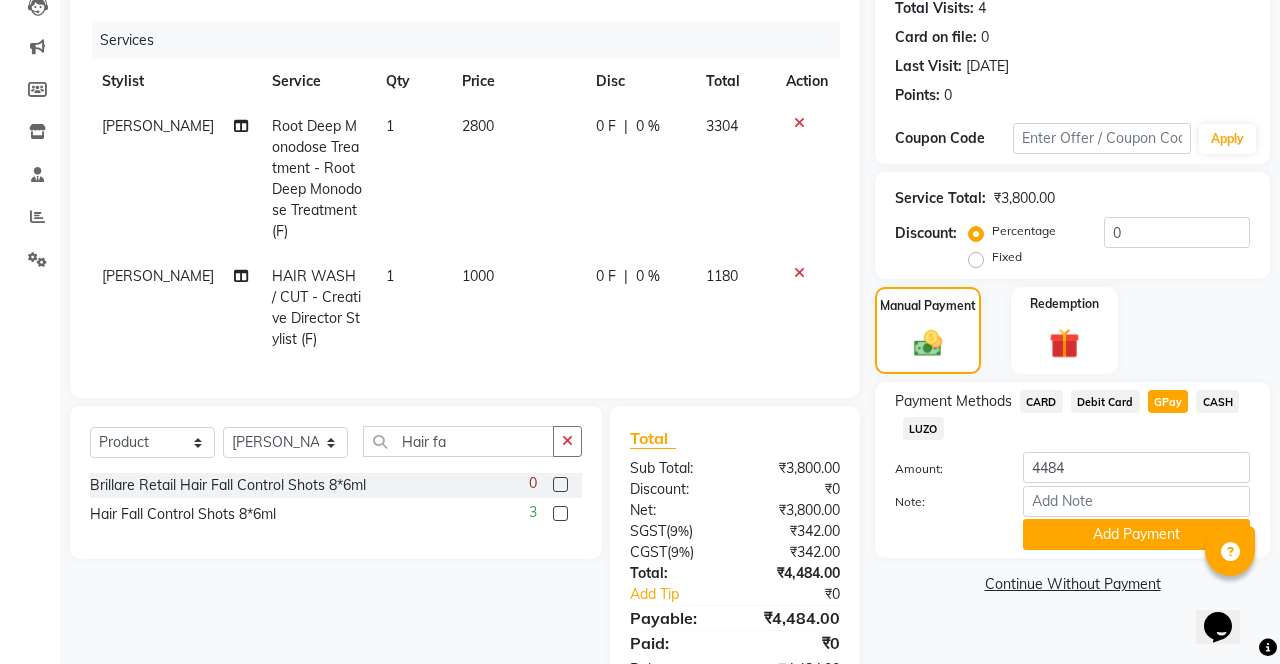 click on "Add Payment" 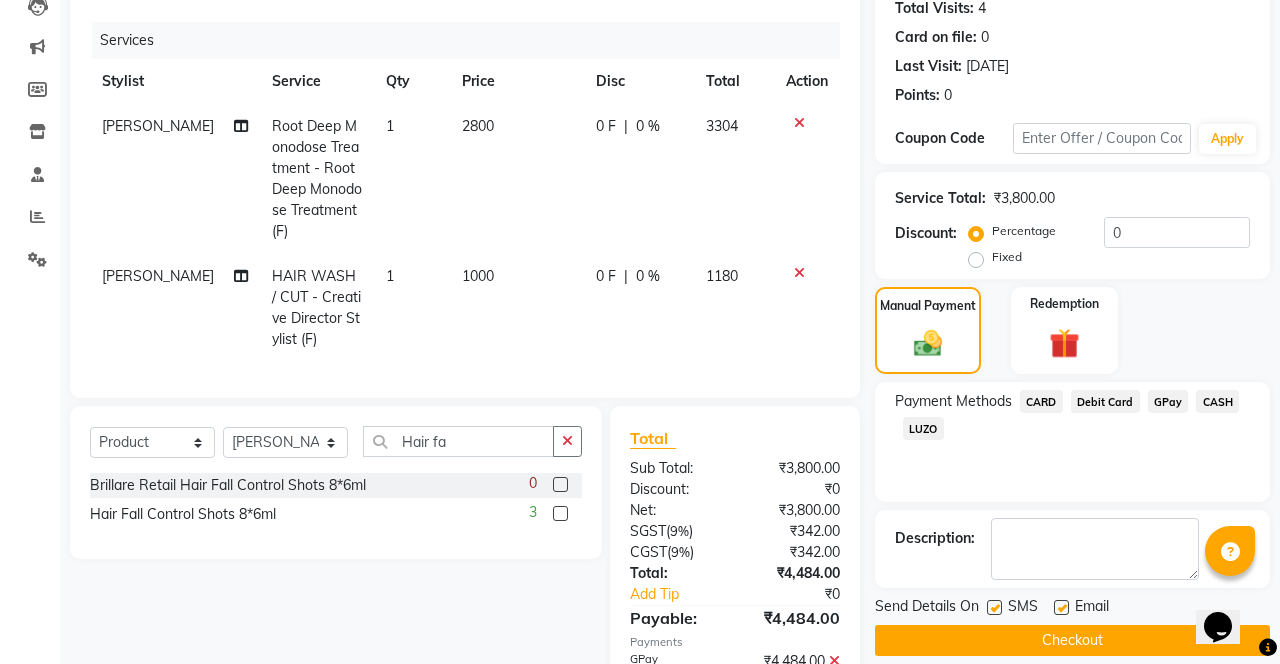 scroll, scrollTop: 268, scrollLeft: 0, axis: vertical 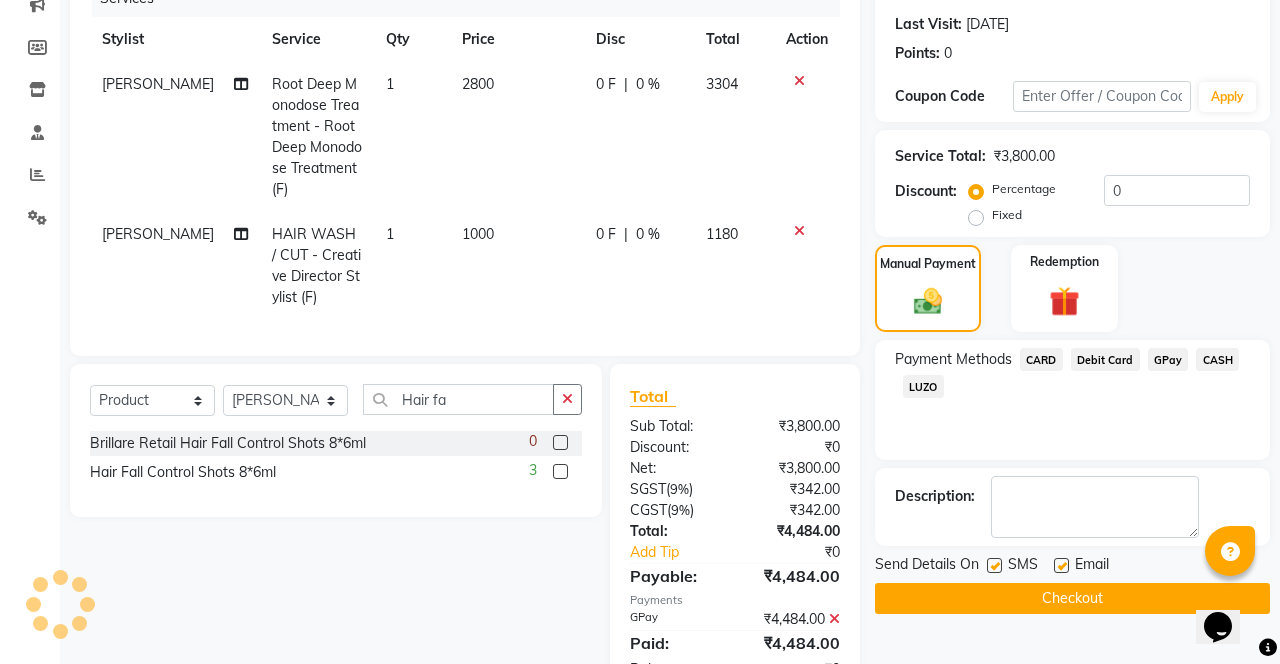 click on "Checkout" 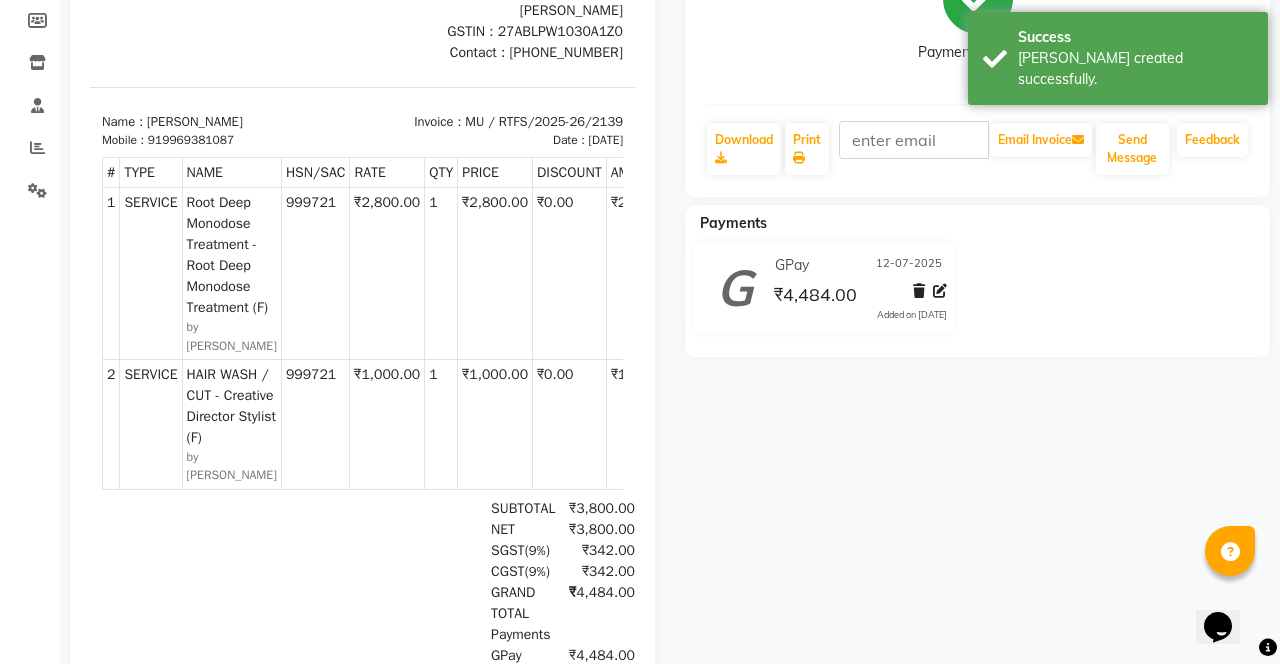 scroll, scrollTop: 0, scrollLeft: 0, axis: both 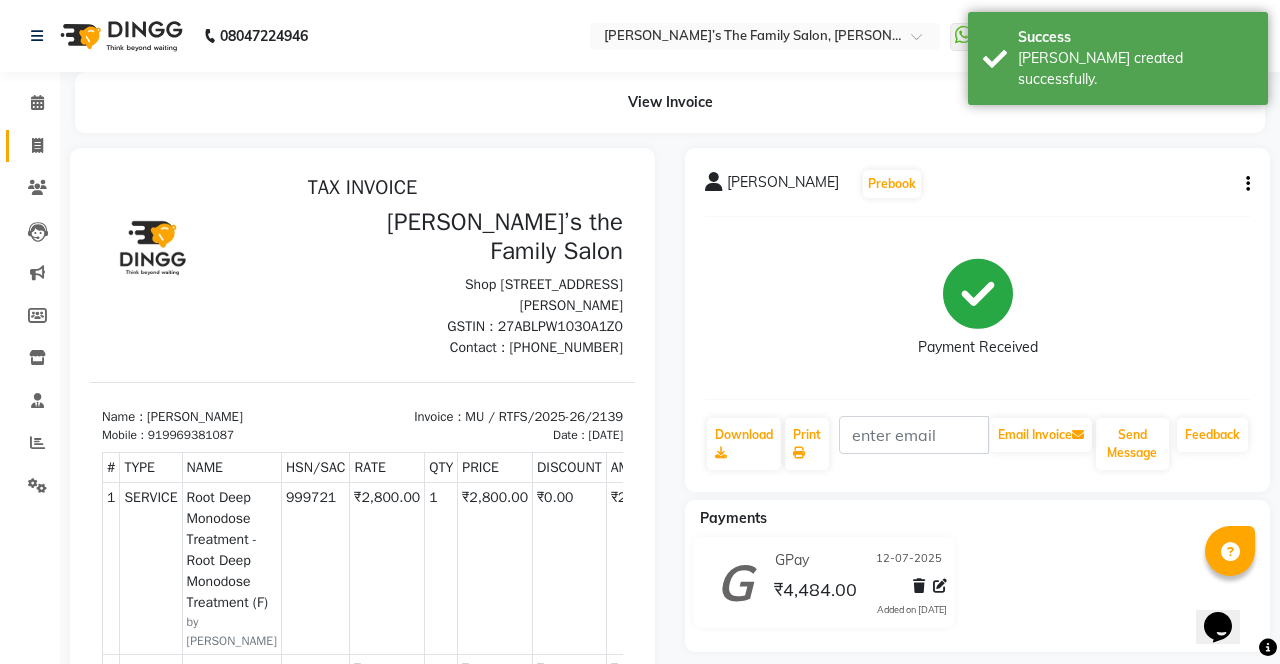 click 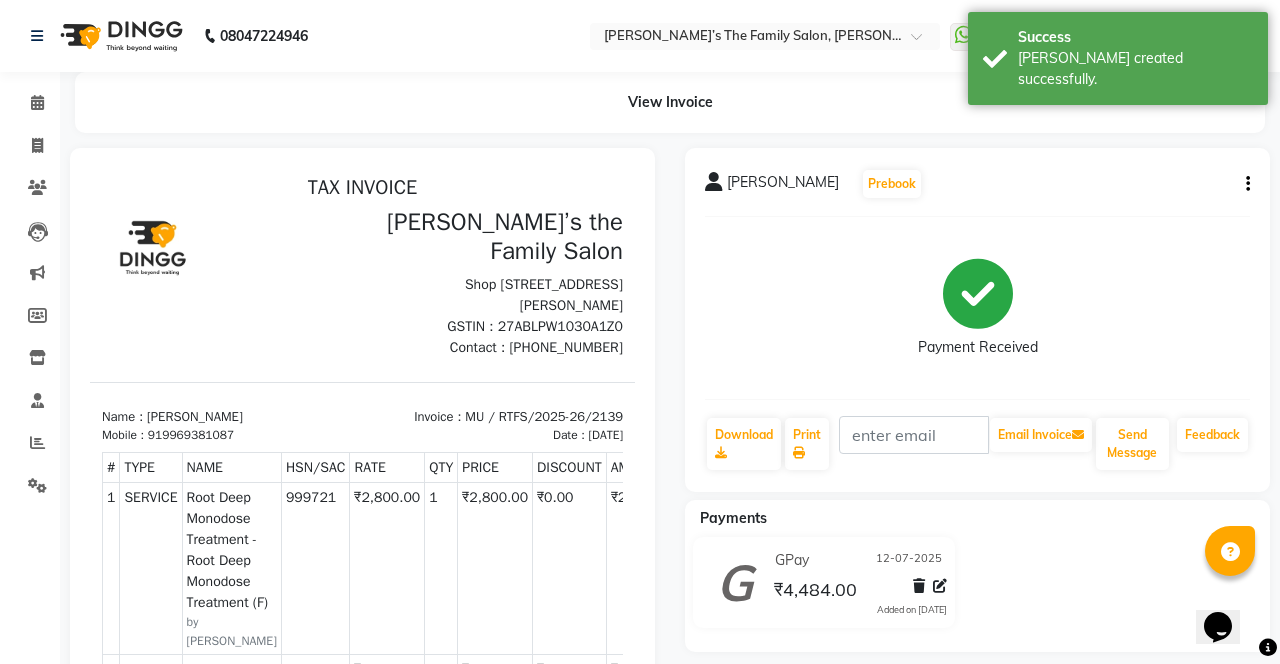 select on "service" 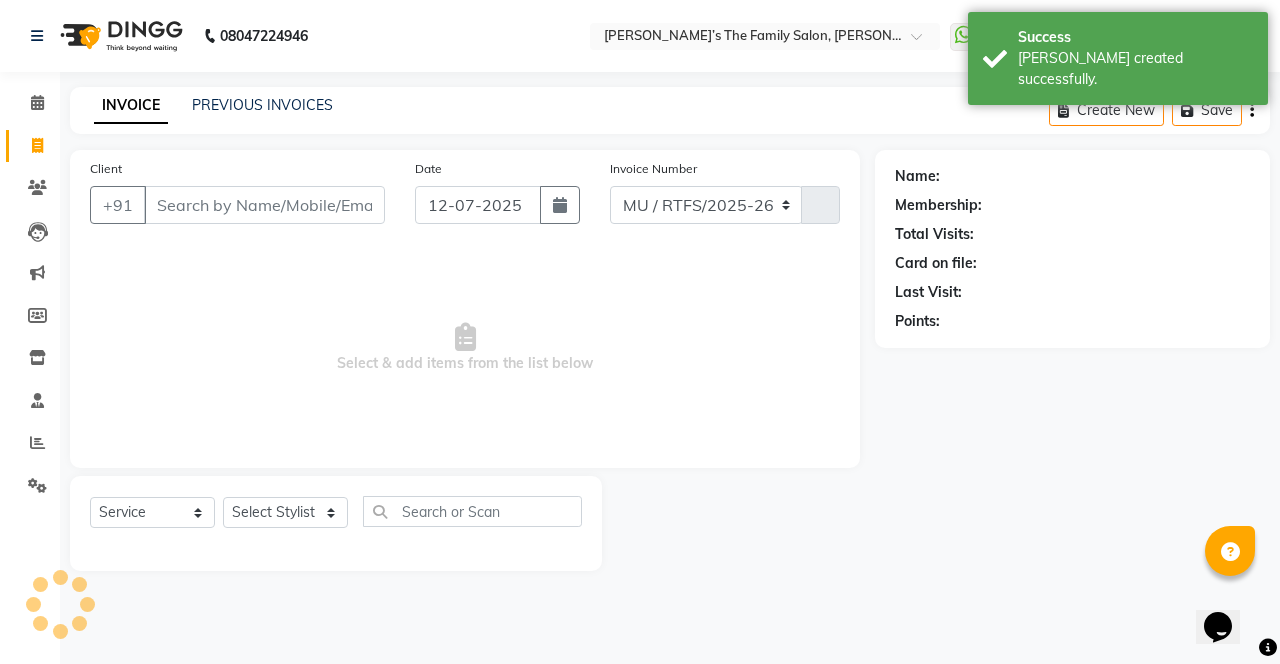 select on "8003" 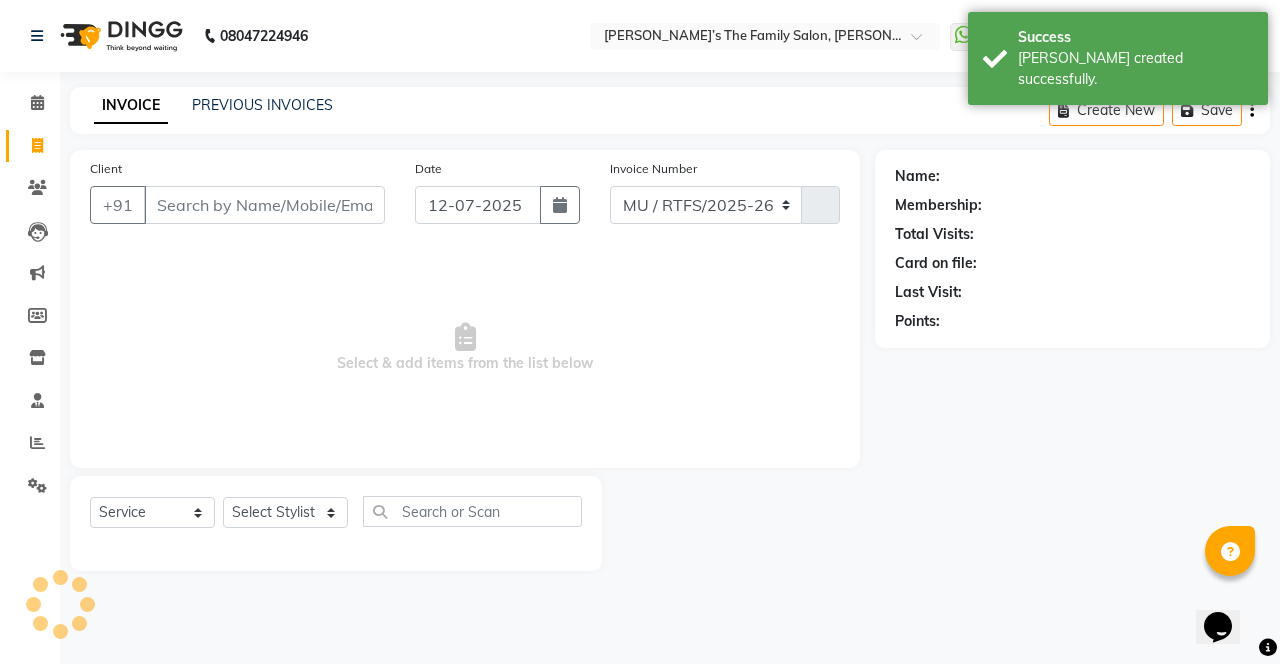 type on "2140" 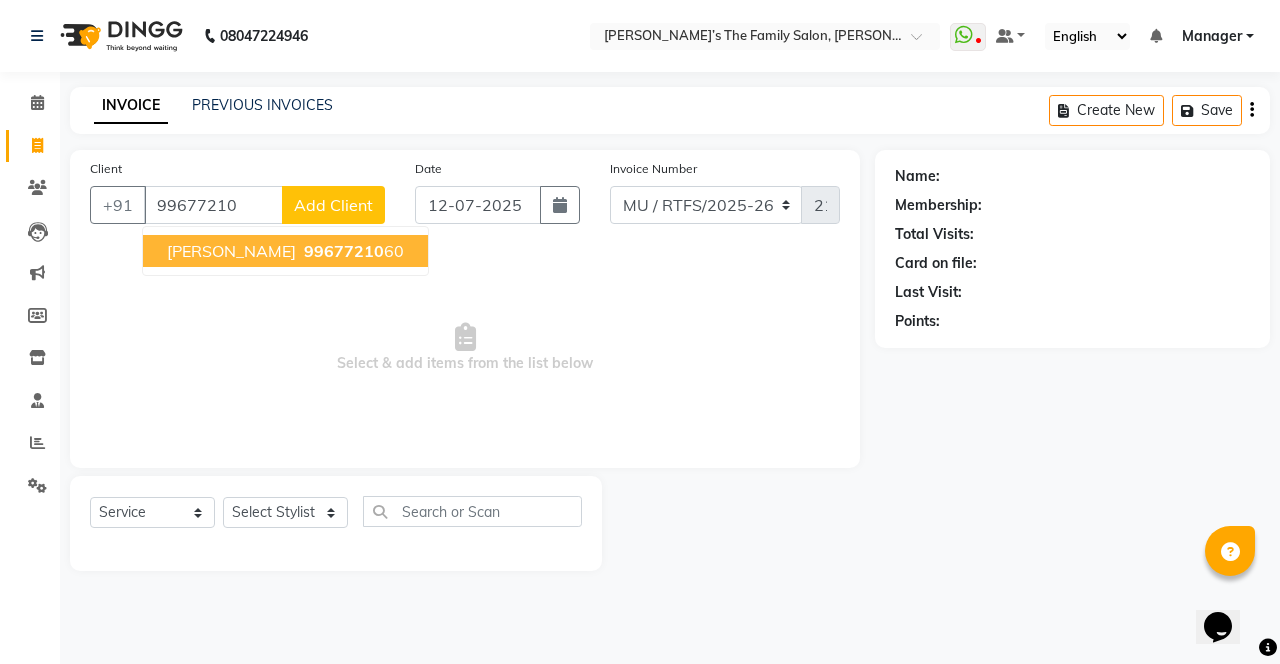 click on "[PERSON_NAME]" at bounding box center (231, 251) 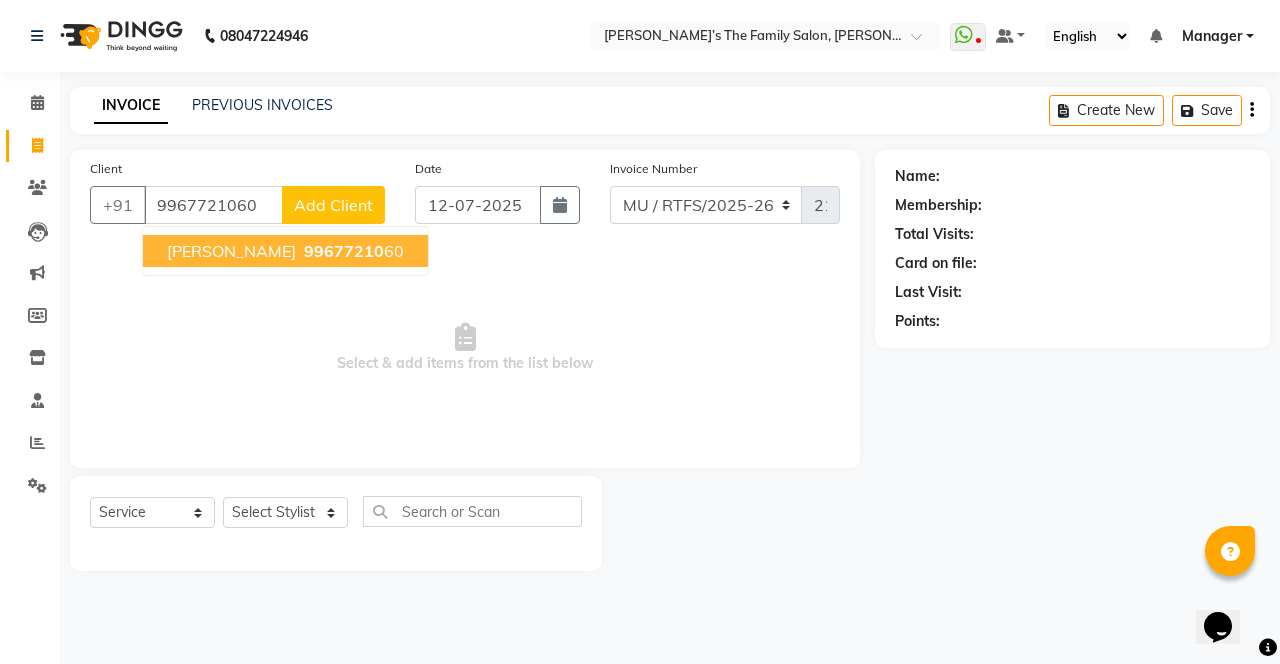 type on "9967721060" 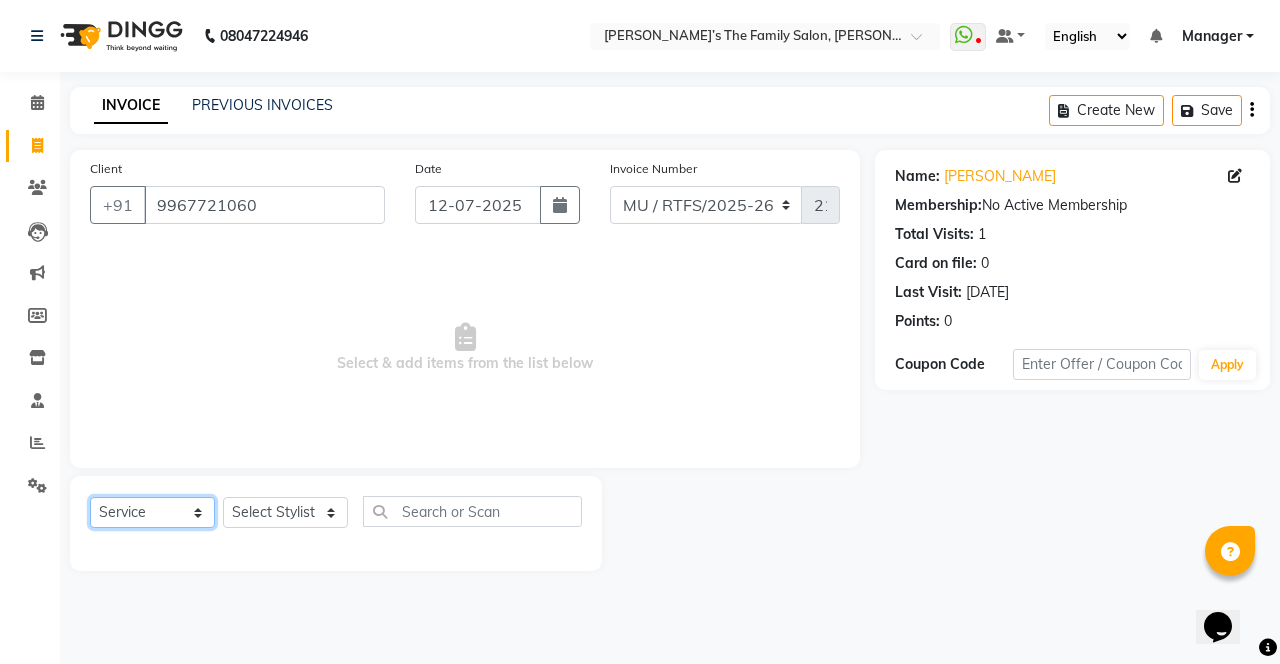 click on "Select  Service  Product  Membership  Package Voucher Prepaid Gift Card" 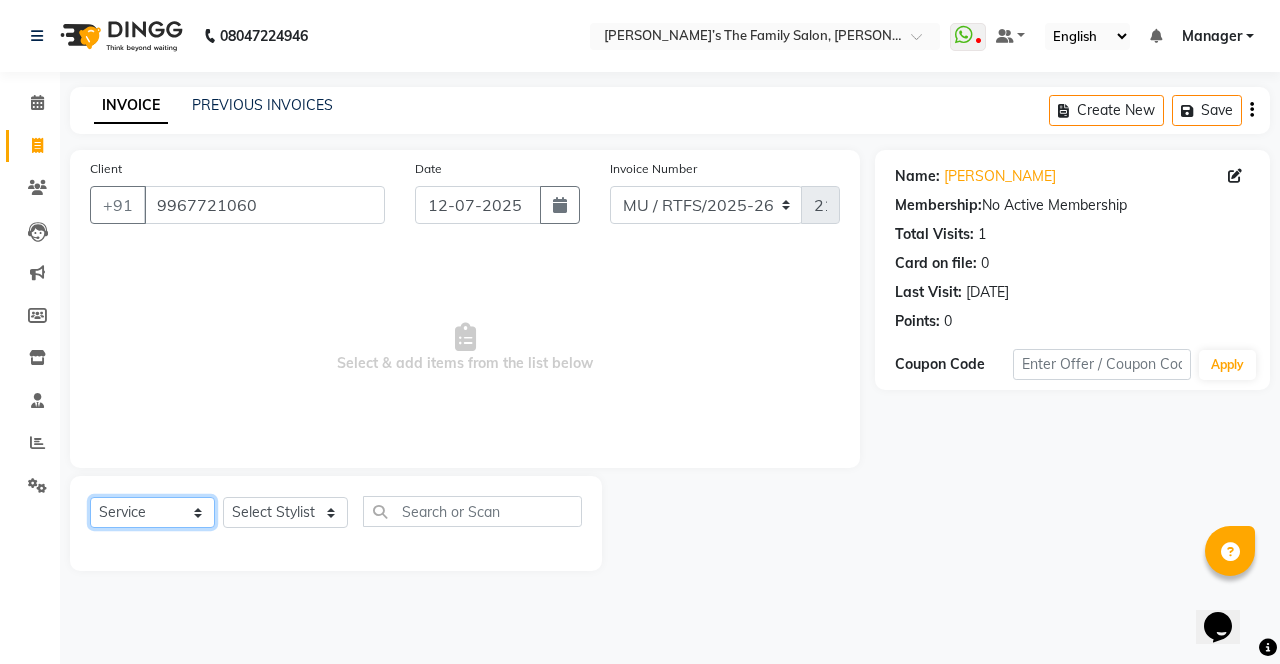 select on "membership" 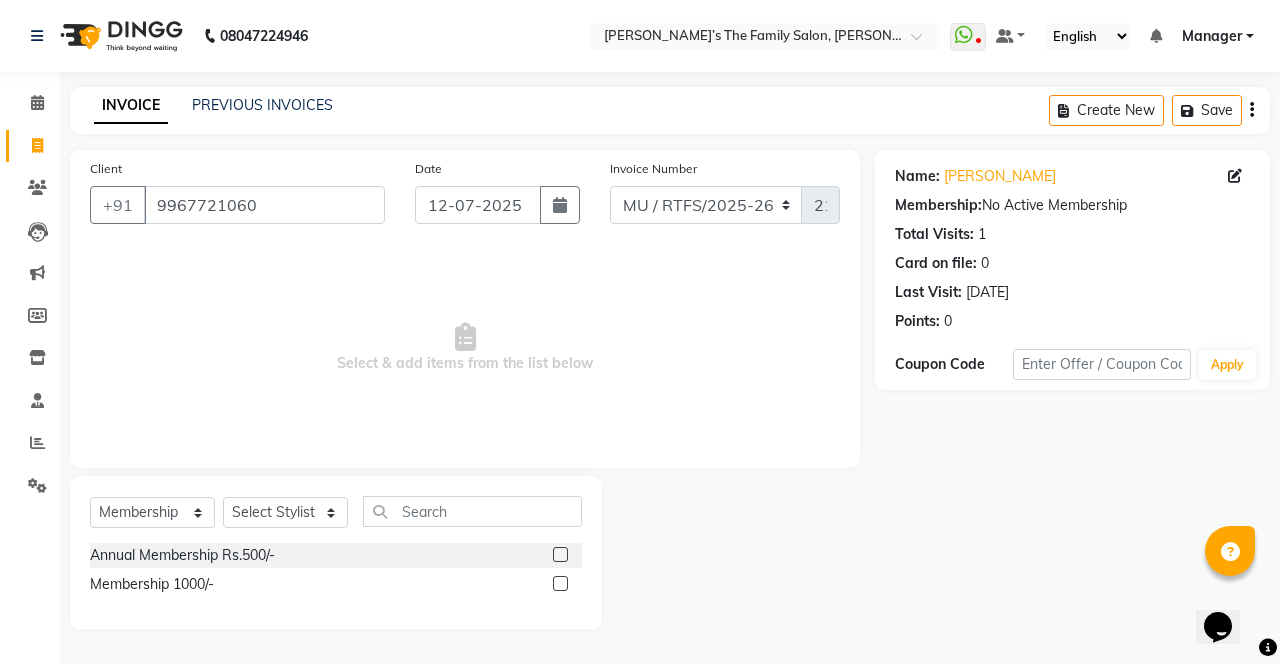 click on "Membership 1000/-" 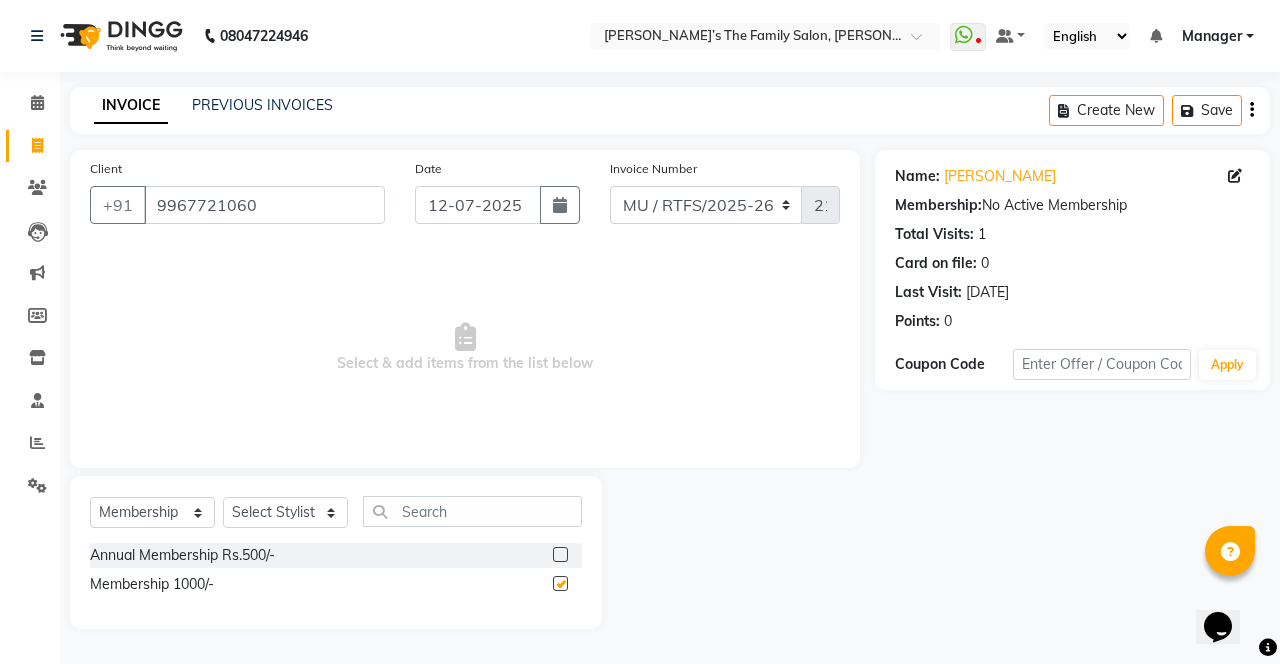 checkbox on "false" 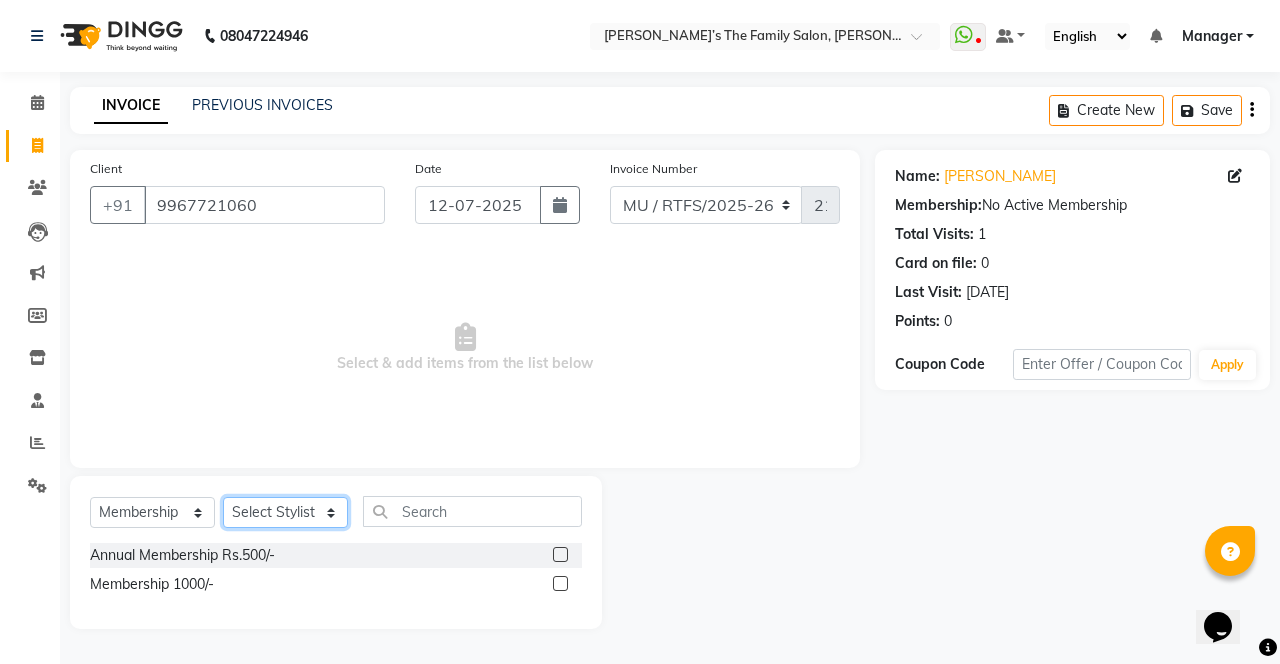 click on "Select Stylist Aarohi P Aksahy Auty Aniket A Apurva Ariba Arvind  Chaurasiya Divya Ganesh A Gautam  House sale Komal Waghmare Laxmi  Manager Meenakshi Noor Prashant  Purabi Ravindra  Sangita DIGHE Shobhali  Shreepad Pawar shrishti jaiswal Vikas H Vinali" 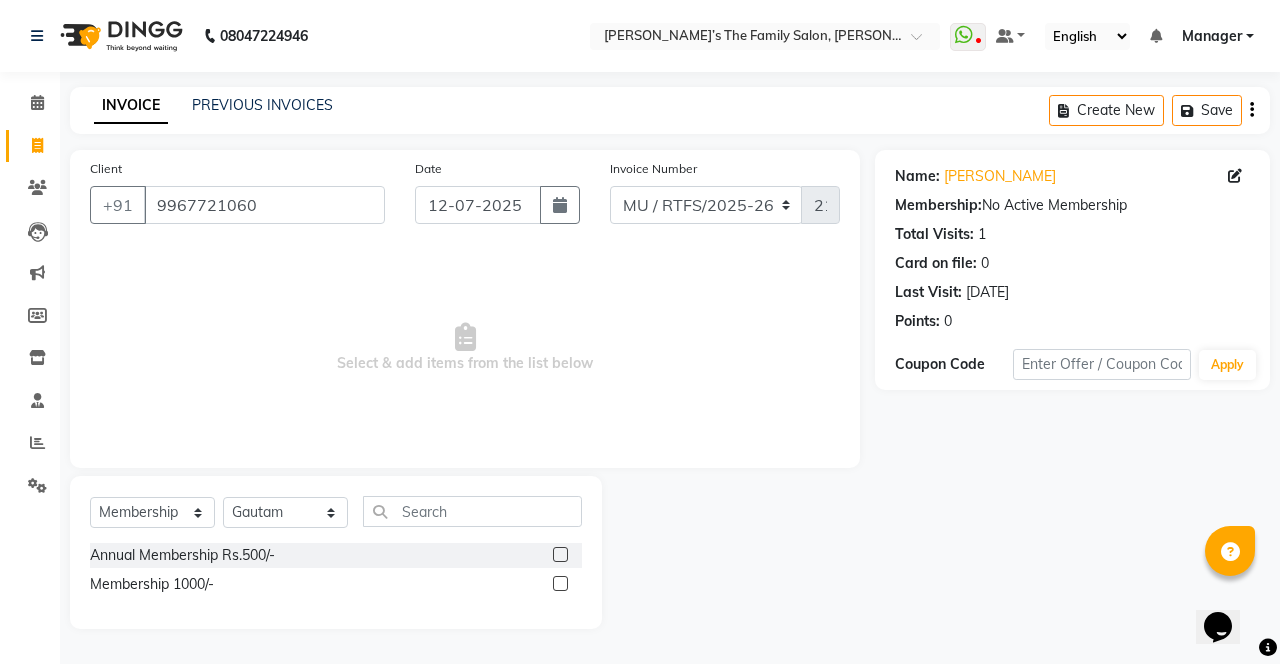 click on "Membership 1000/-" 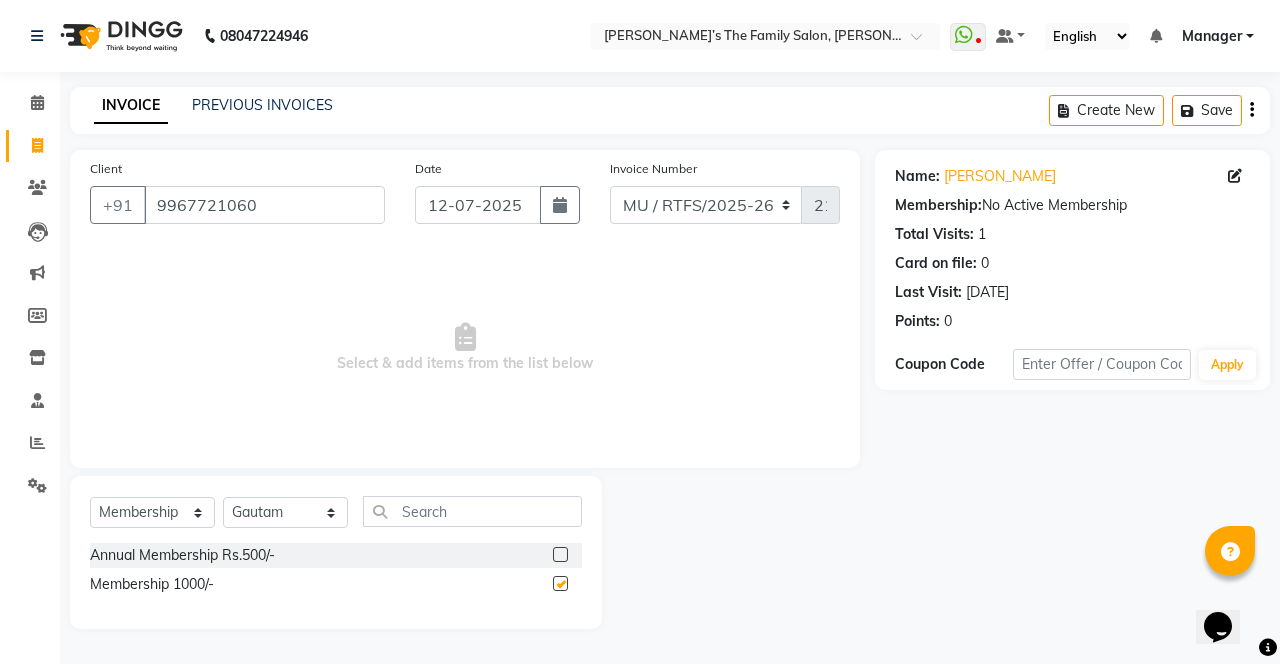 select on "select" 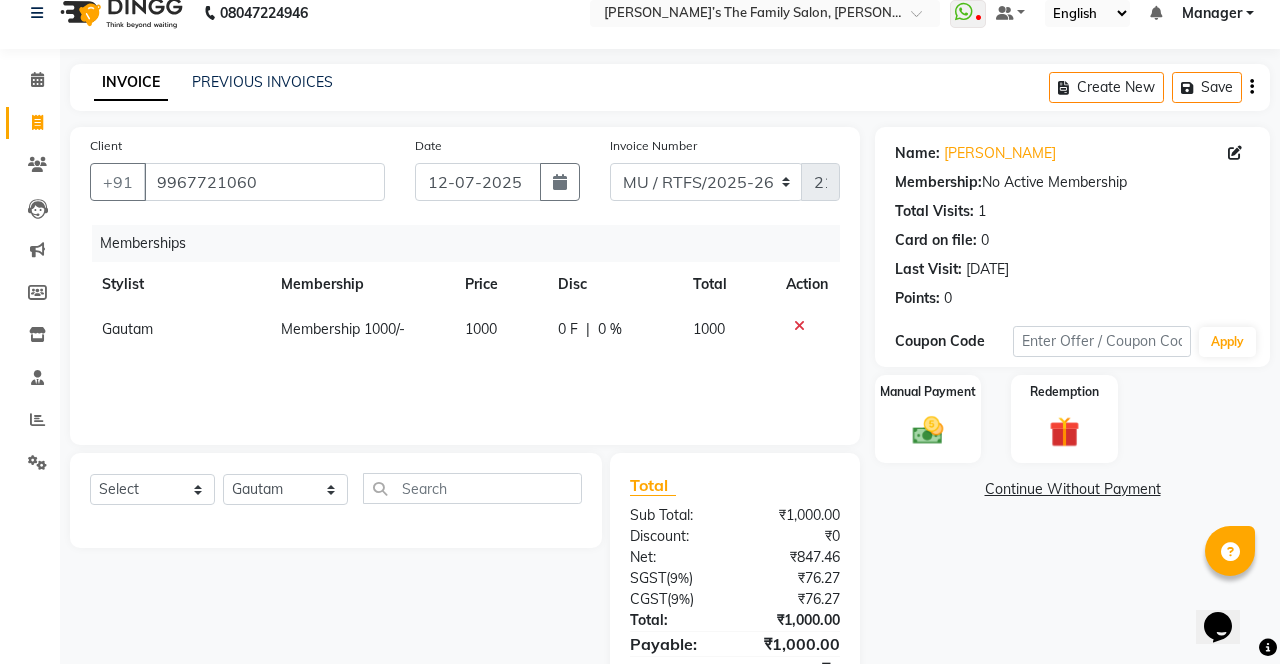 scroll, scrollTop: 49, scrollLeft: 0, axis: vertical 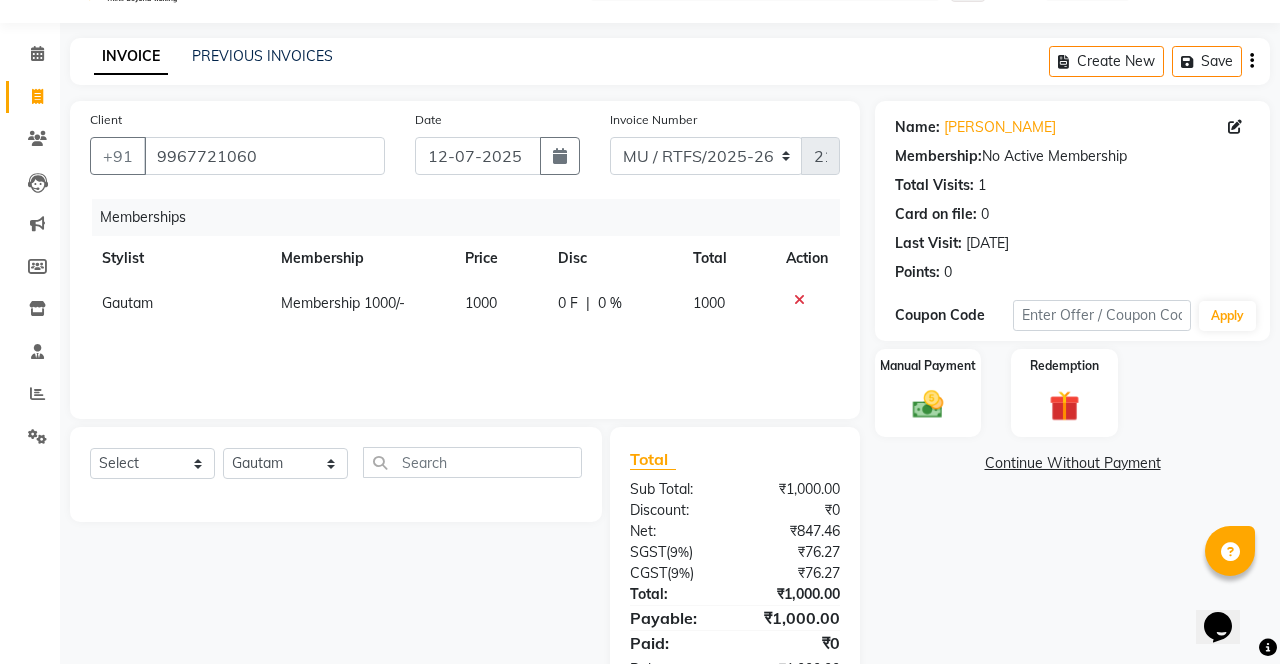 click 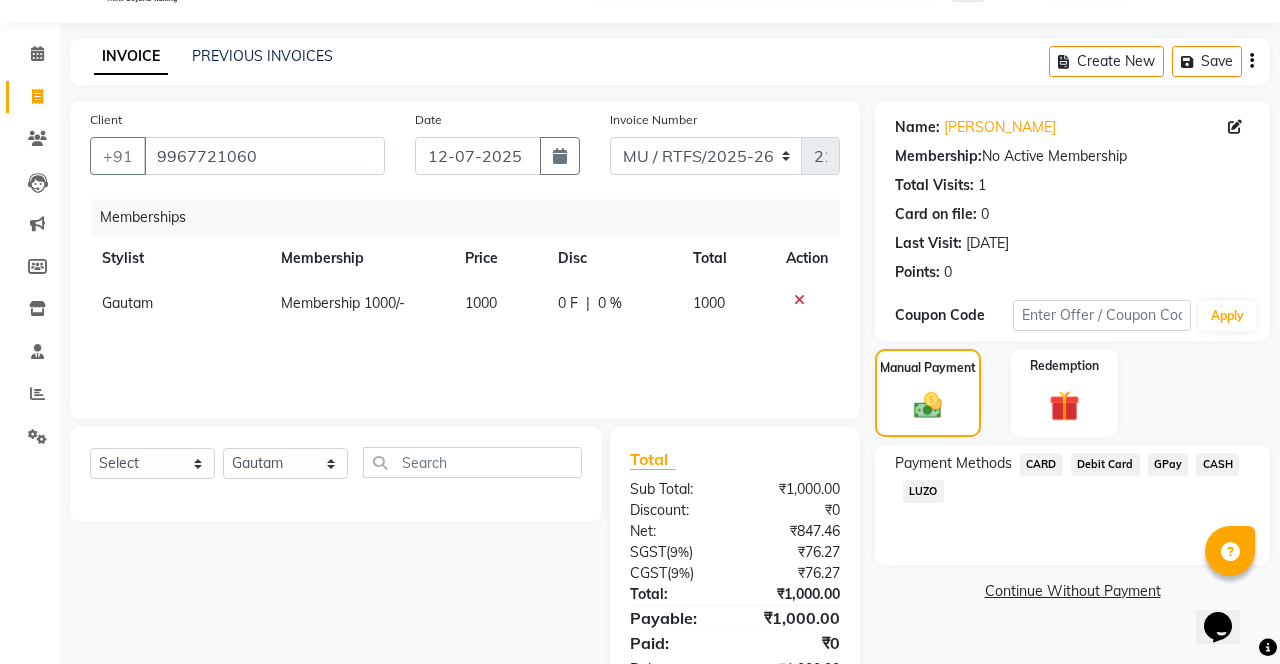 click on "CARD" 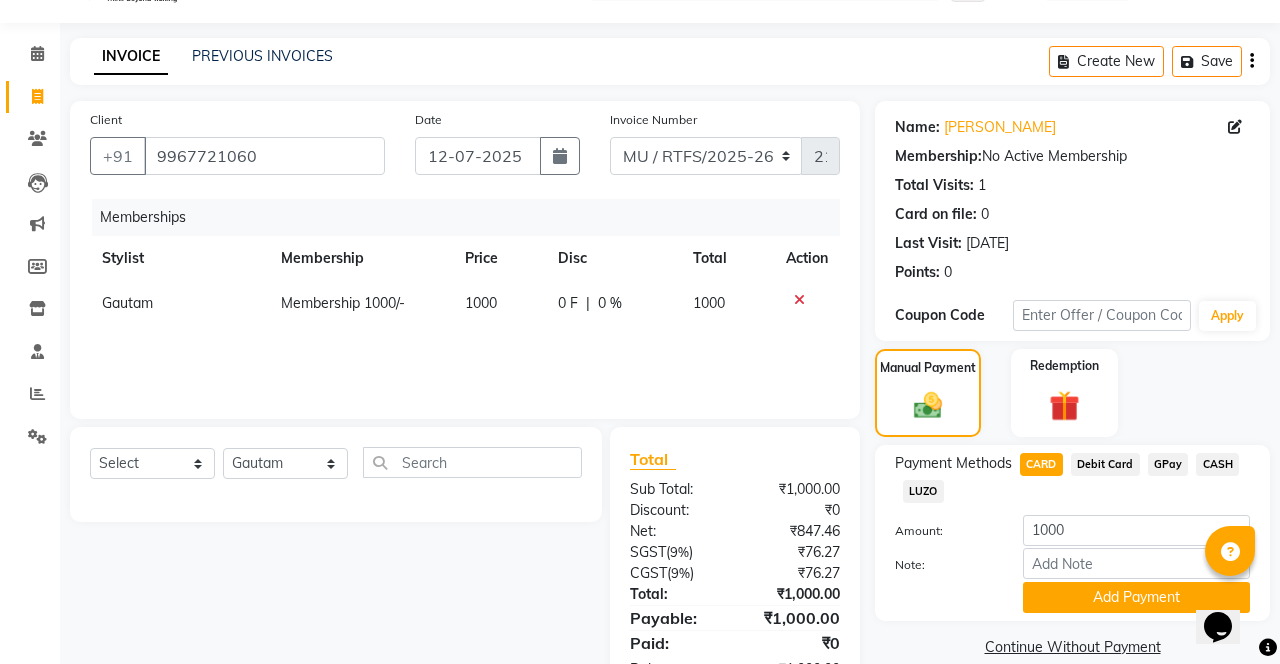 click on "Add Payment" 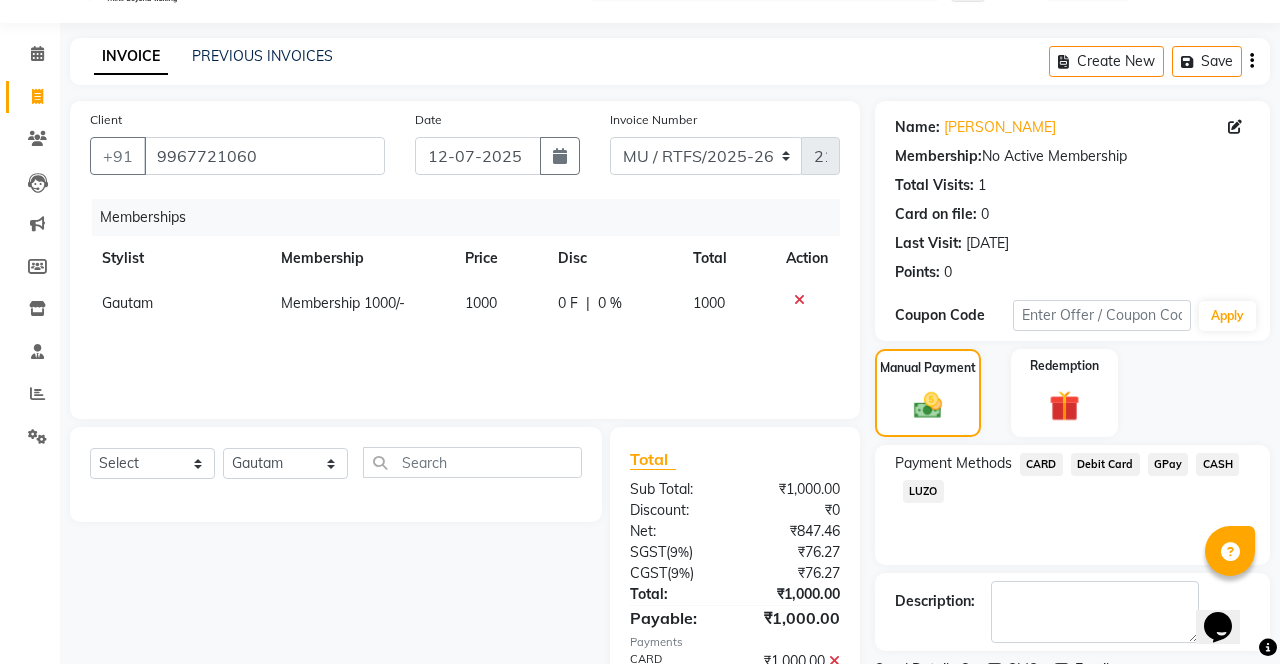 click on "Checkout" 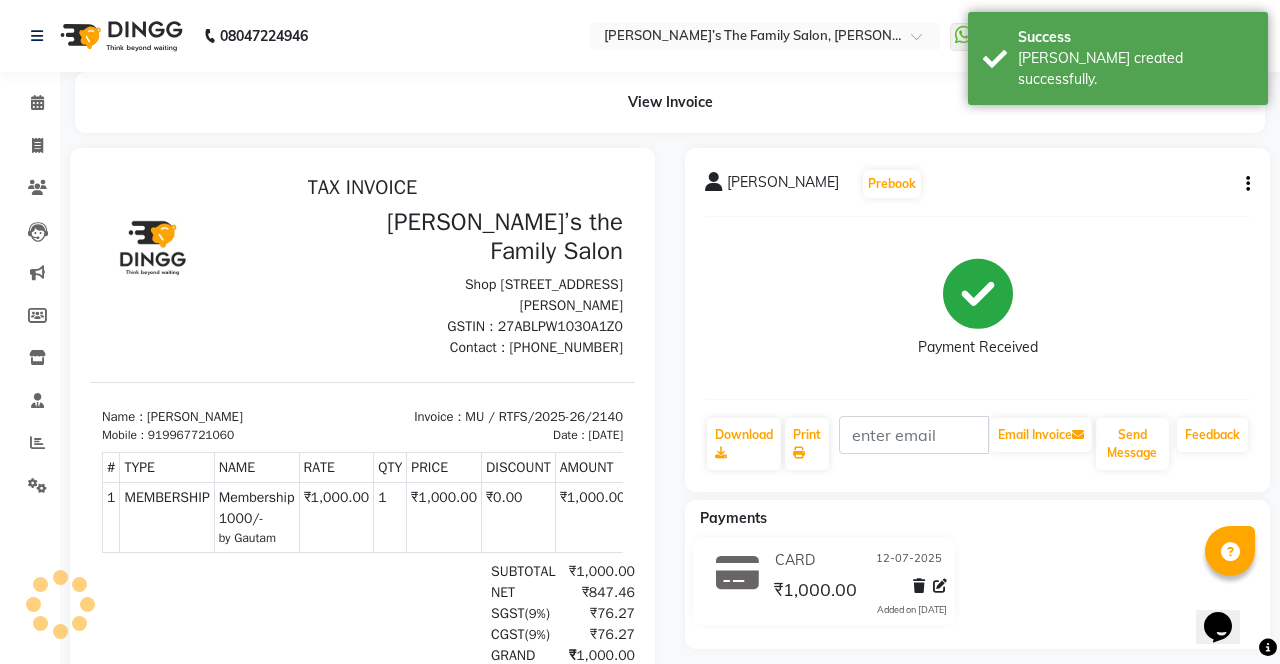 scroll, scrollTop: 0, scrollLeft: 0, axis: both 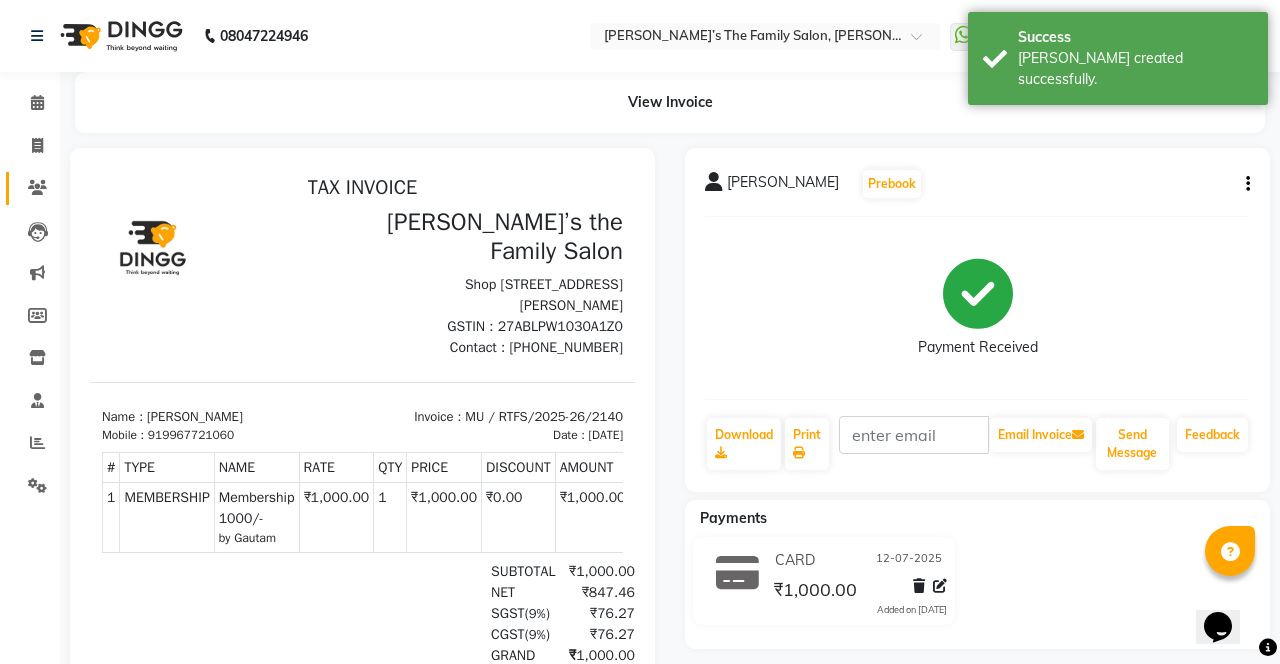 click 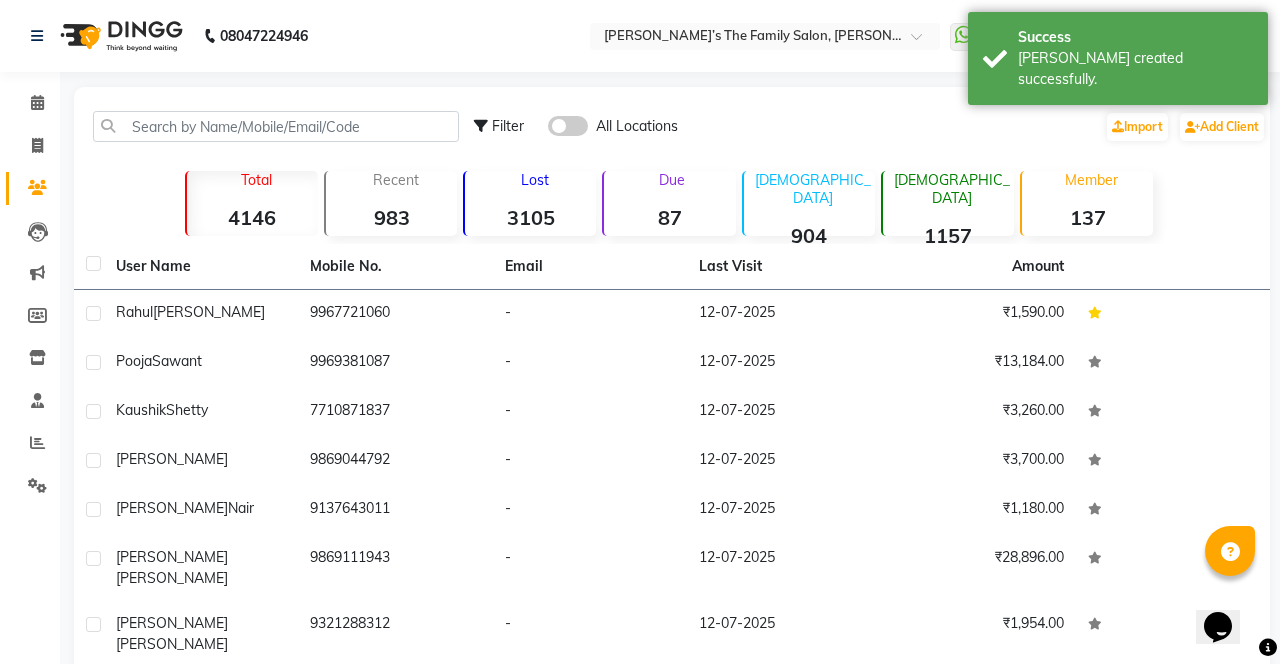 click on "[PERSON_NAME]" 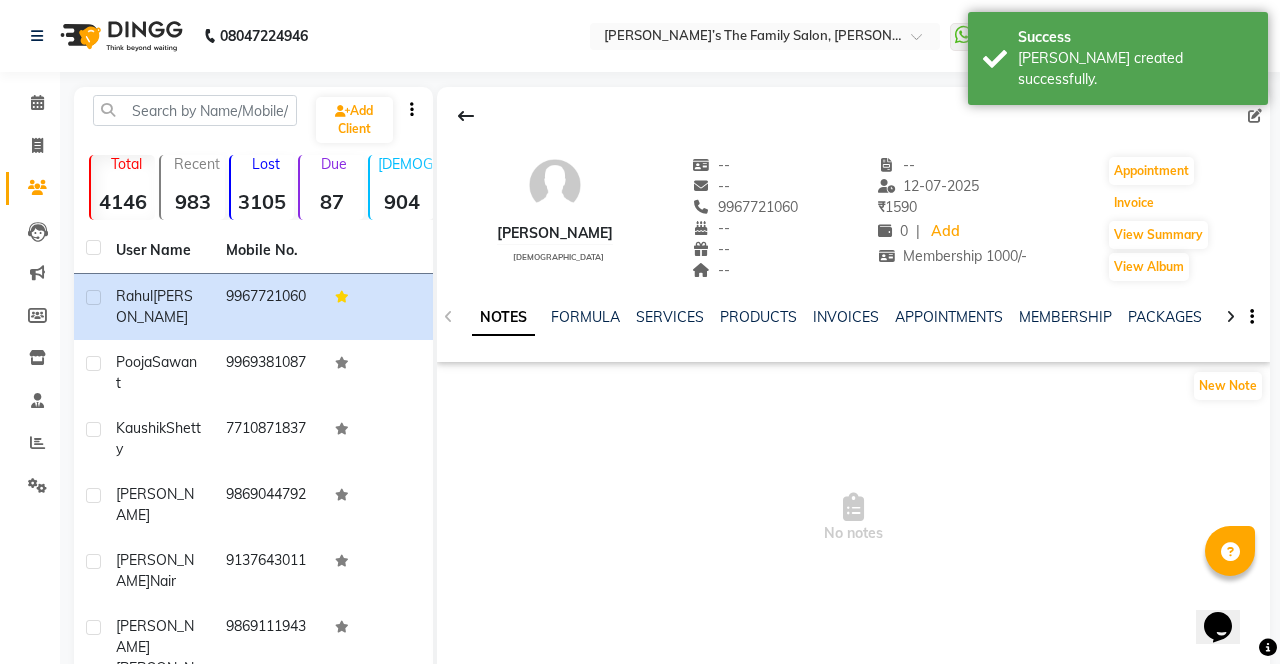click on "Invoice" 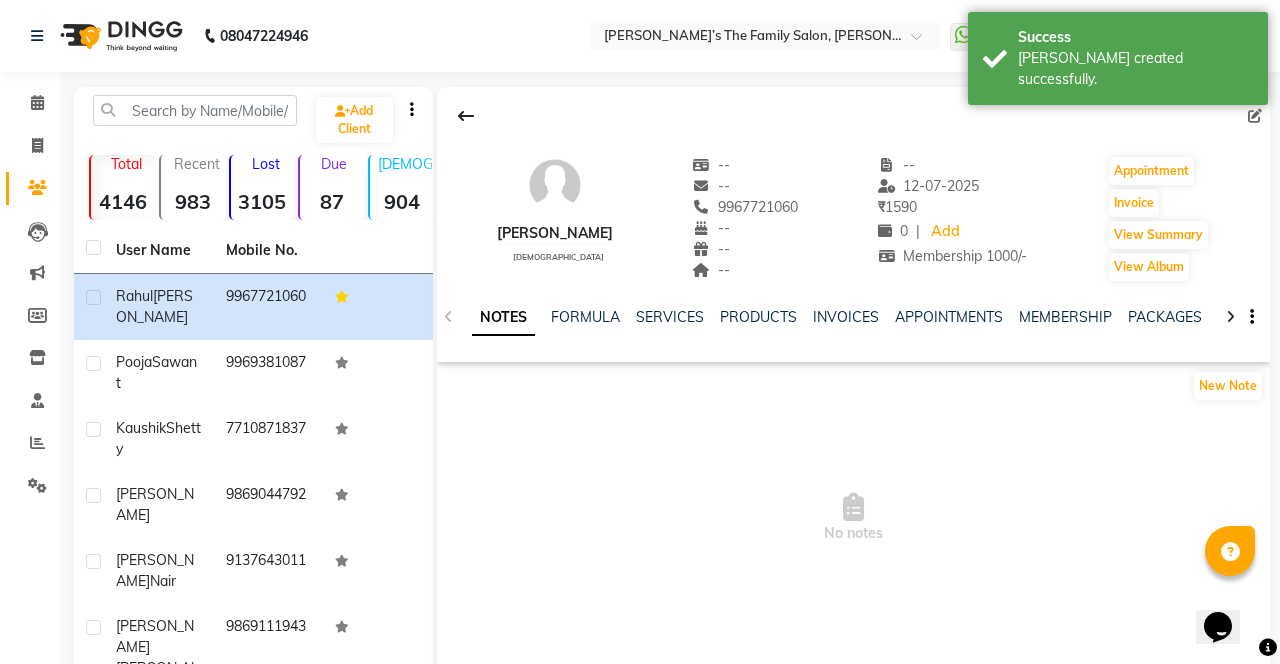 select on "service" 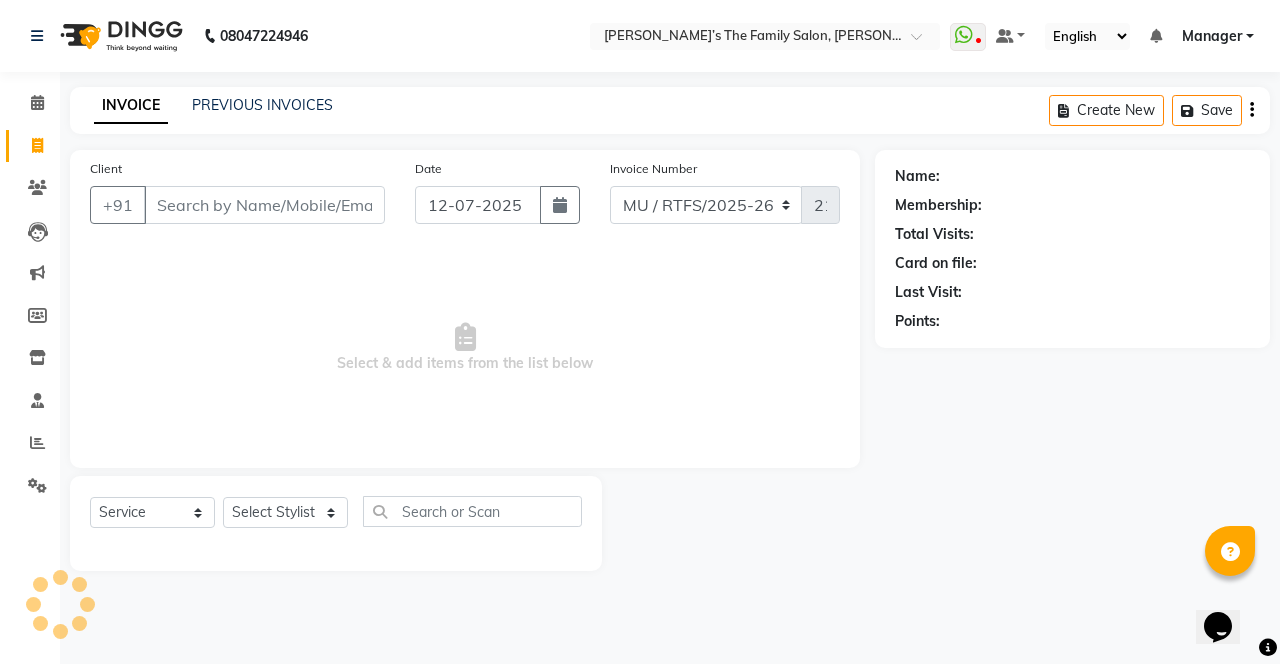 type on "9967721060" 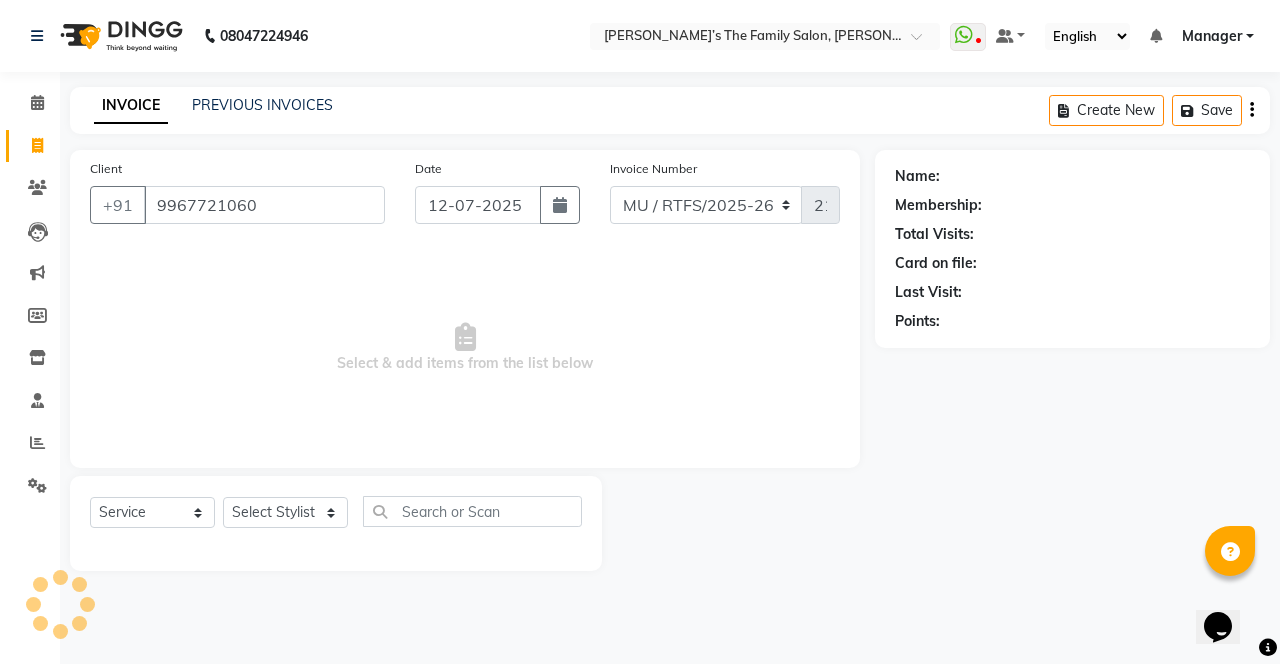 select on "1: Object" 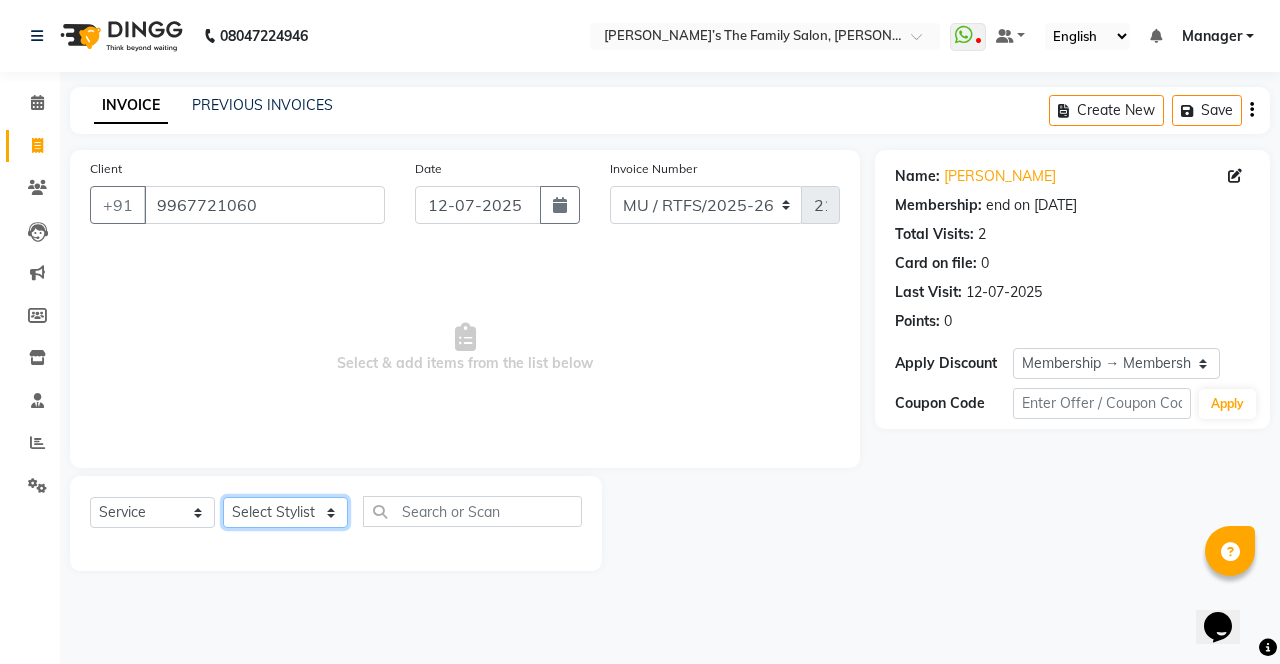 click on "Select Stylist Aarohi P Aksahy Auty Aniket A Apurva Ariba Arvind  Chaurasiya Divya Ganesh A Gautam  House sale Komal Waghmare Laxmi  Manager Meenakshi Noor Prashant  Purabi Ravindra  Sangita DIGHE Shobhali  Shreepad Pawar shrishti jaiswal Vikas H Vinali" 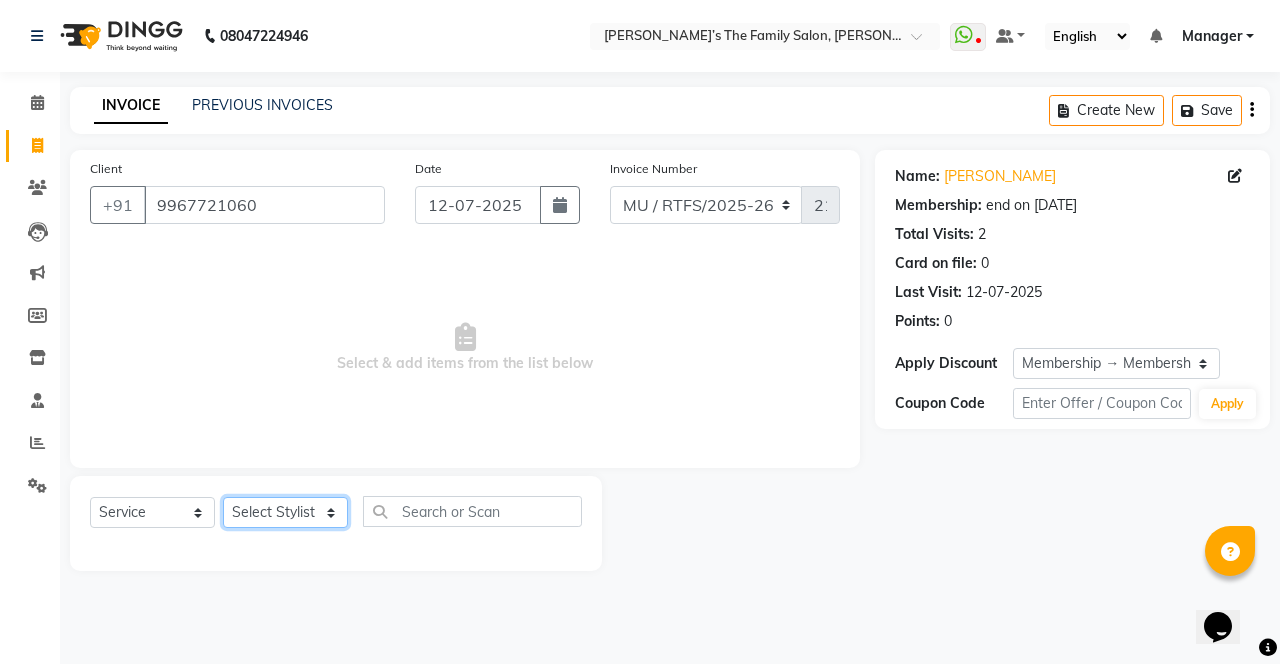 select on "75237" 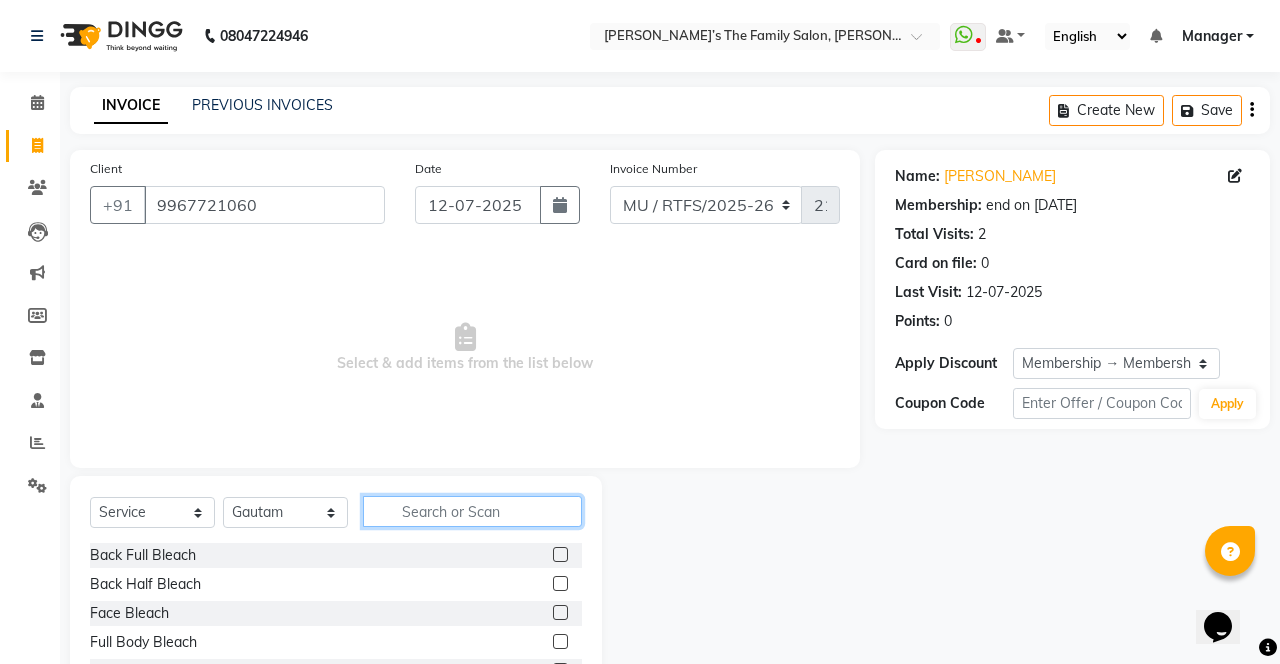 click 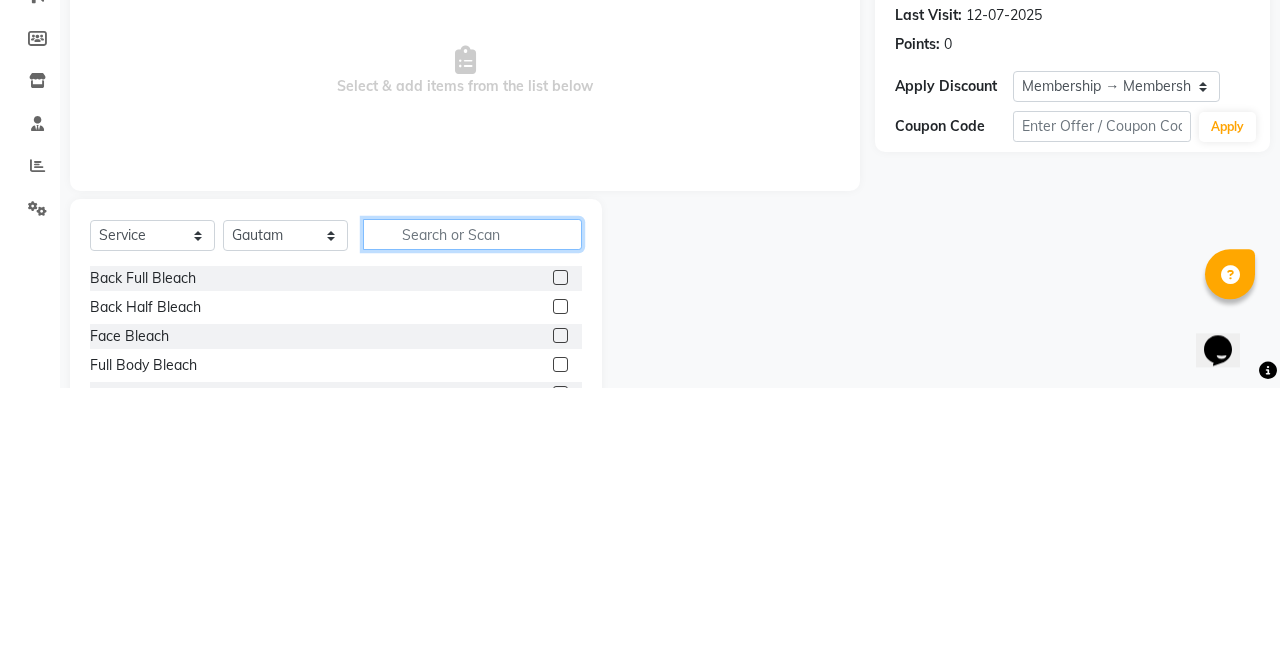 scroll, scrollTop: 15, scrollLeft: 0, axis: vertical 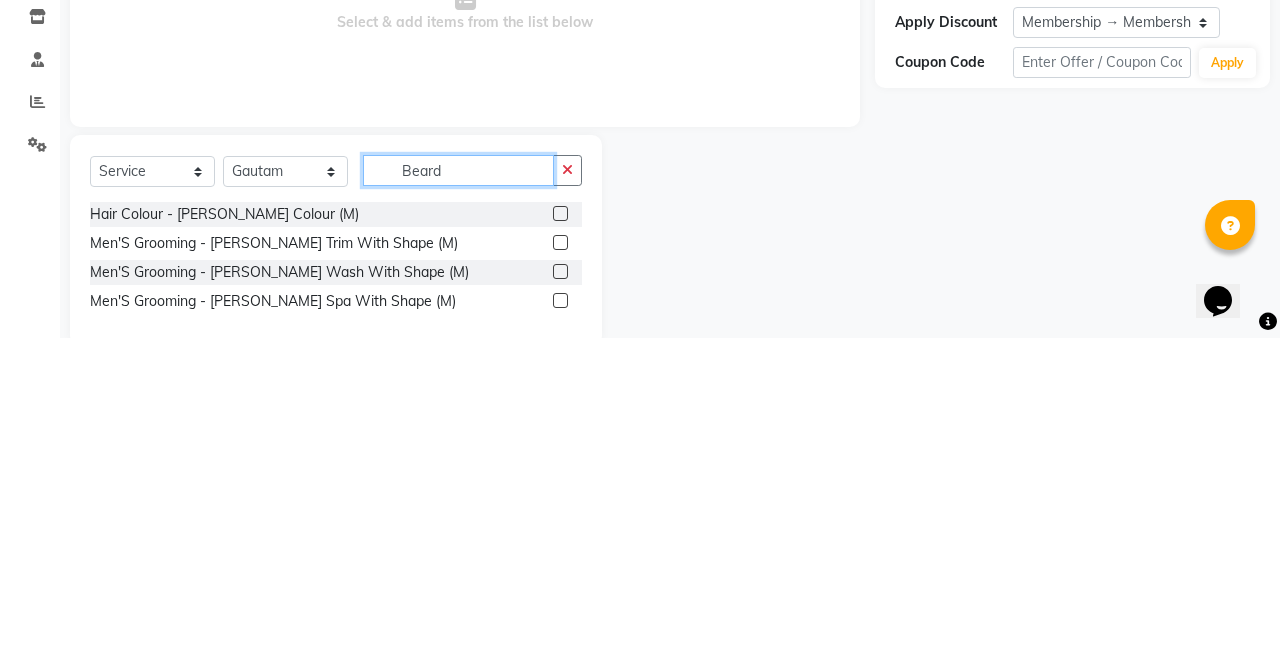 type on "Beard" 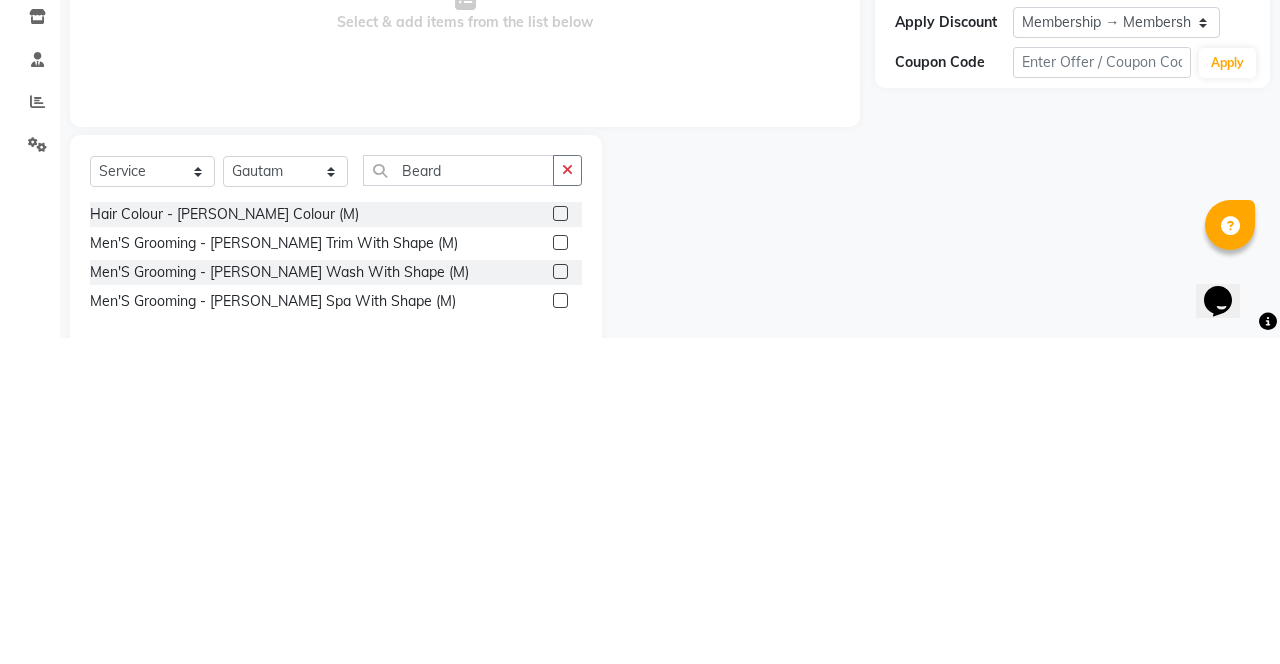 click 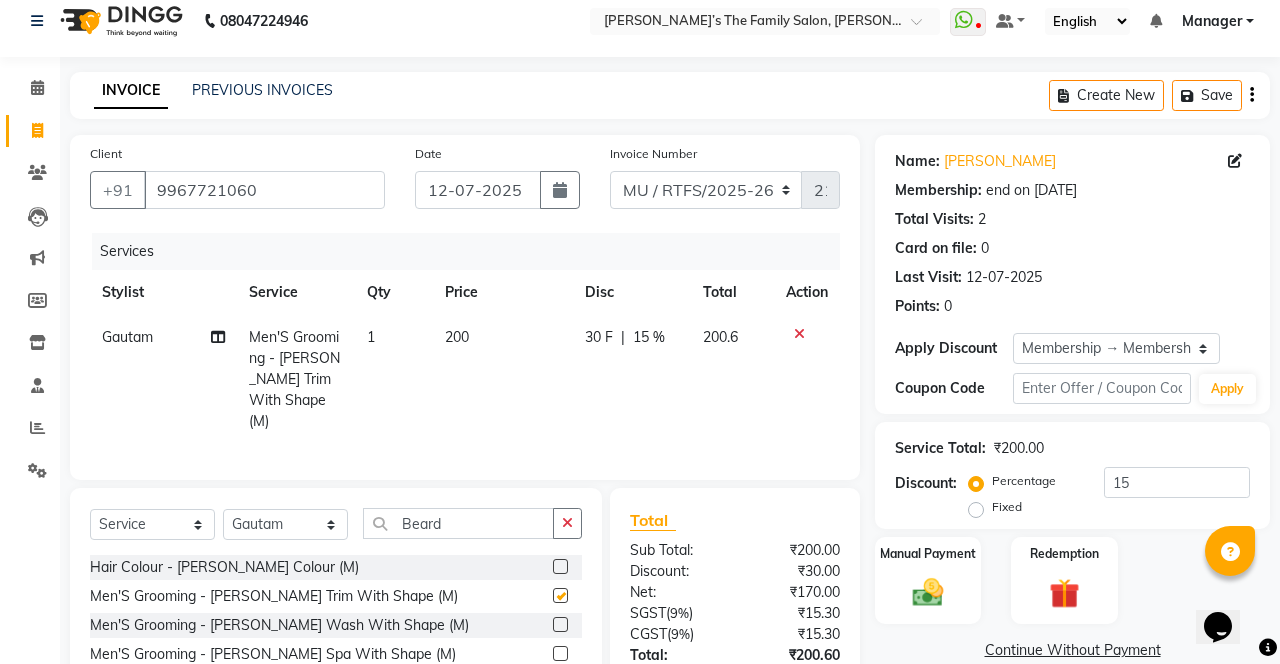 checkbox on "false" 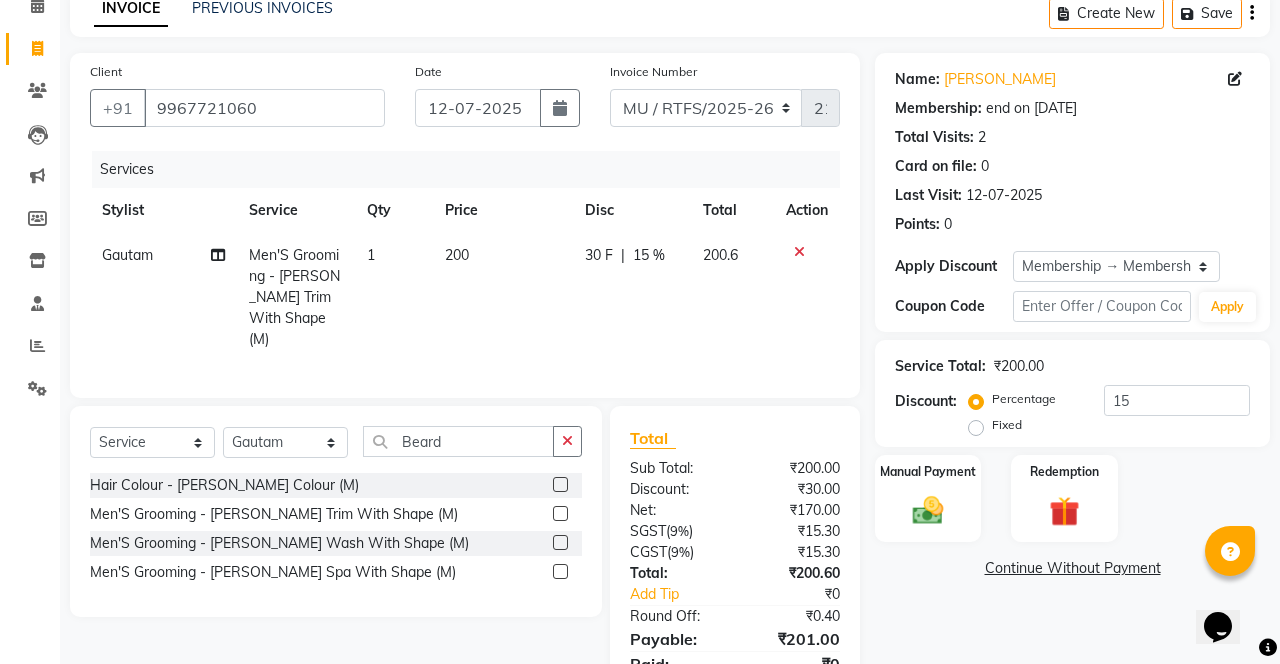 scroll, scrollTop: 0, scrollLeft: 0, axis: both 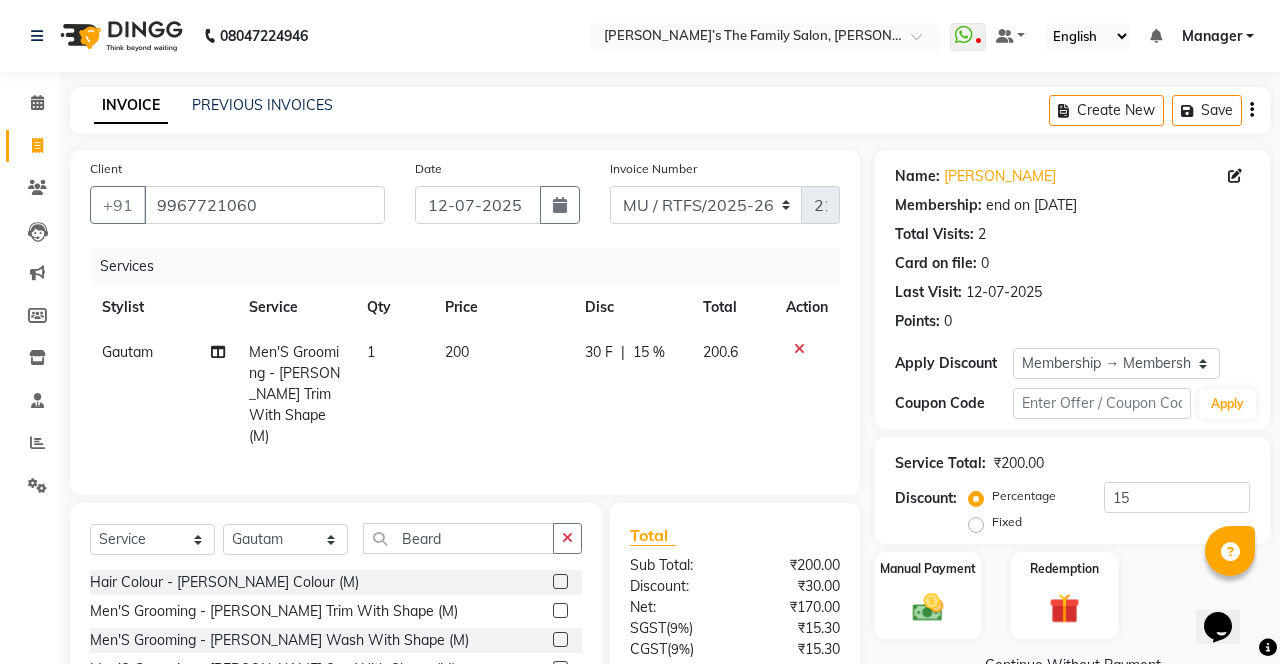 click on "Save" 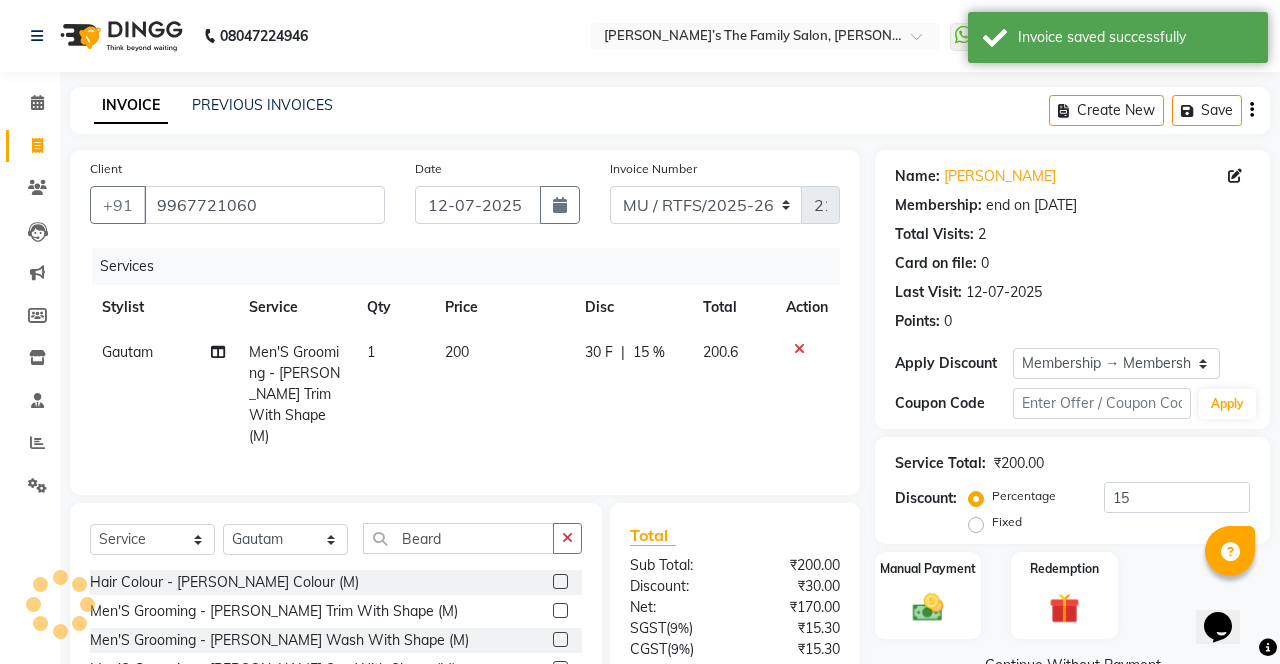 click 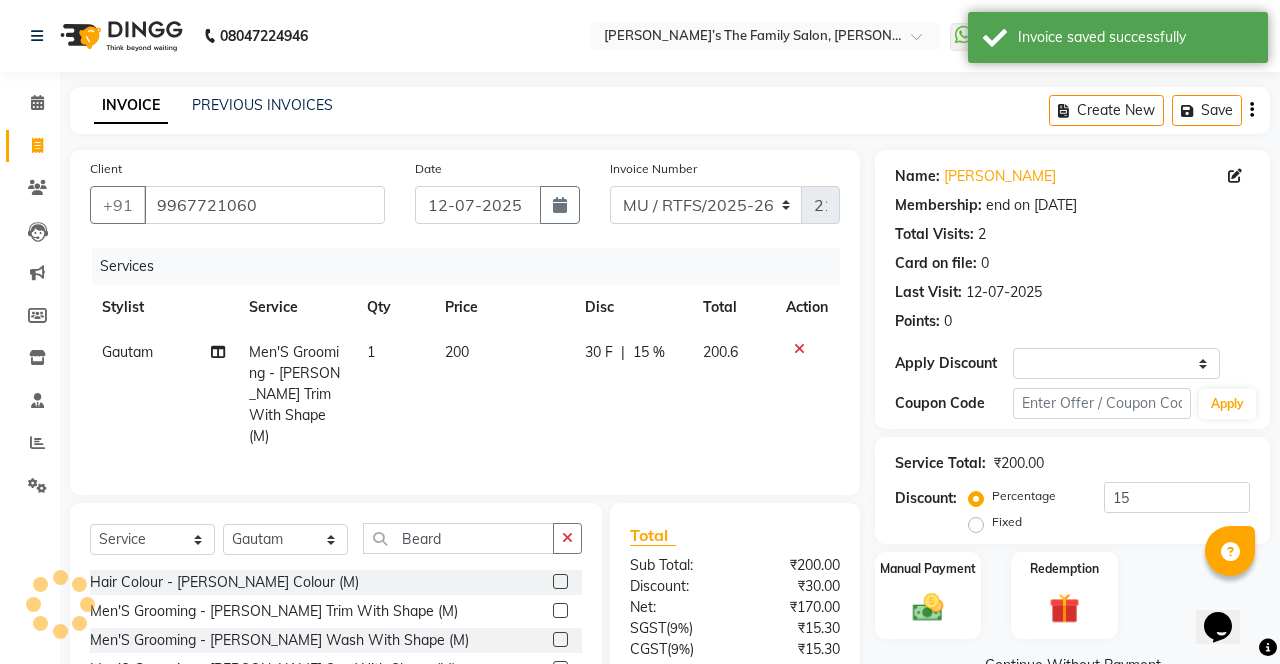 select on "service" 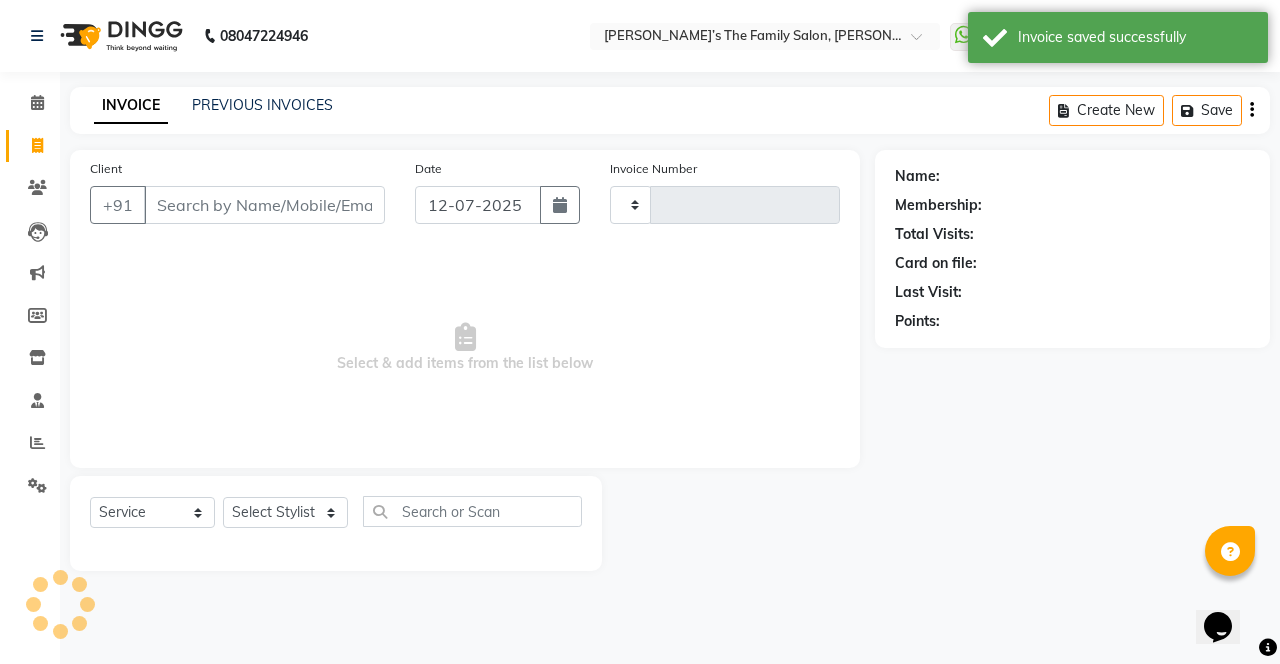 type on "2141" 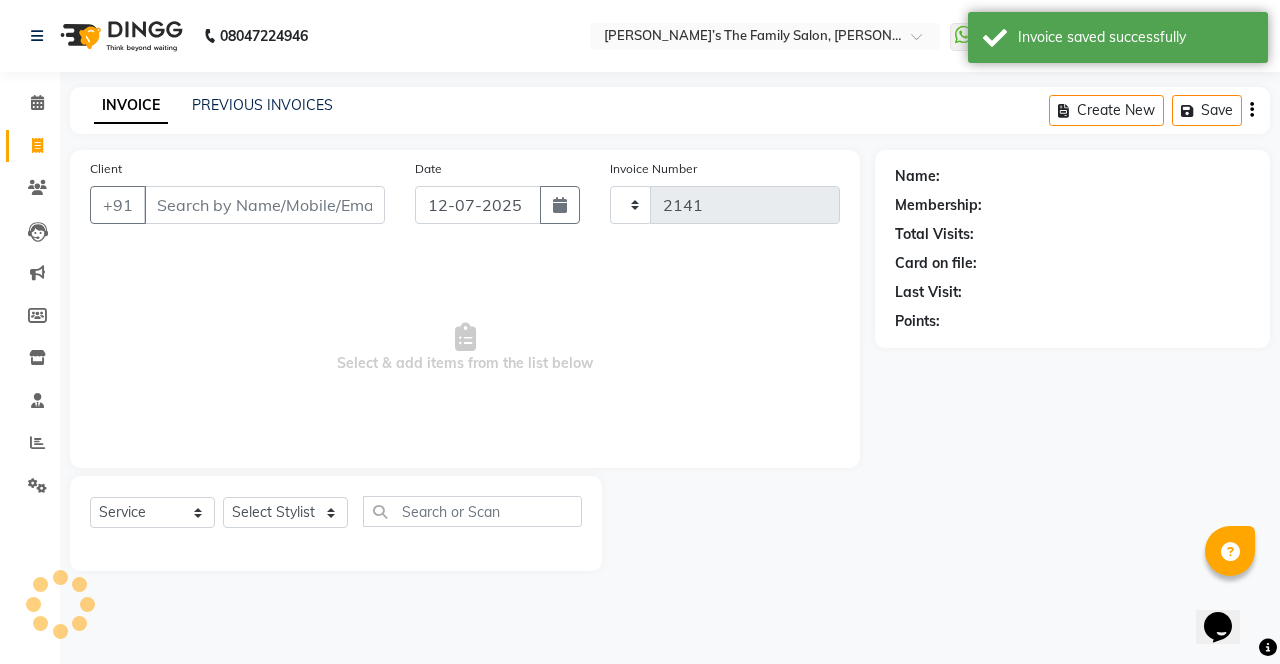 select on "8003" 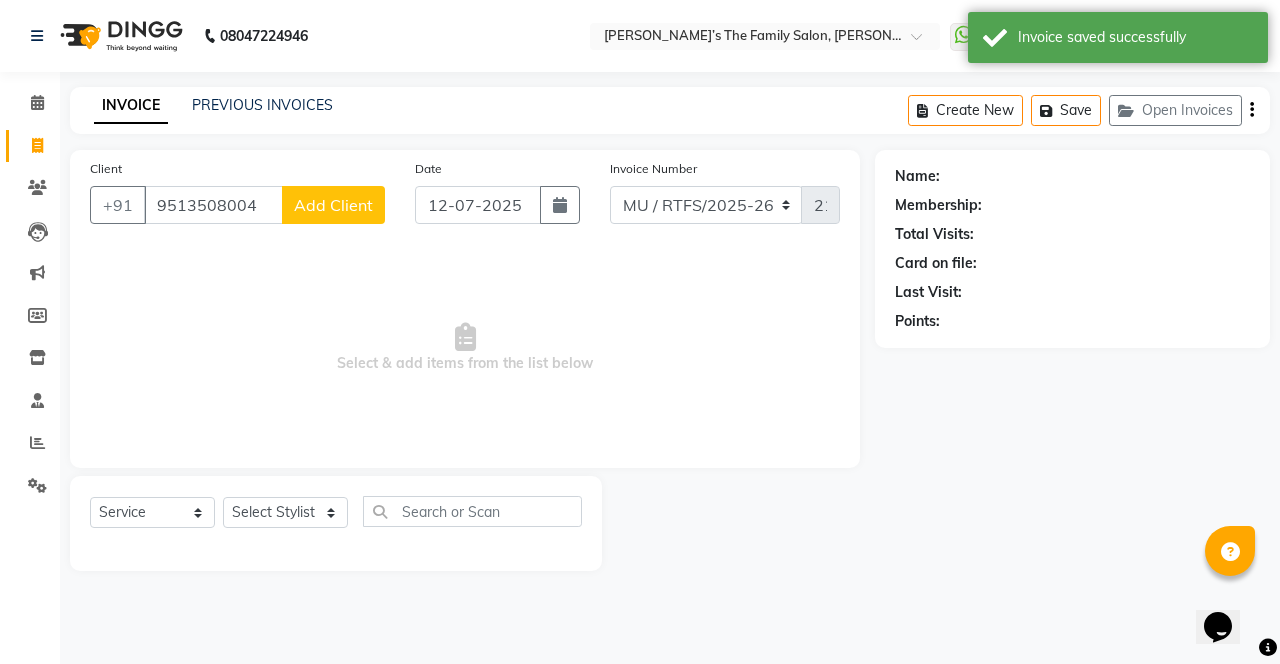 type on "9513508004" 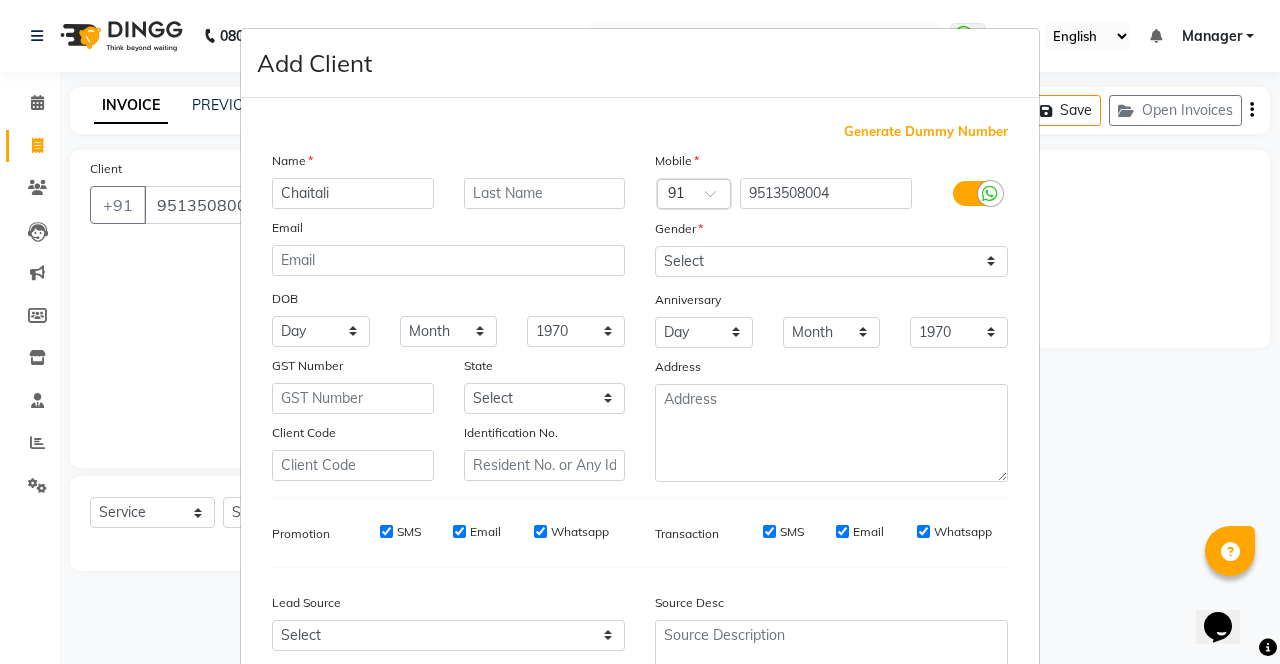 type on "Chaitali" 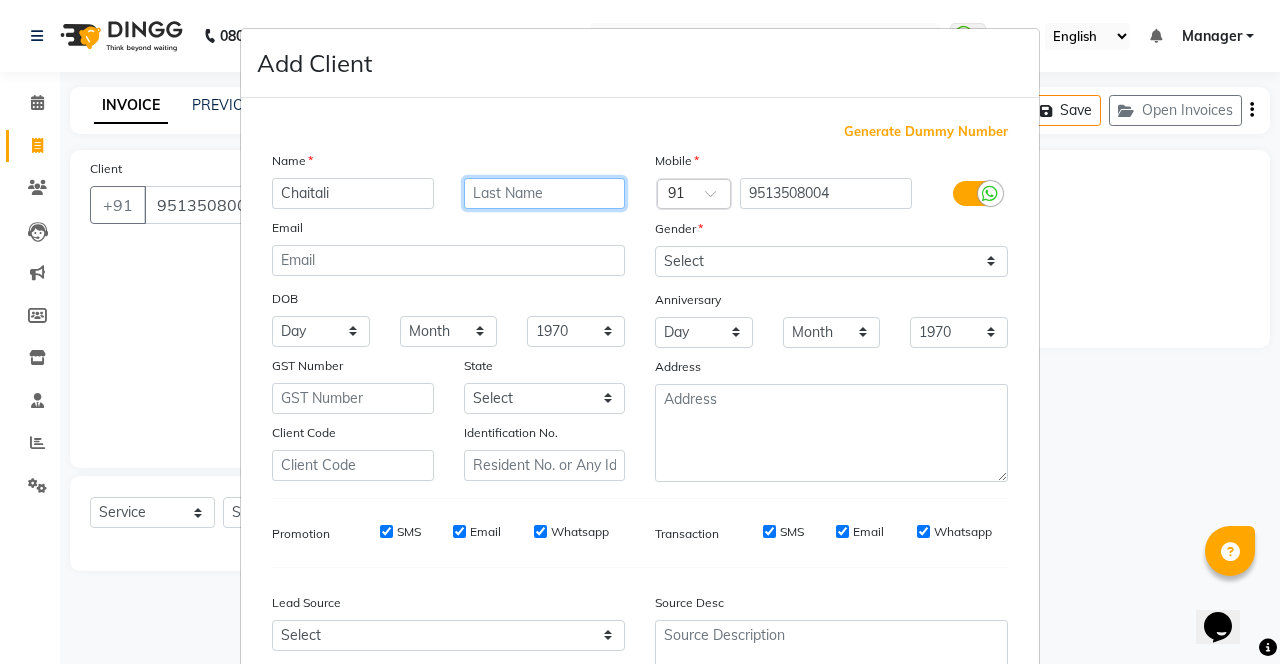 click at bounding box center [545, 193] 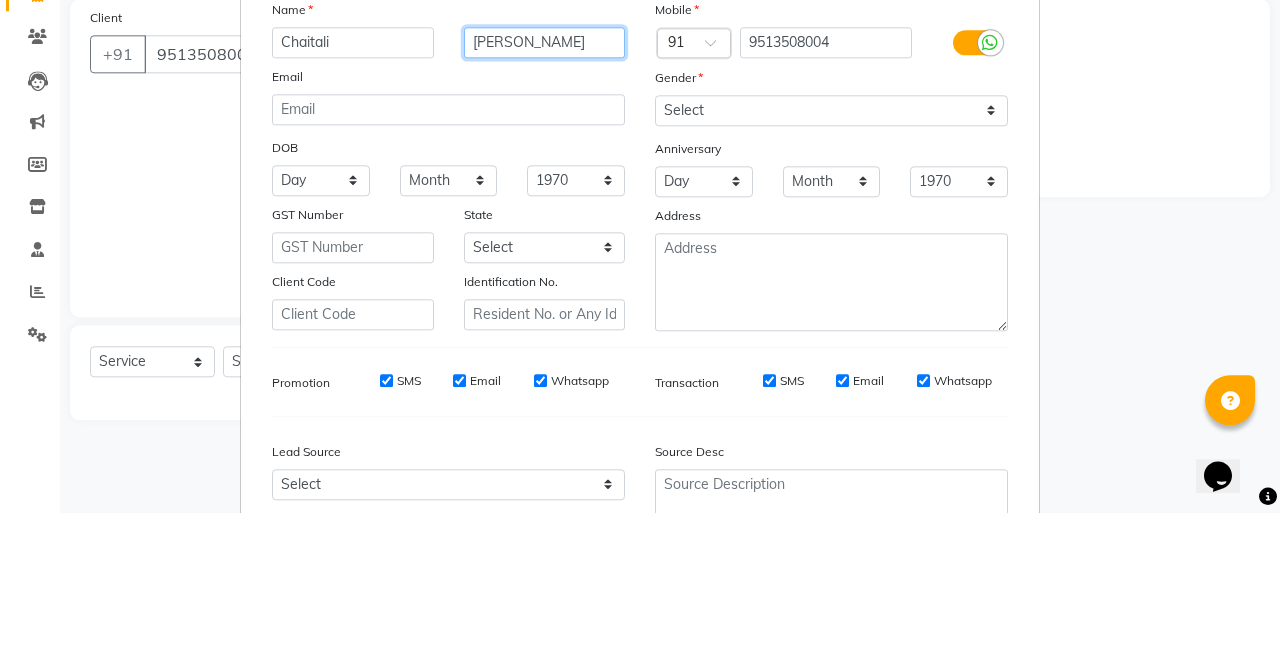 type on "[PERSON_NAME]" 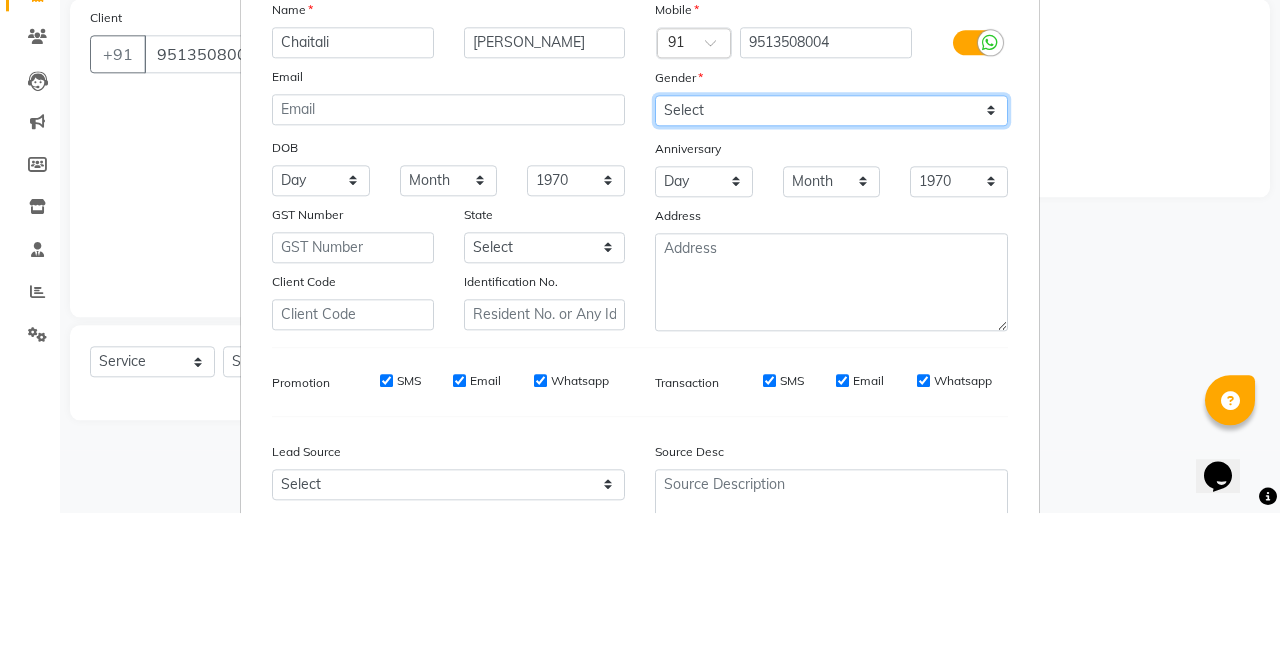 click on "Select Male Female Other Prefer Not To Say" at bounding box center (831, 261) 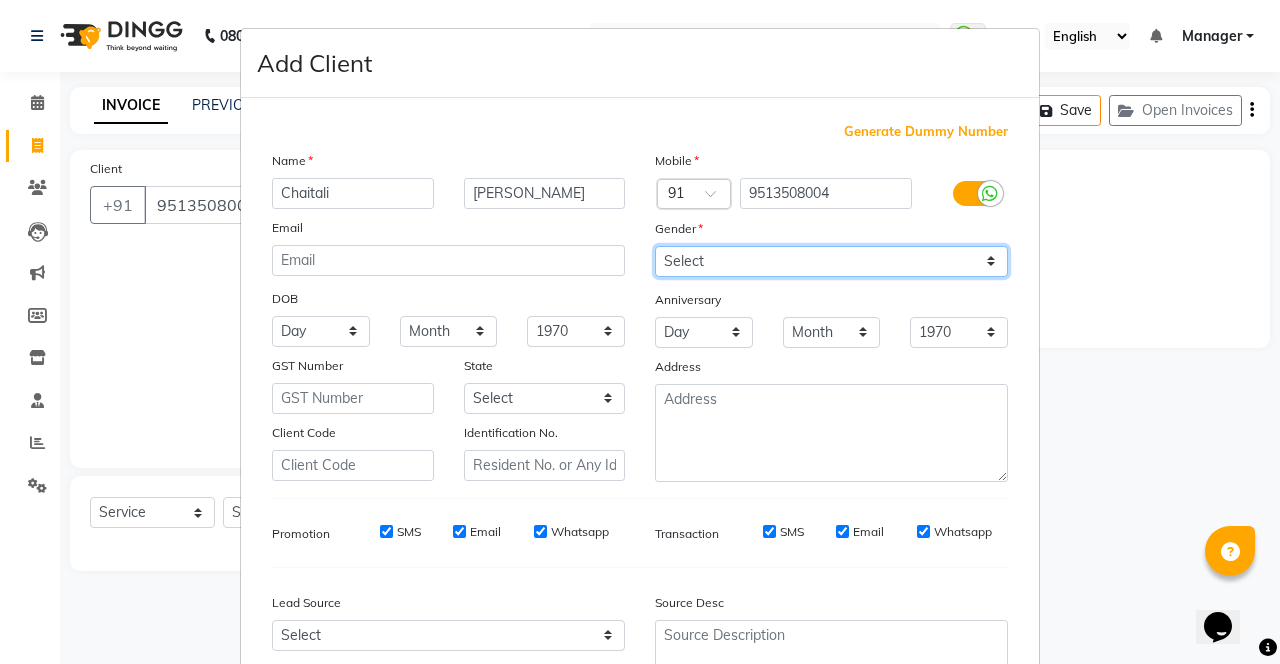 select on "female" 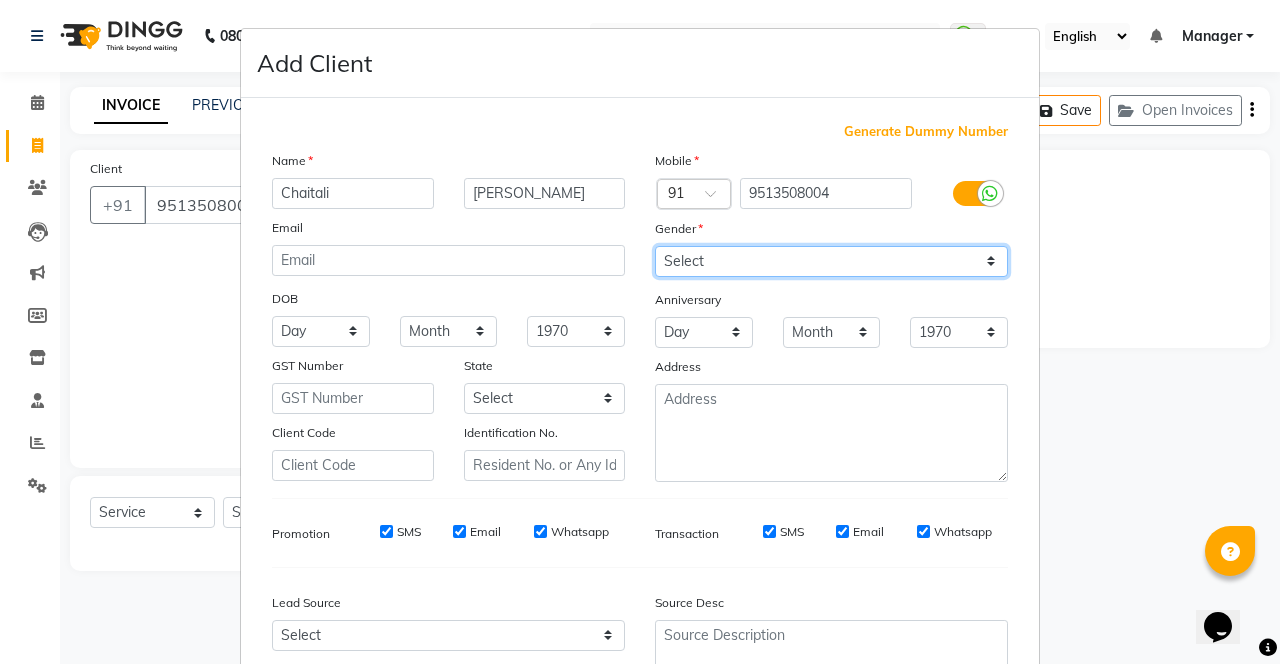 scroll, scrollTop: 112, scrollLeft: 0, axis: vertical 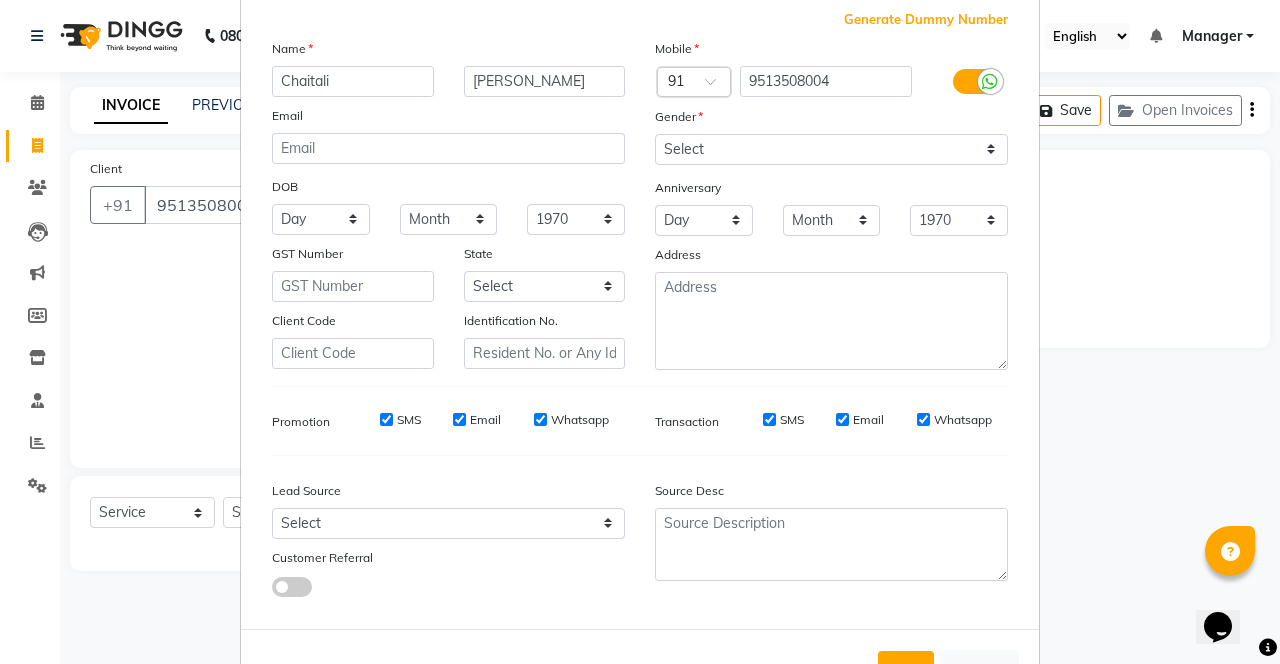click on "Add" at bounding box center [906, 669] 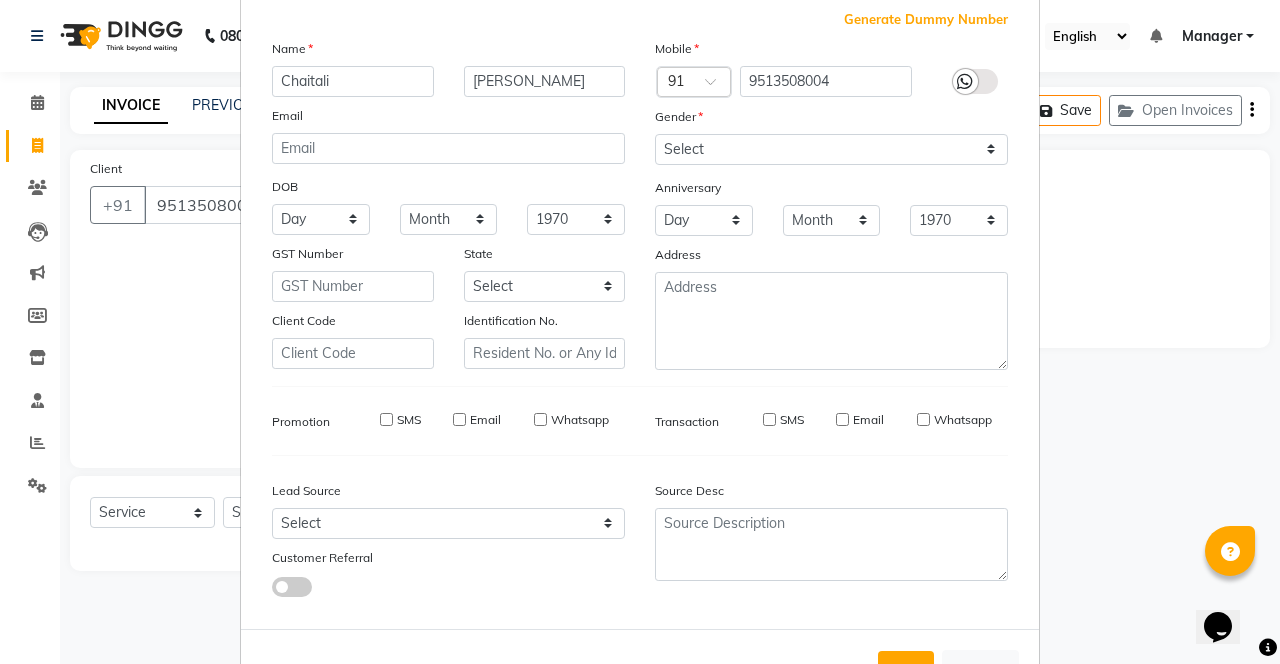 type 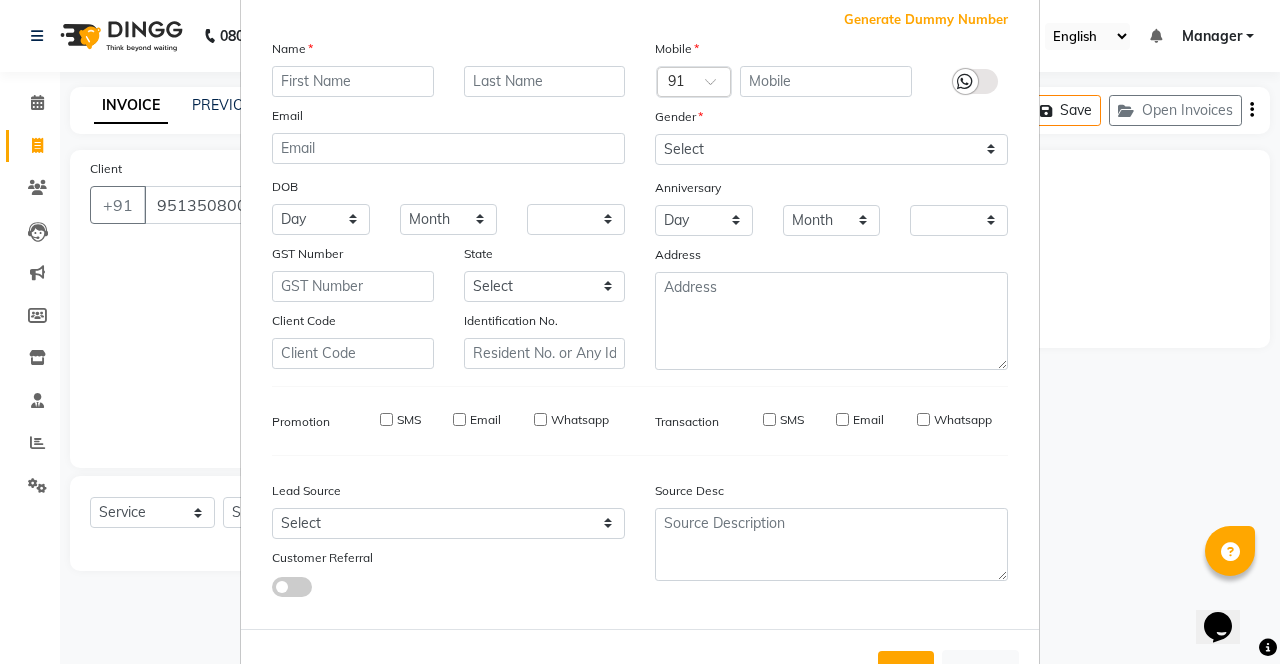 checkbox on "false" 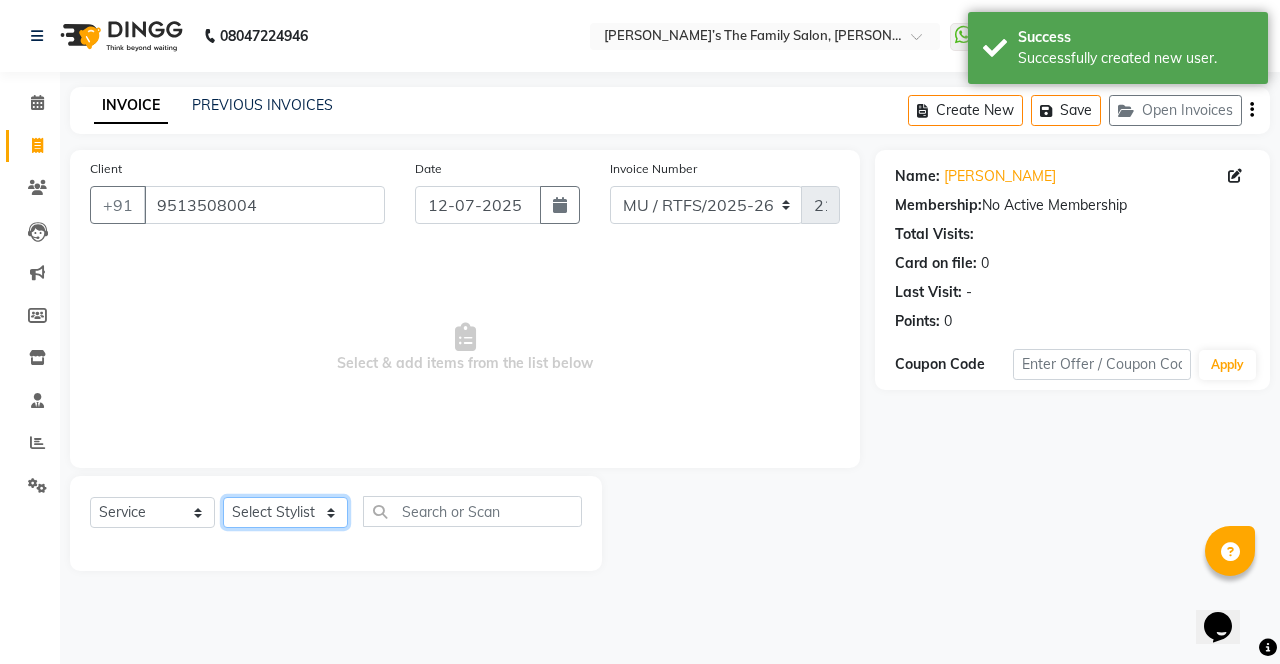 click on "Select Stylist Aarohi P Aksahy Auty Aniket A Apurva Ariba Arvind  Chaurasiya Divya Ganesh A Gautam  House sale Komal Waghmare Laxmi  Manager Meenakshi Noor Prashant  Purabi Ravindra  Sangita DIGHE Shobhali  Shreepad Pawar shrishti jaiswal Vikas H Vinali" 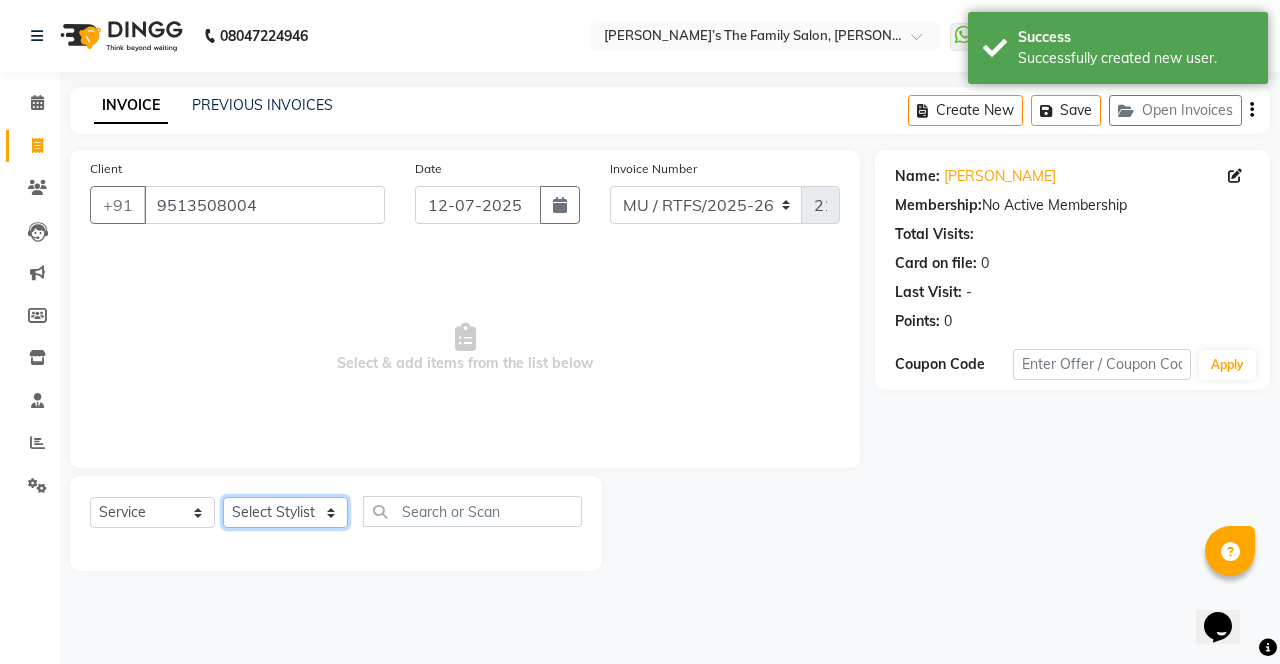 select on "63333" 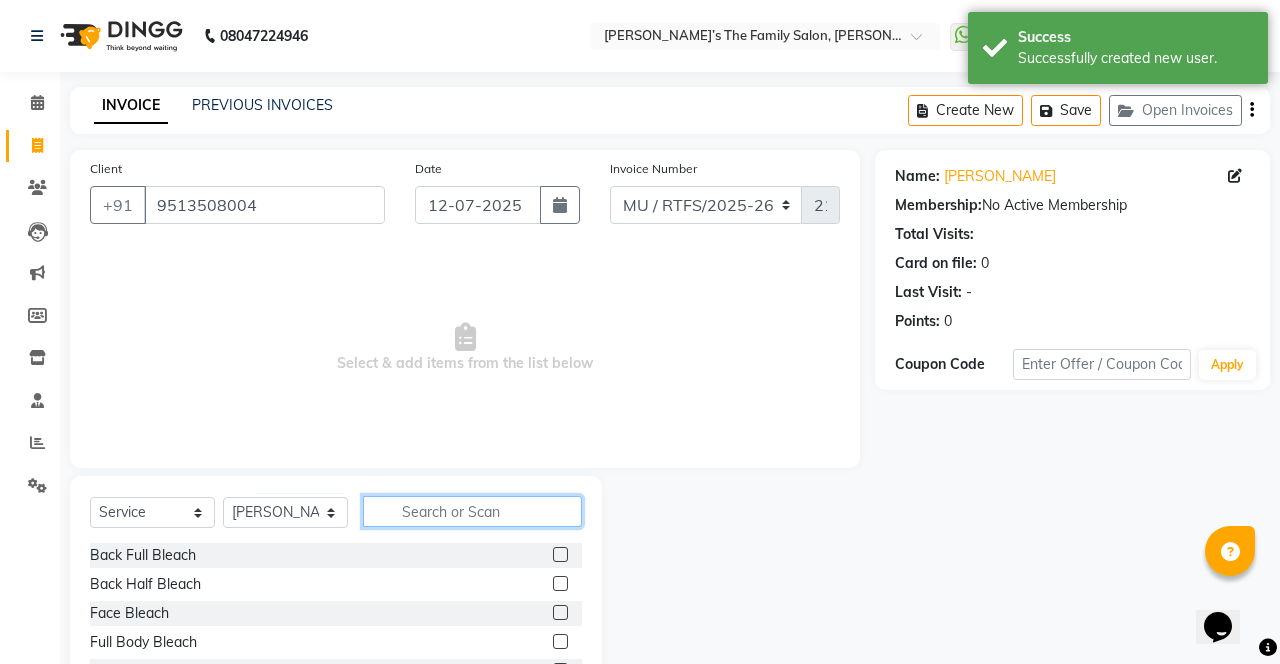 click 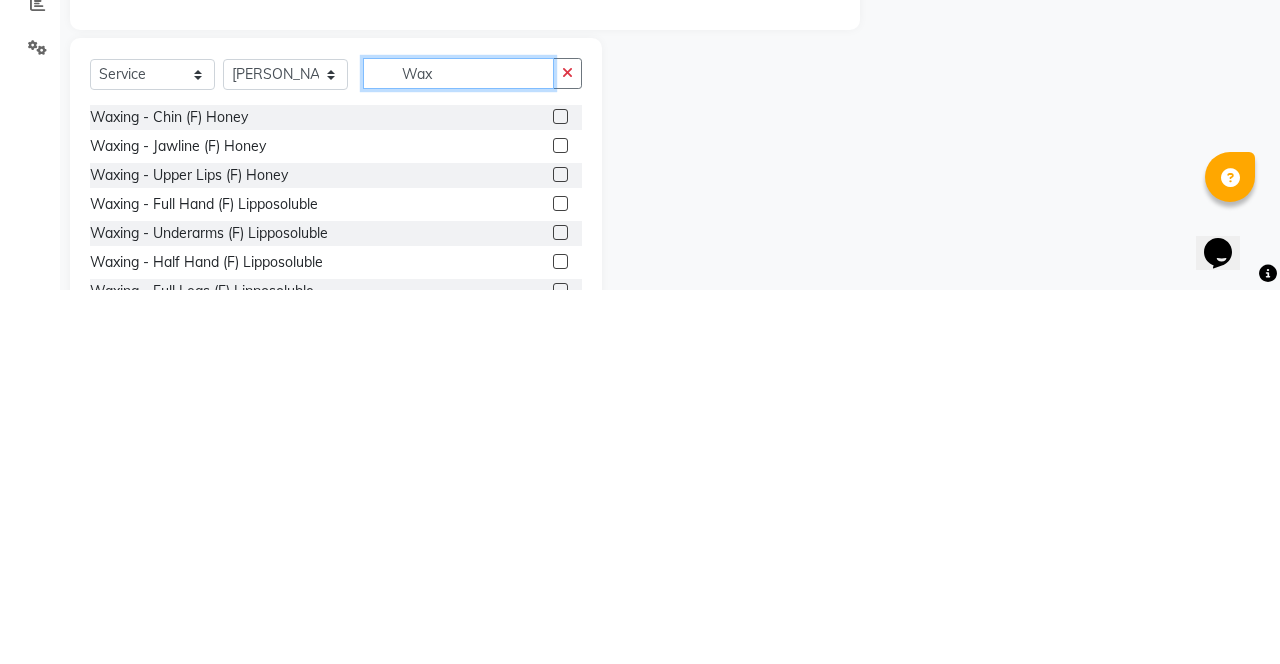 scroll, scrollTop: 85, scrollLeft: 0, axis: vertical 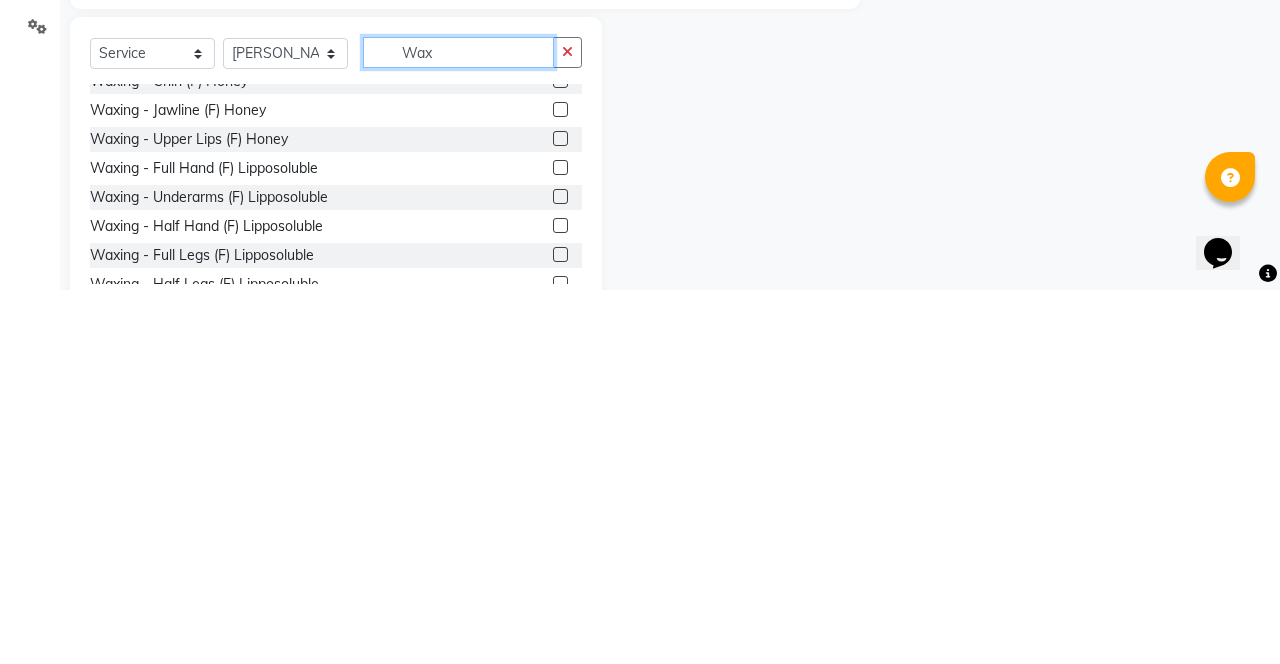 type on "Wax" 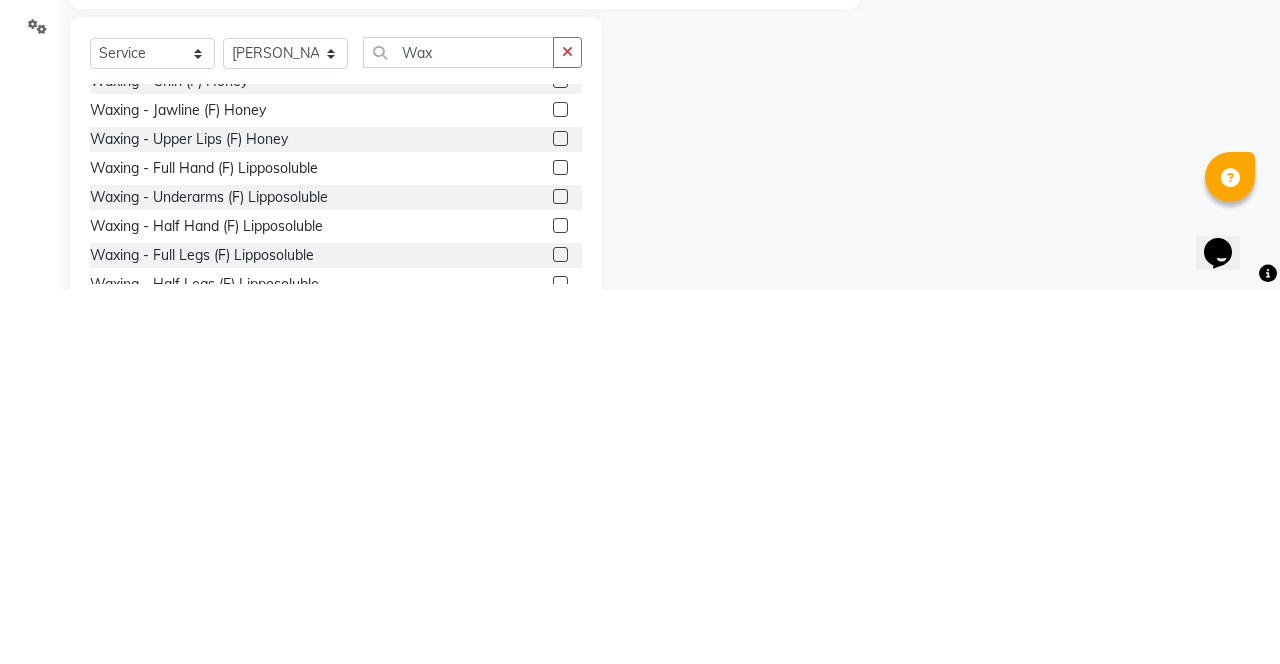 click 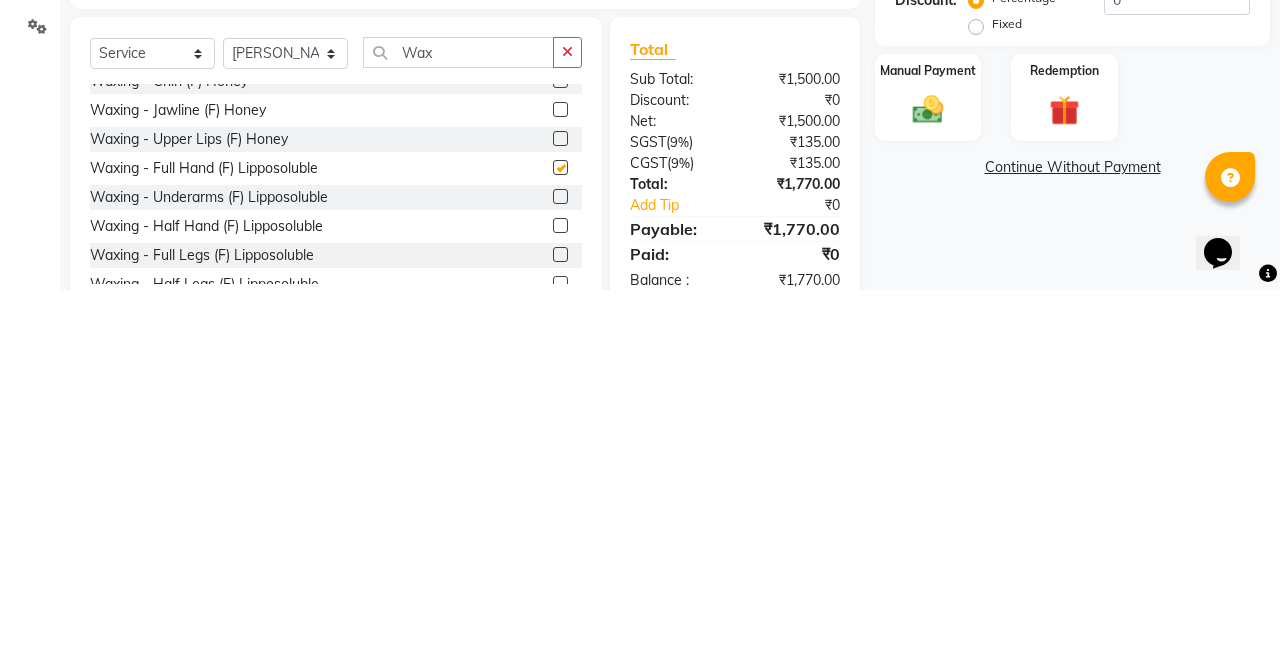 scroll, scrollTop: 85, scrollLeft: 0, axis: vertical 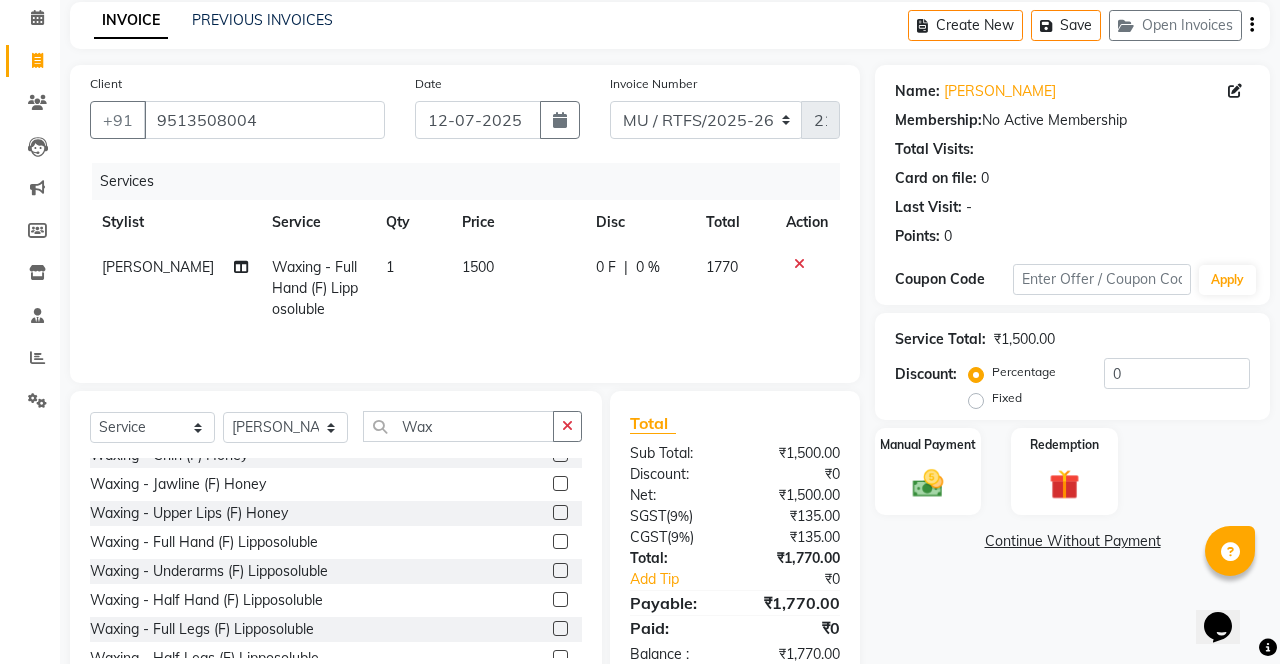 checkbox on "false" 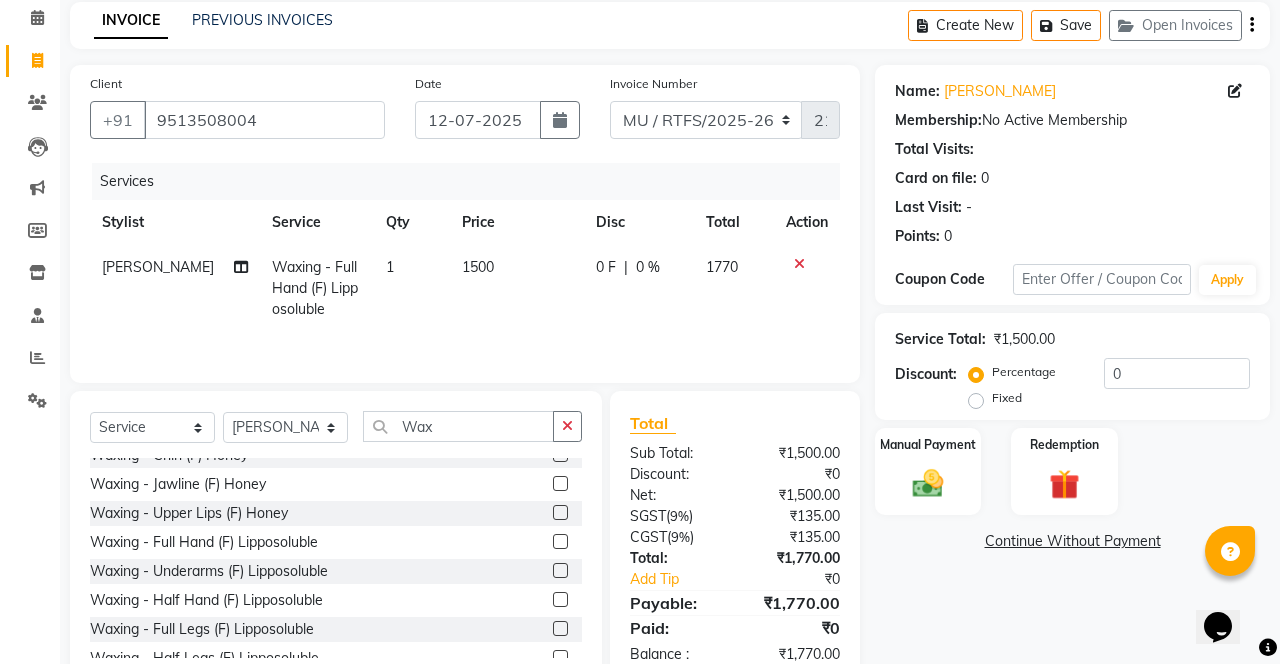 click 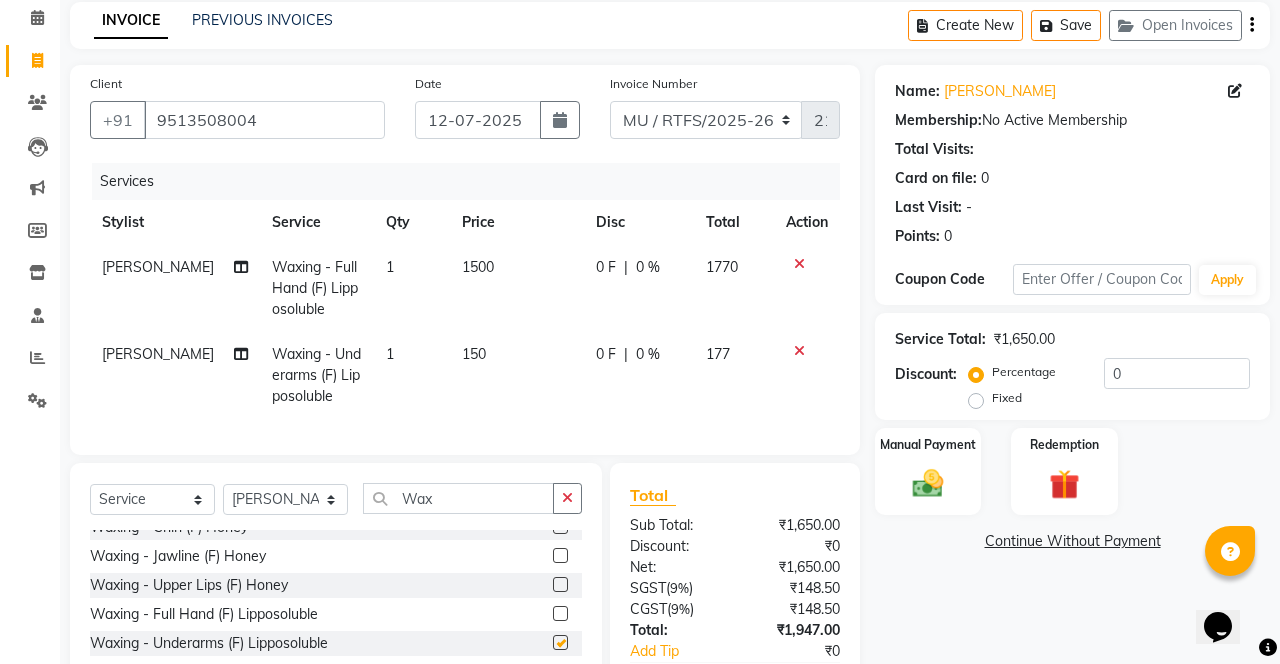 checkbox on "false" 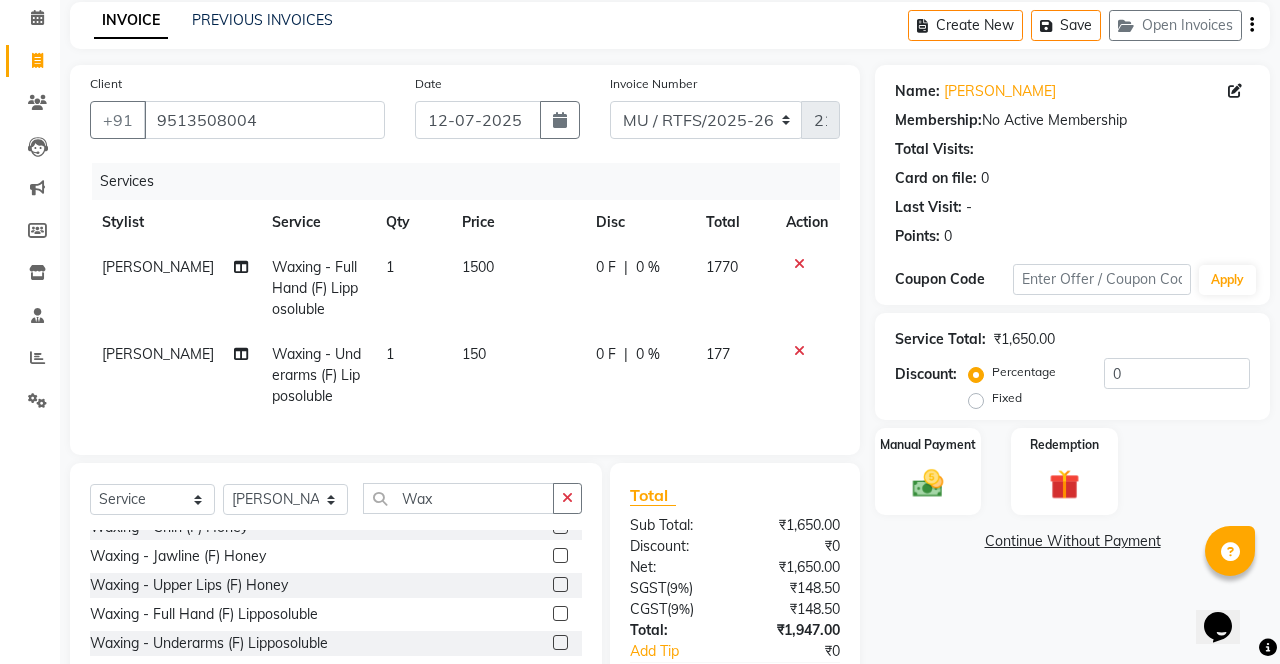 click on "1500" 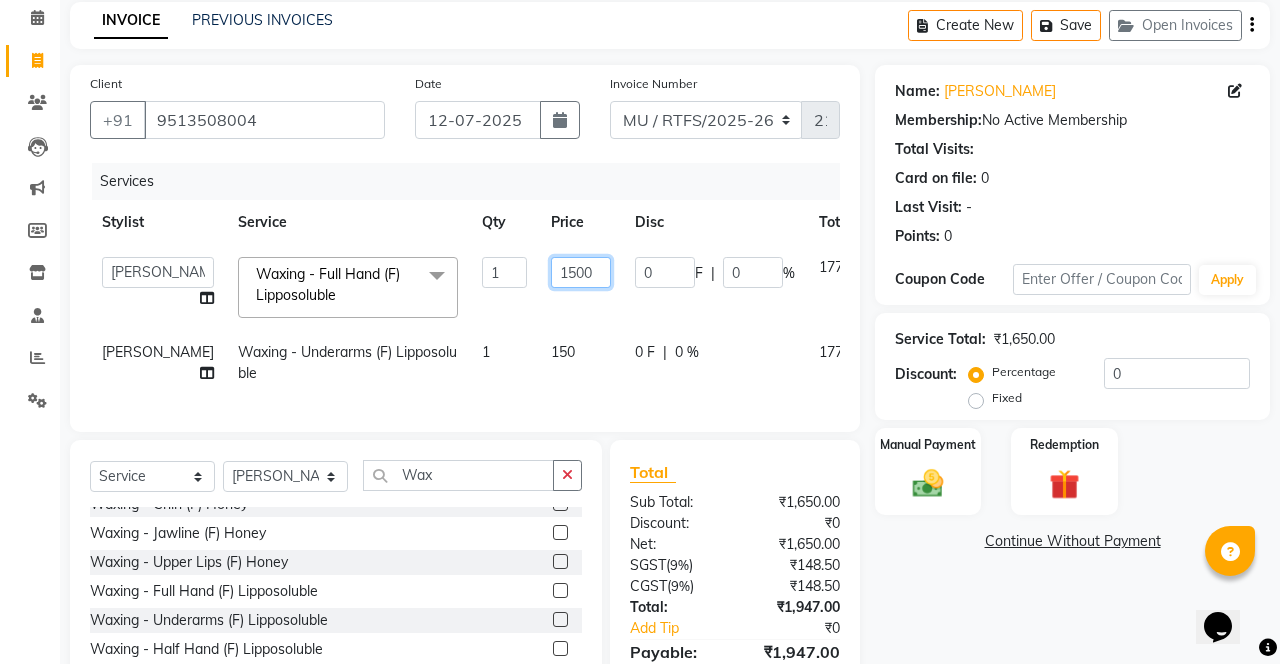 click on "1500" 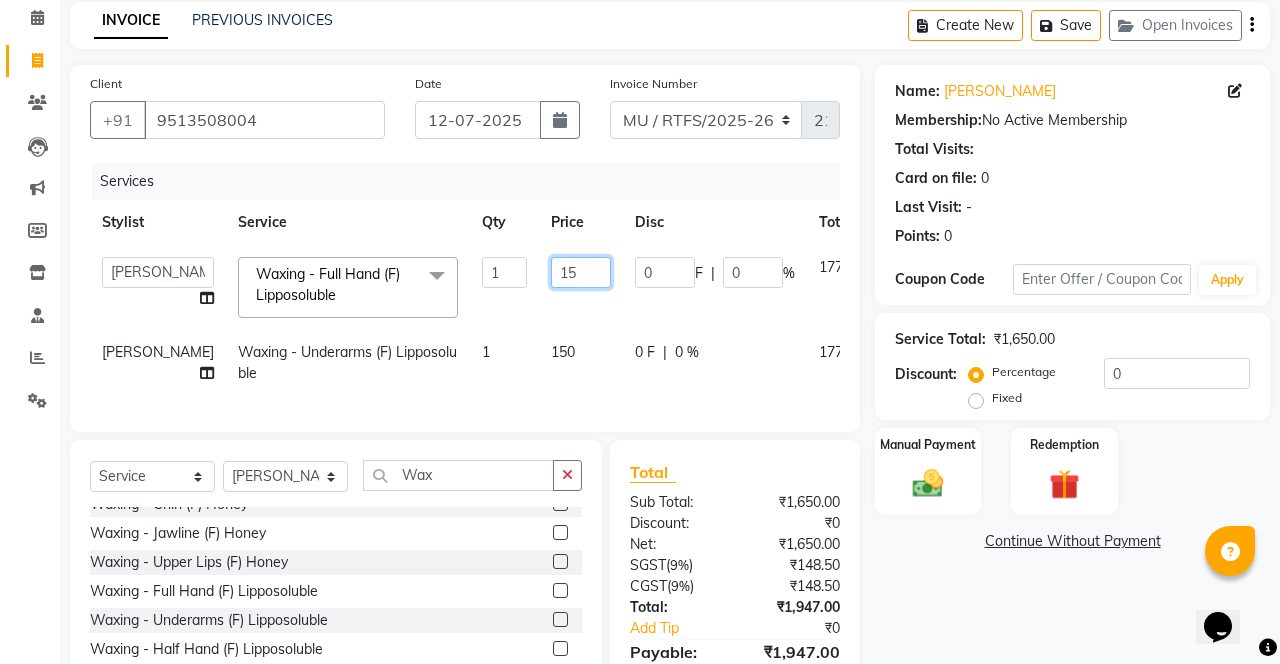 type on "1" 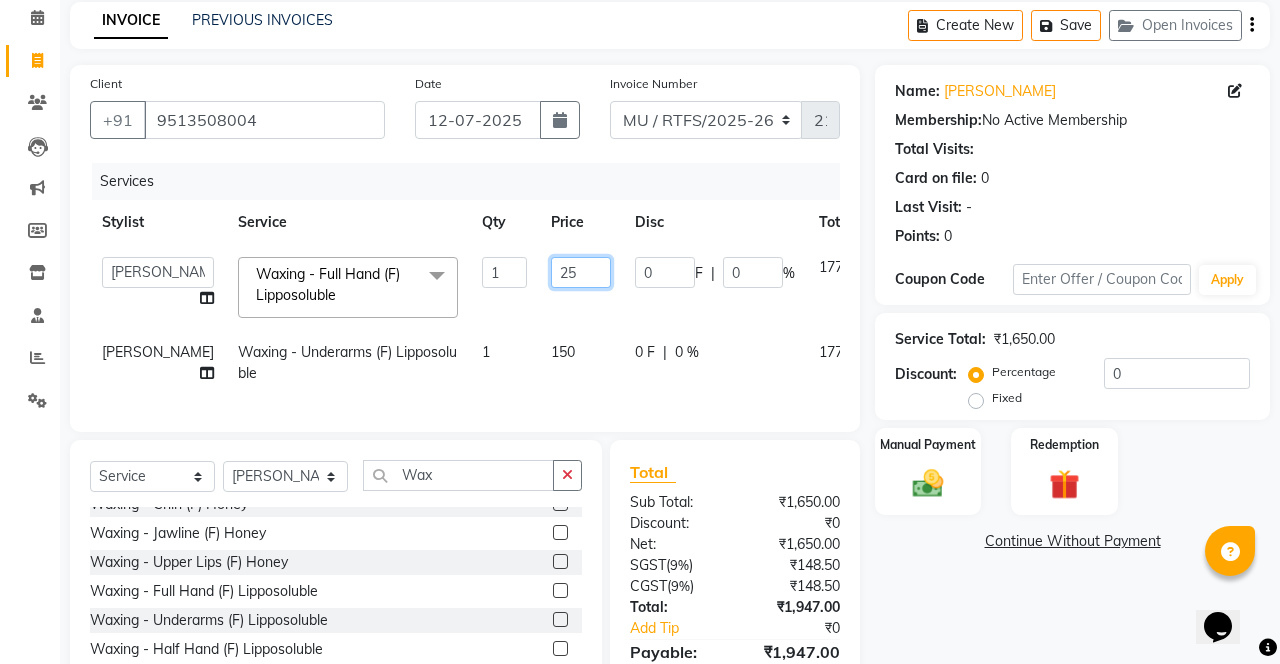 type on "250" 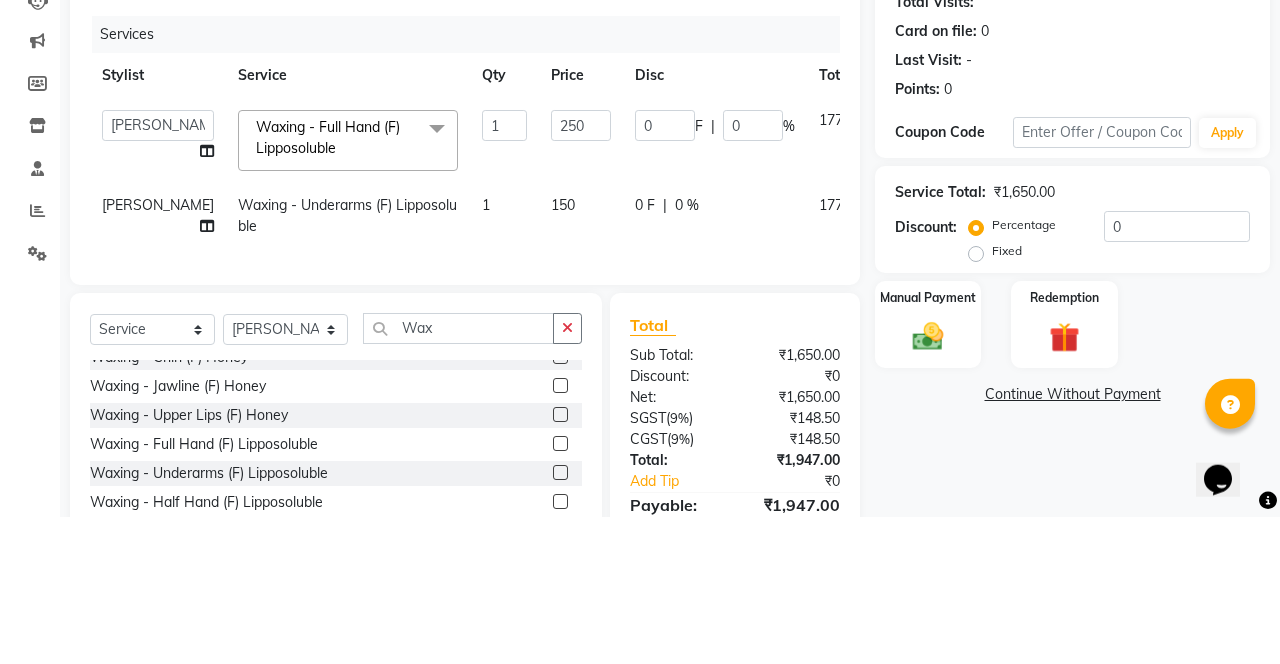 click on "150" 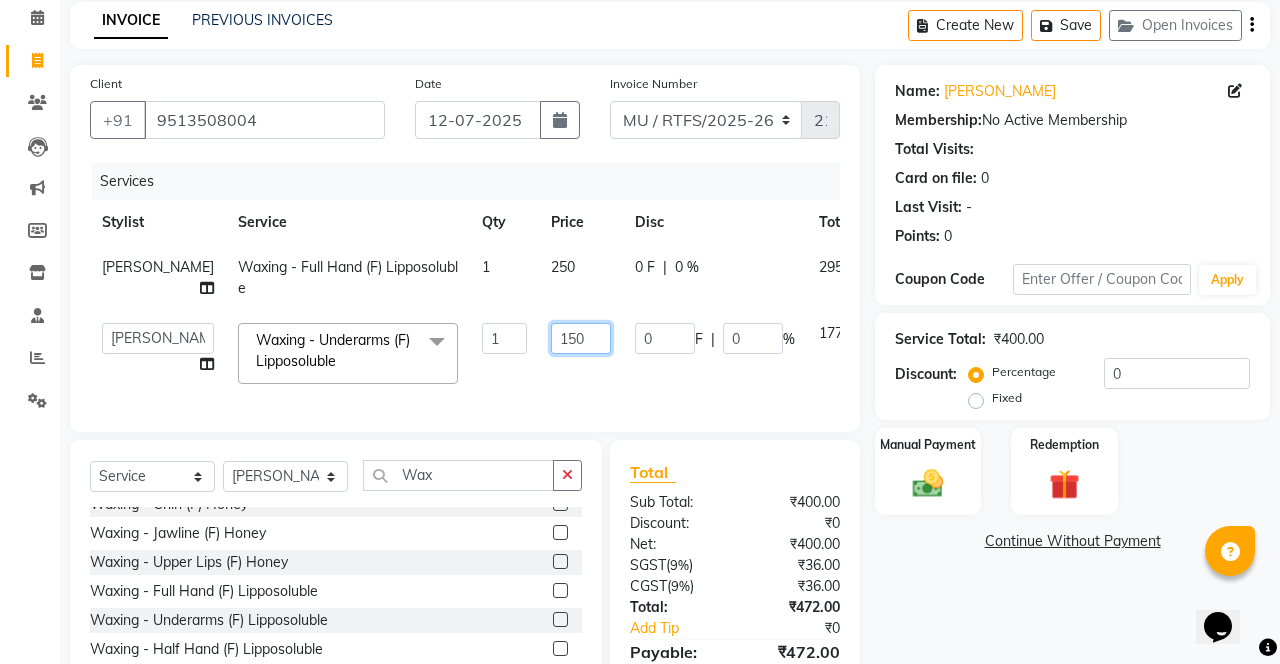 click on "150" 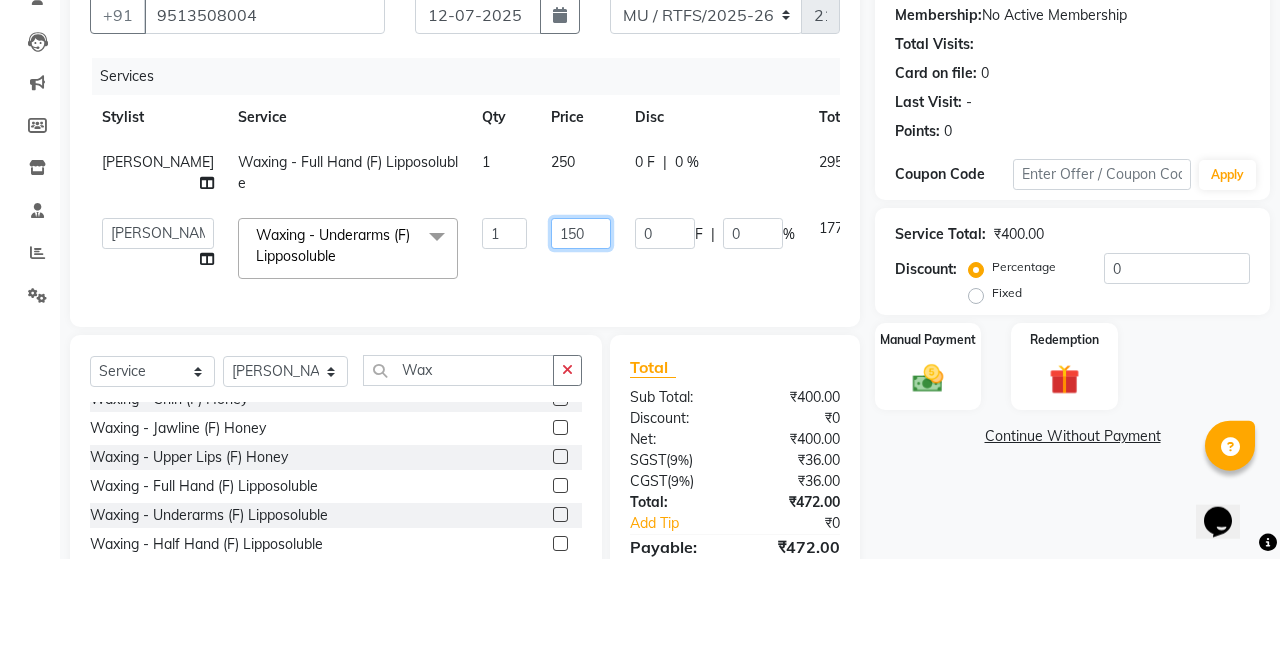 scroll, scrollTop: 85, scrollLeft: 0, axis: vertical 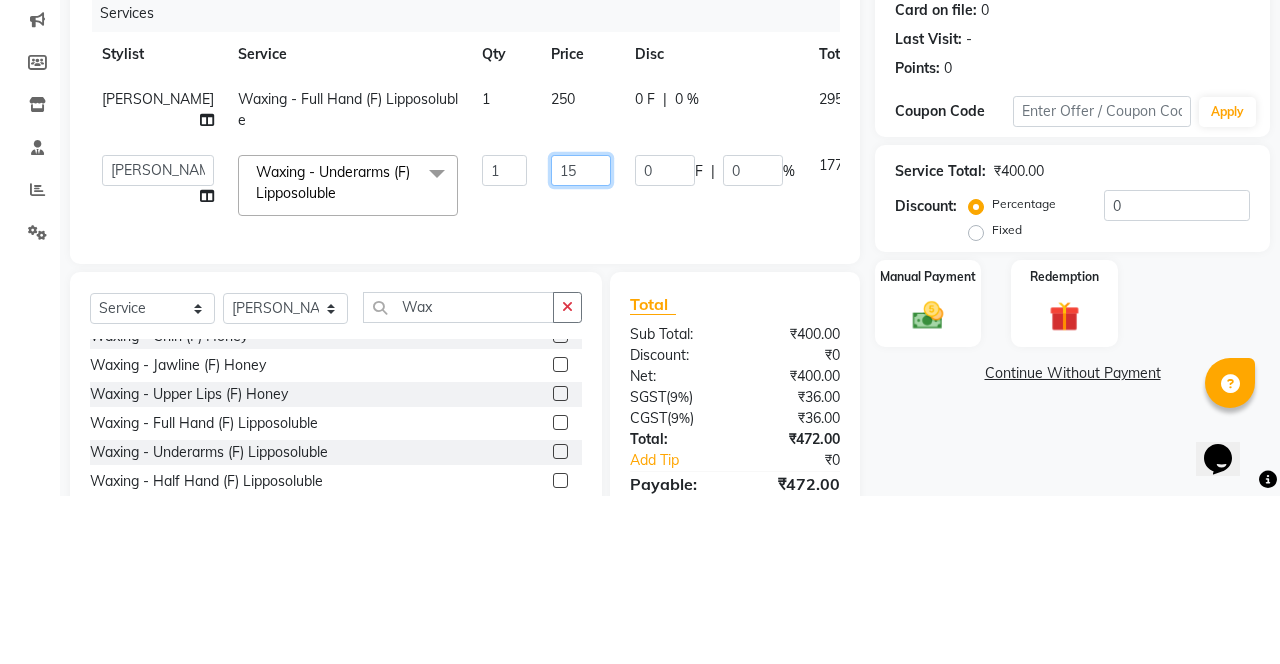 type on "1" 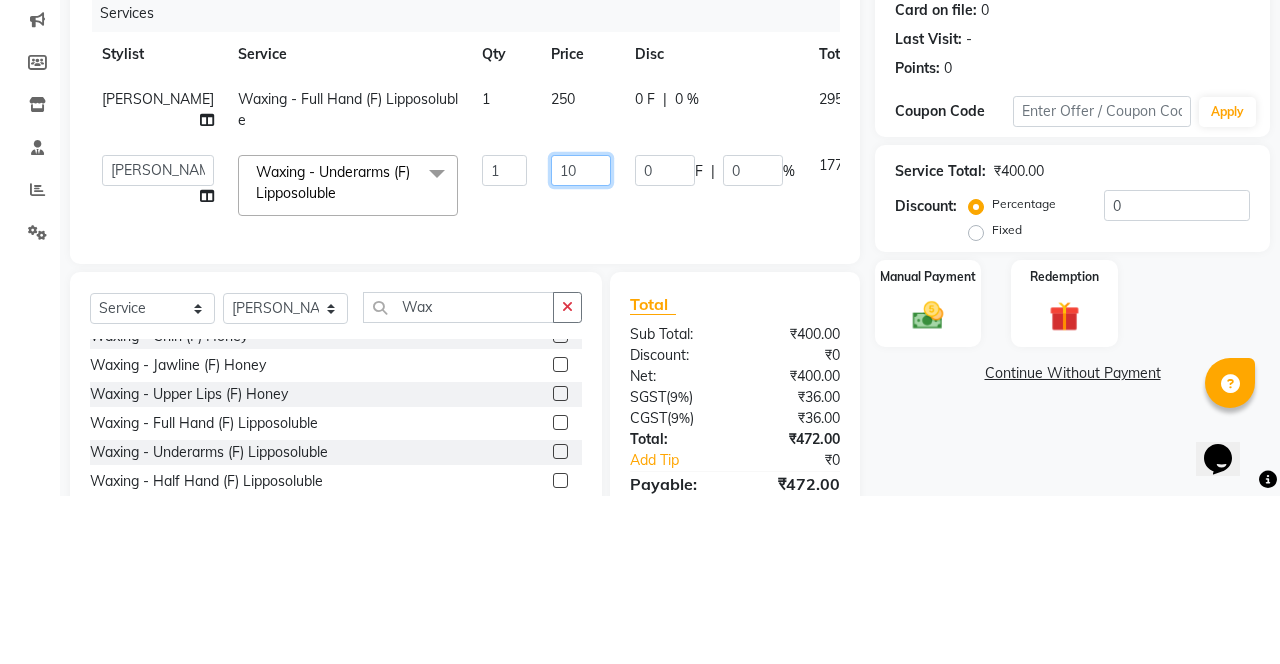 type on "100" 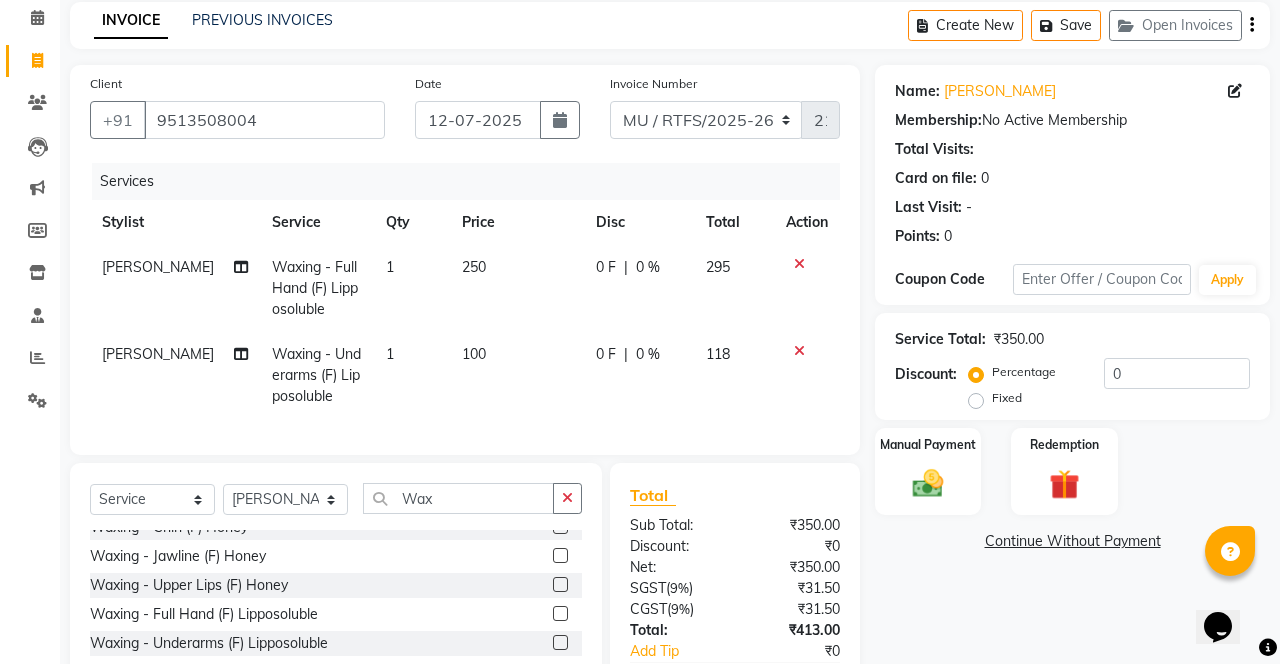 scroll, scrollTop: 144, scrollLeft: 0, axis: vertical 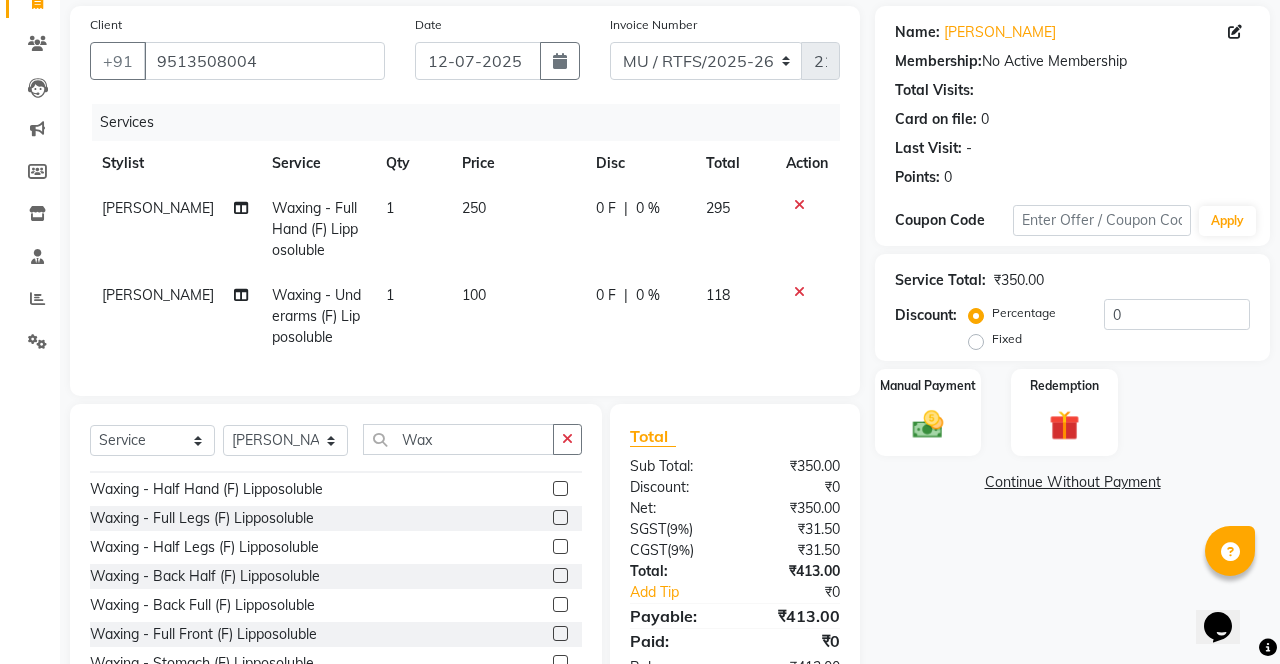 click 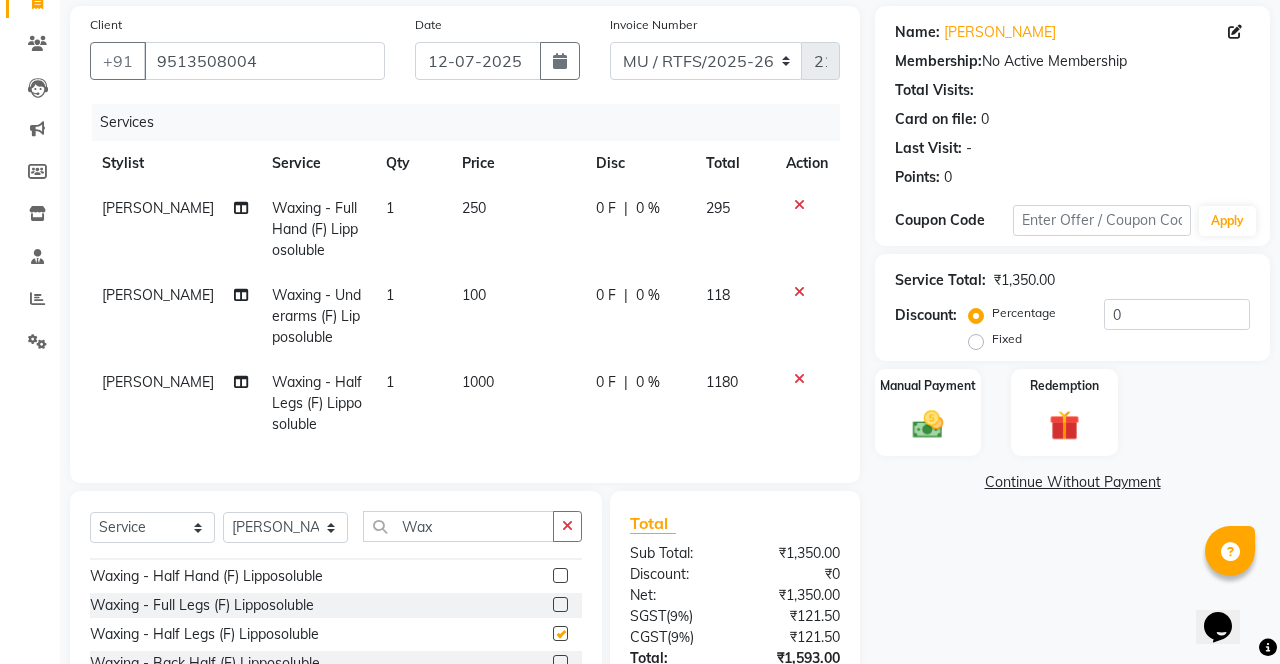 checkbox on "false" 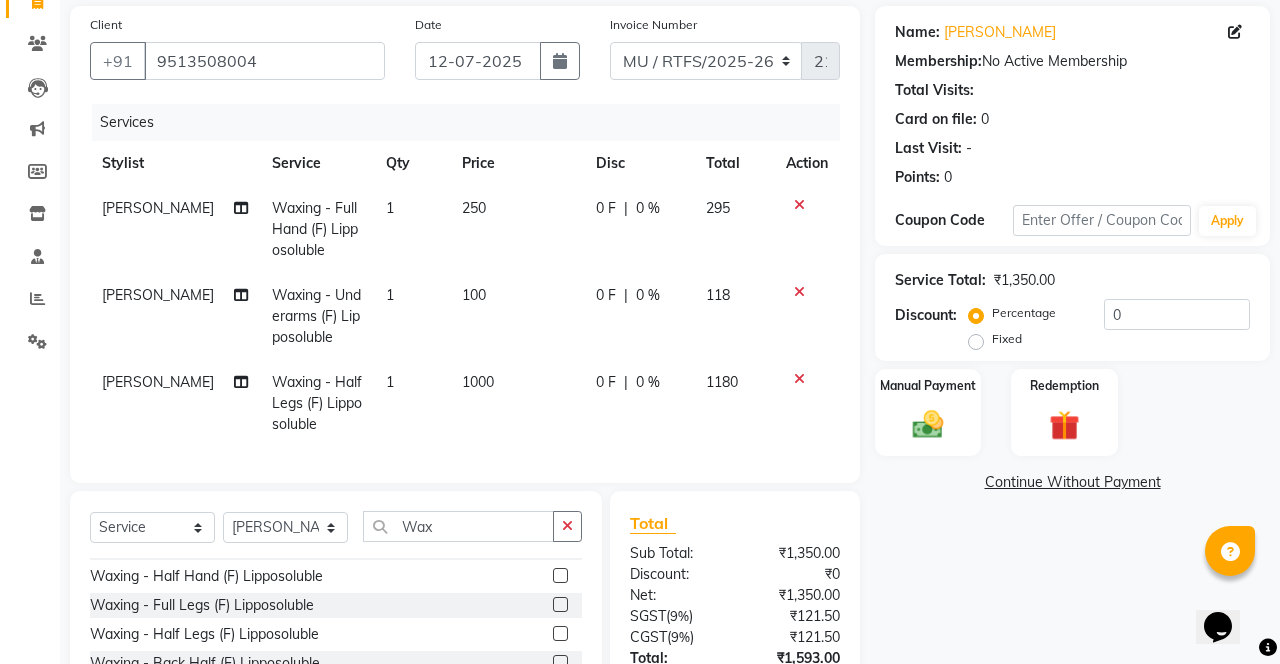 click on "1000" 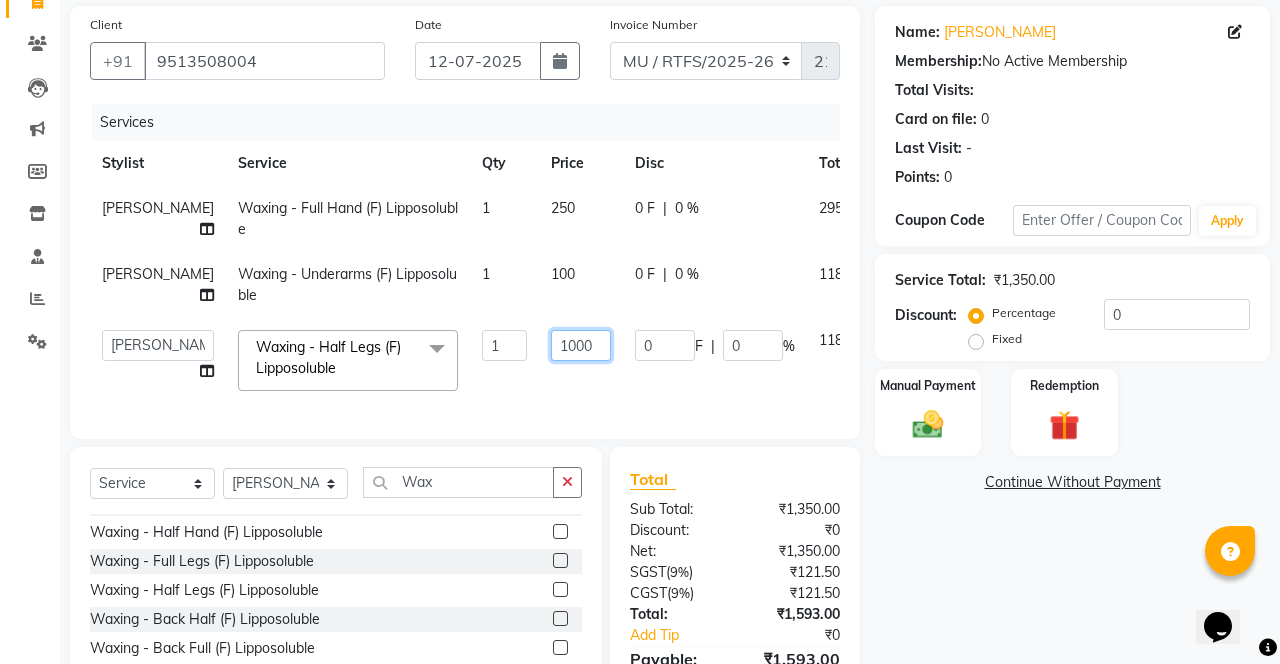 click on "1000" 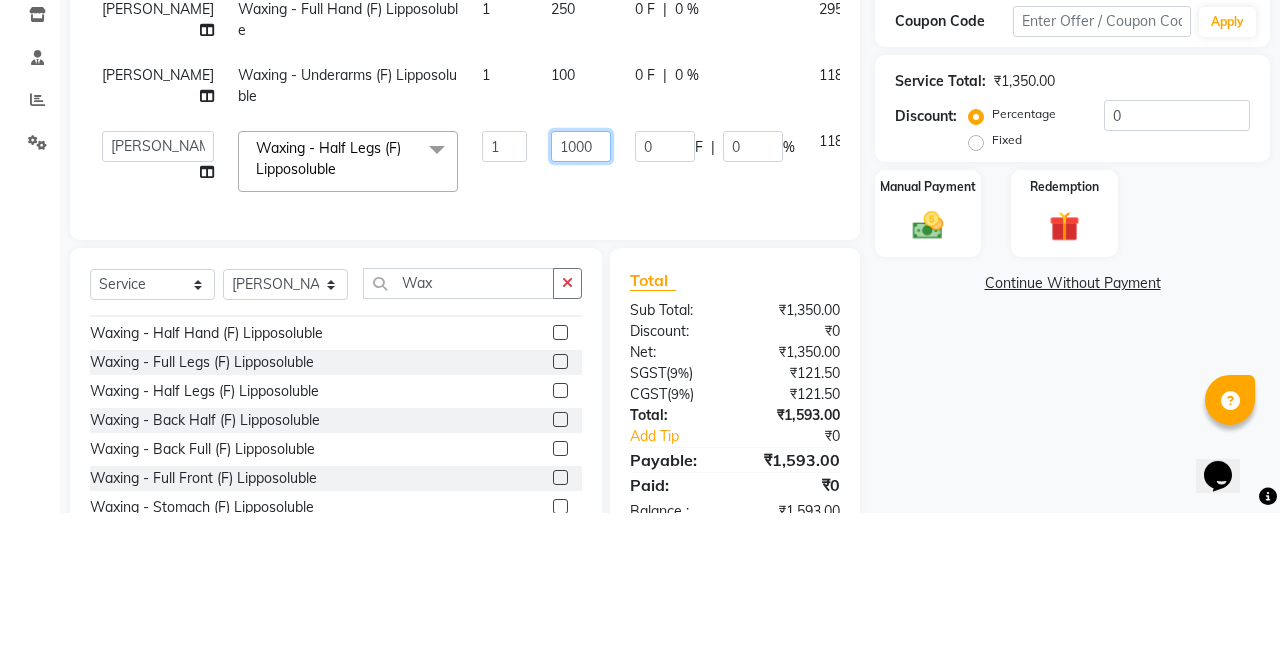 scroll, scrollTop: 192, scrollLeft: 0, axis: vertical 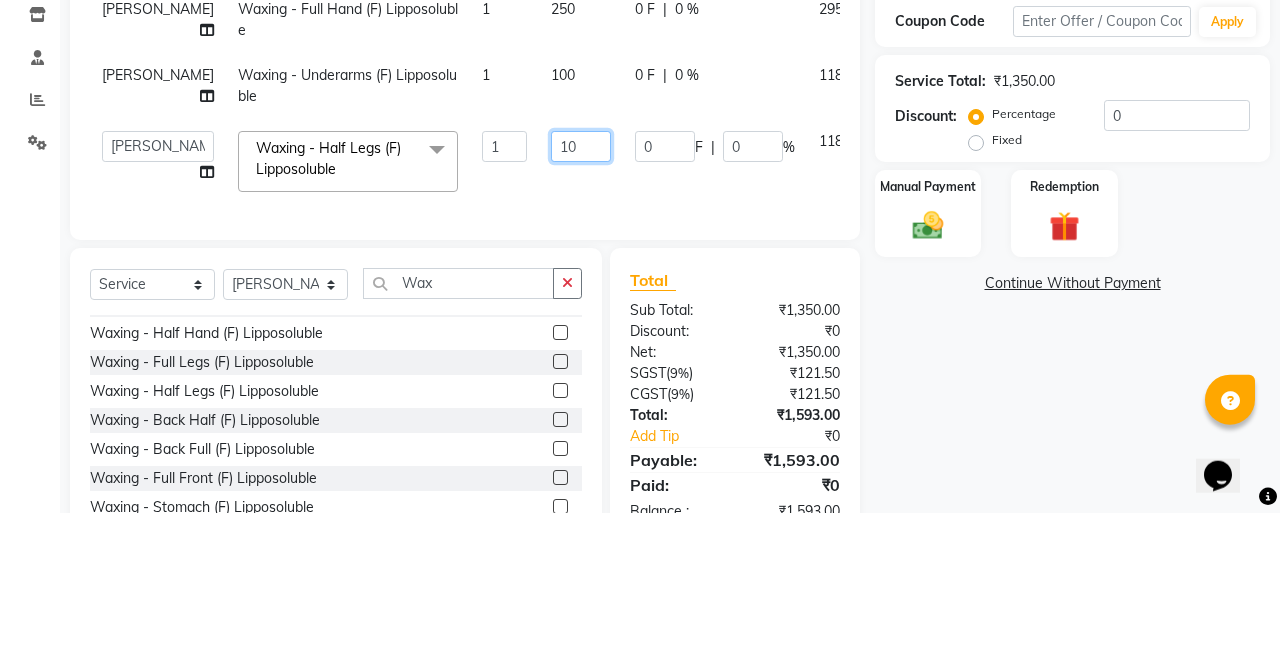 type on "1" 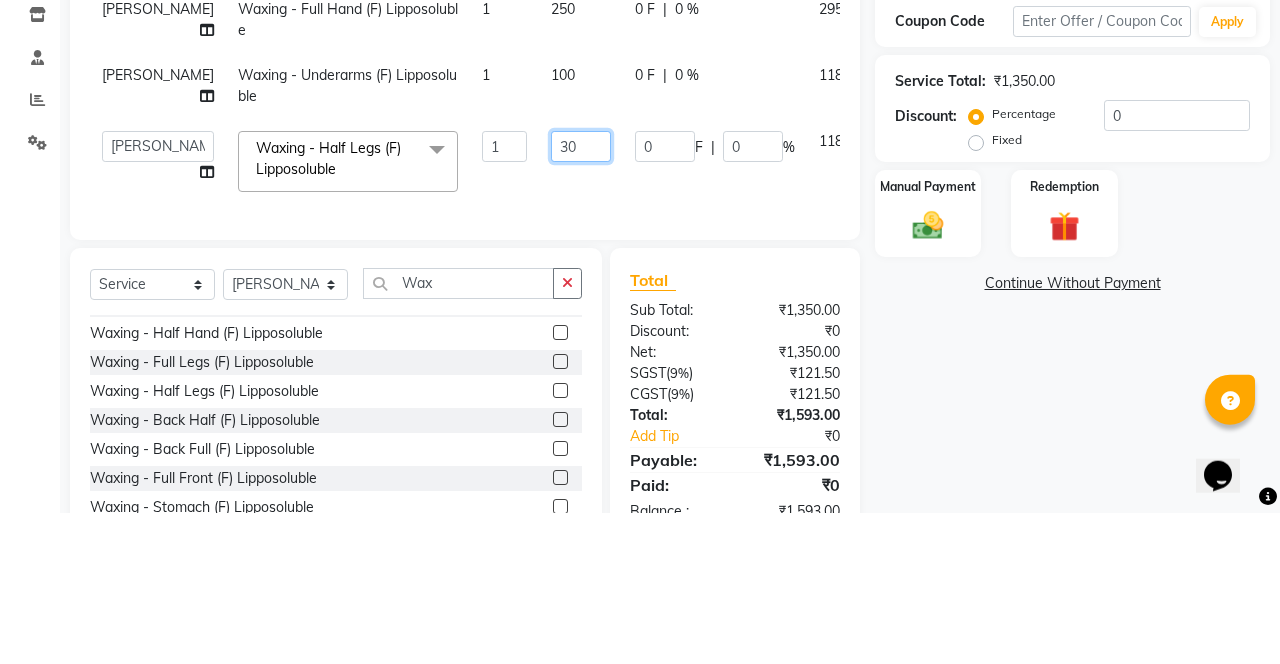 type on "300" 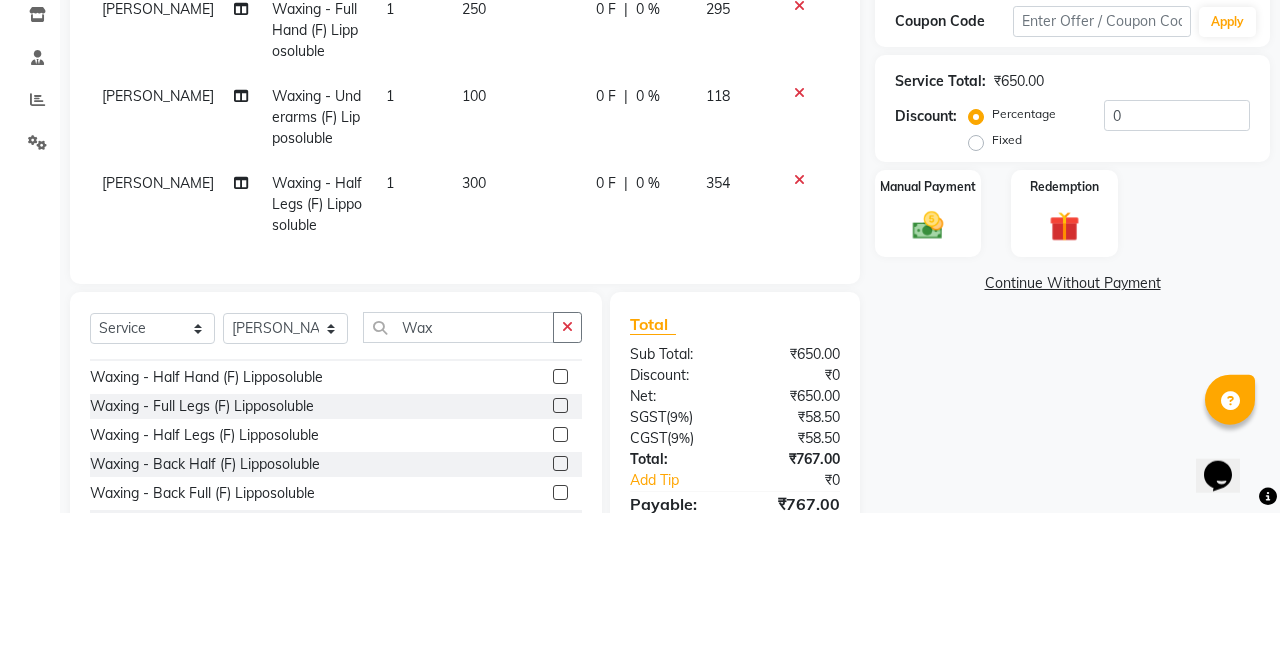 scroll, scrollTop: 192, scrollLeft: 0, axis: vertical 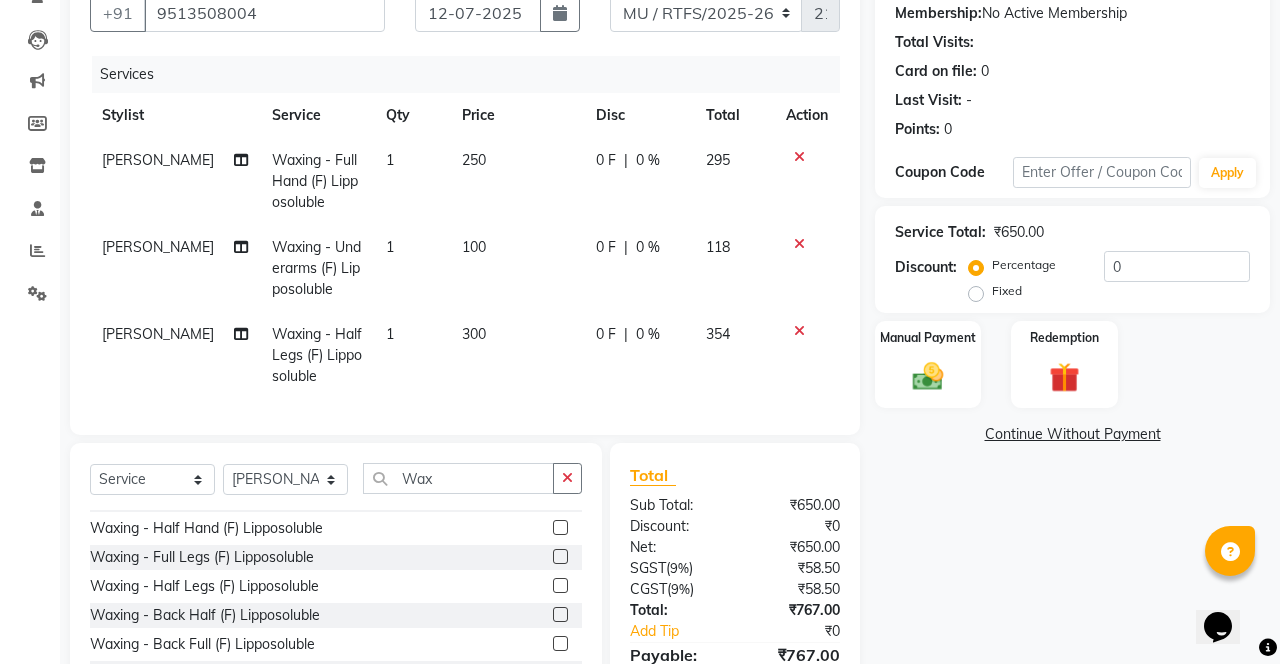 click 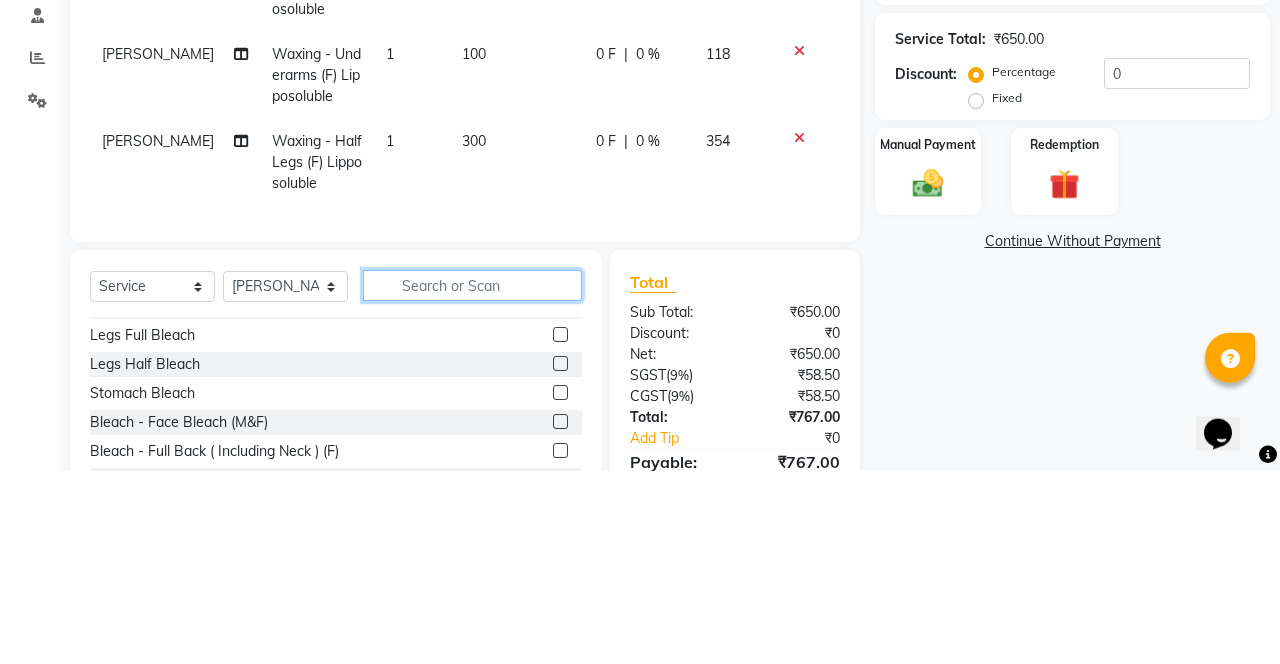 scroll, scrollTop: 192, scrollLeft: 0, axis: vertical 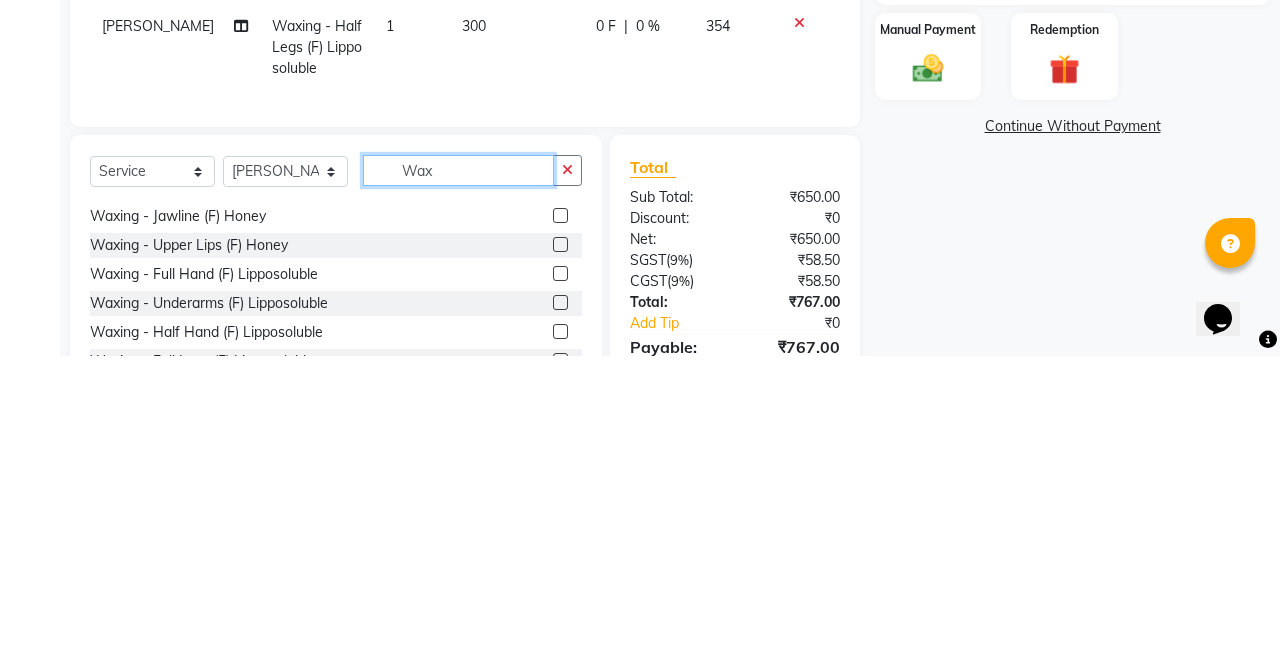 type on "Wax" 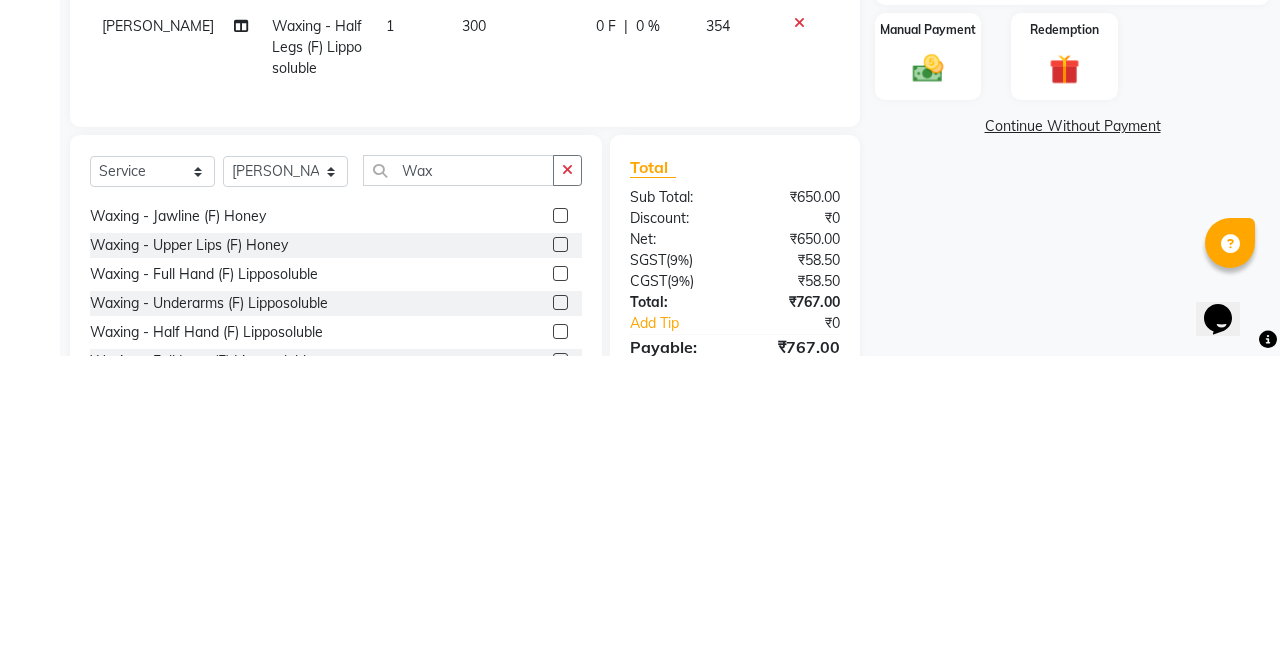 click 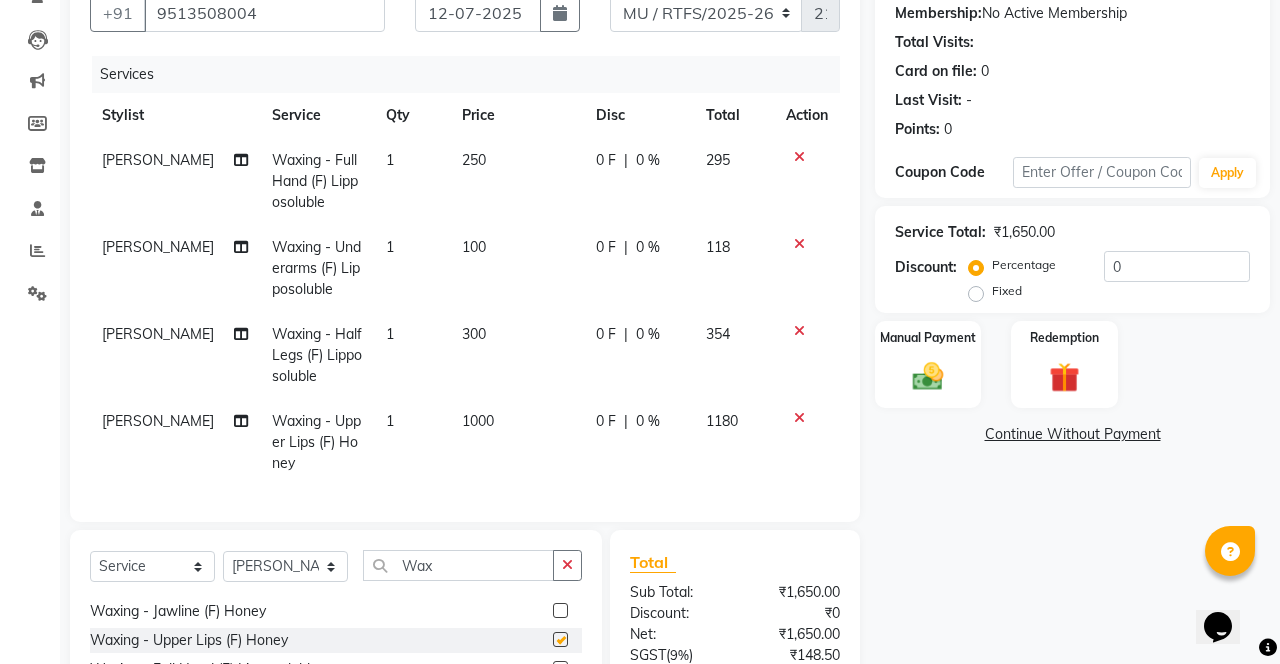 checkbox on "false" 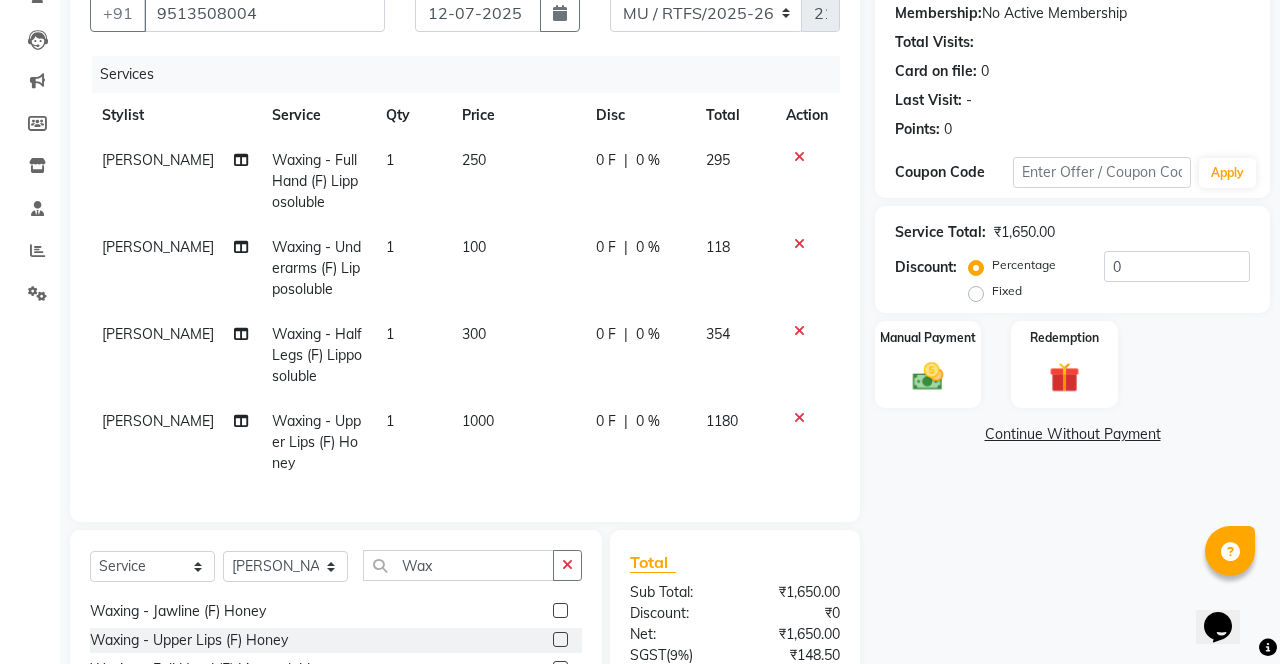 click on "1000" 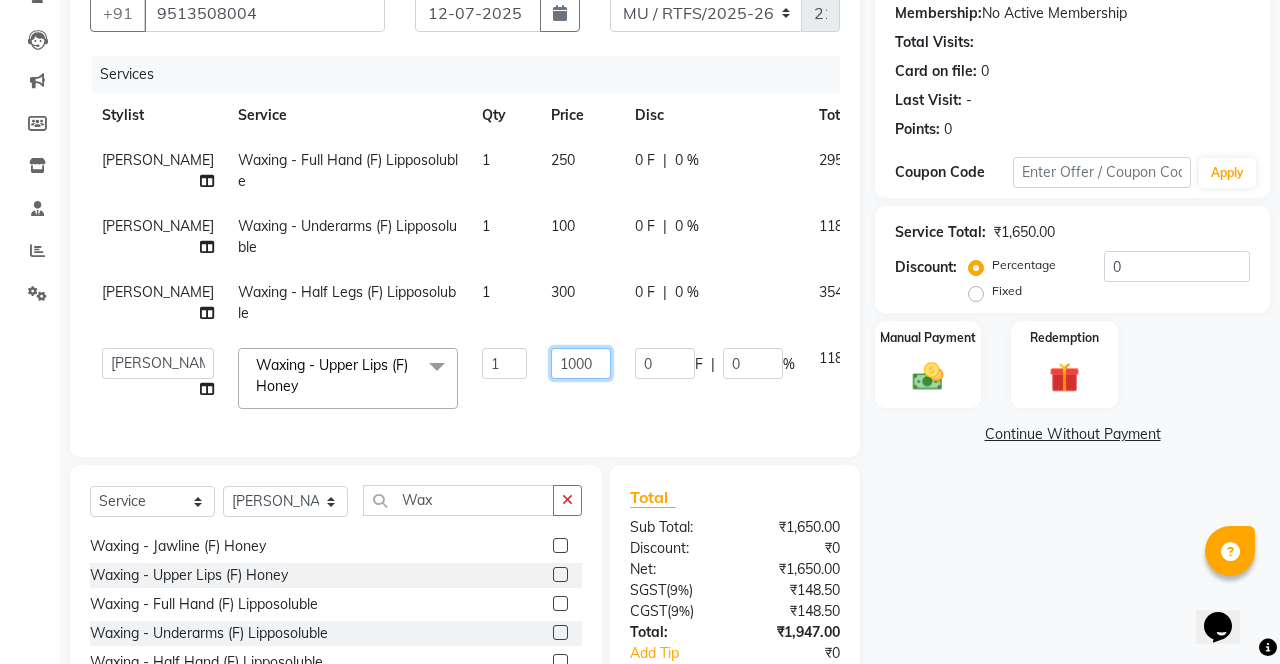 click on "1000" 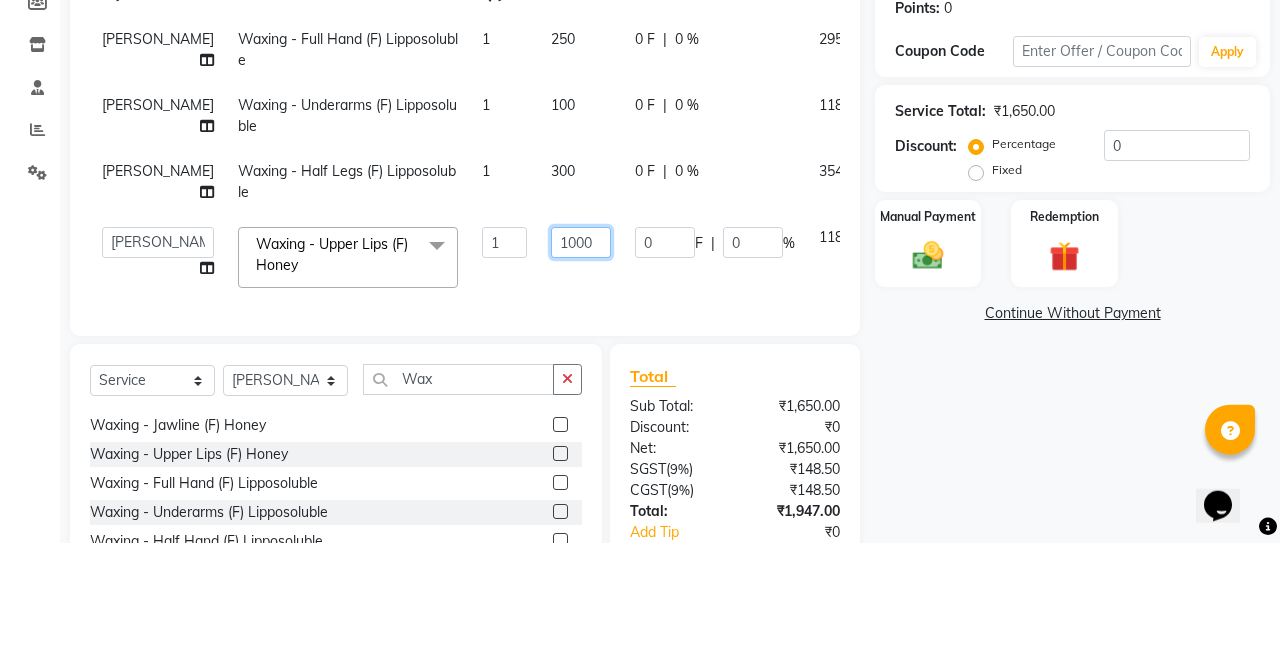scroll, scrollTop: 192, scrollLeft: 0, axis: vertical 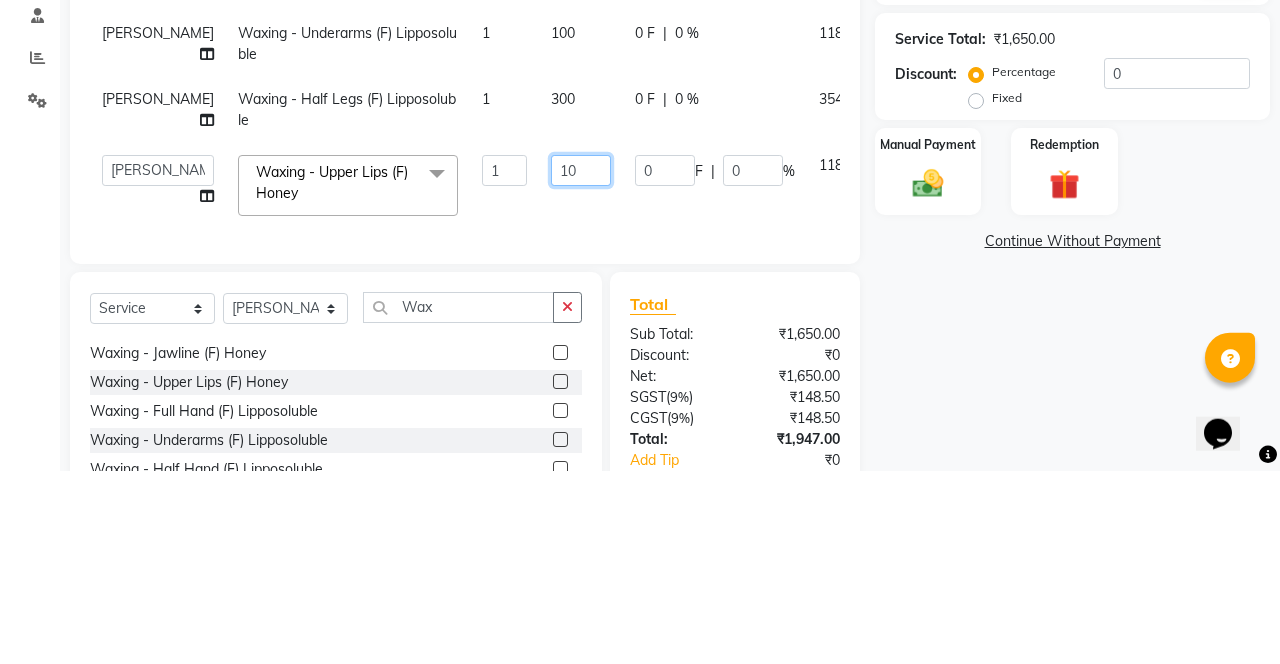 type on "1" 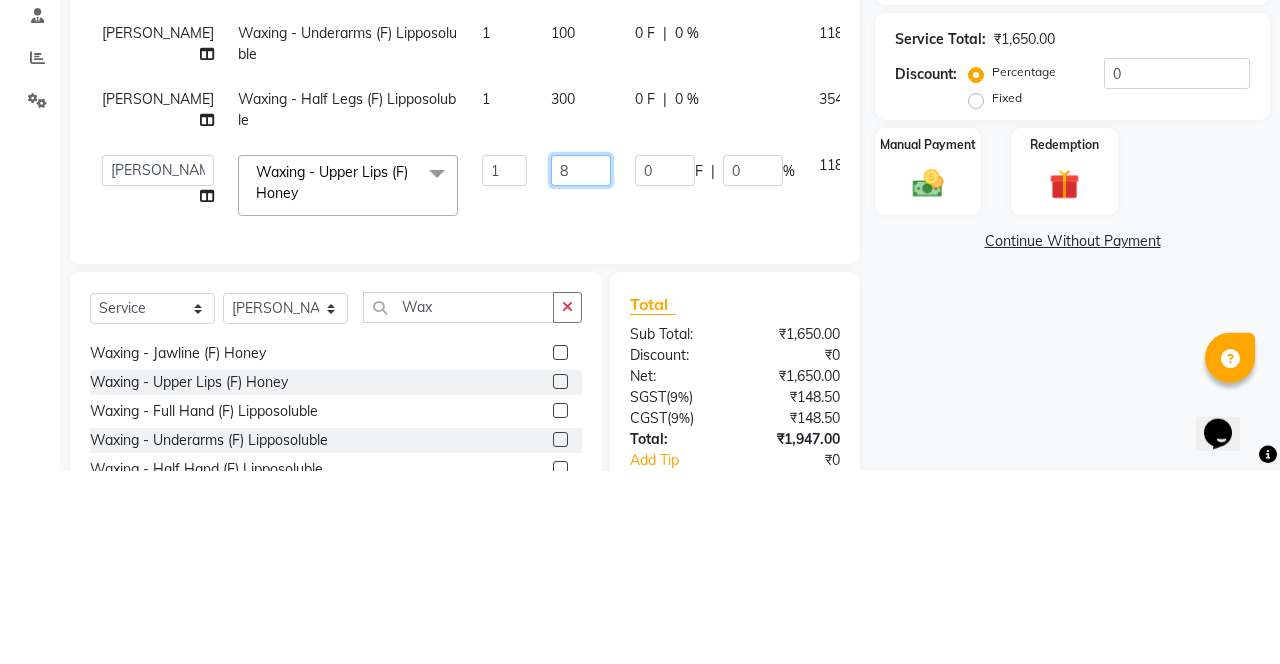type on "80" 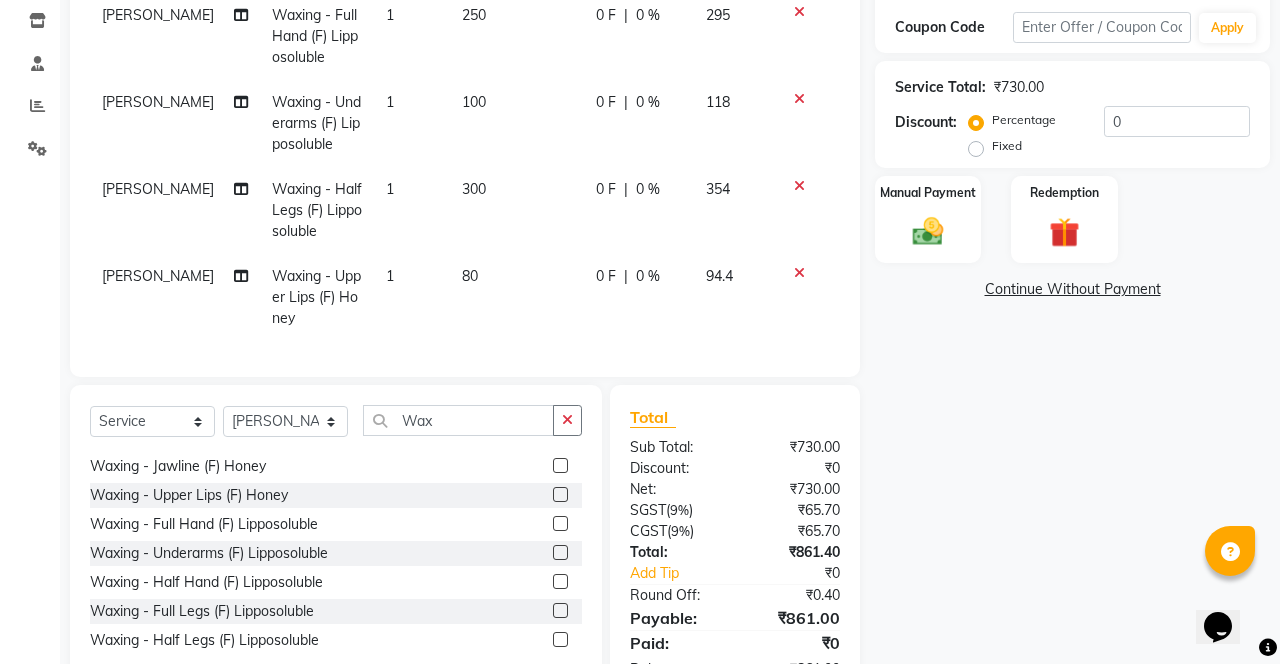 click 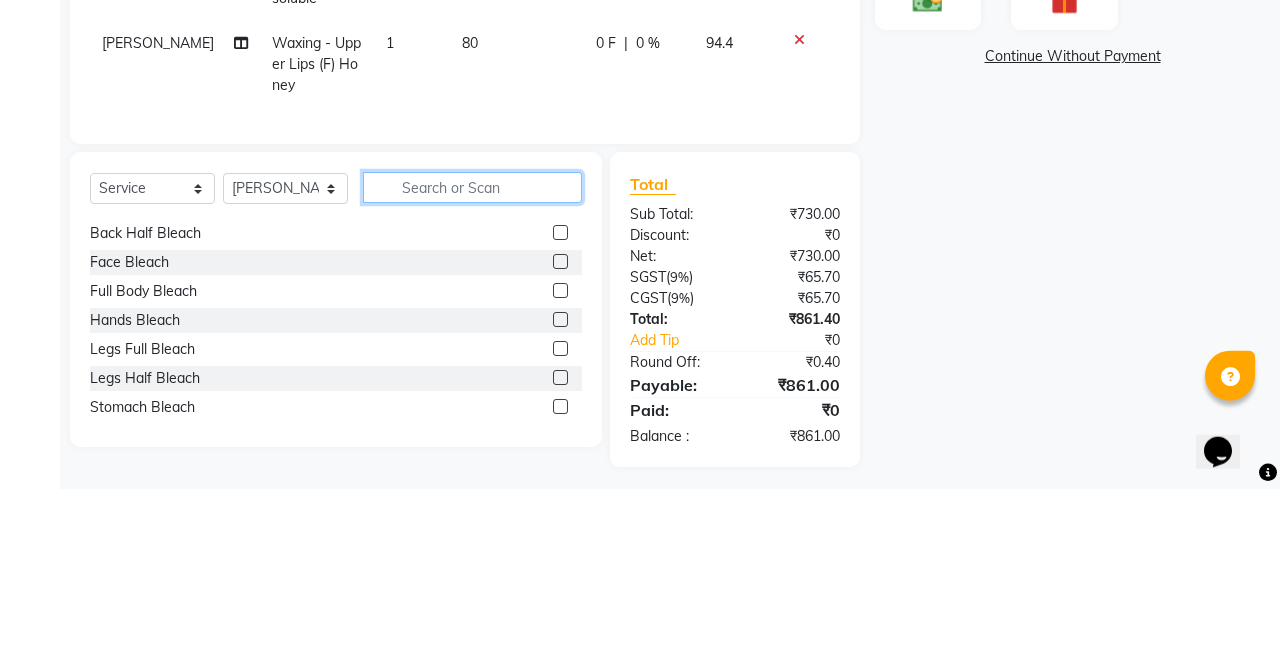 scroll, scrollTop: 395, scrollLeft: 0, axis: vertical 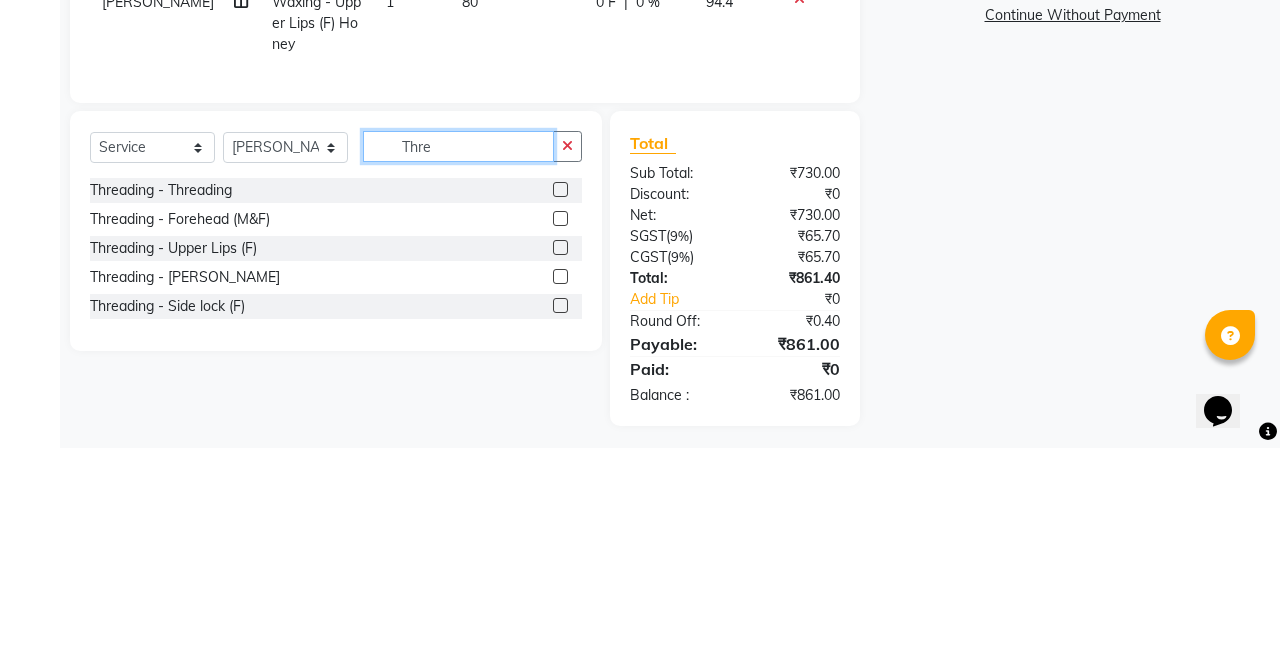 type on "Thre" 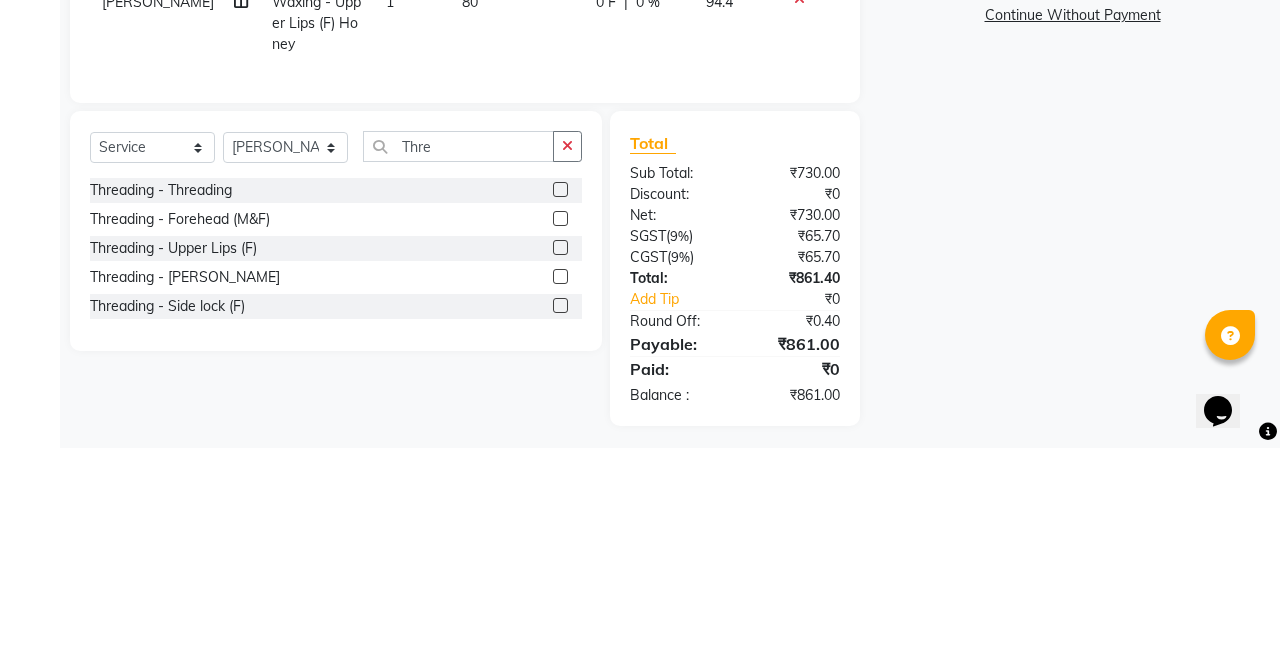 click 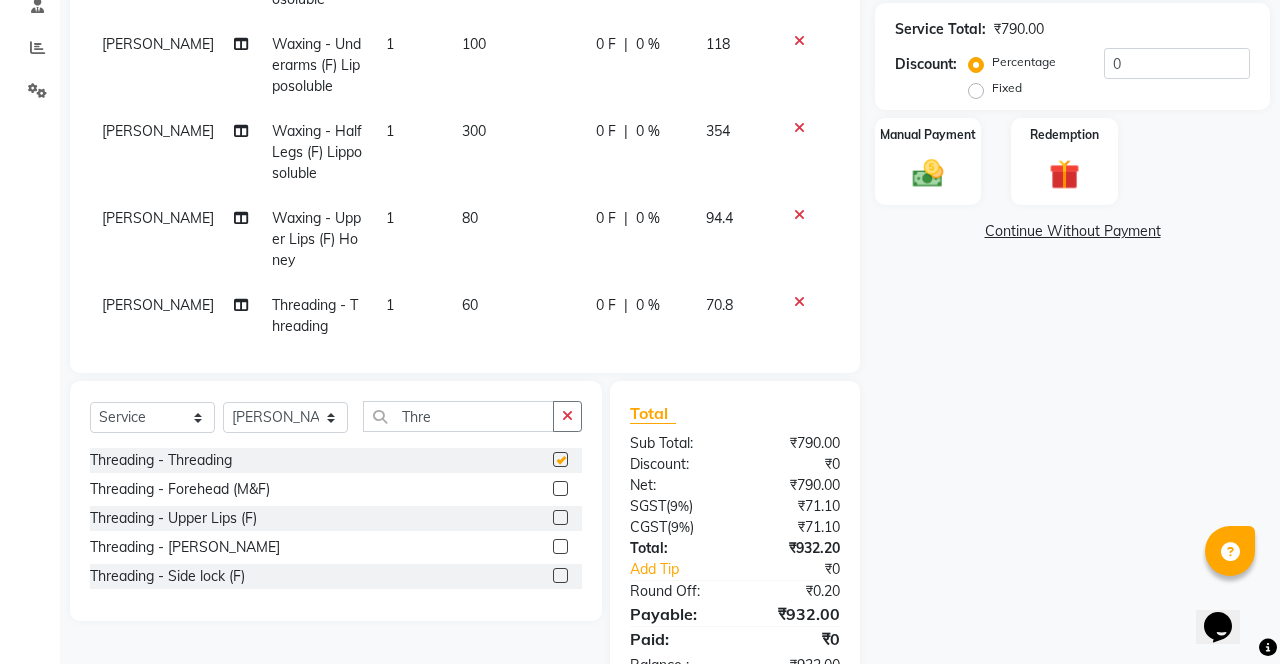 checkbox on "false" 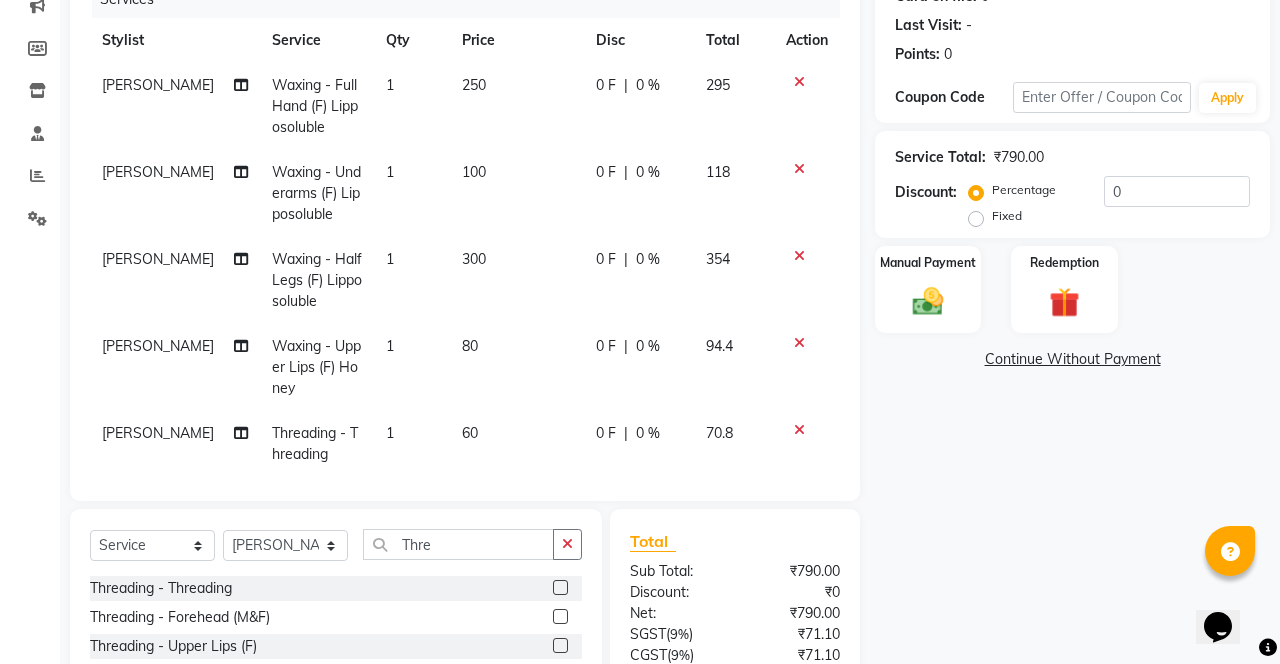 scroll, scrollTop: 277, scrollLeft: 0, axis: vertical 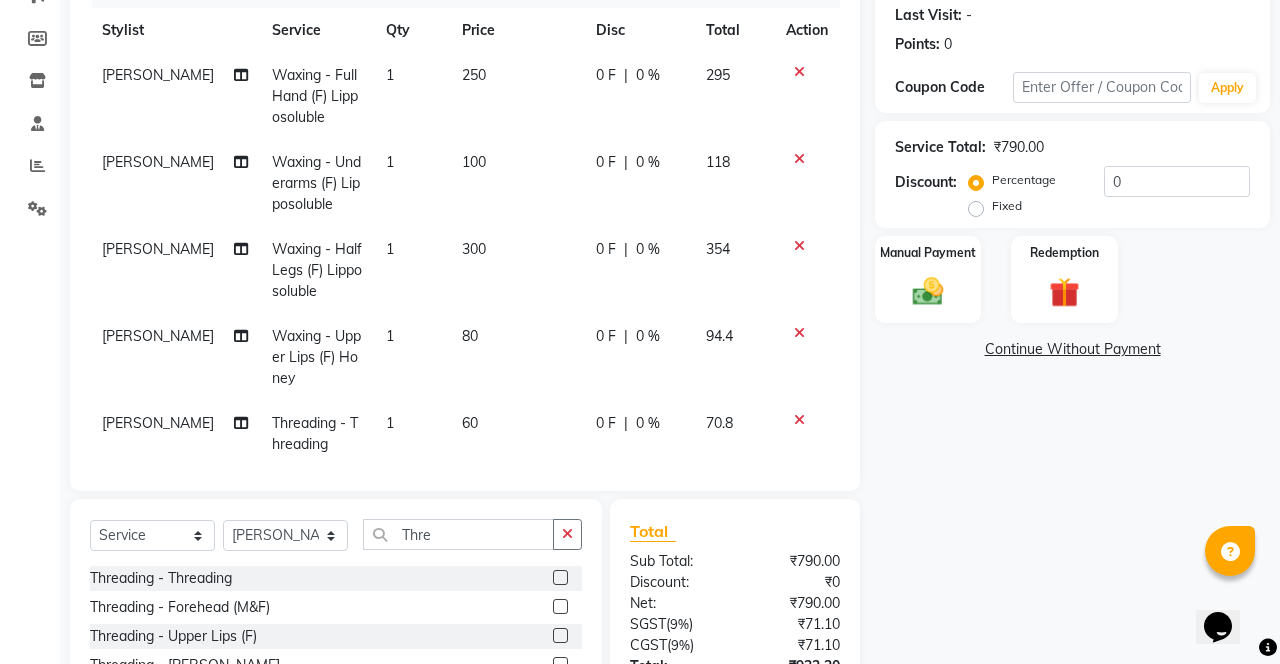 click 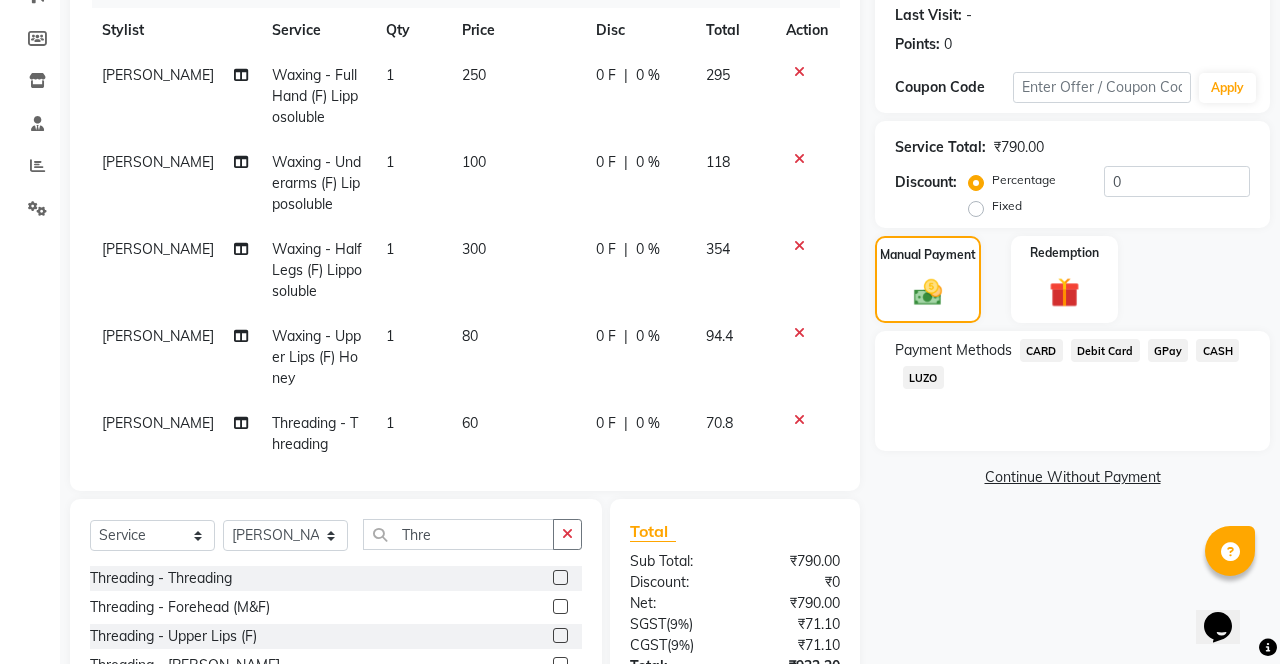 scroll, scrollTop: 280, scrollLeft: 0, axis: vertical 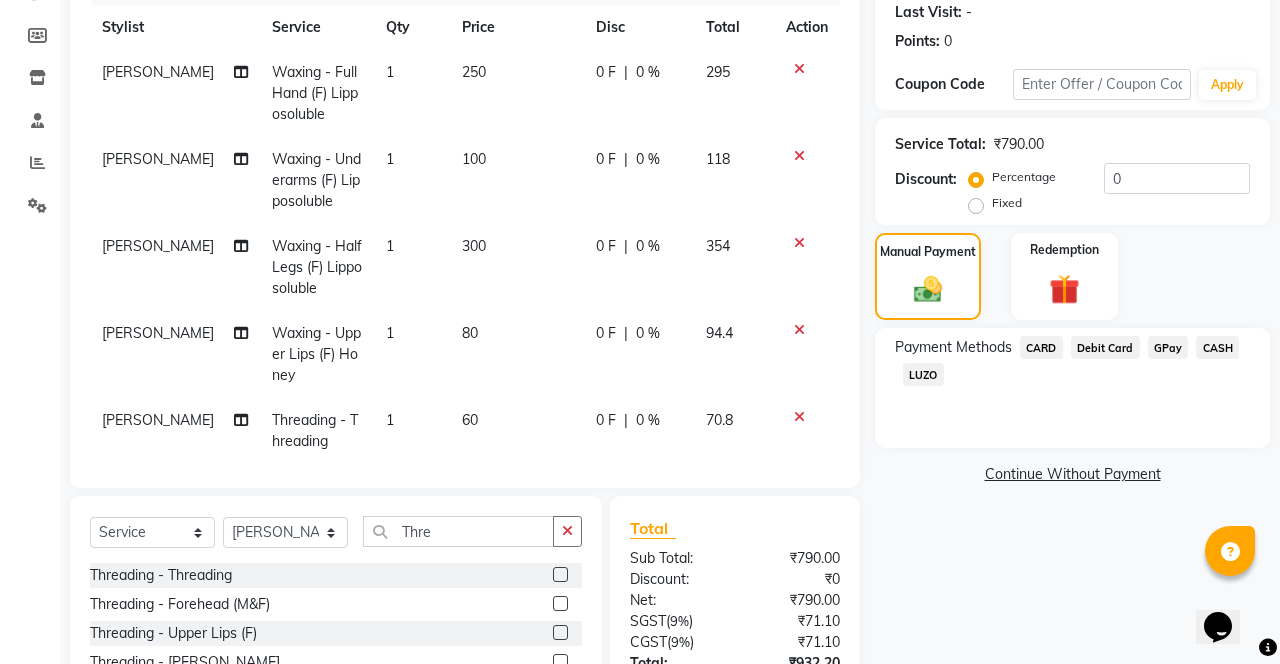click on "0 F | 0 %" 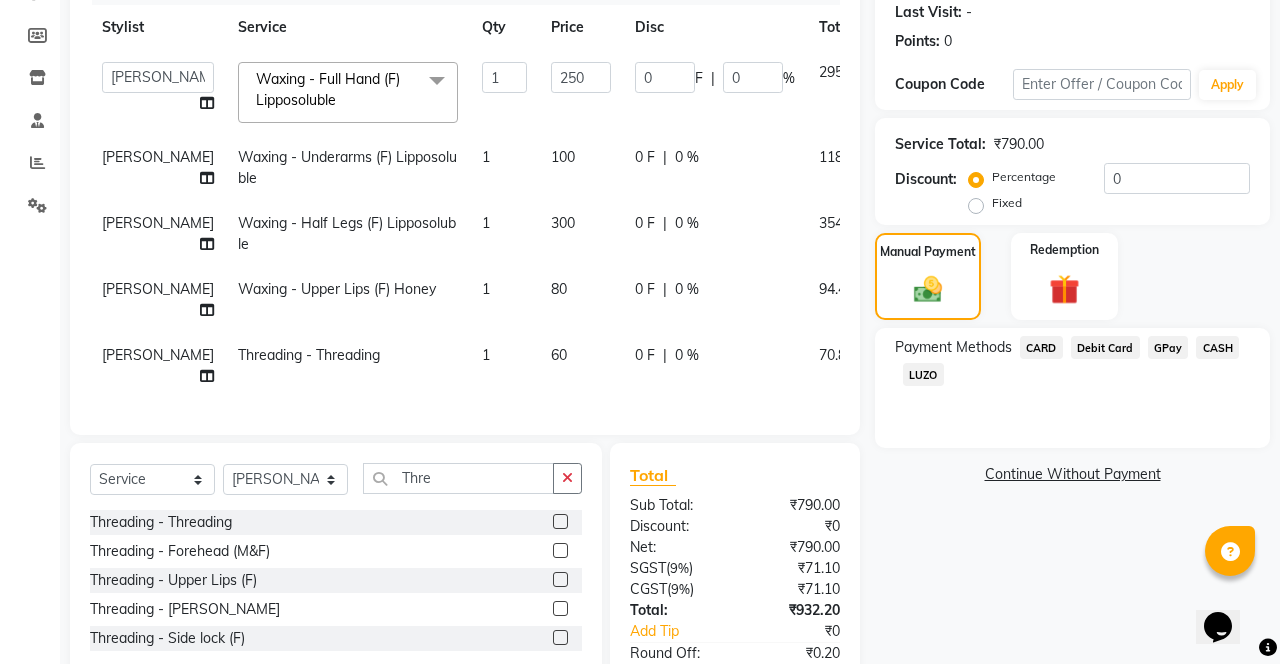 click on "CARD" 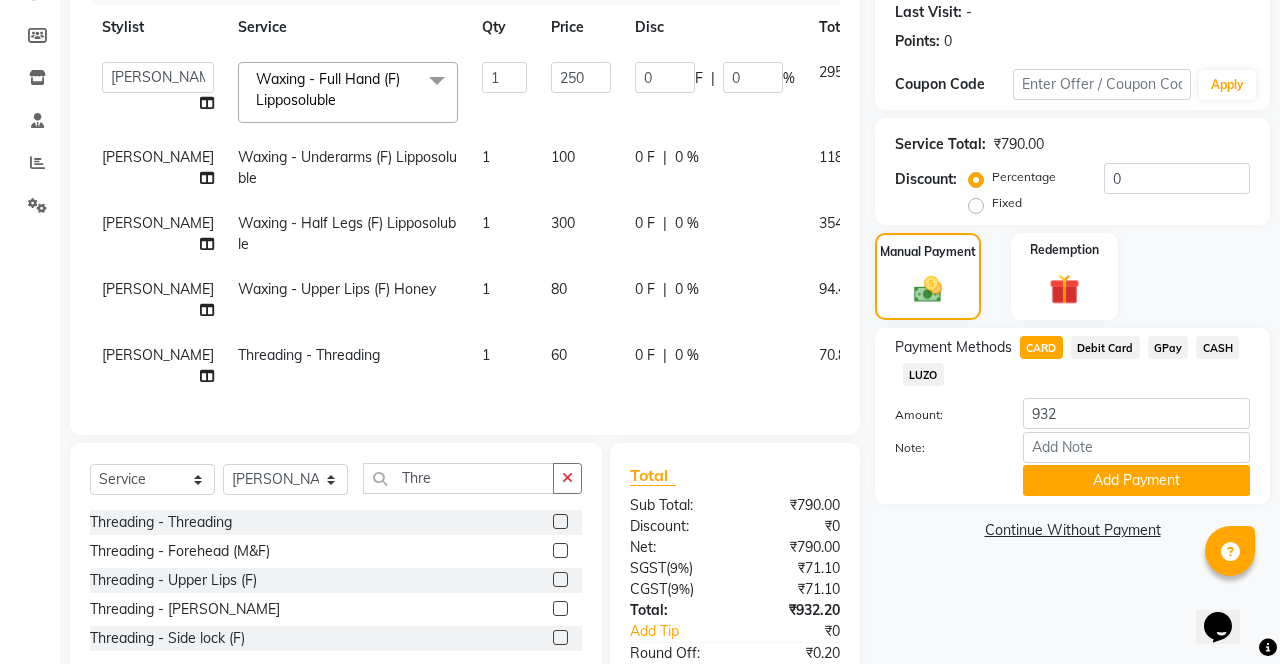 scroll, scrollTop: 337, scrollLeft: 0, axis: vertical 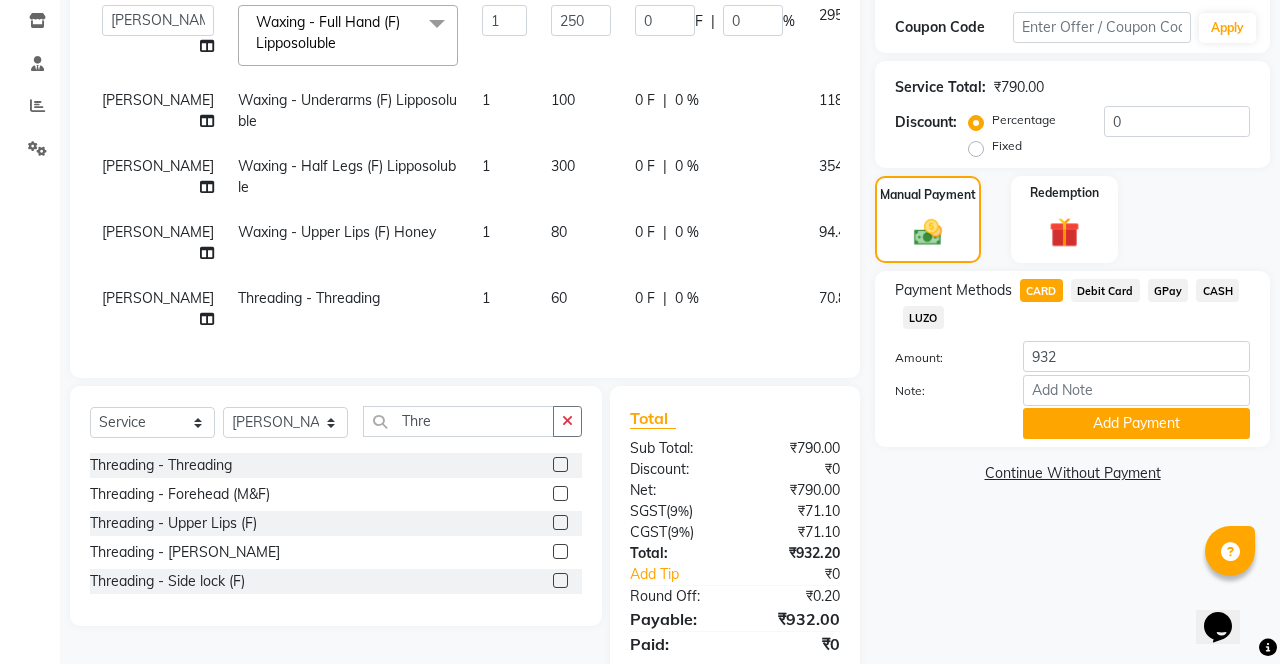 click on "Add Payment" 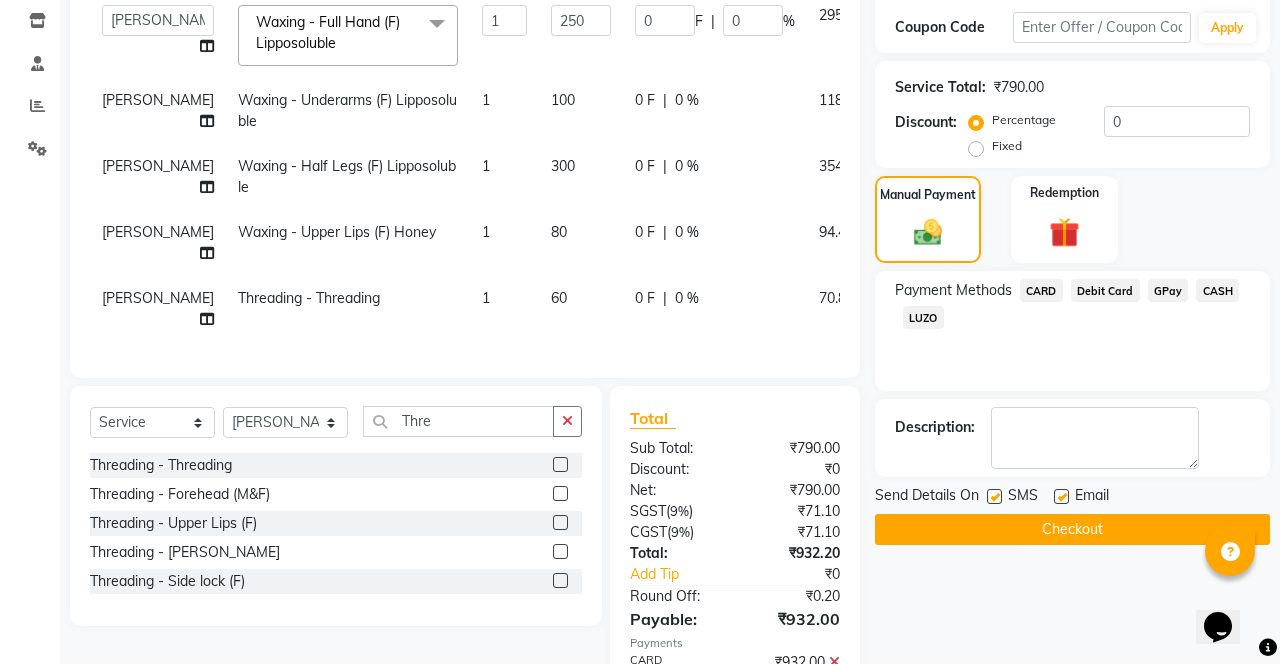 scroll, scrollTop: 379, scrollLeft: 0, axis: vertical 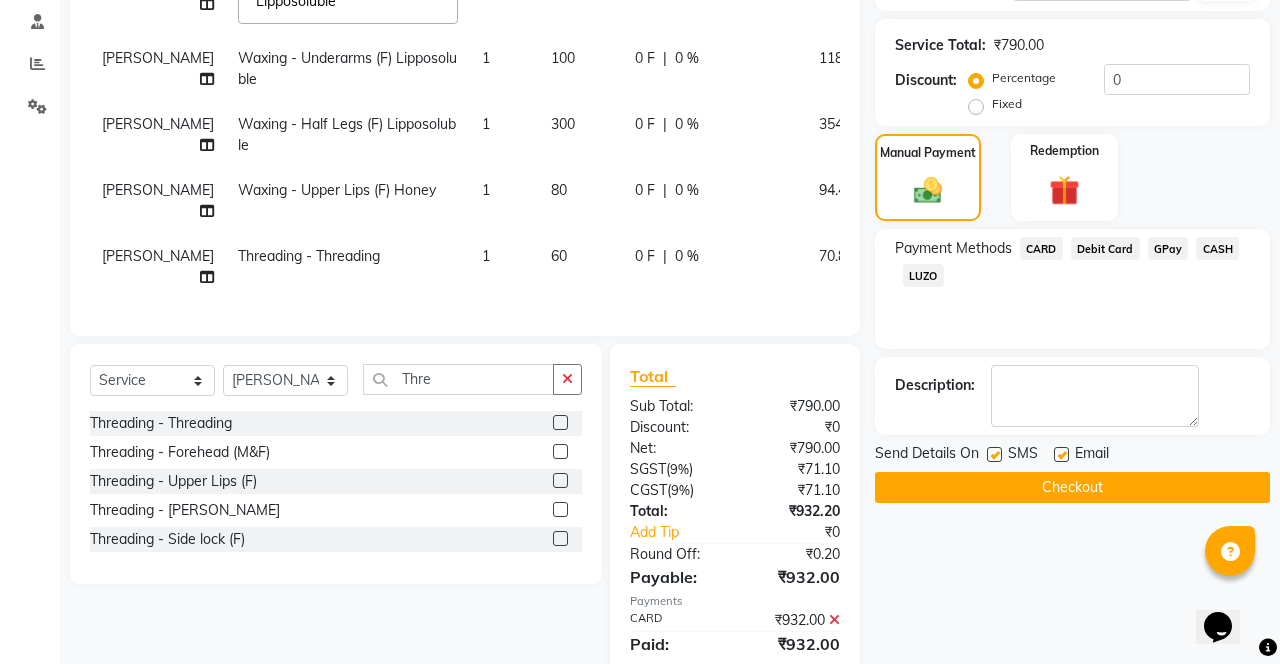 click on "Checkout" 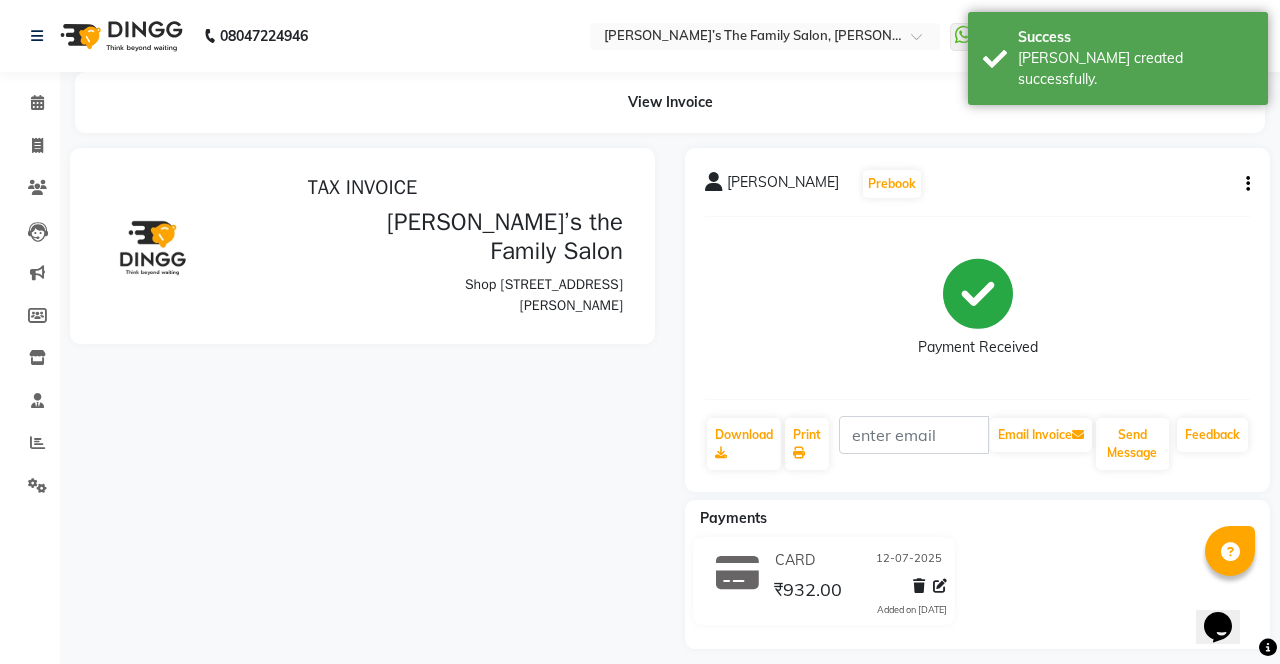scroll, scrollTop: 0, scrollLeft: 0, axis: both 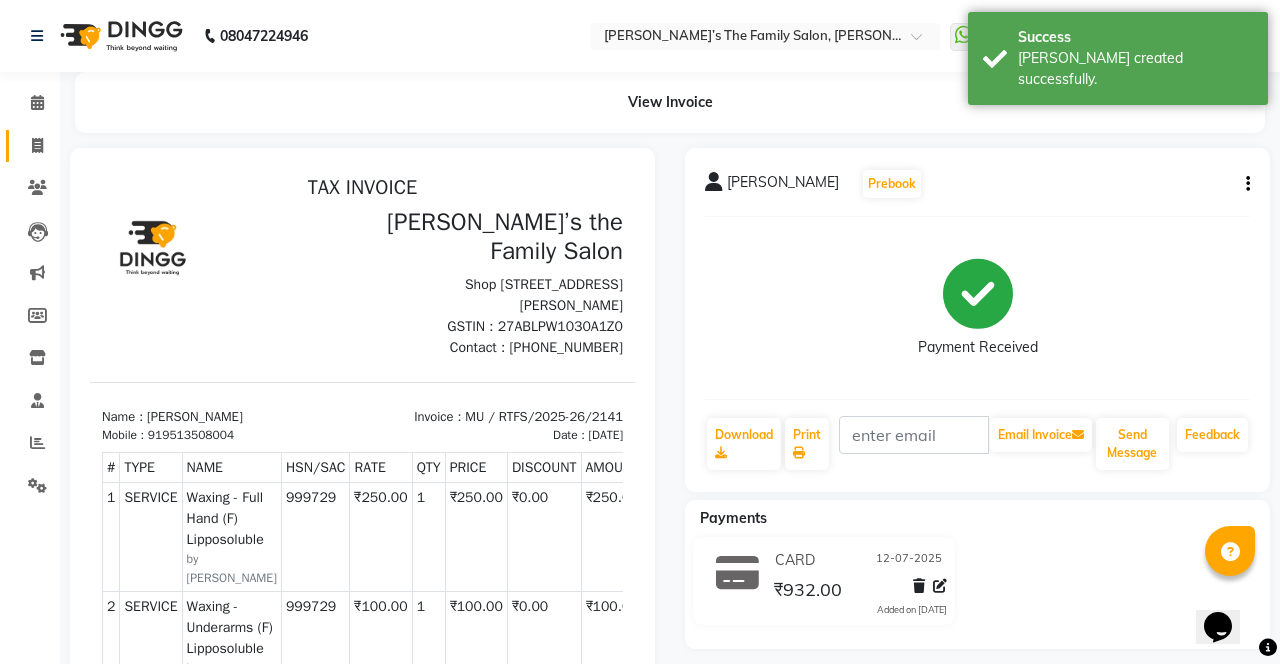click 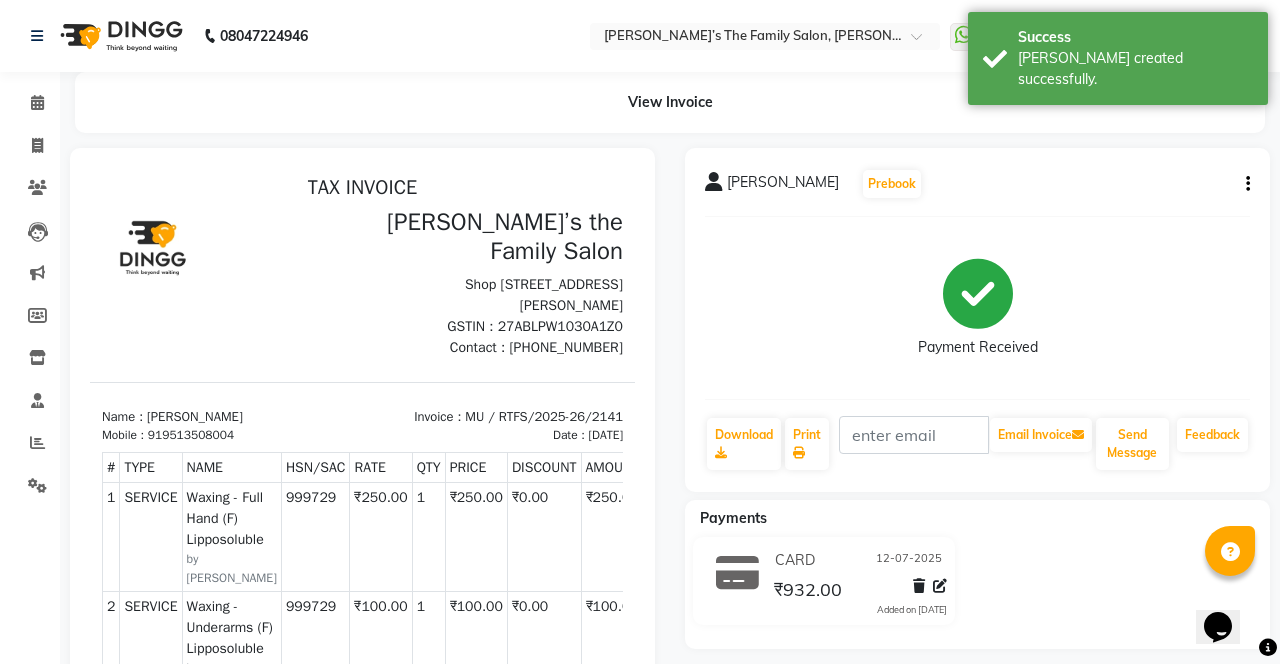 select on "service" 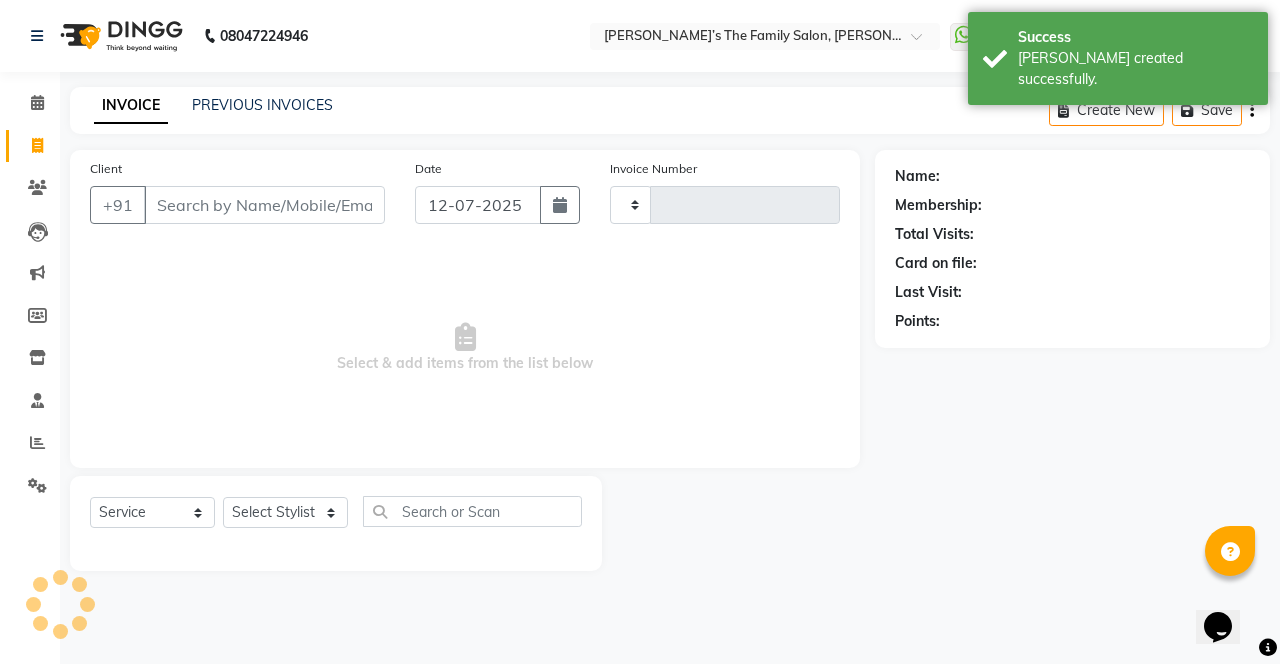 type on "2142" 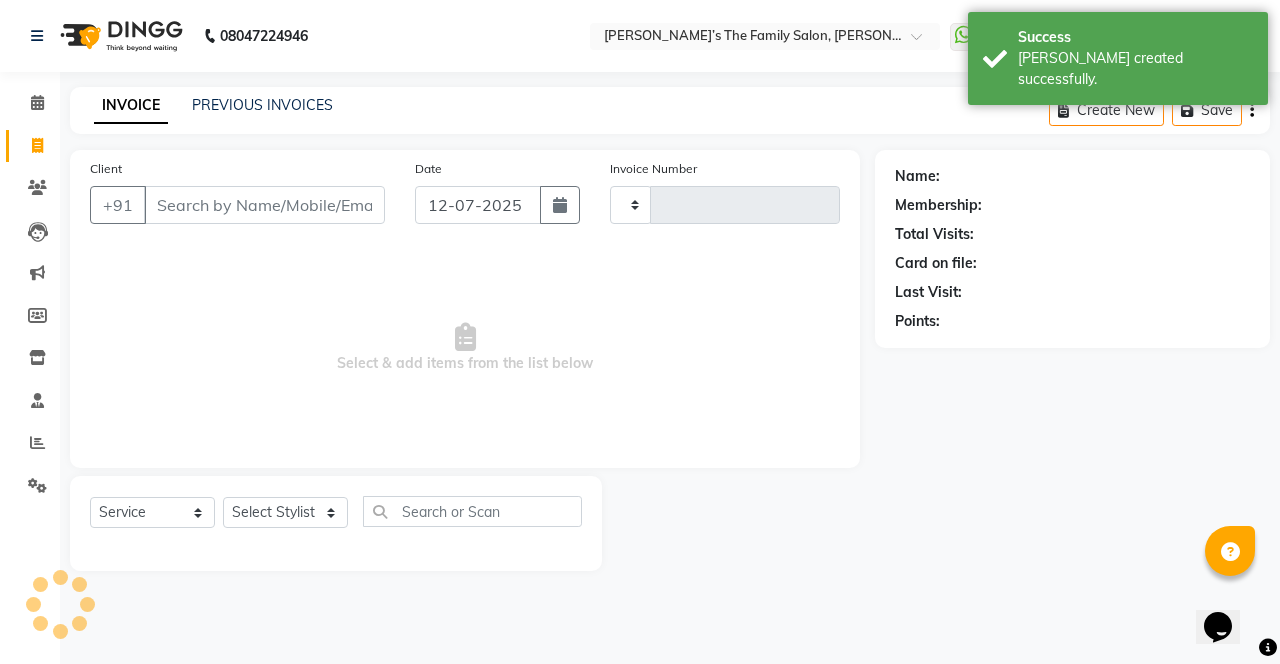 select on "8003" 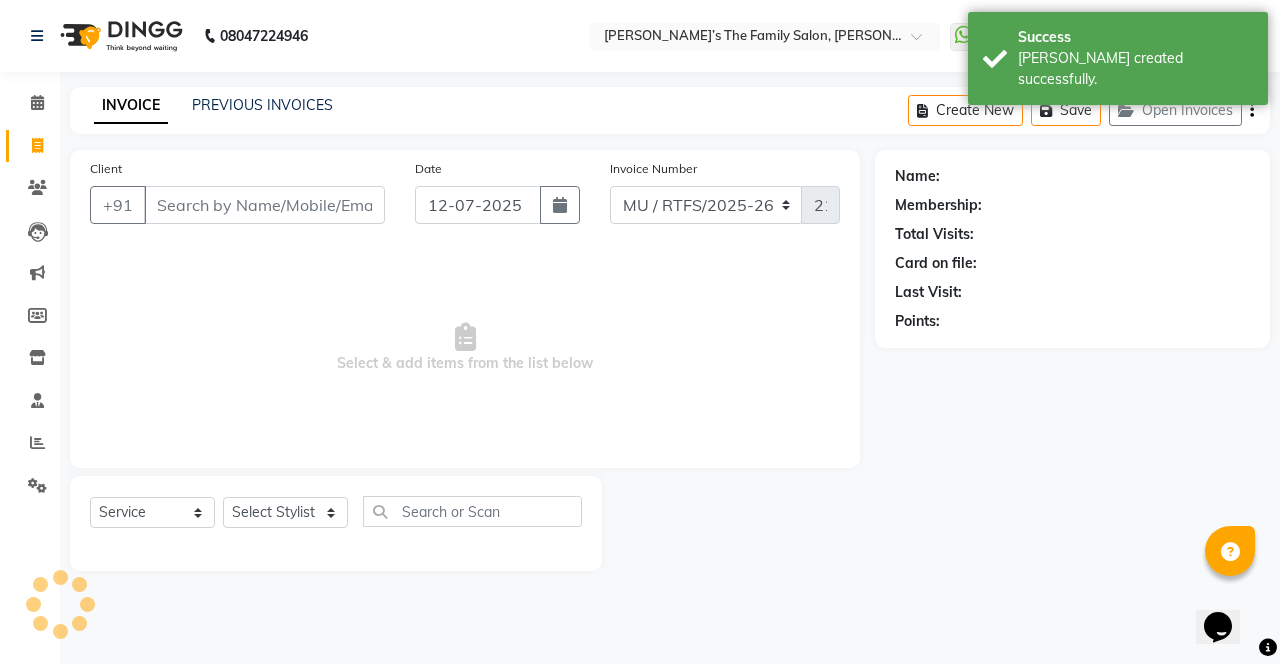 click on "Open Invoices" 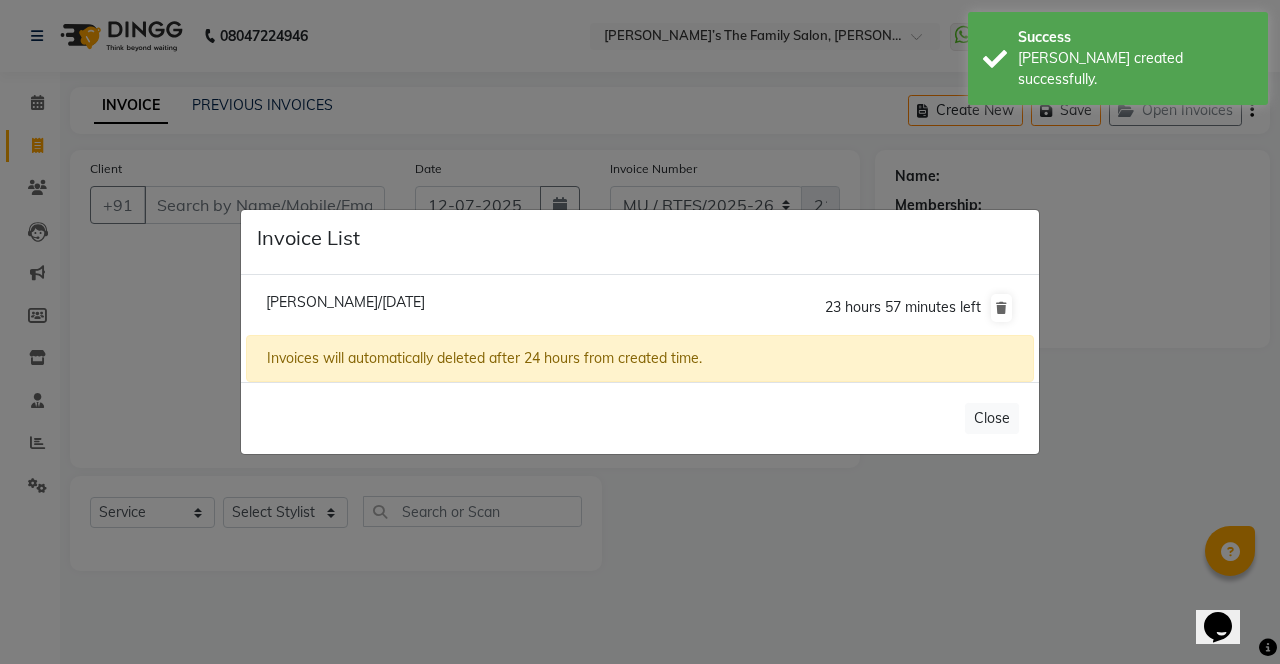 click on "Rahul Samel/12 July 2025" 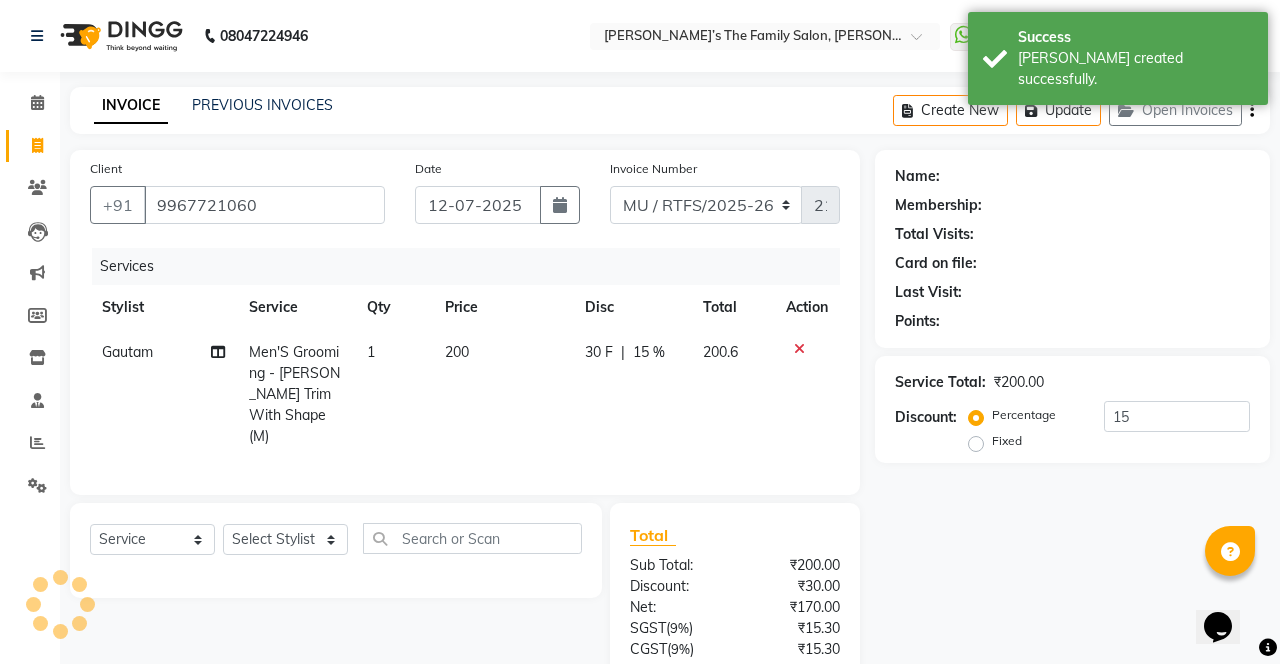 type on "0" 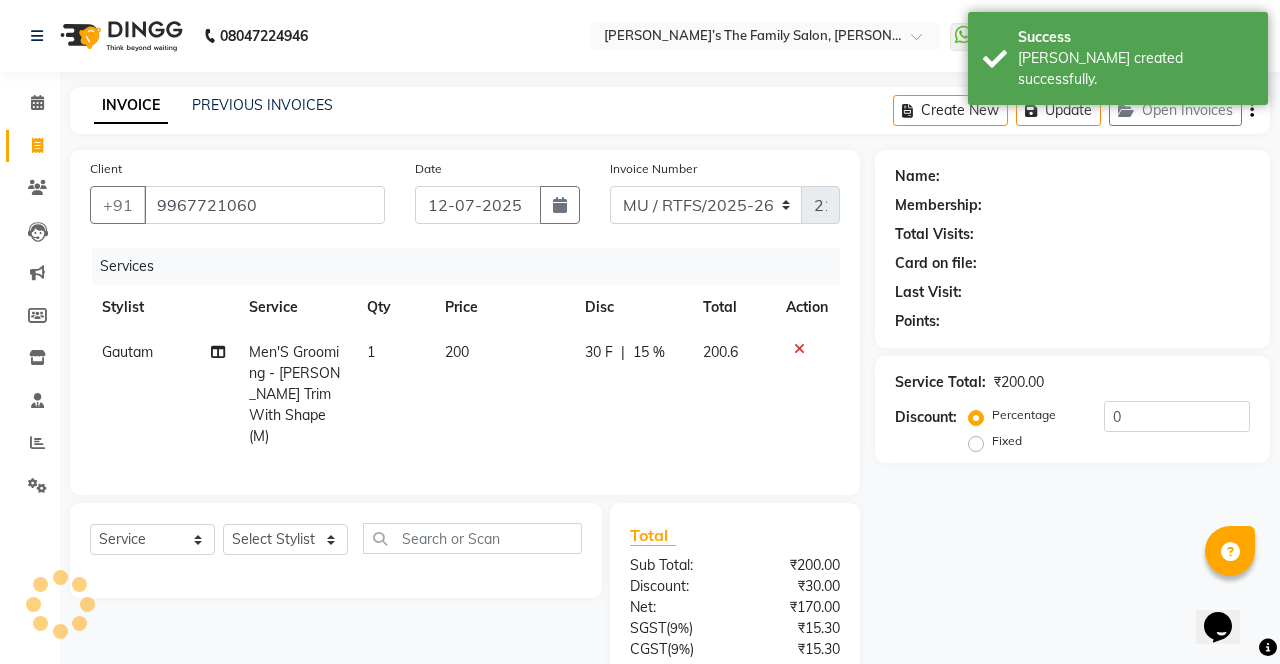 select on "1: Object" 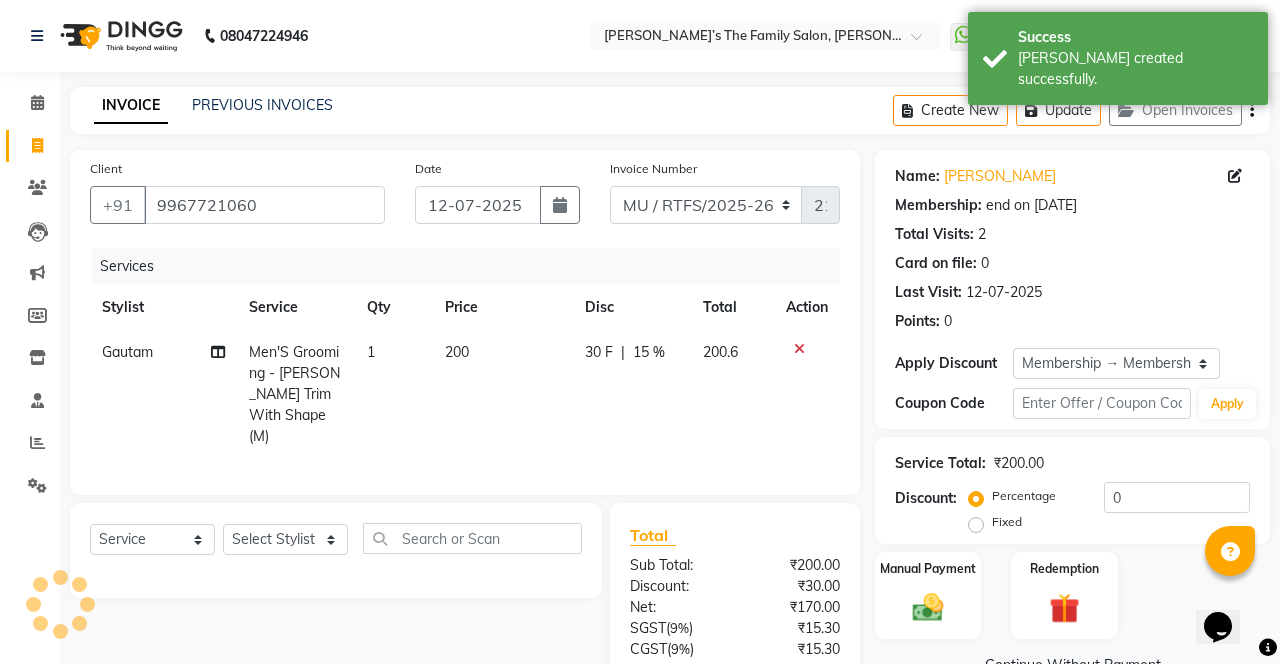 type on "15" 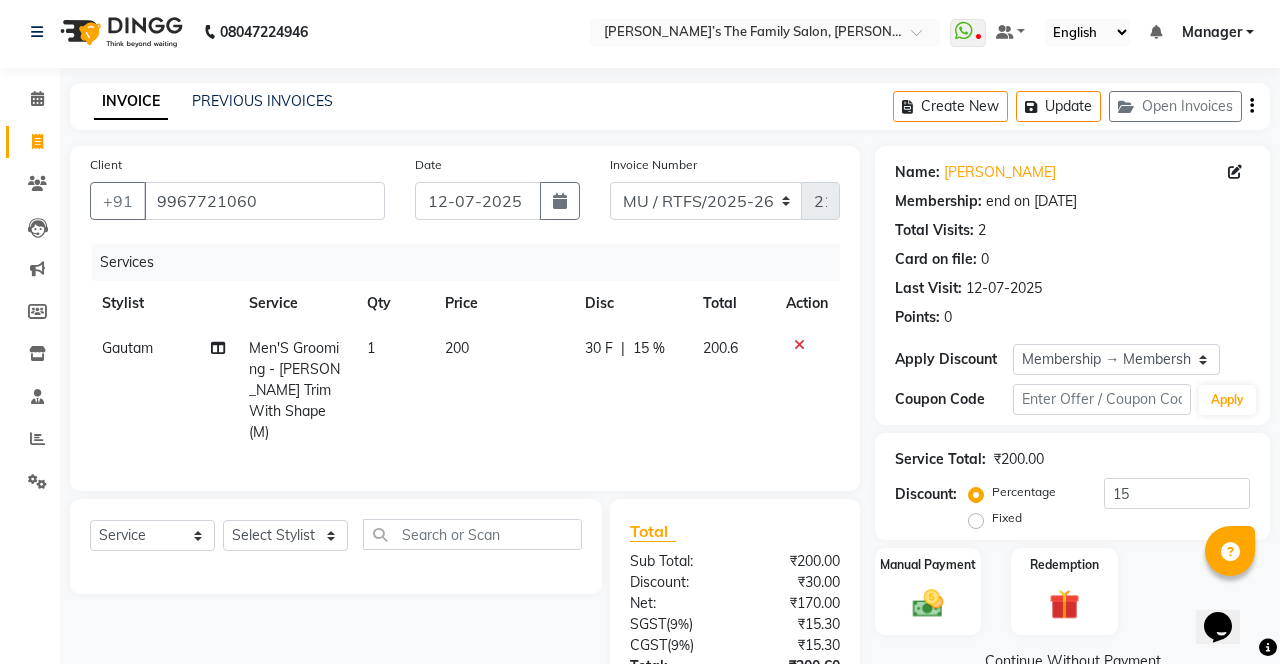 scroll, scrollTop: 97, scrollLeft: 0, axis: vertical 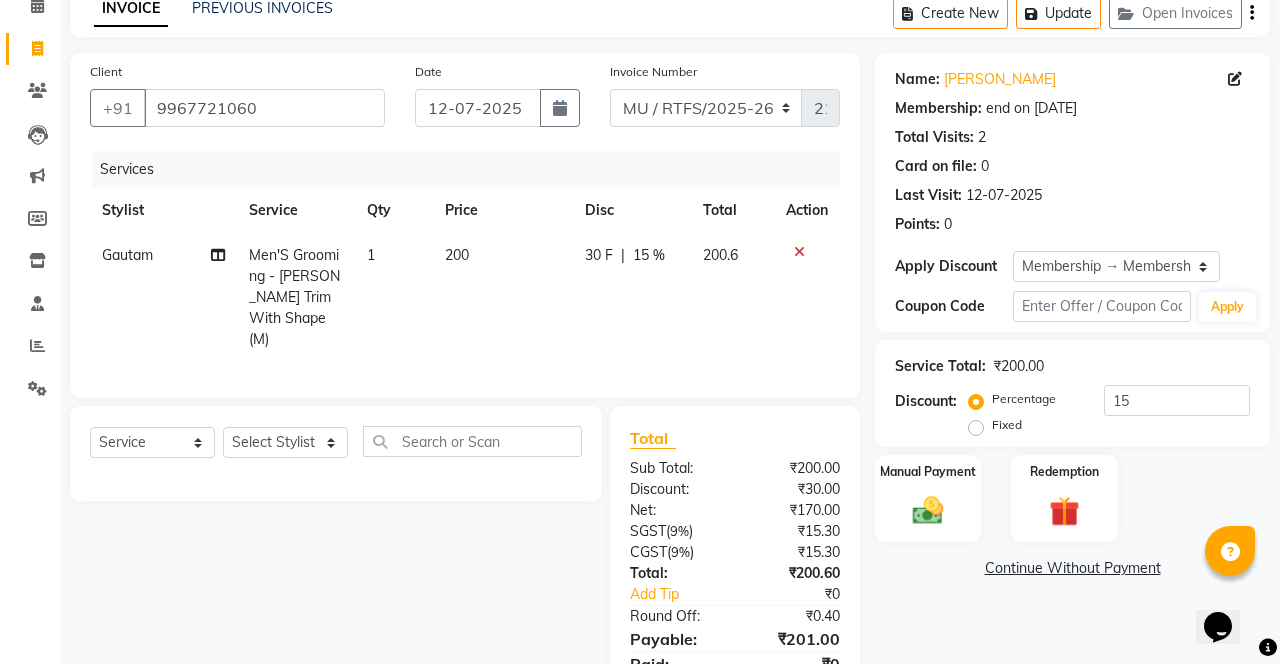 click 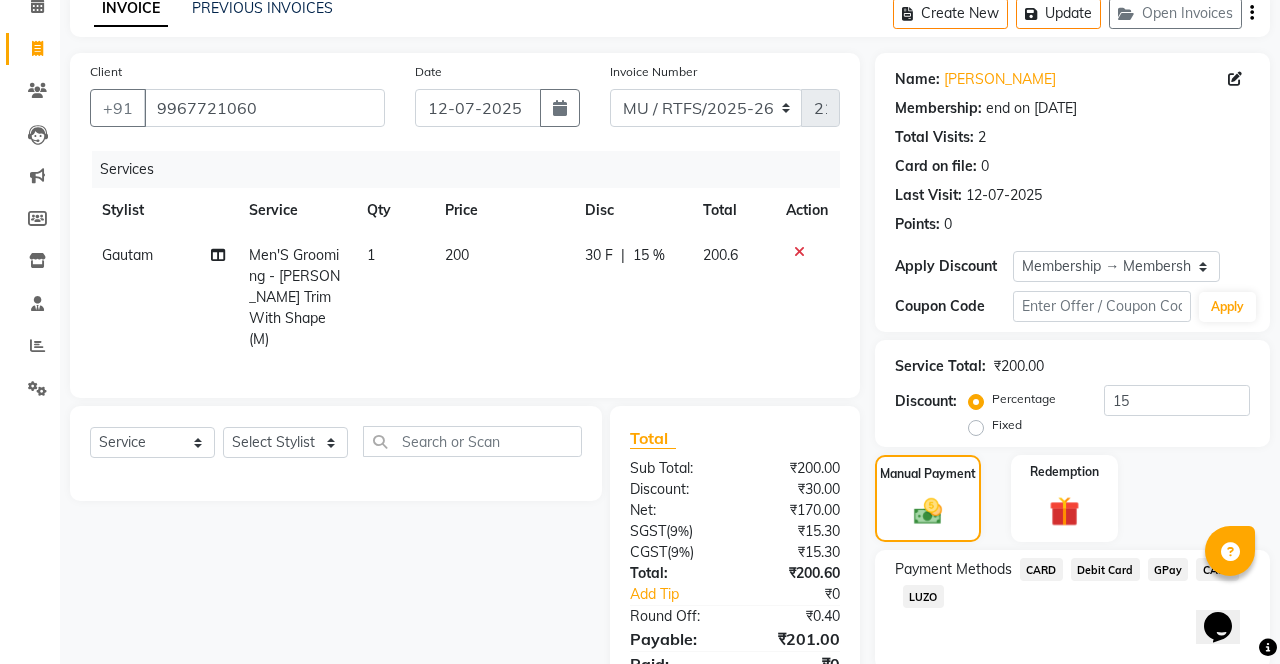 click on "CARD" 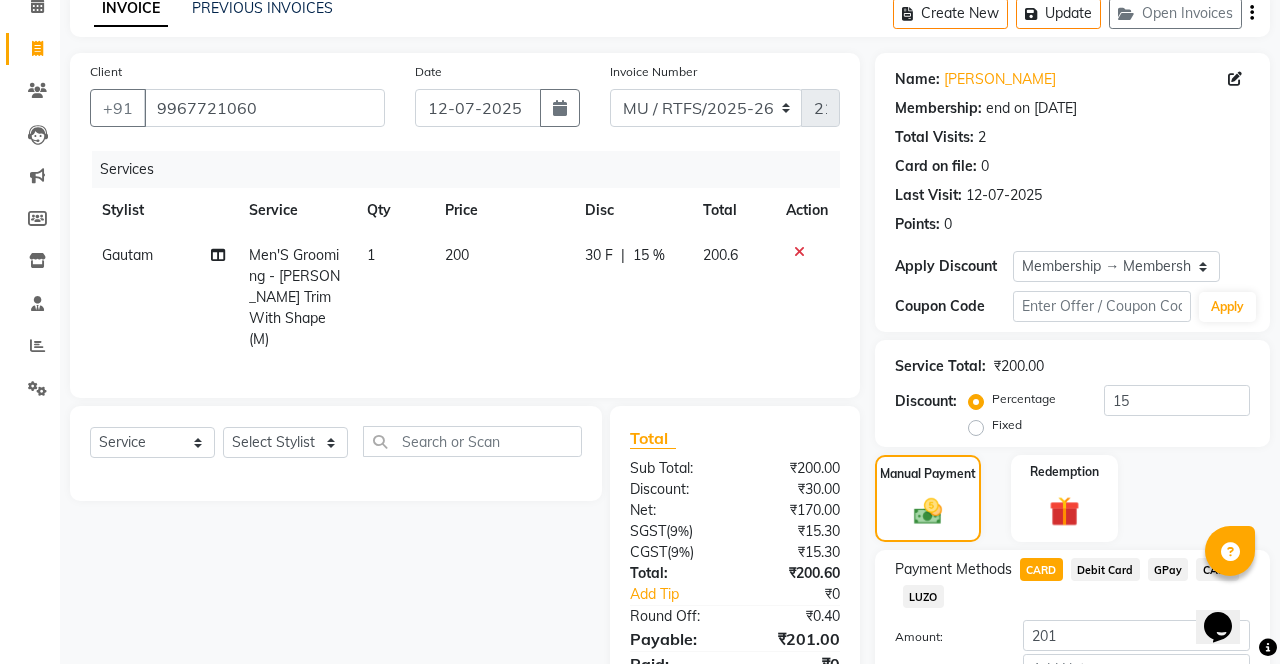 scroll, scrollTop: 163, scrollLeft: 0, axis: vertical 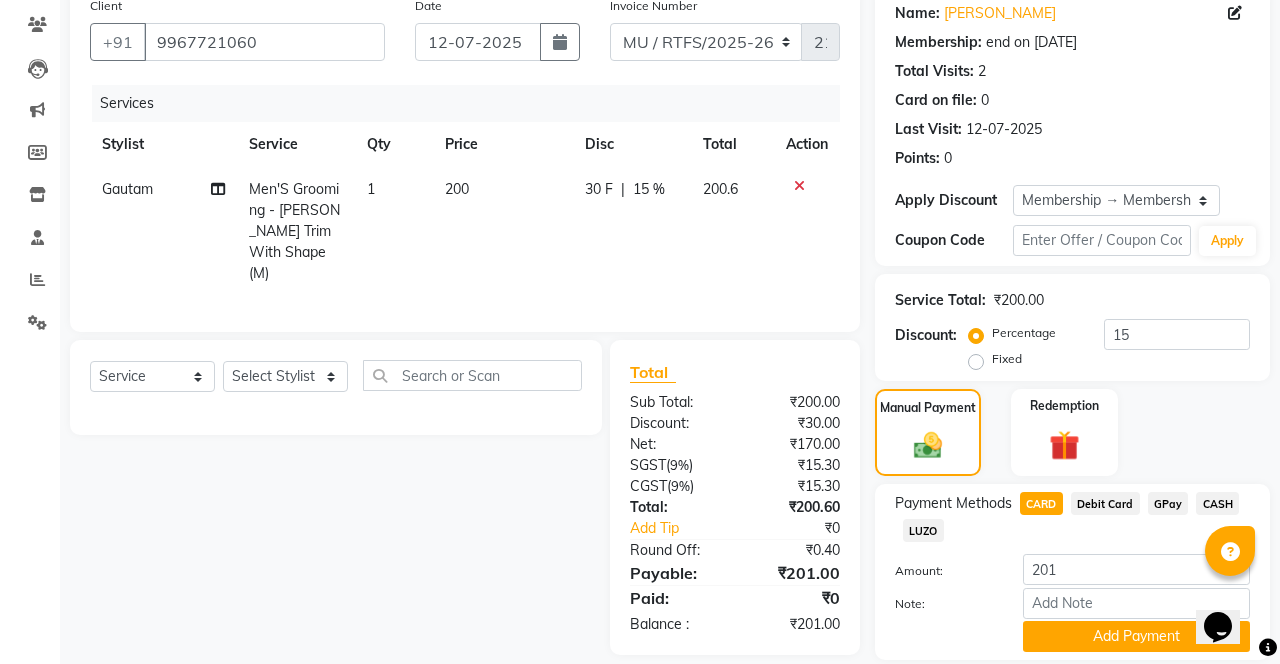 click on "Add Payment" 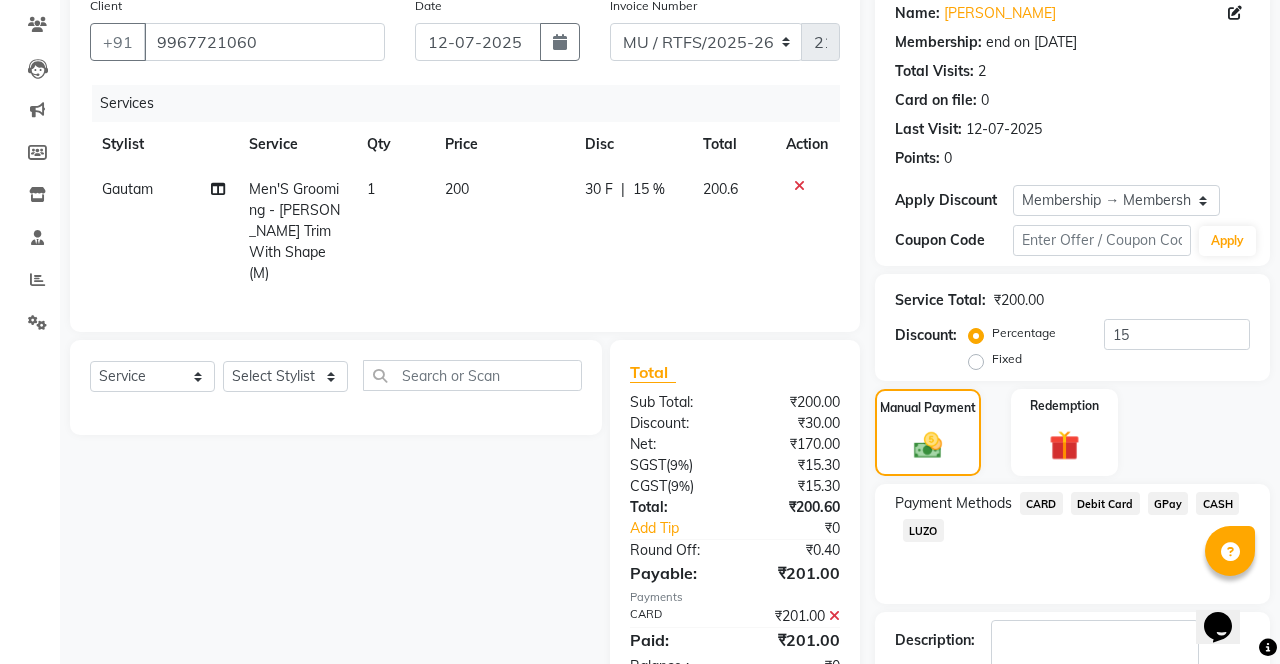 scroll, scrollTop: 222, scrollLeft: 0, axis: vertical 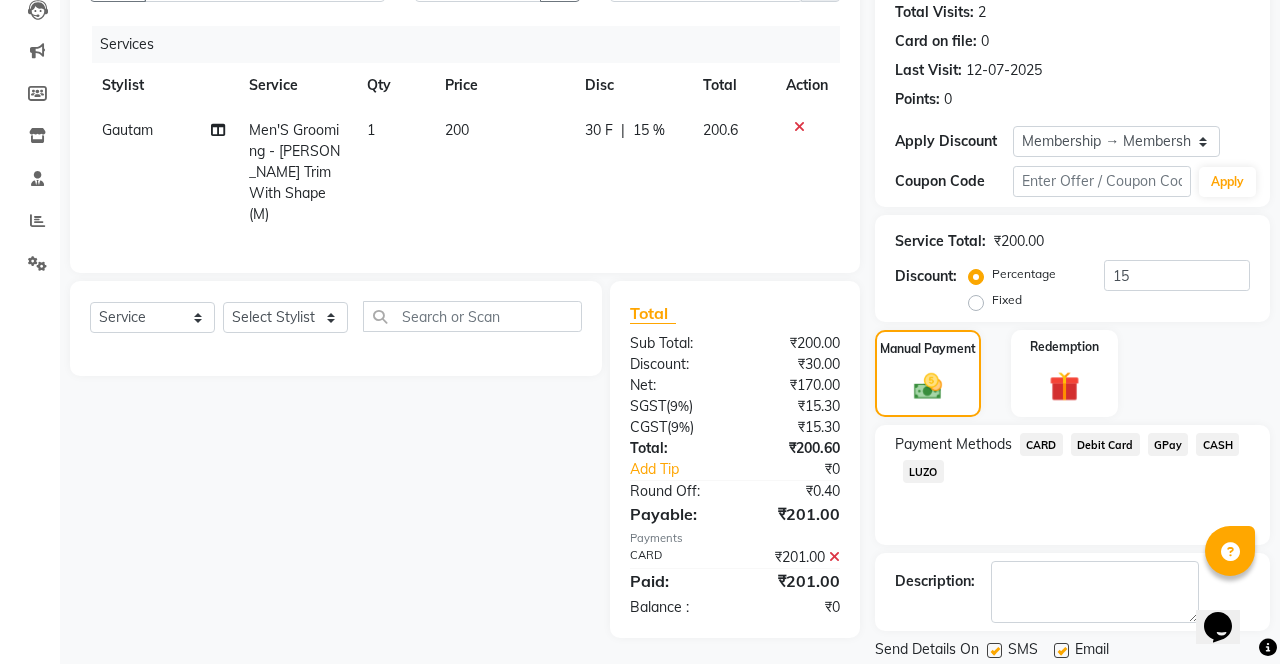 click on "Checkout" 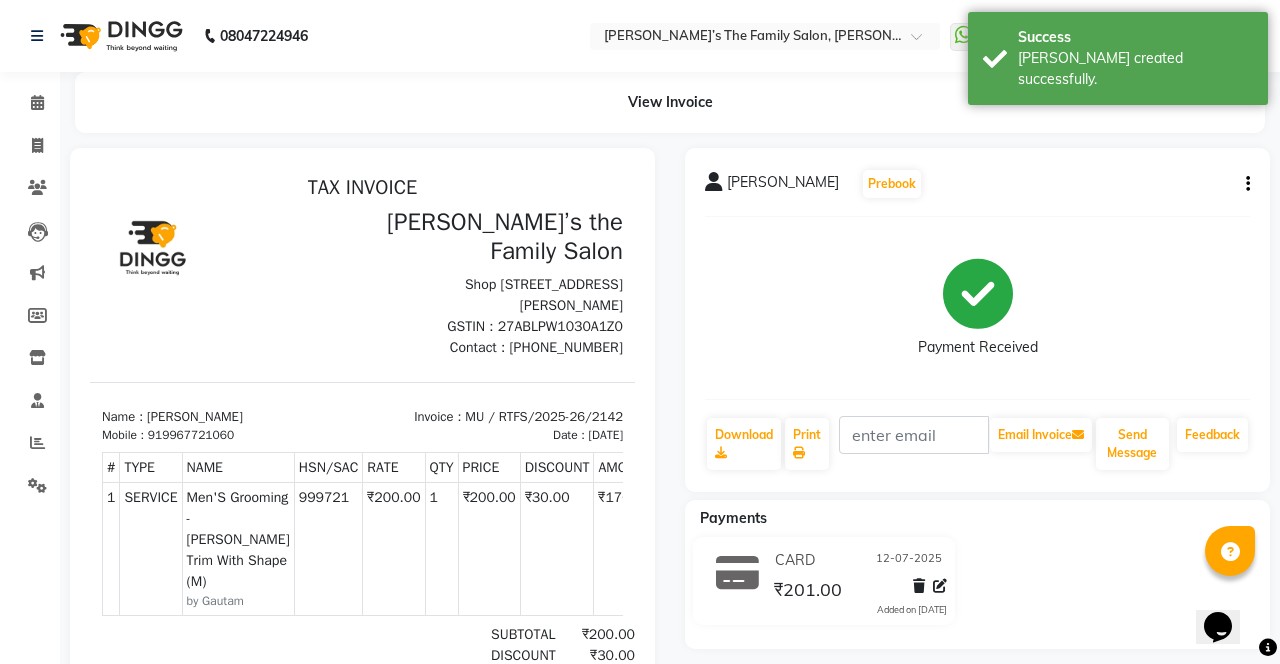 scroll, scrollTop: 0, scrollLeft: 0, axis: both 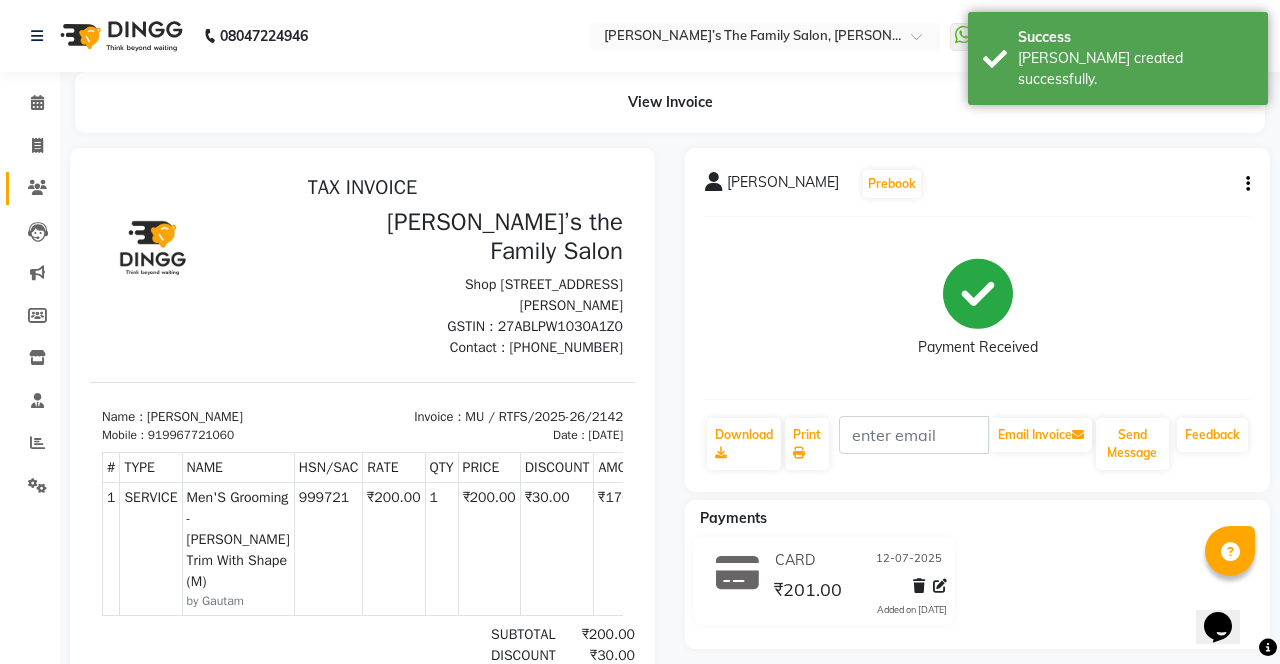 click 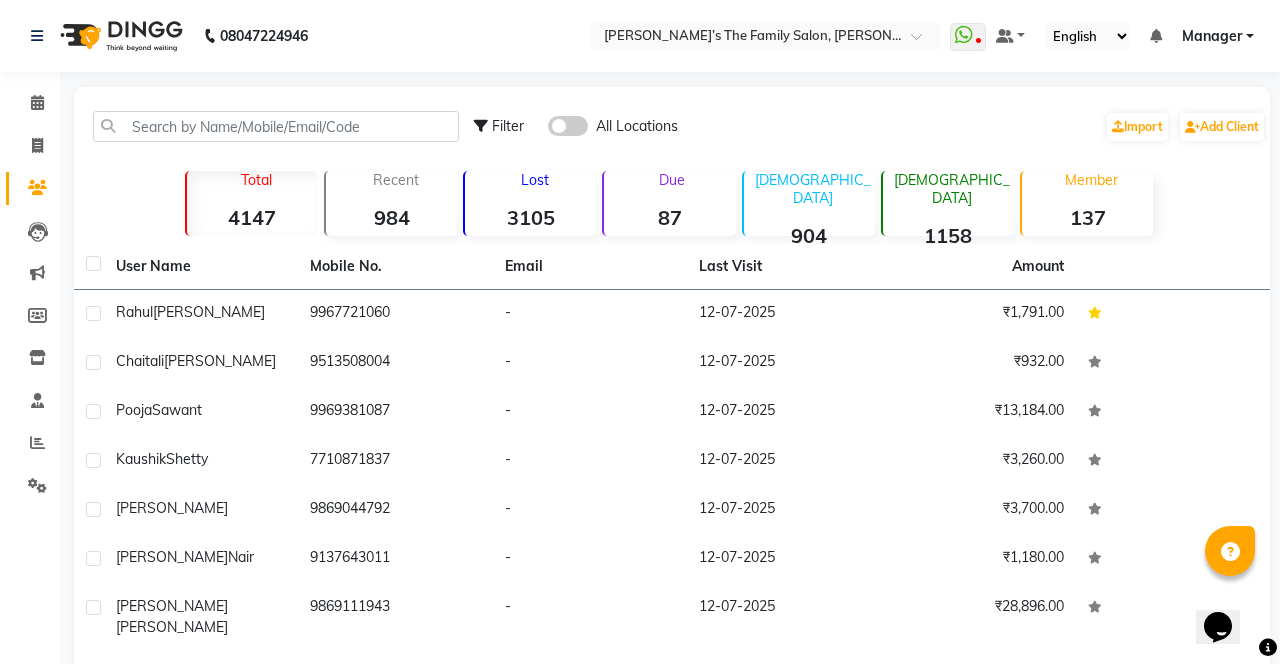 click on "9967721060" 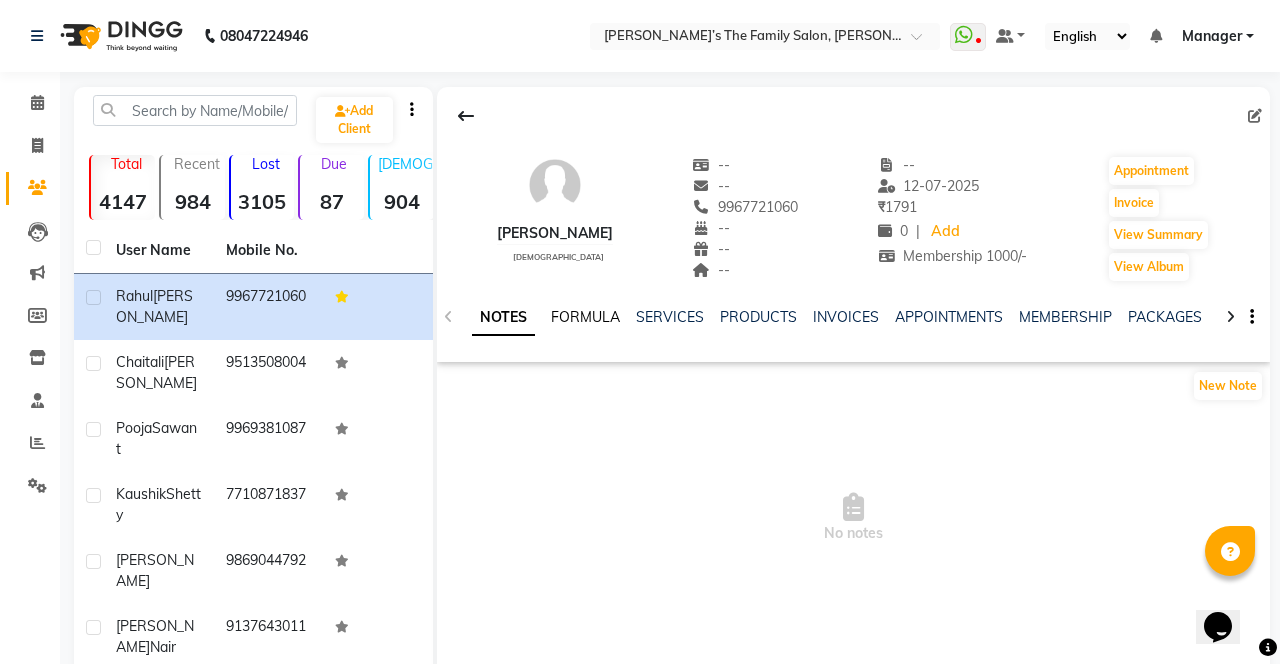 click on "FORMULA" 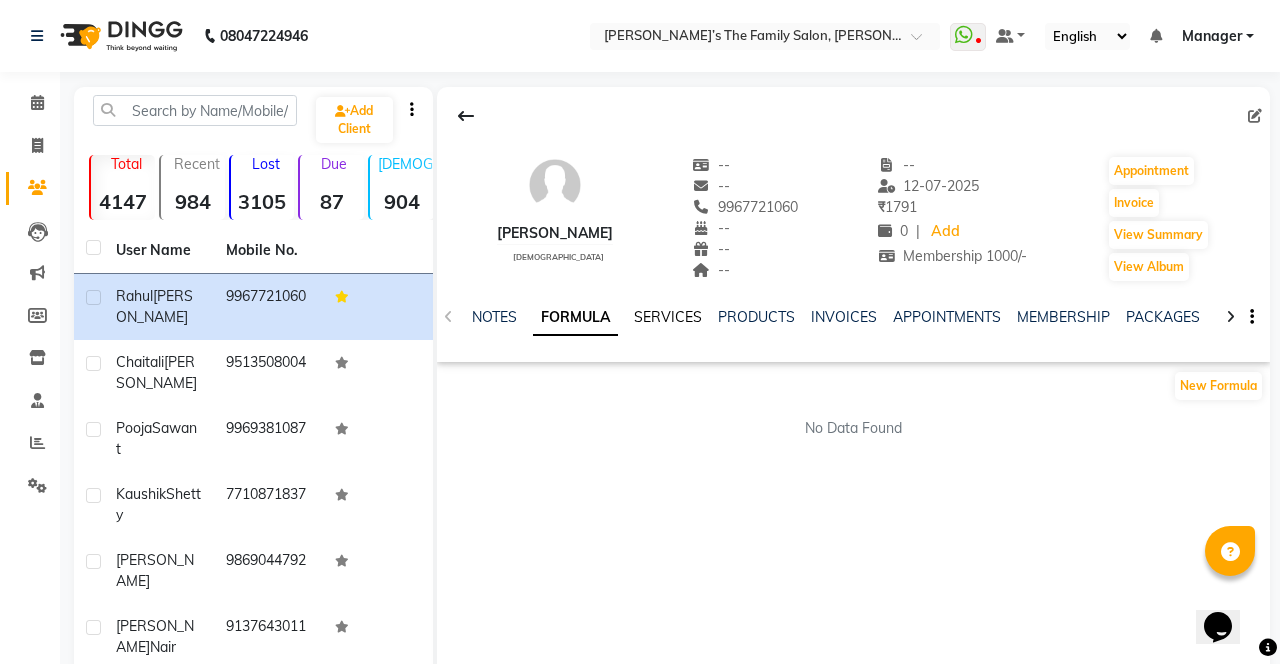 click on "SERVICES" 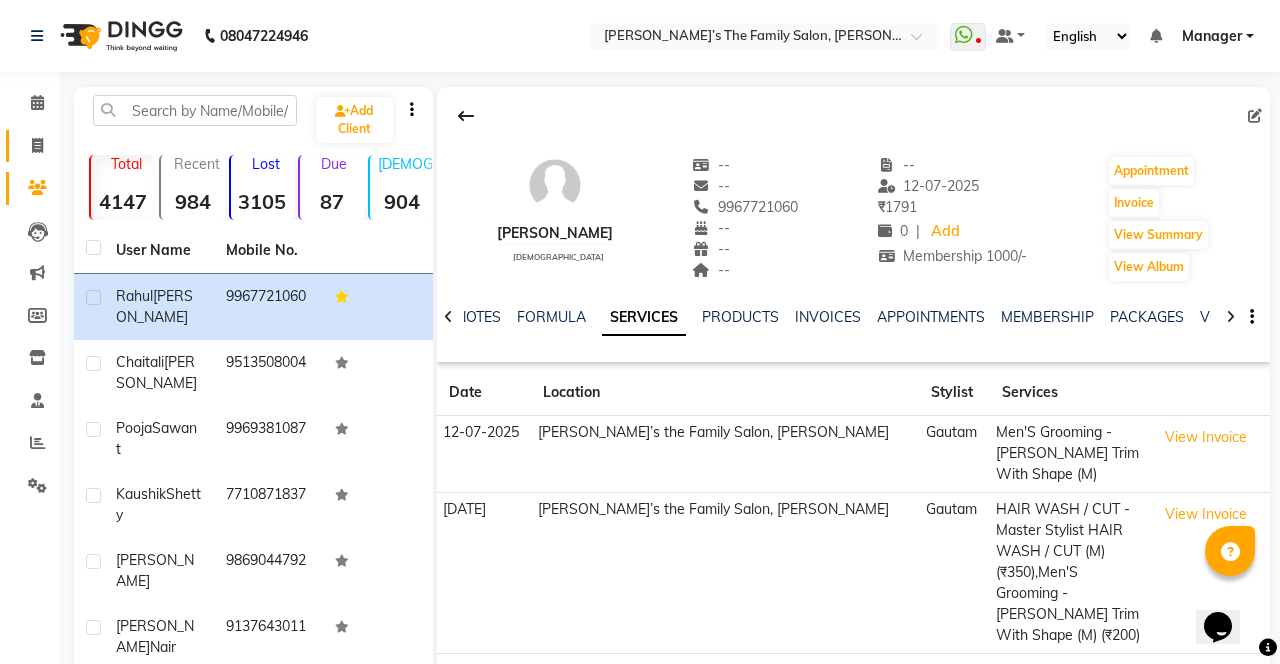 click 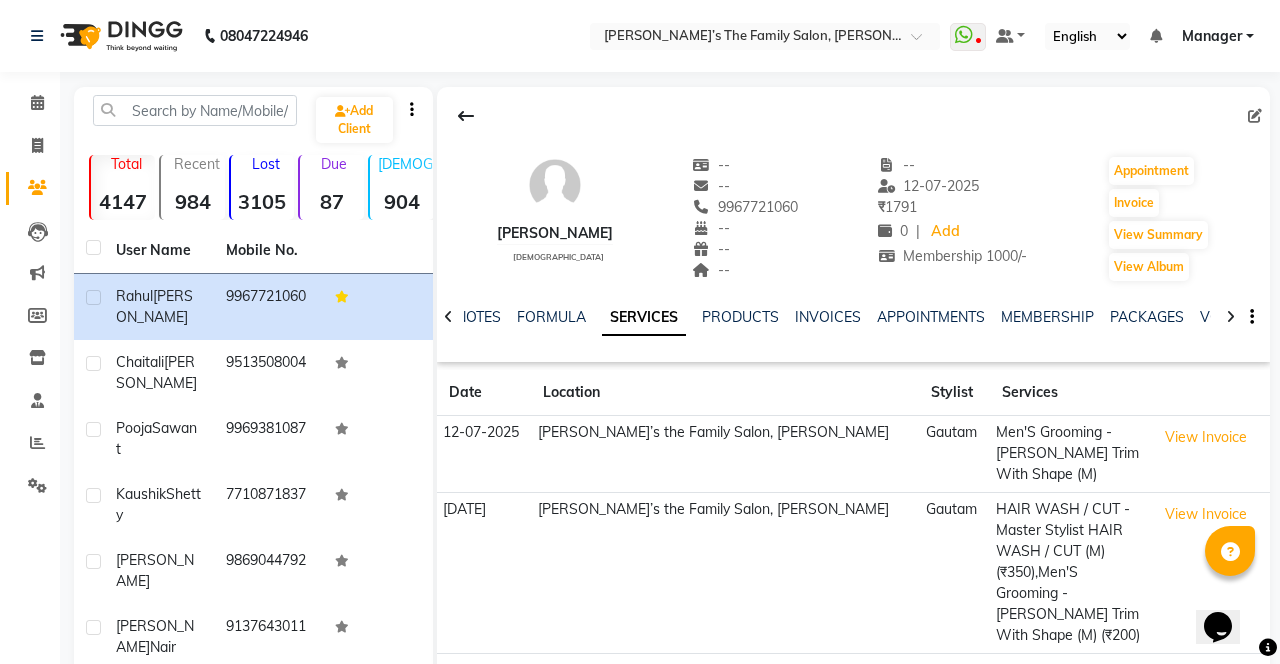 select on "service" 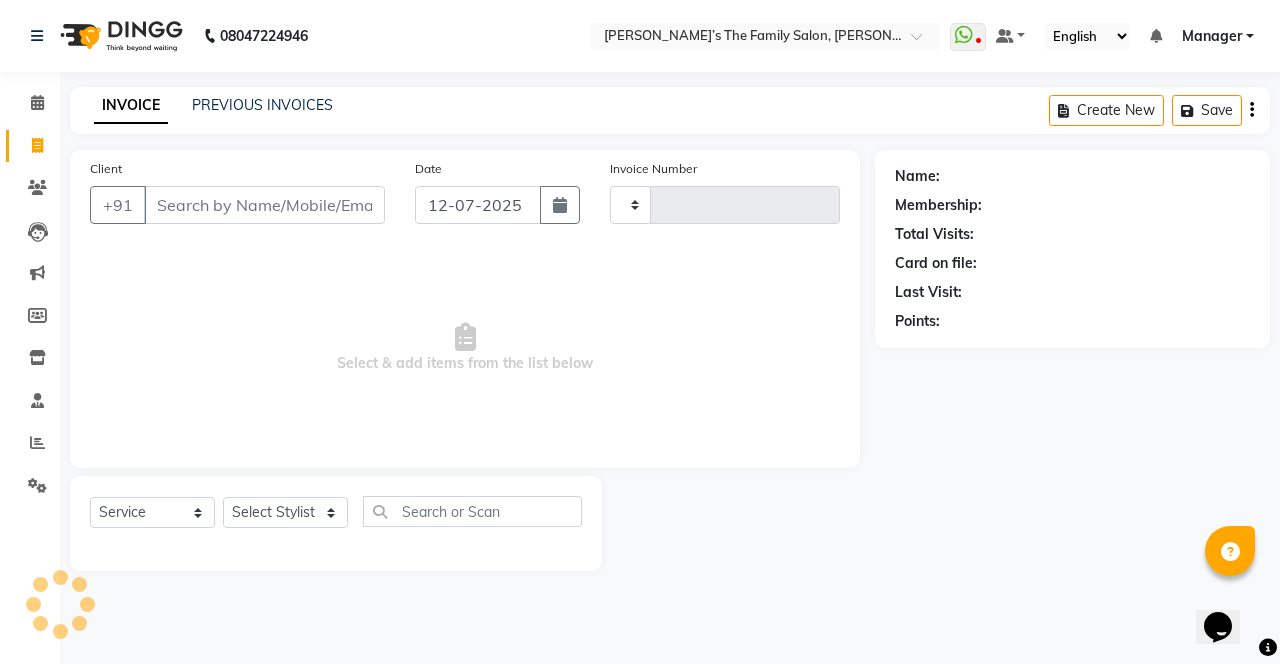 type on "2143" 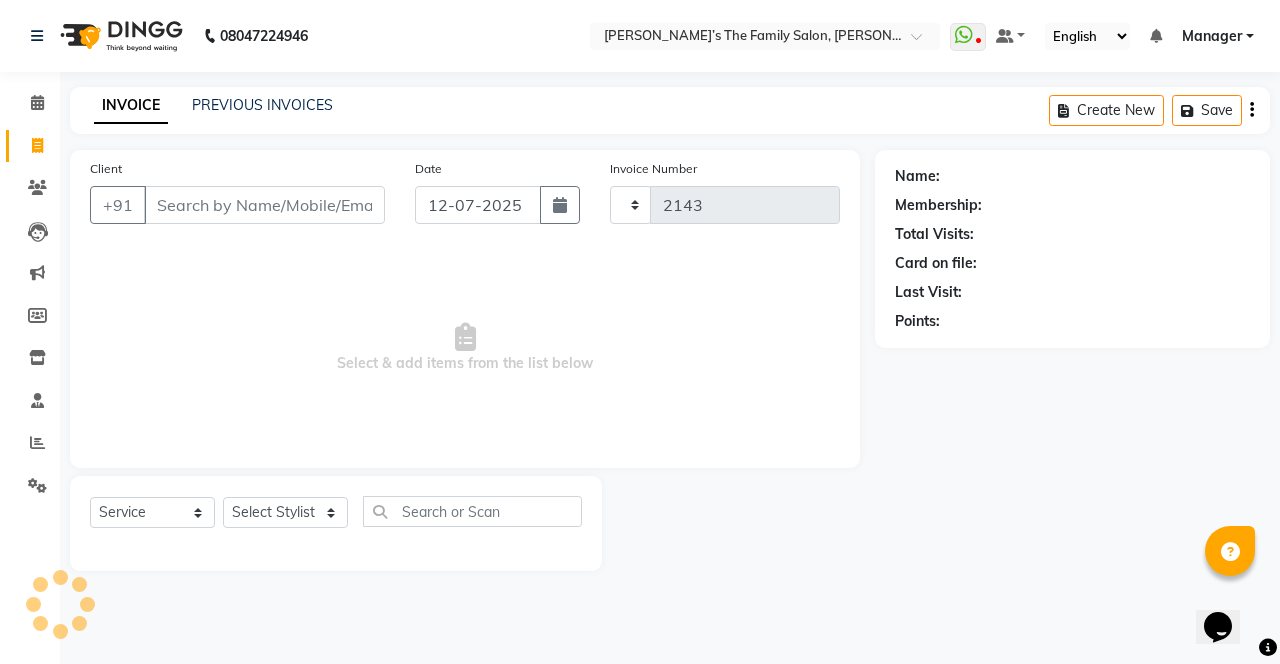 select on "8003" 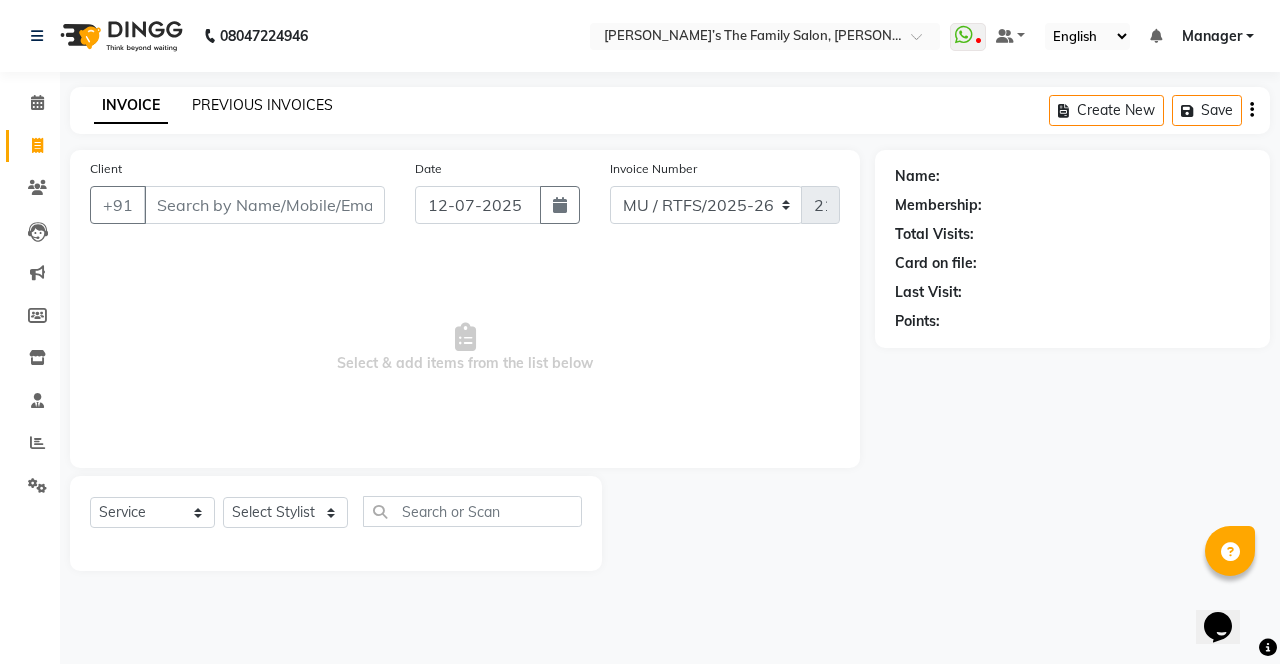 click on "PREVIOUS INVOICES" 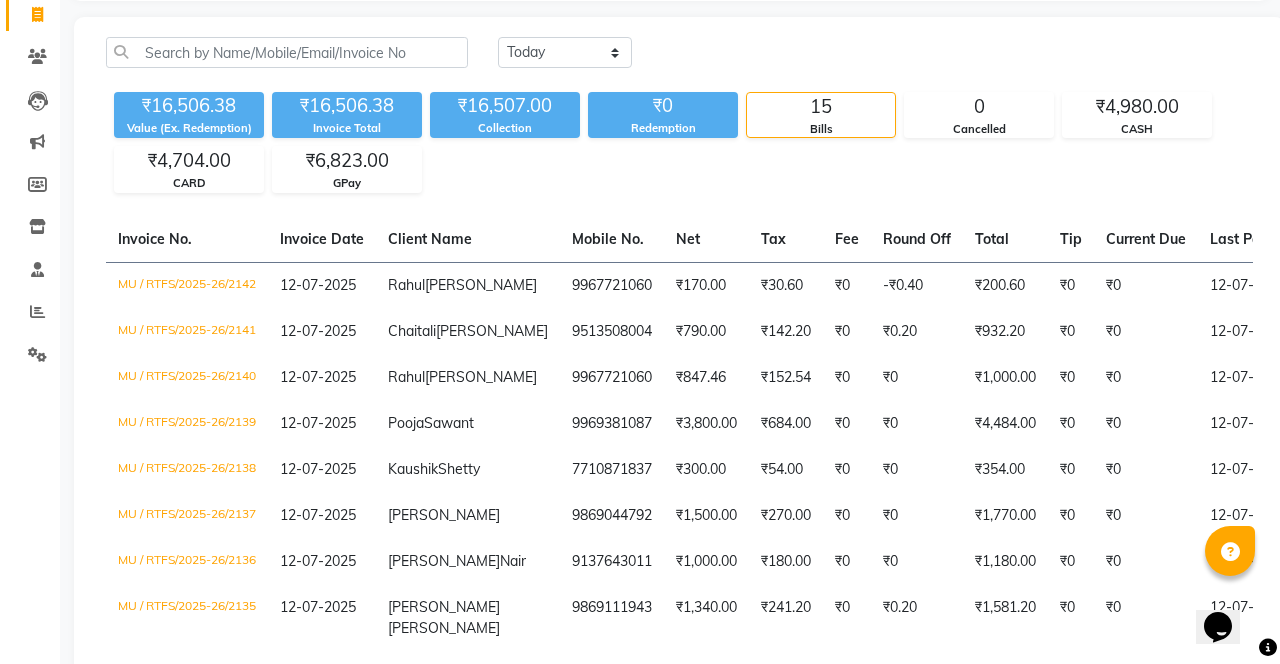 scroll, scrollTop: 134, scrollLeft: 0, axis: vertical 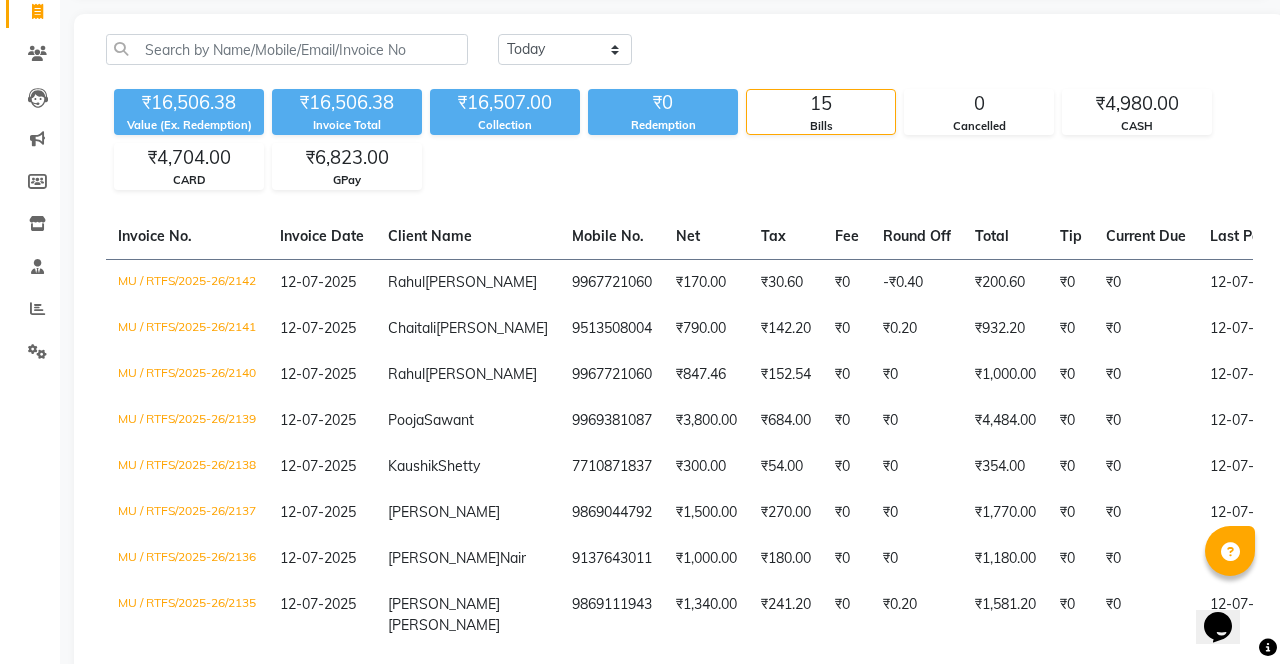 click on "MU / RTFS/2025-26/2140" 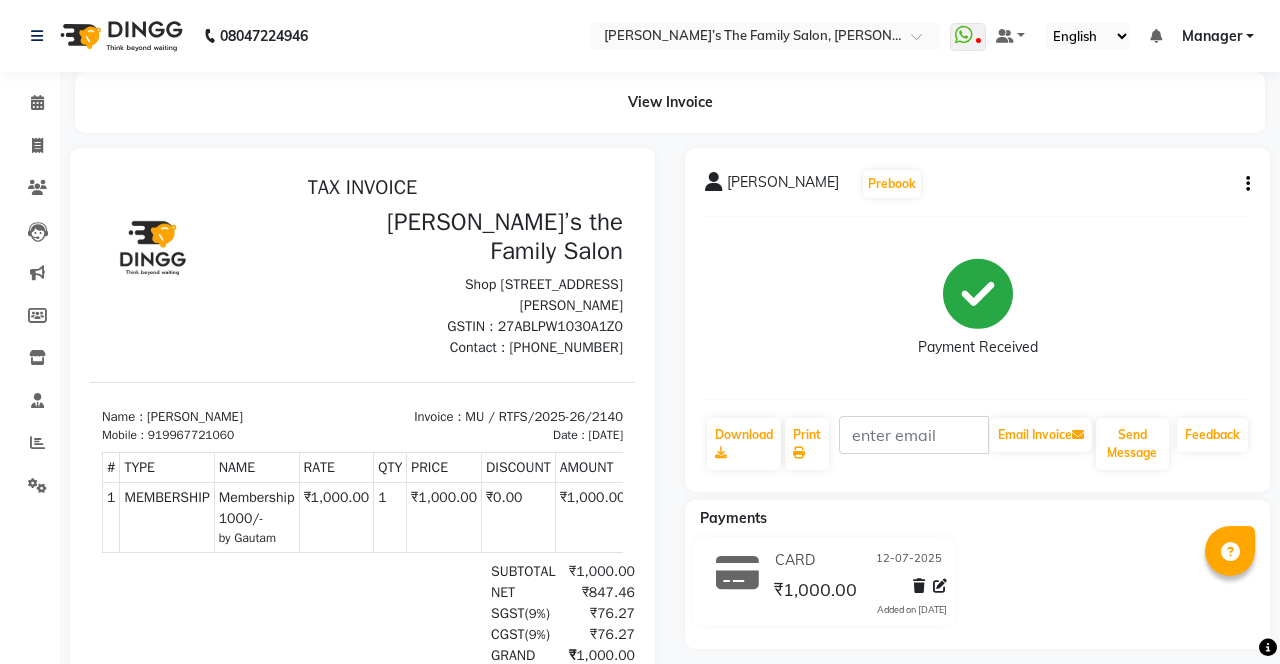 scroll, scrollTop: 0, scrollLeft: 0, axis: both 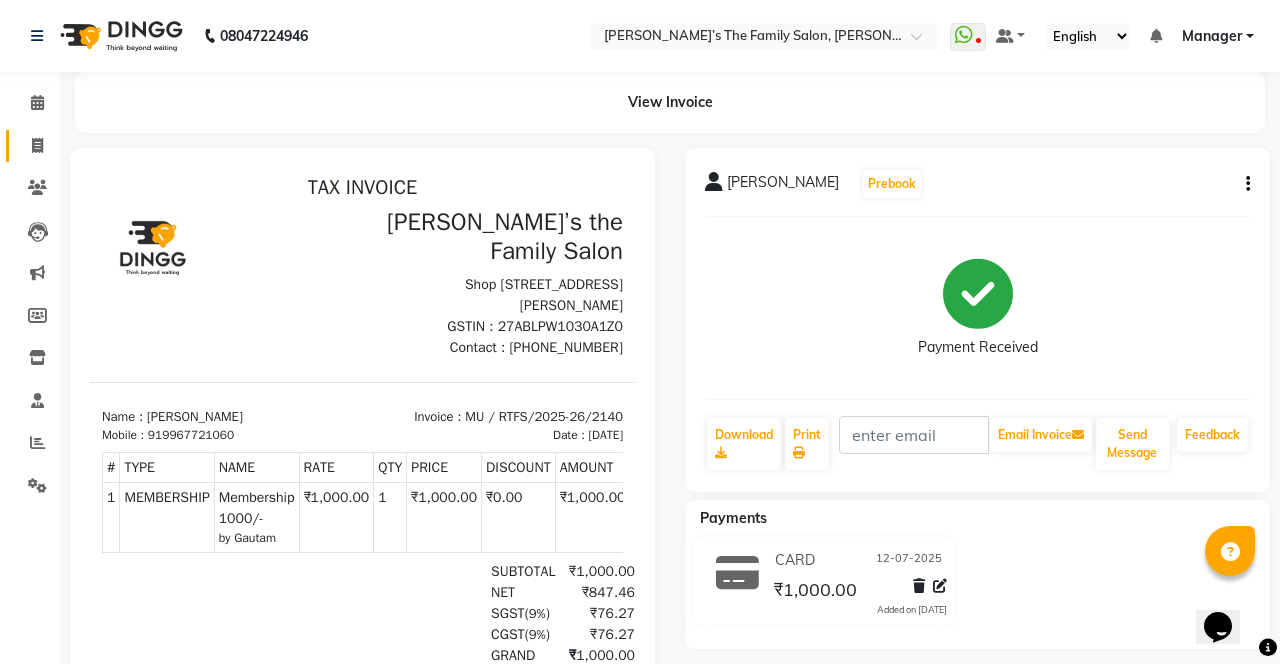 click 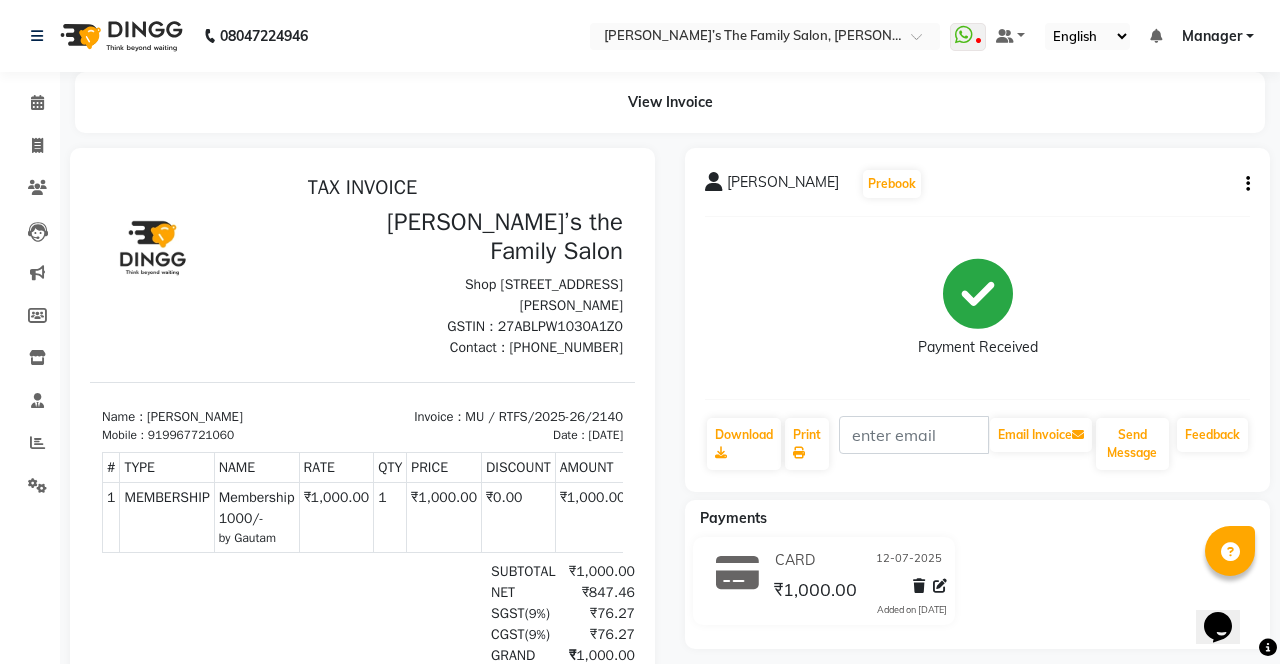 select on "service" 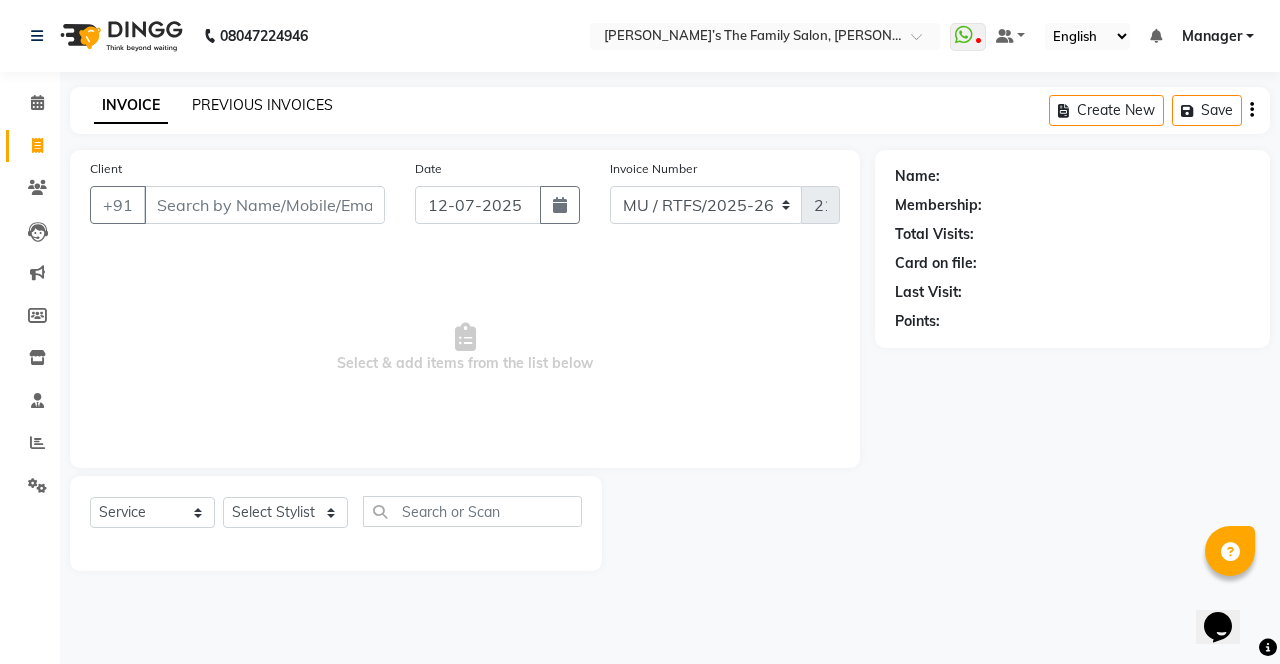 click on "PREVIOUS INVOICES" 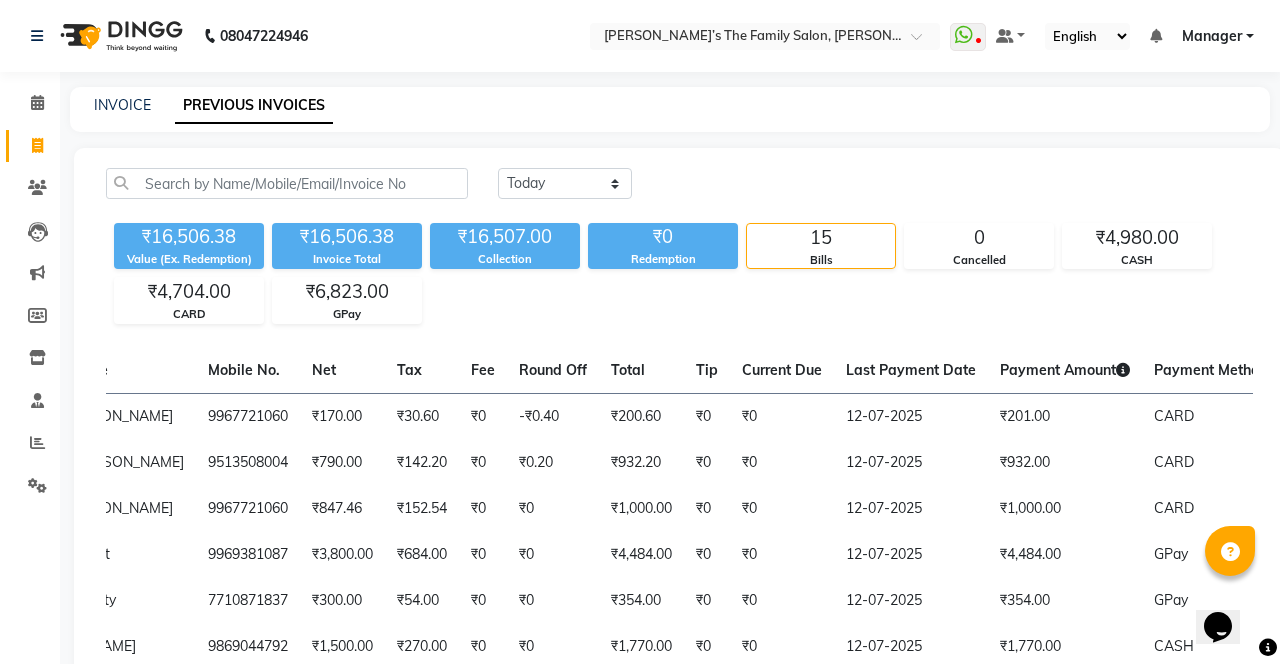 scroll, scrollTop: 0, scrollLeft: 182, axis: horizontal 